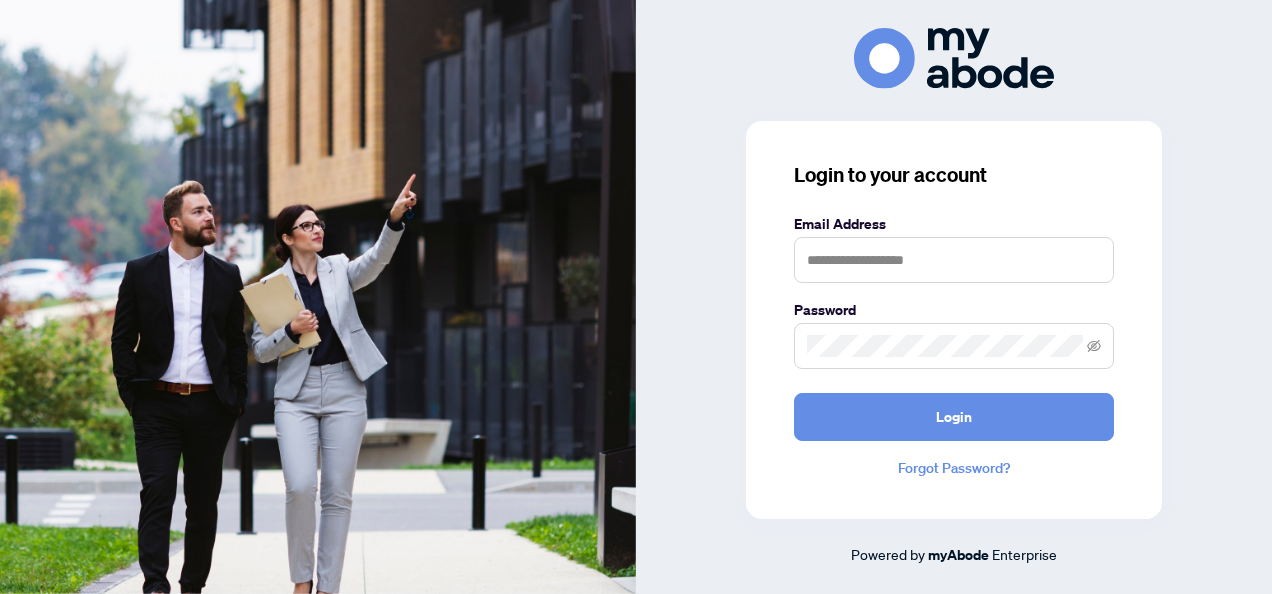 scroll, scrollTop: 0, scrollLeft: 0, axis: both 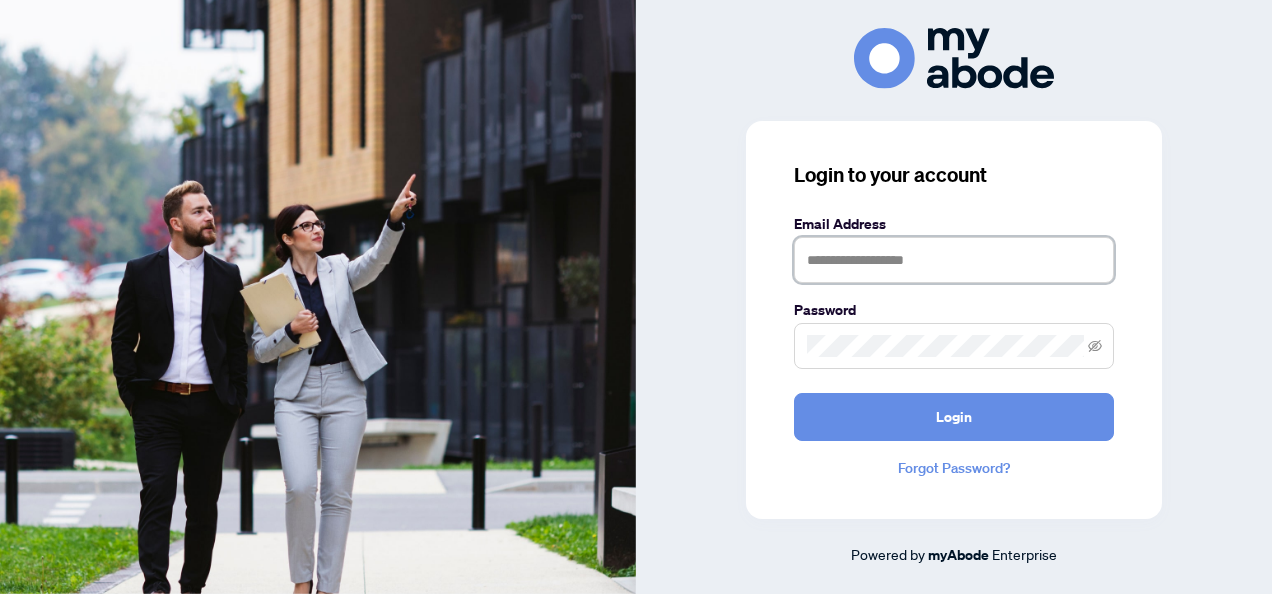 type on "**********" 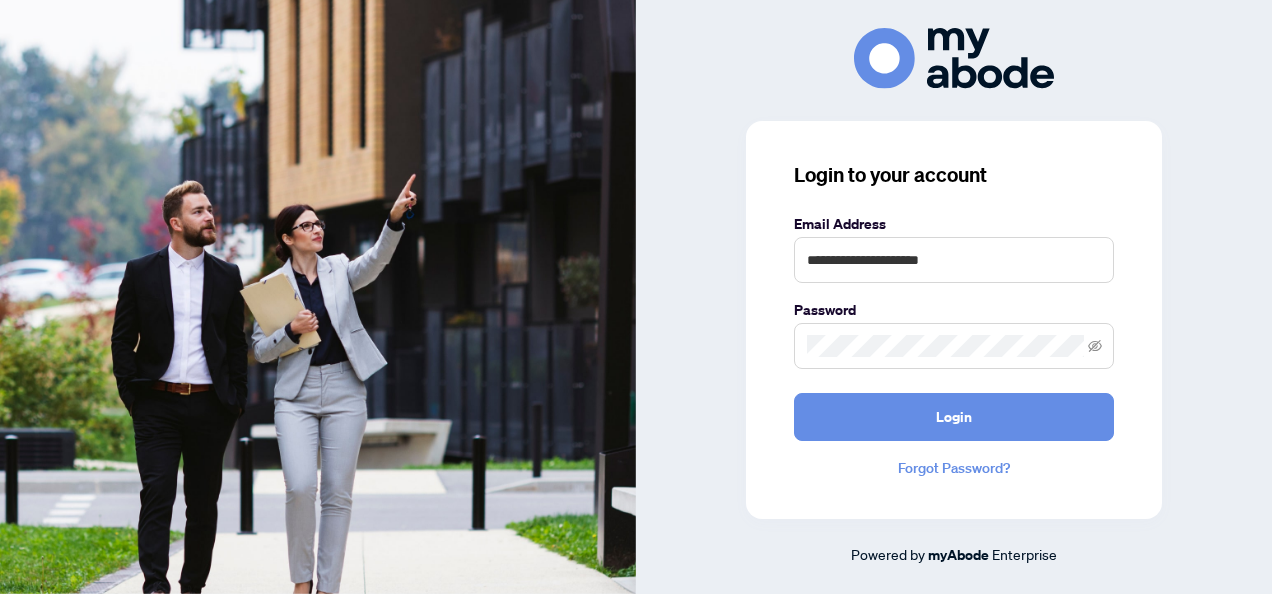 click on "**********" at bounding box center [954, 297] 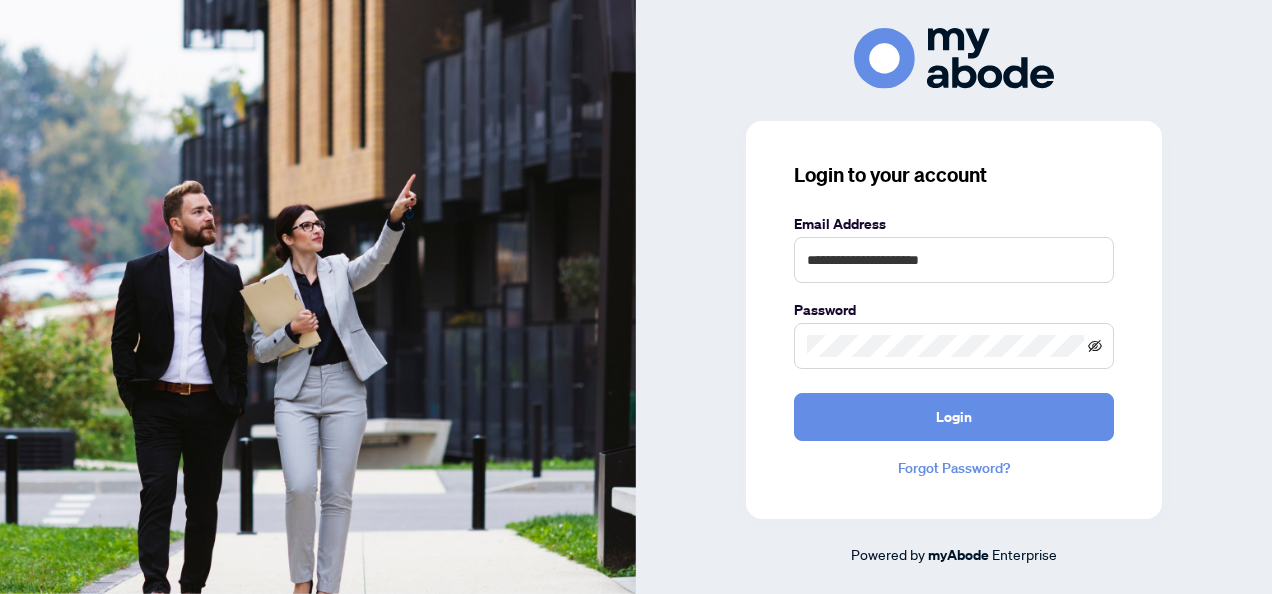 click 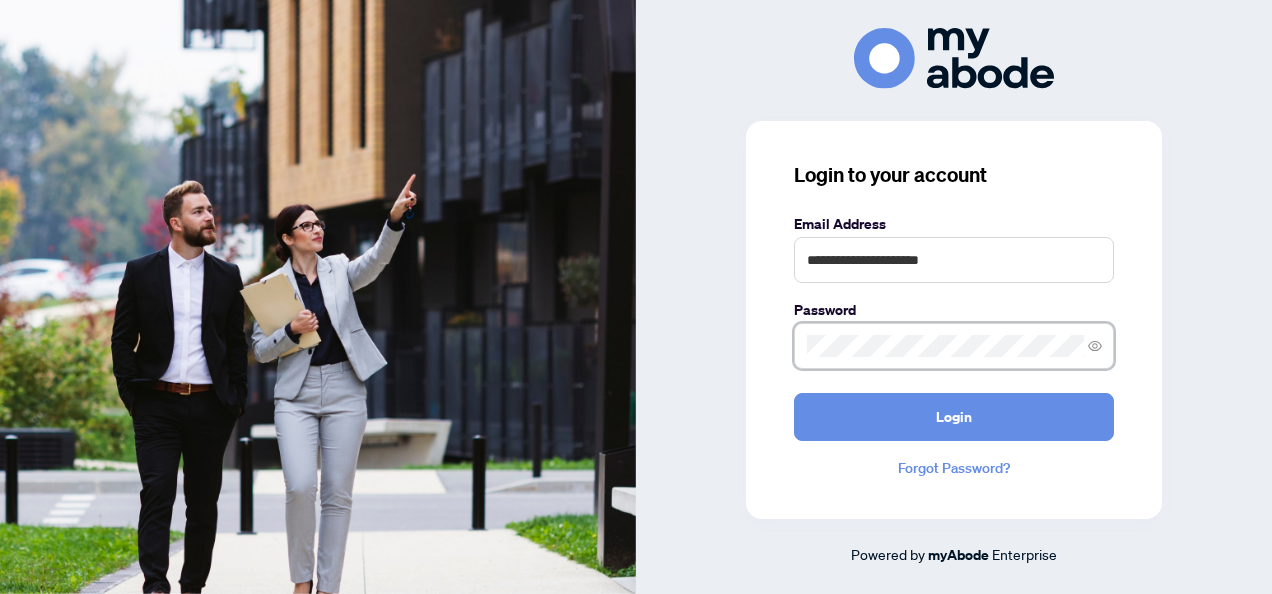 click 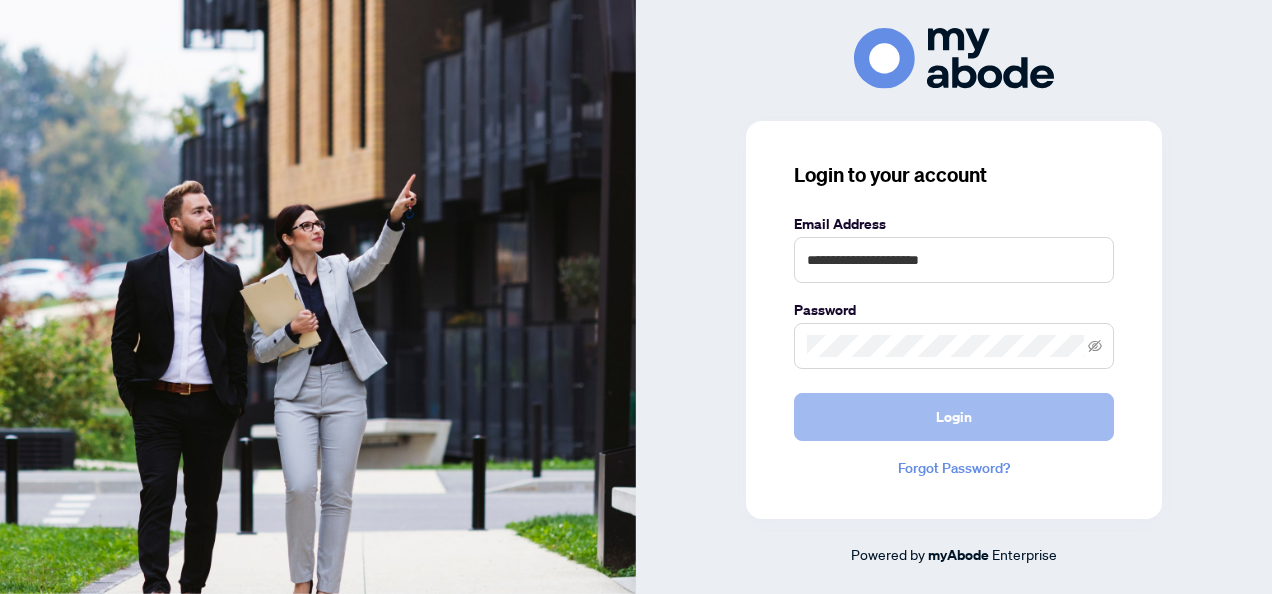 click on "Login" at bounding box center [954, 417] 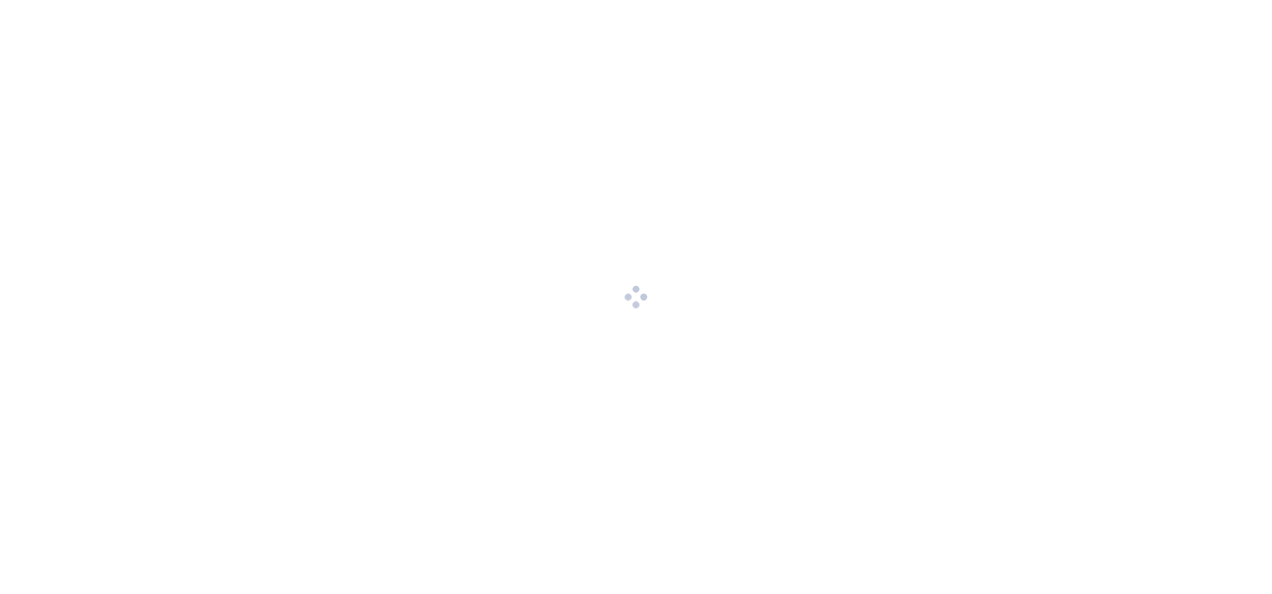 scroll, scrollTop: 0, scrollLeft: 0, axis: both 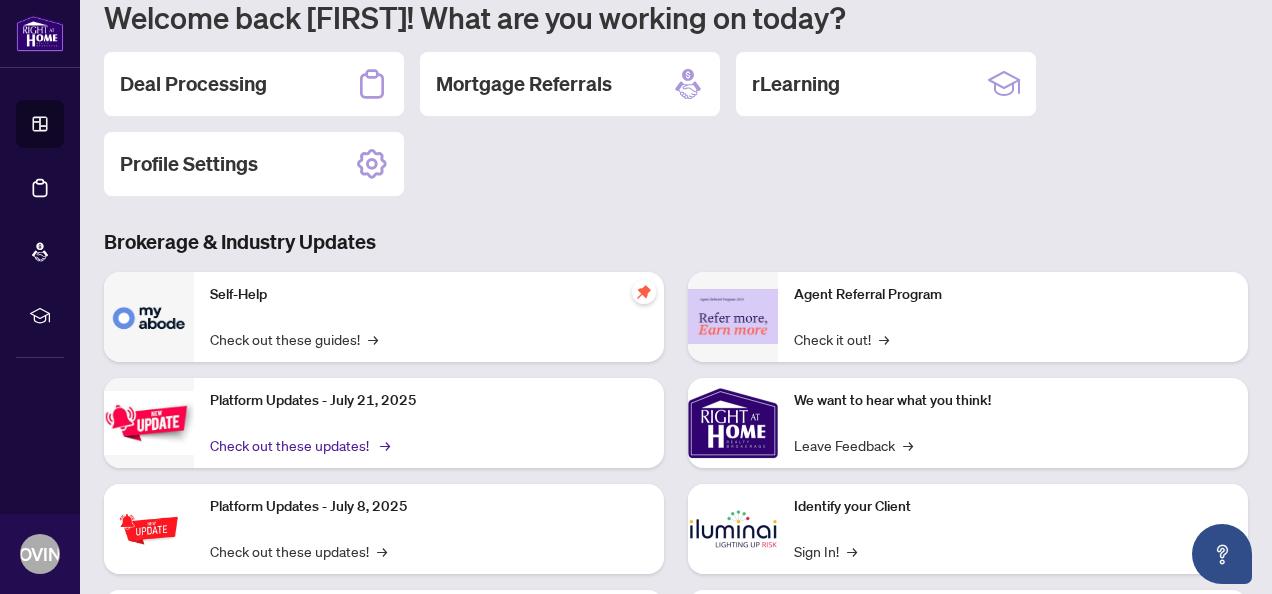 click on "Check out these updates! →" at bounding box center (298, 445) 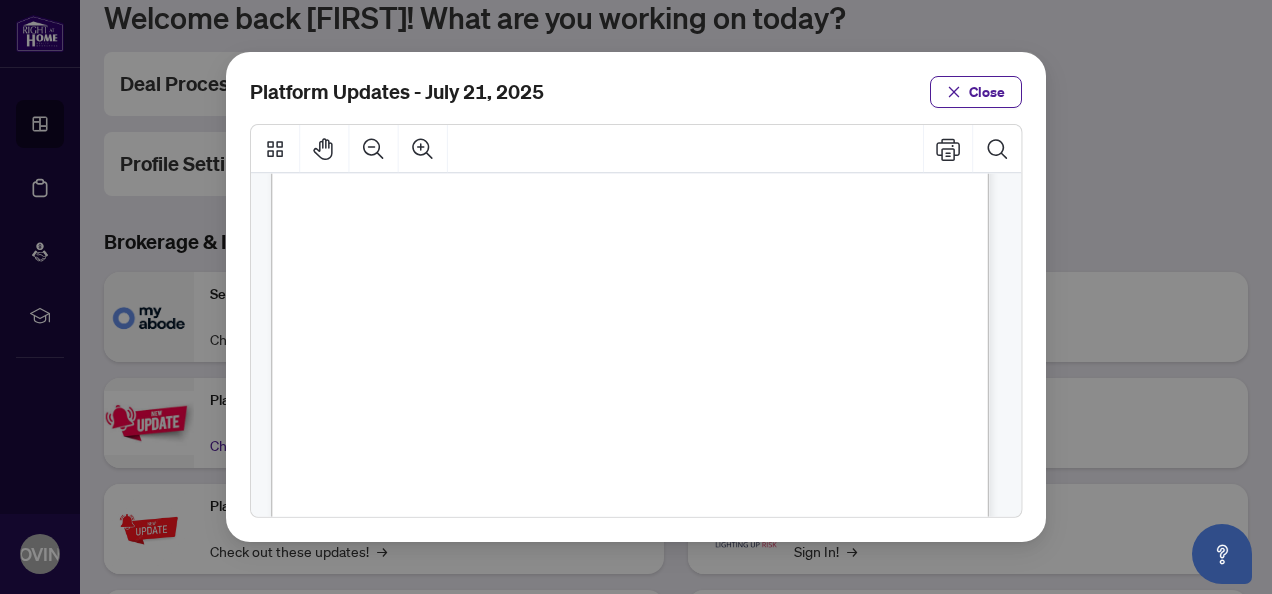 scroll, scrollTop: 427, scrollLeft: 0, axis: vertical 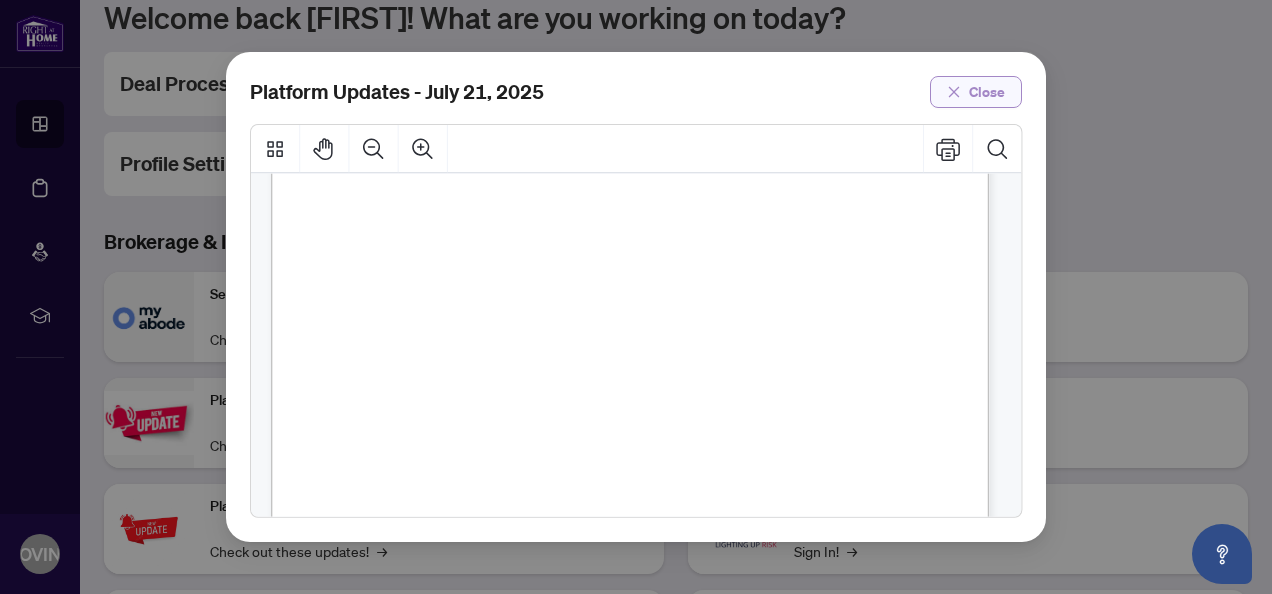 click 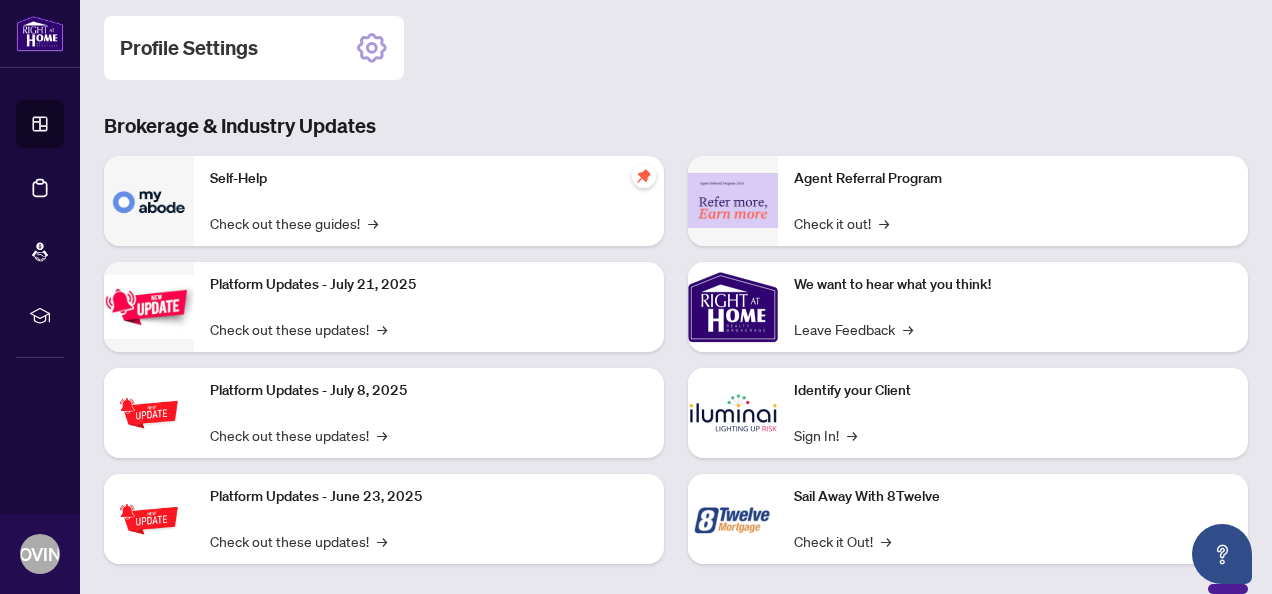 scroll, scrollTop: 298, scrollLeft: 0, axis: vertical 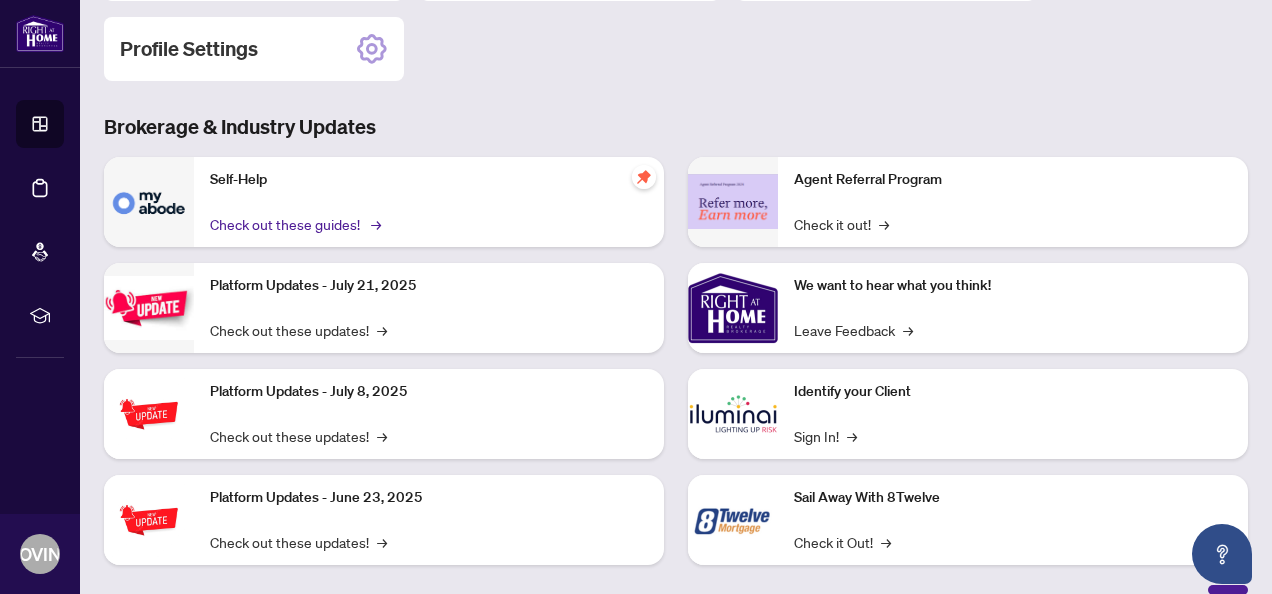 click on "Check out these guides! →" at bounding box center [294, 224] 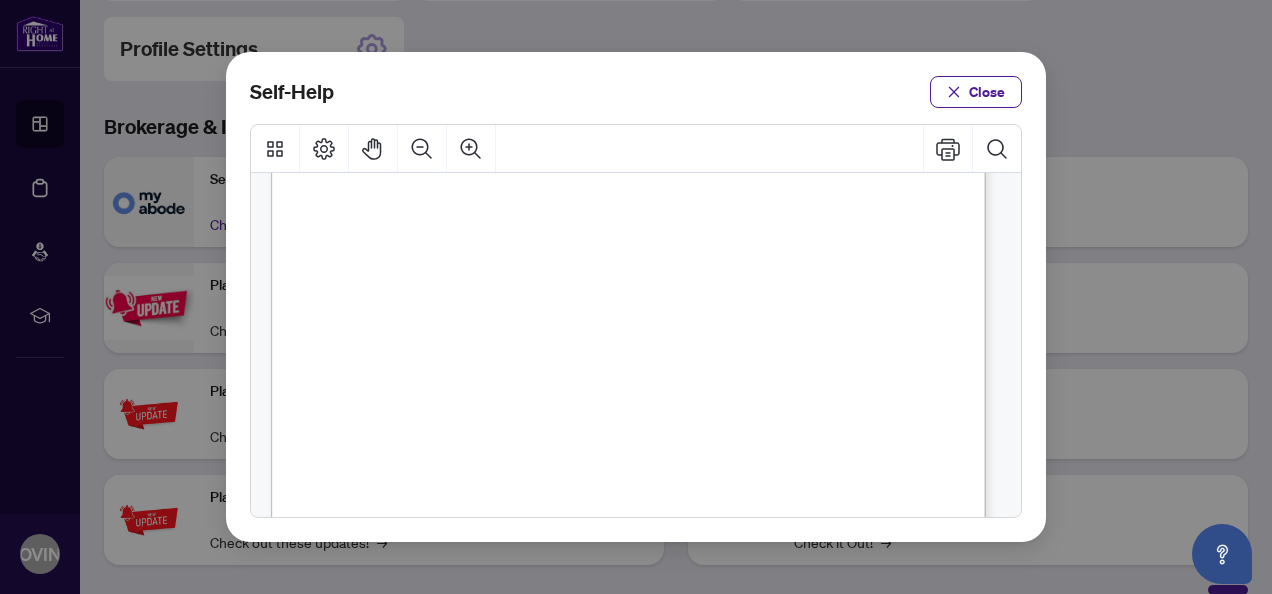 scroll, scrollTop: 582, scrollLeft: 0, axis: vertical 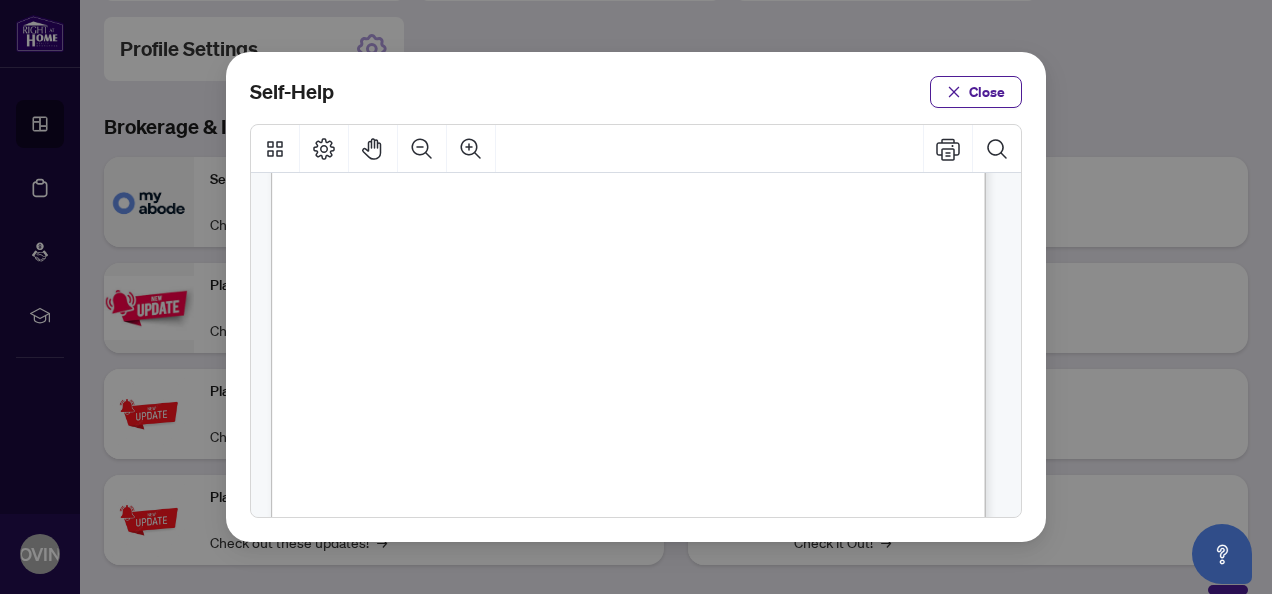 click on "PDF" at bounding box center [657, 358] 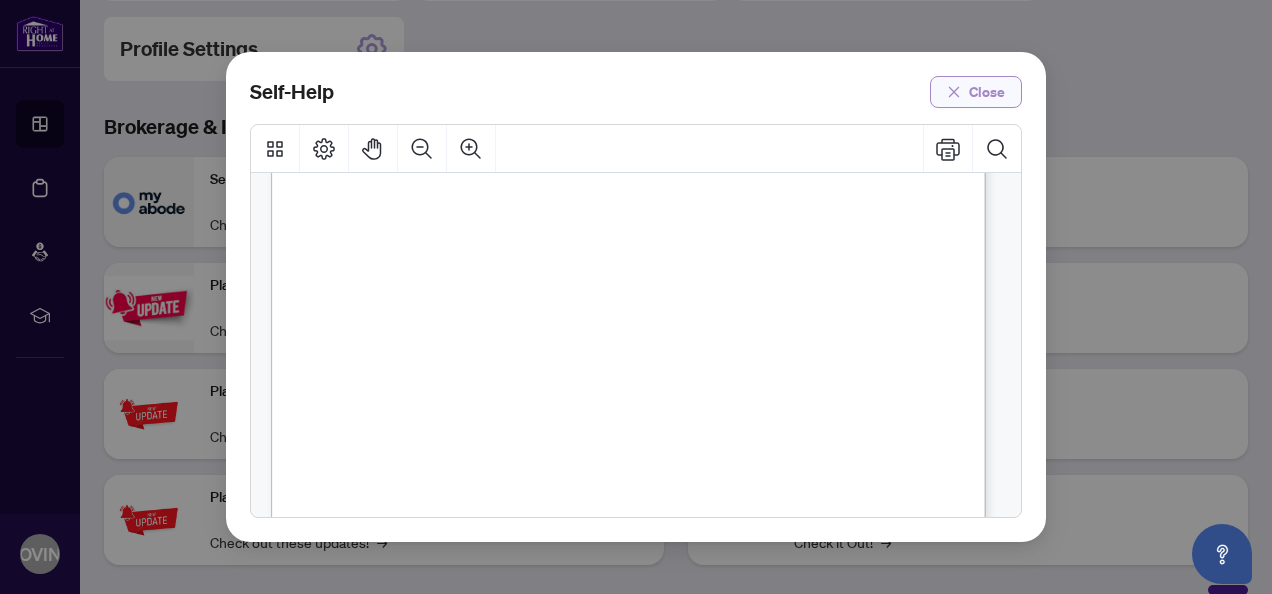 click on "Close" at bounding box center [987, 92] 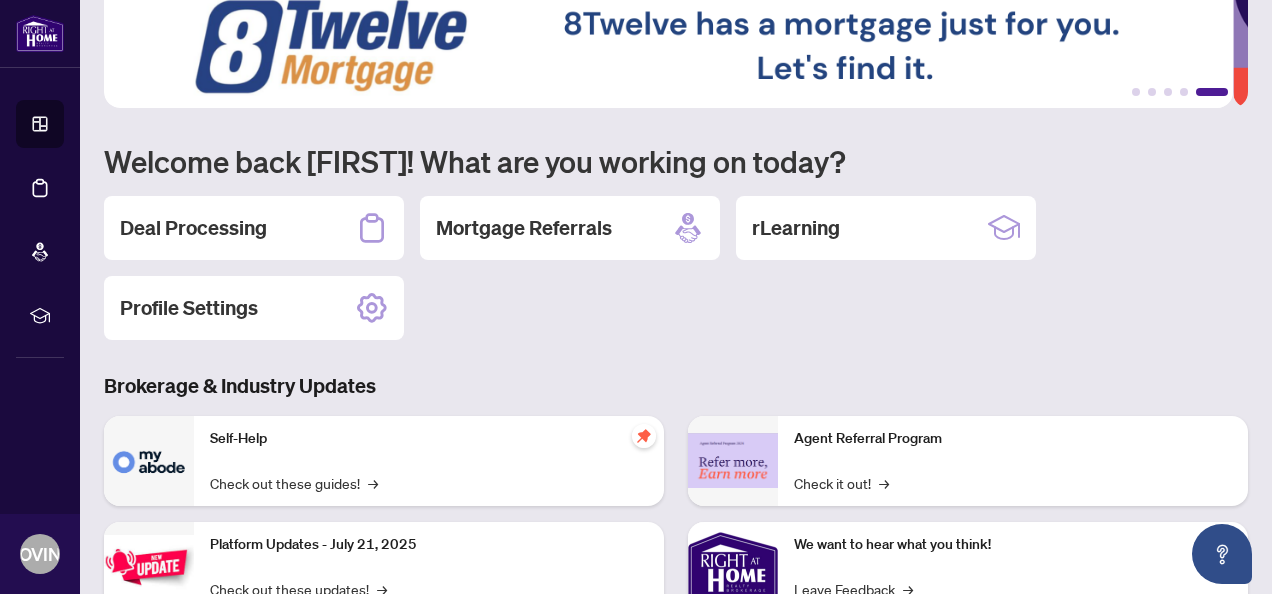 scroll, scrollTop: 0, scrollLeft: 0, axis: both 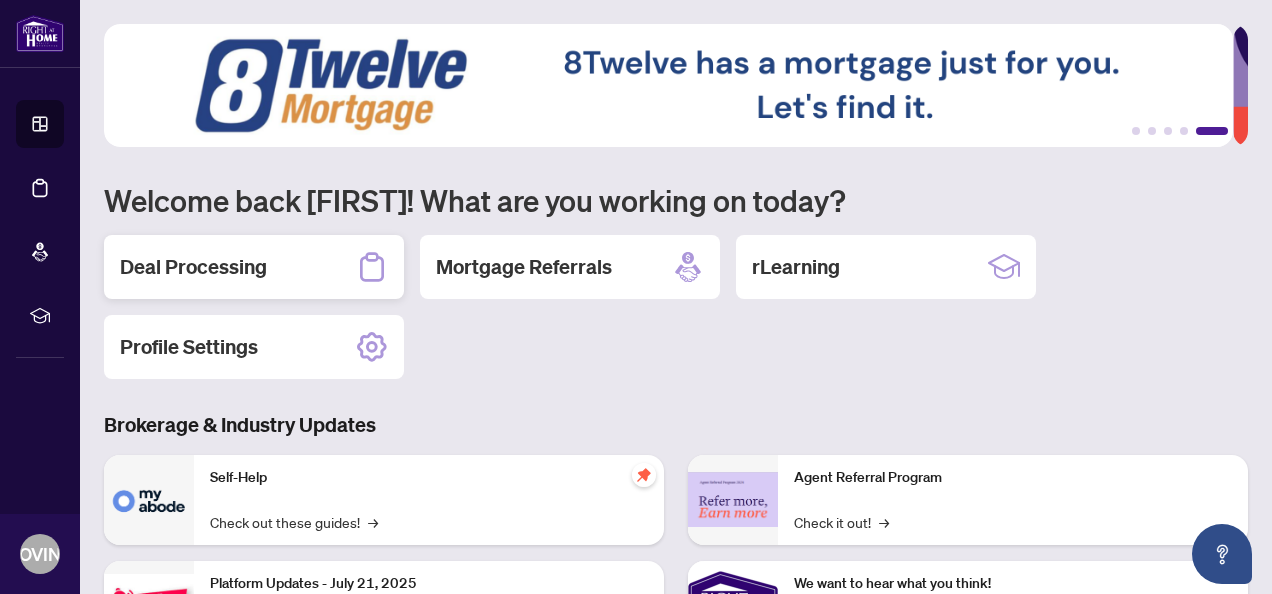 click 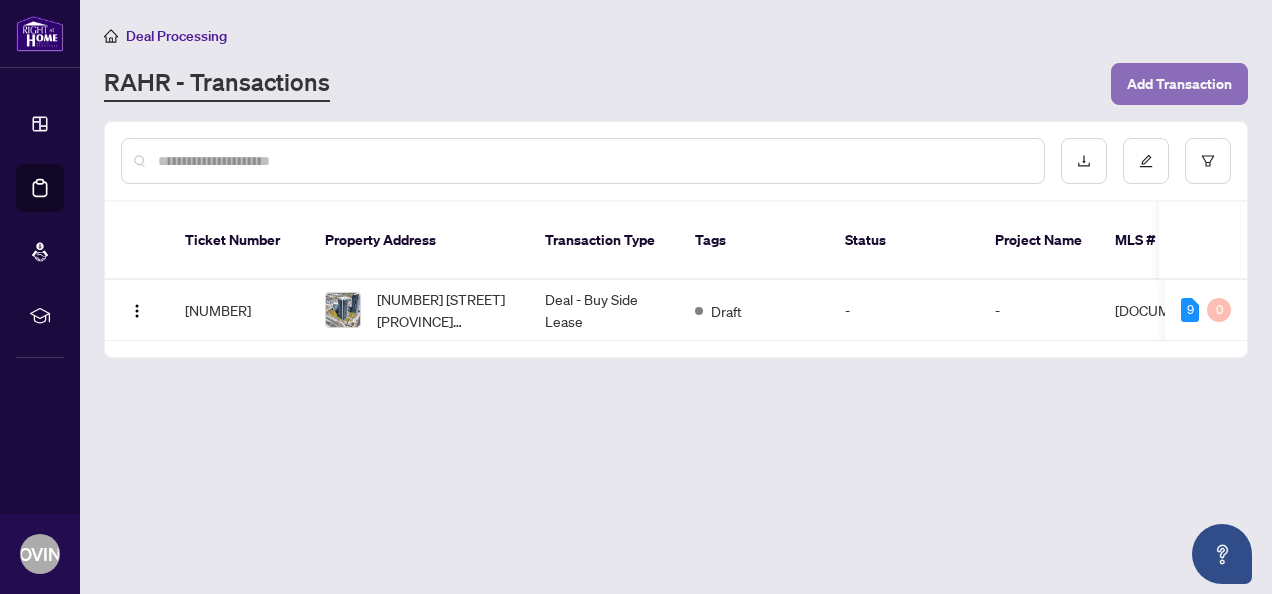 click on "Add Transaction" at bounding box center [1179, 84] 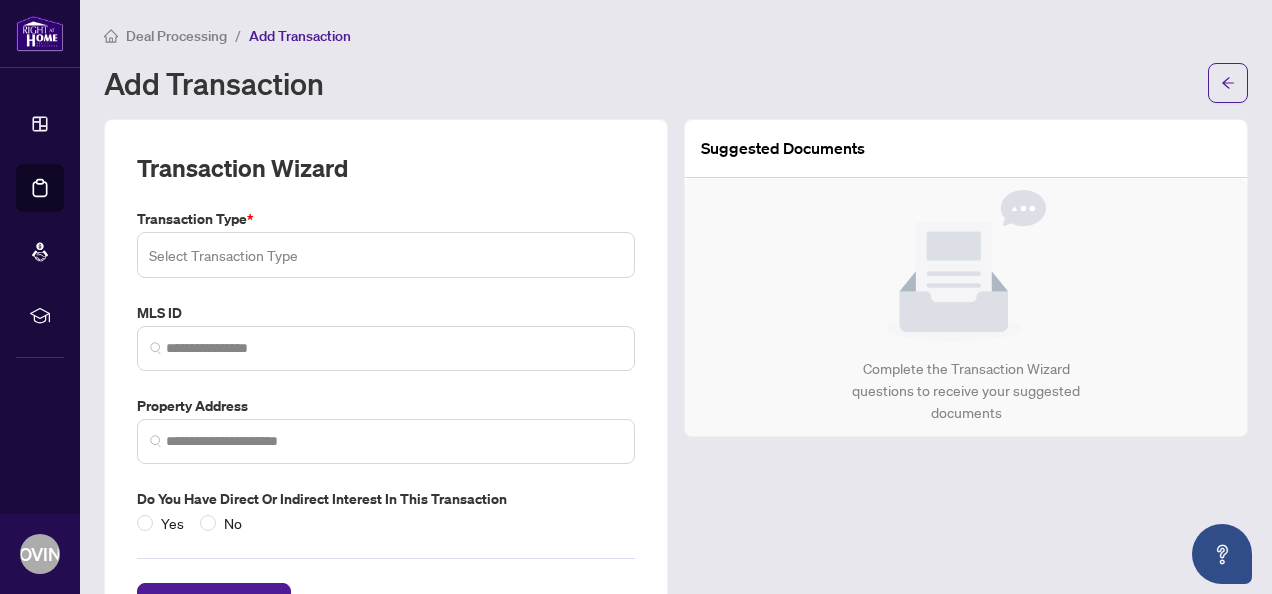 click at bounding box center (386, 255) 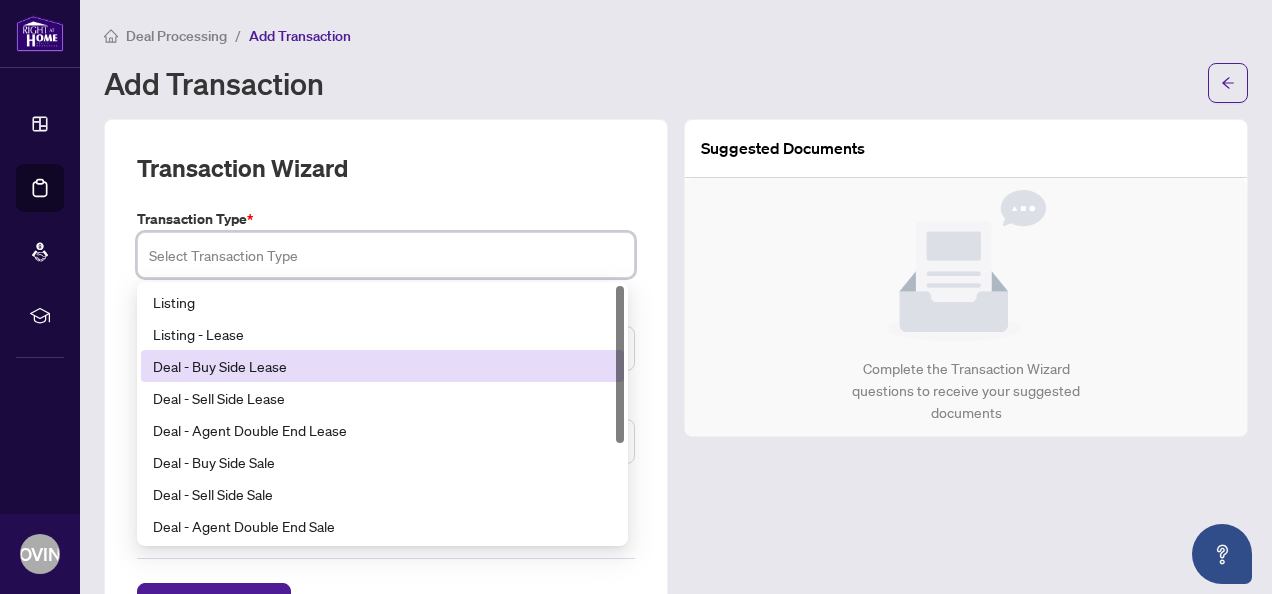 click on "Deal - Buy Side Lease" at bounding box center (382, 366) 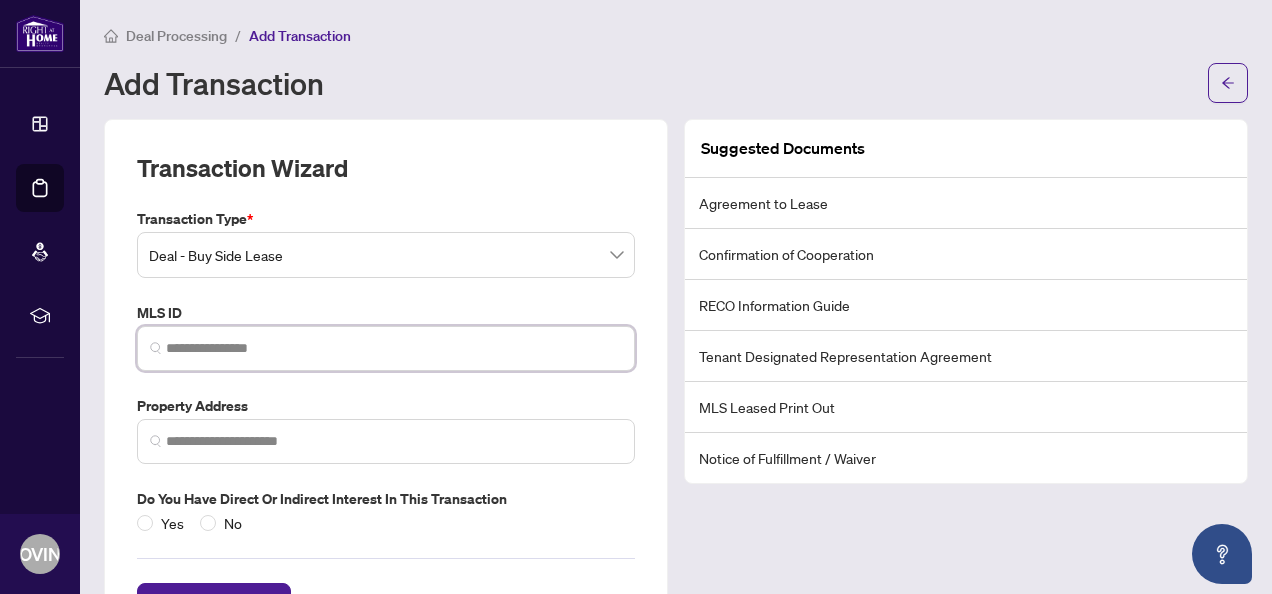 click at bounding box center (394, 348) 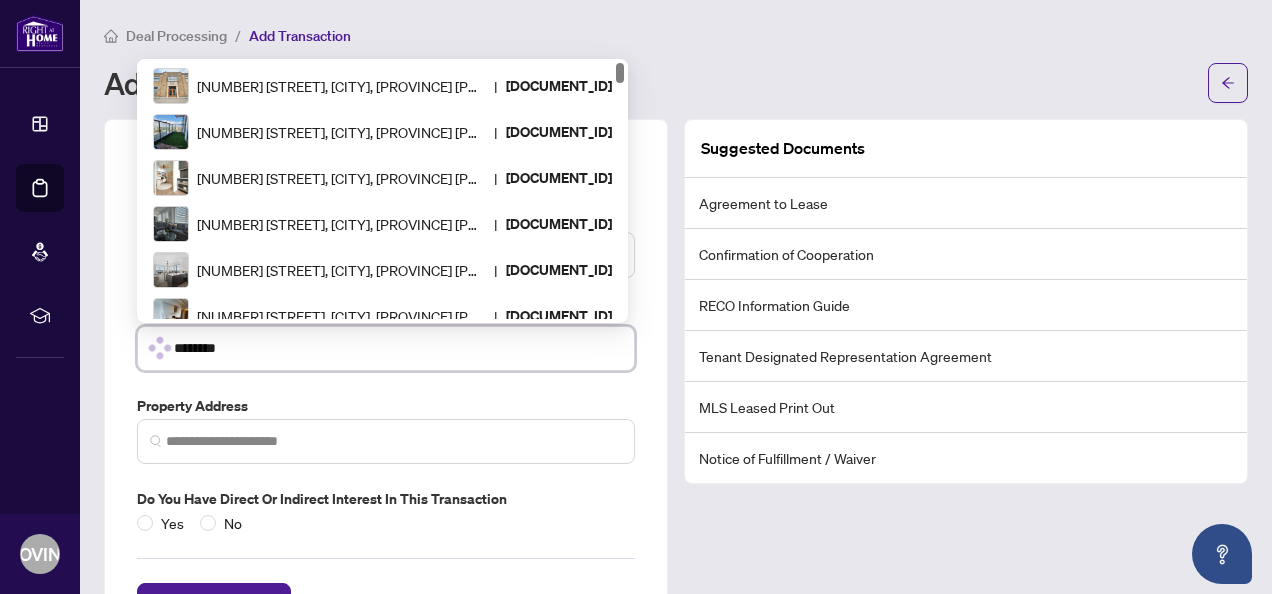 type on "*********" 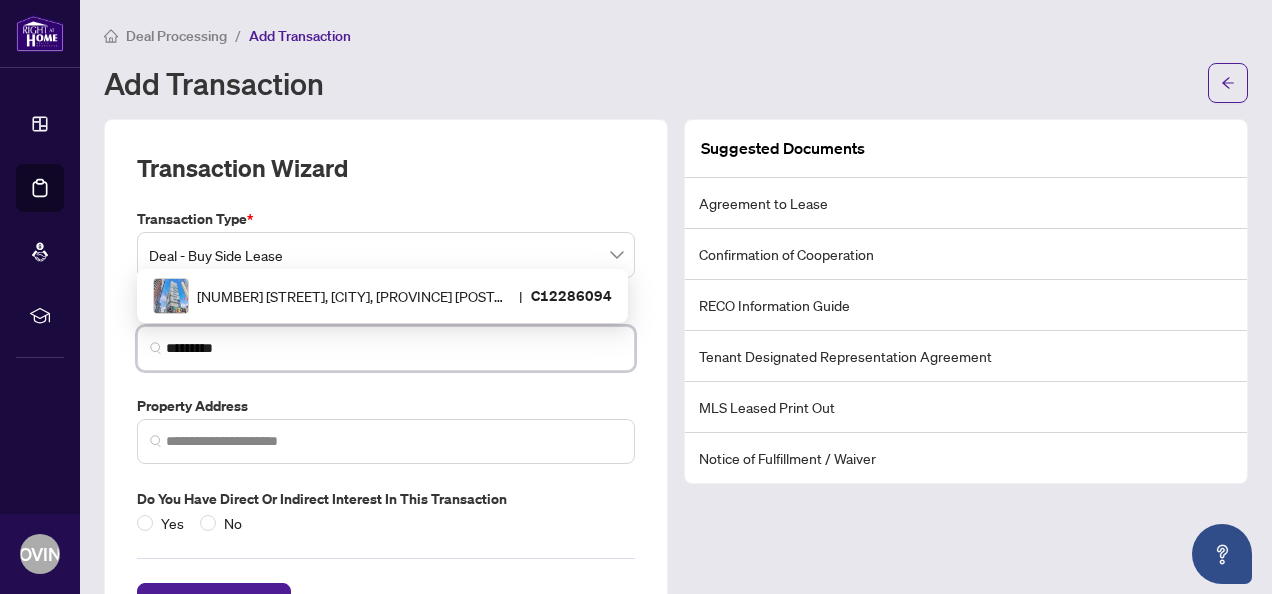 scroll, scrollTop: 0, scrollLeft: 0, axis: both 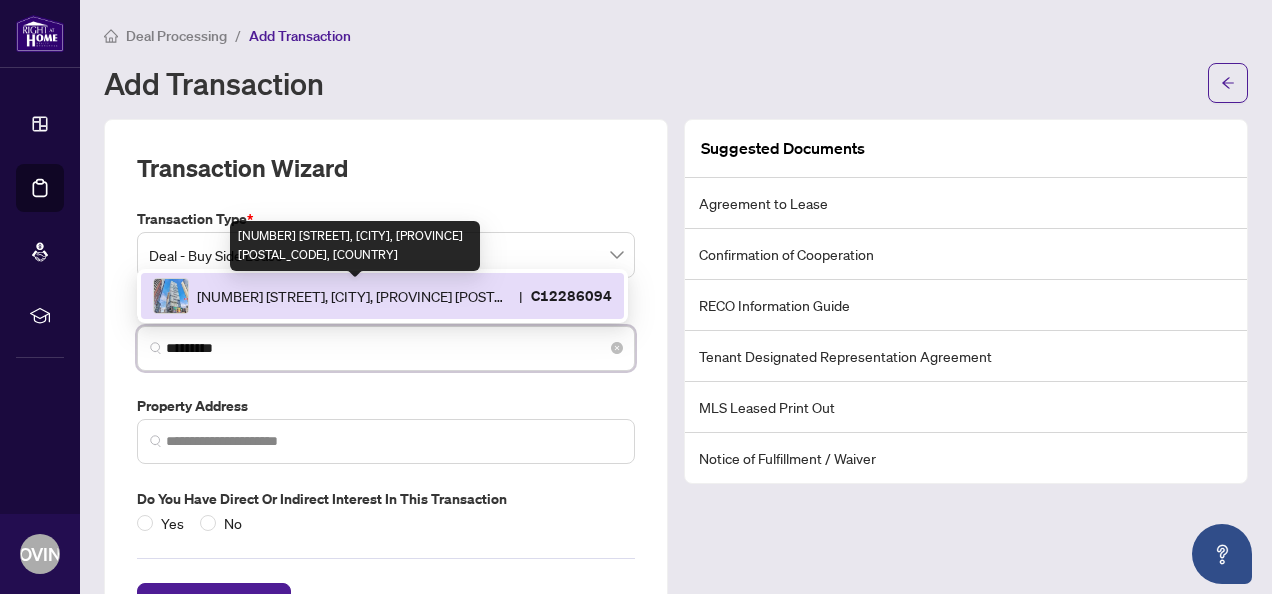 click on "[NUMBER] [STREET], [CITY], [PROVINCE] [POSTAL_CODE], [COUNTRY]" at bounding box center [354, 296] 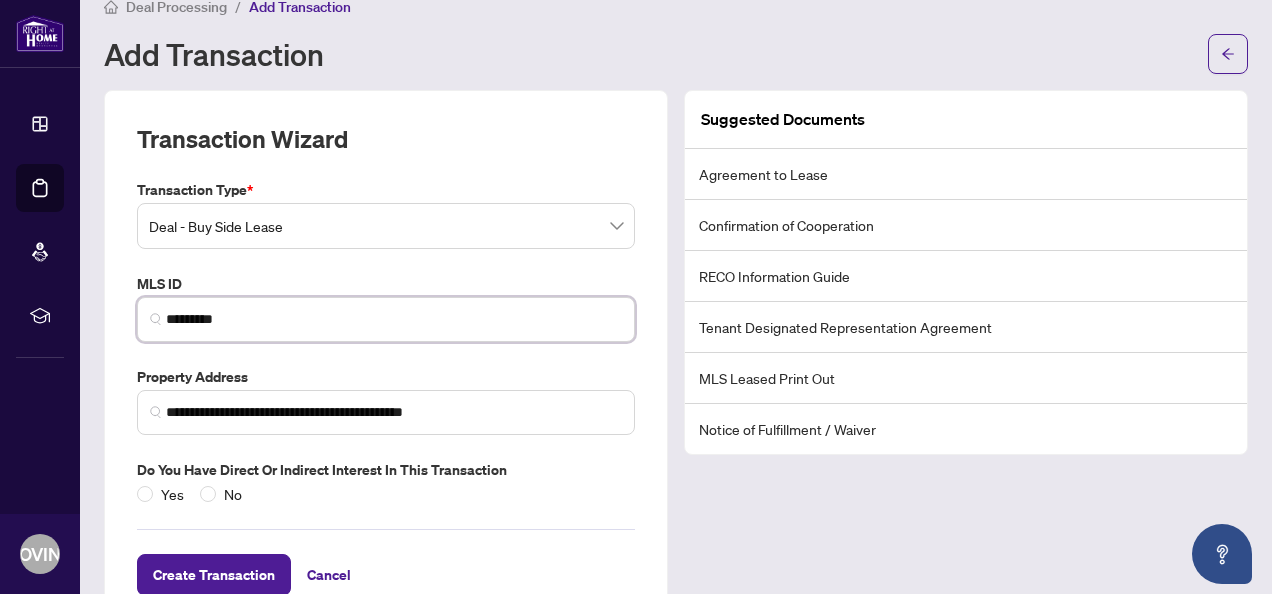 scroll, scrollTop: 44, scrollLeft: 0, axis: vertical 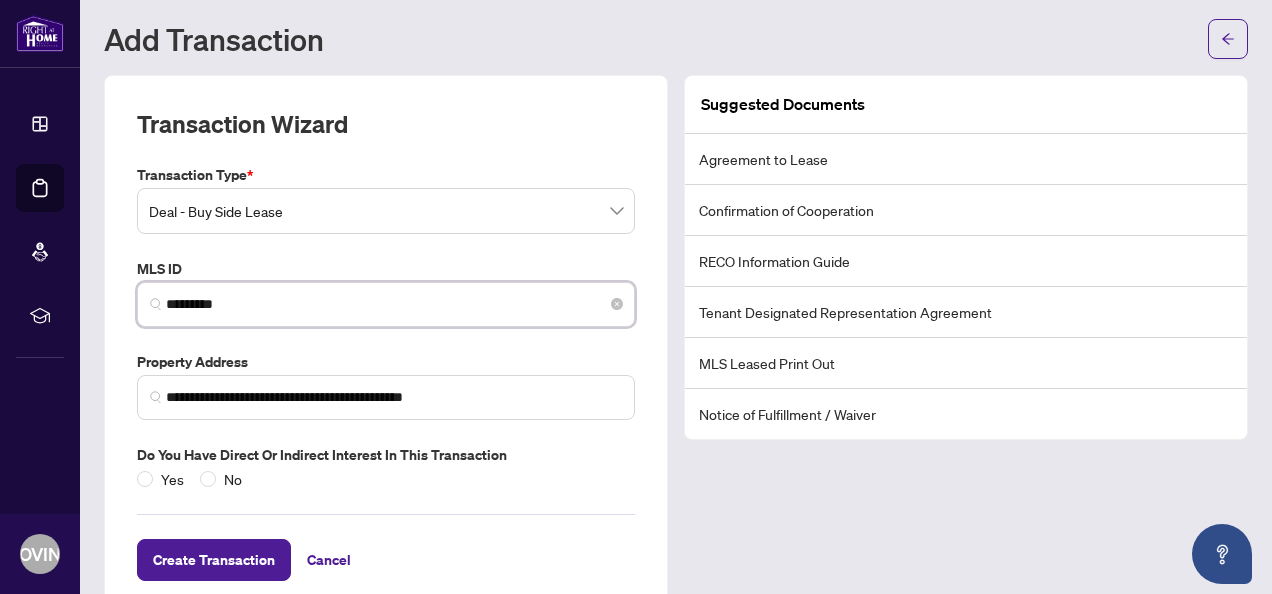 click on "*********" at bounding box center [394, 304] 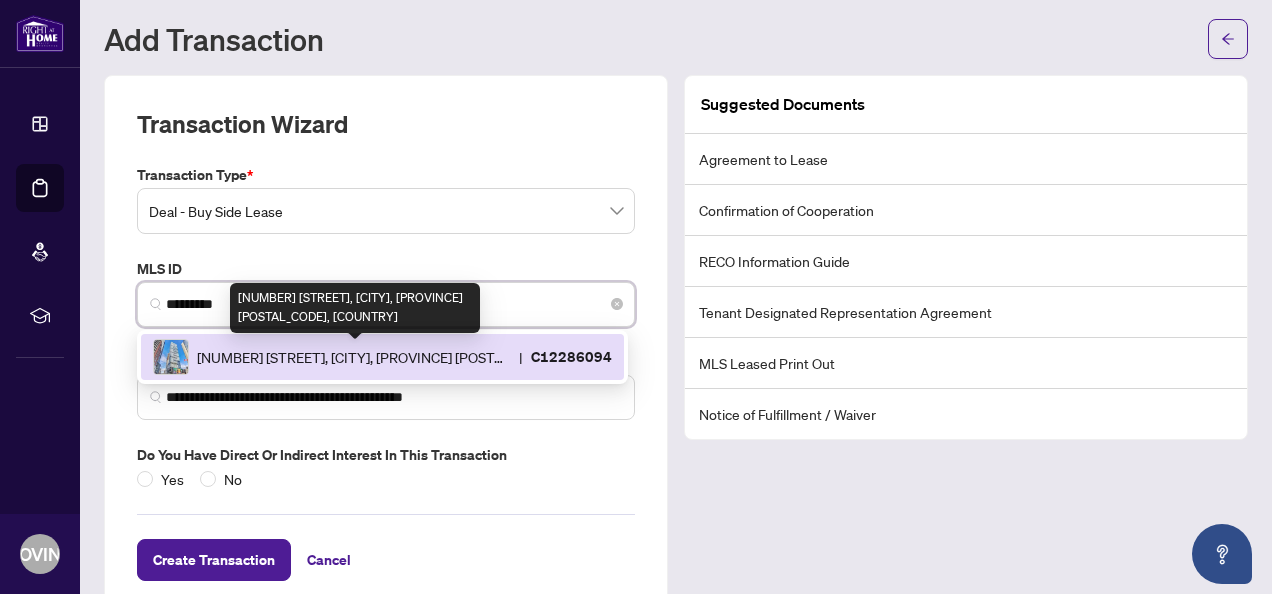 click on "[NUMBER] [STREET], [CITY], [PROVINCE] [POSTAL_CODE], [COUNTRY]" at bounding box center (354, 357) 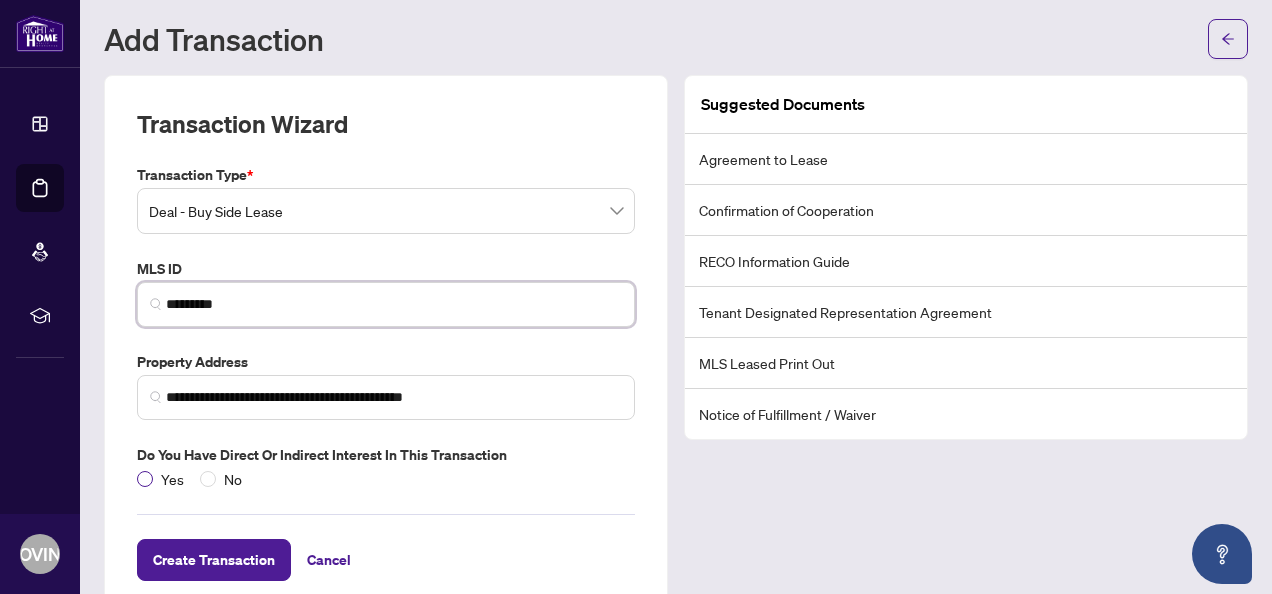 type on "*********" 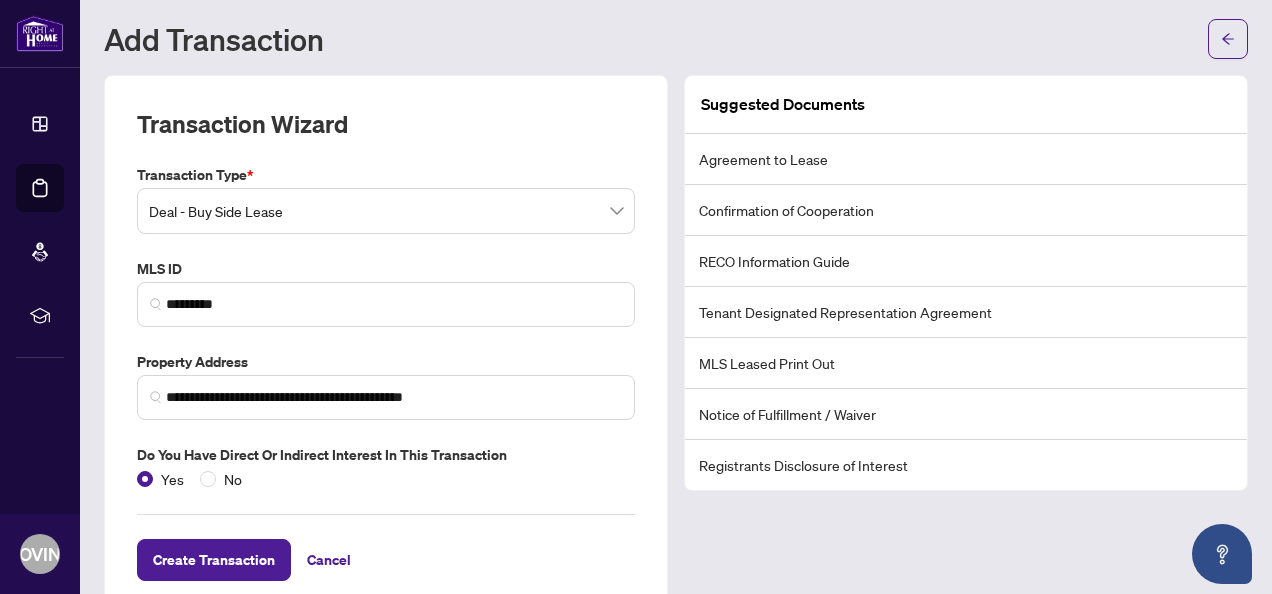 scroll, scrollTop: 84, scrollLeft: 0, axis: vertical 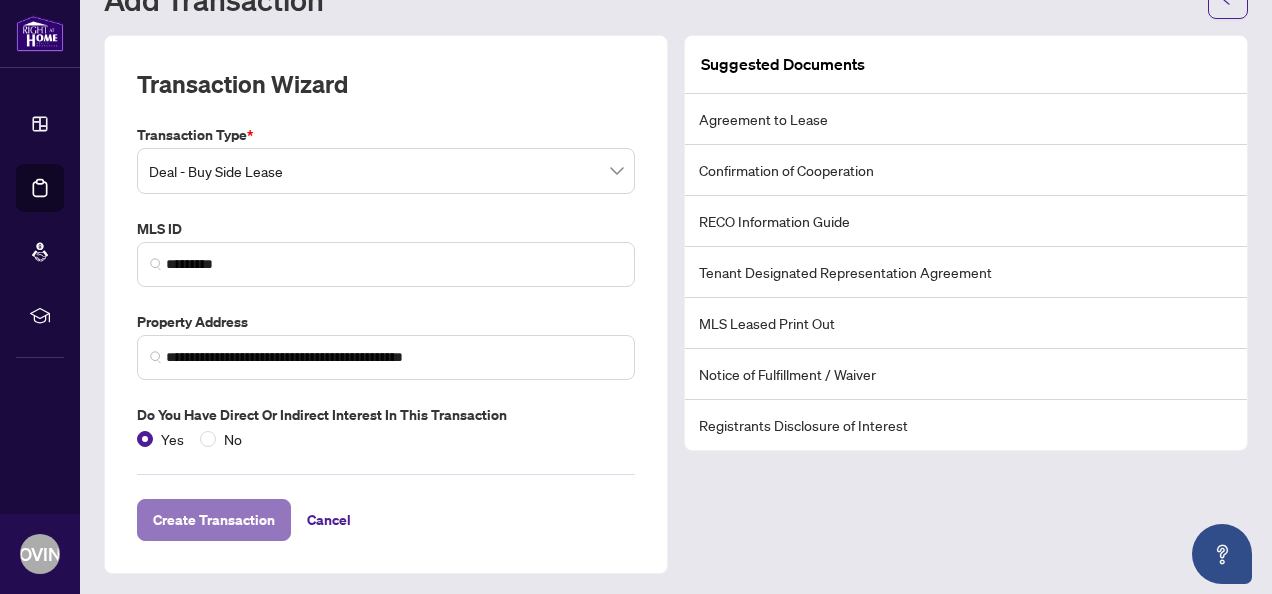 click on "Create Transaction" at bounding box center (214, 520) 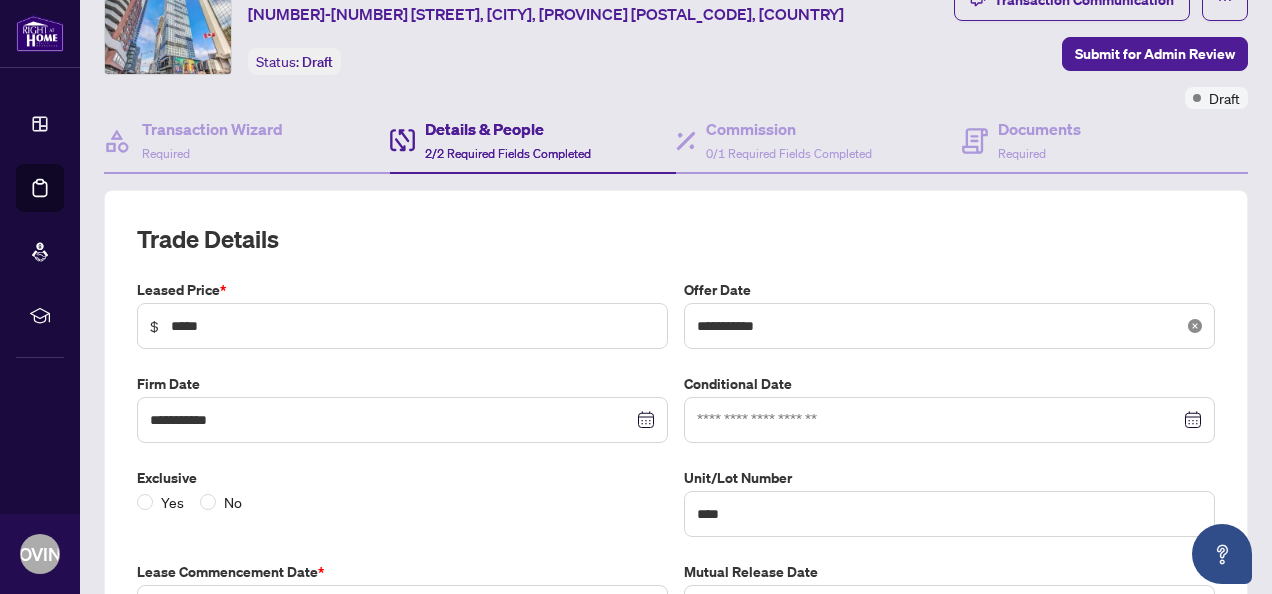 click 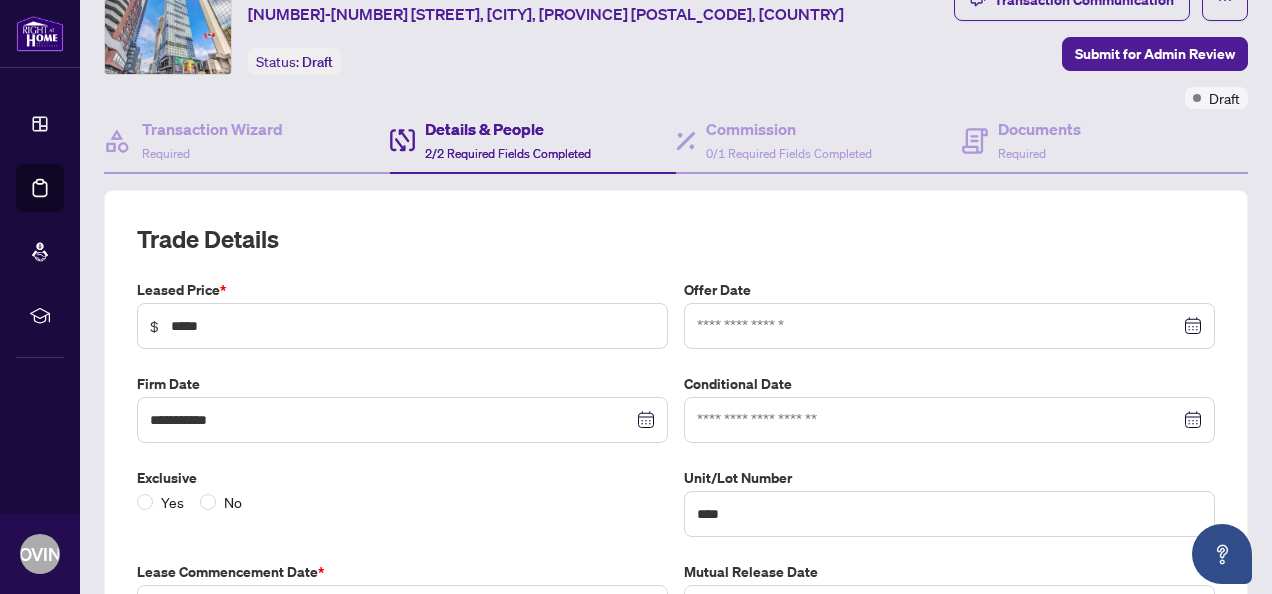 click at bounding box center [949, 326] 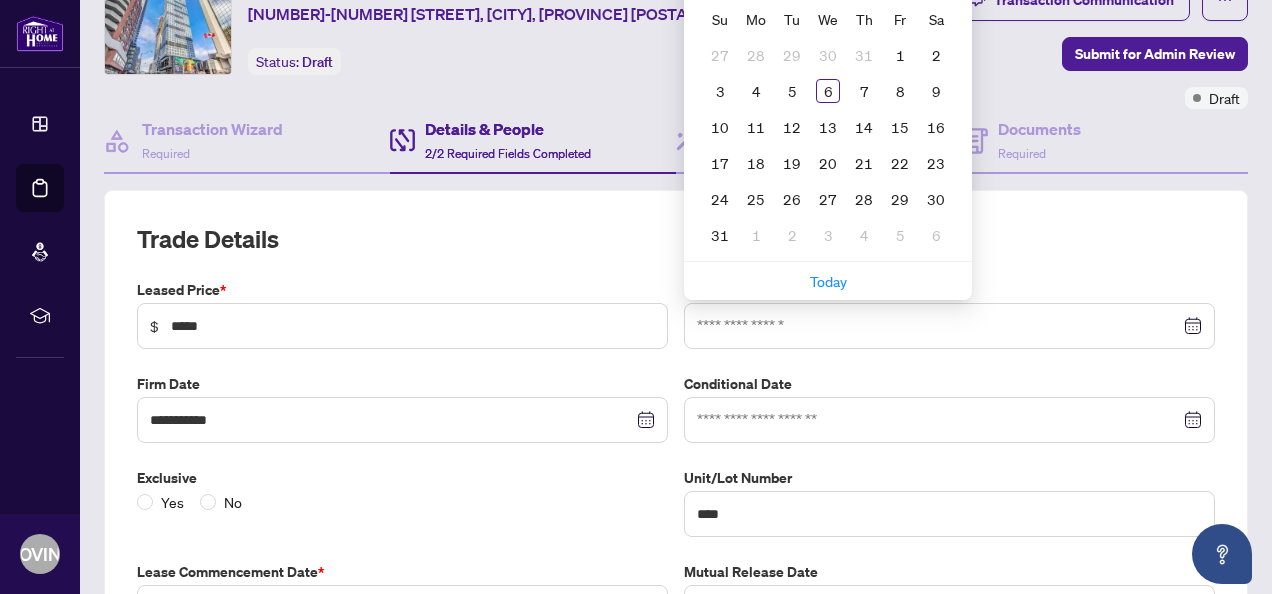 click on "Trade Details" at bounding box center [676, 239] 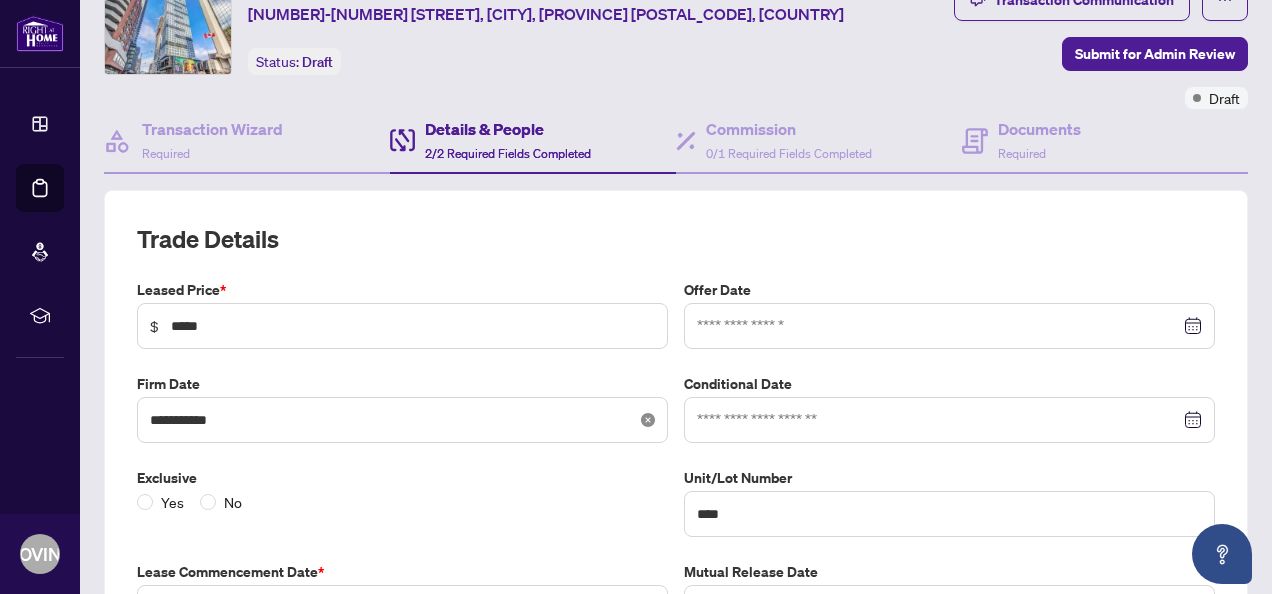 click 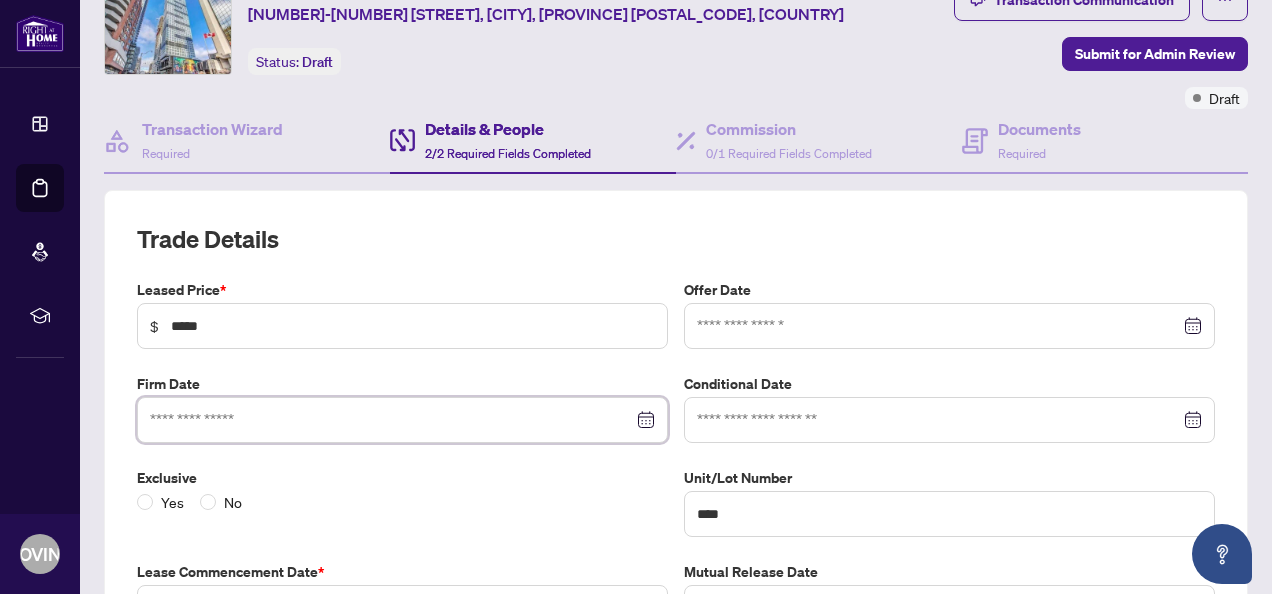 click at bounding box center (391, 420) 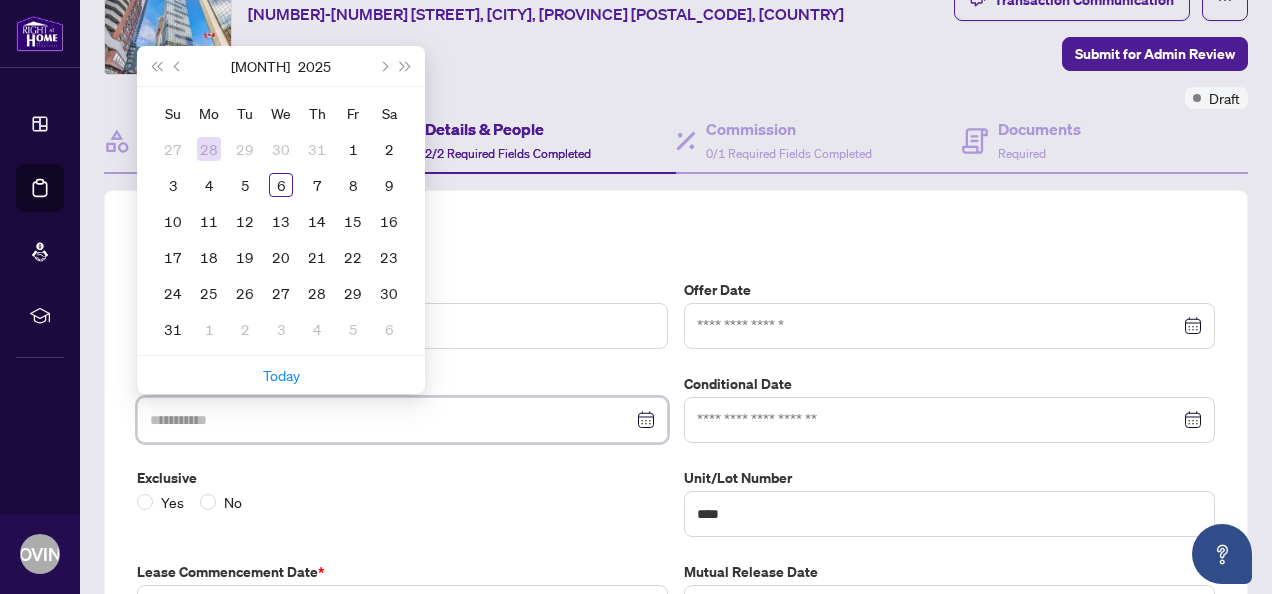 type on "**********" 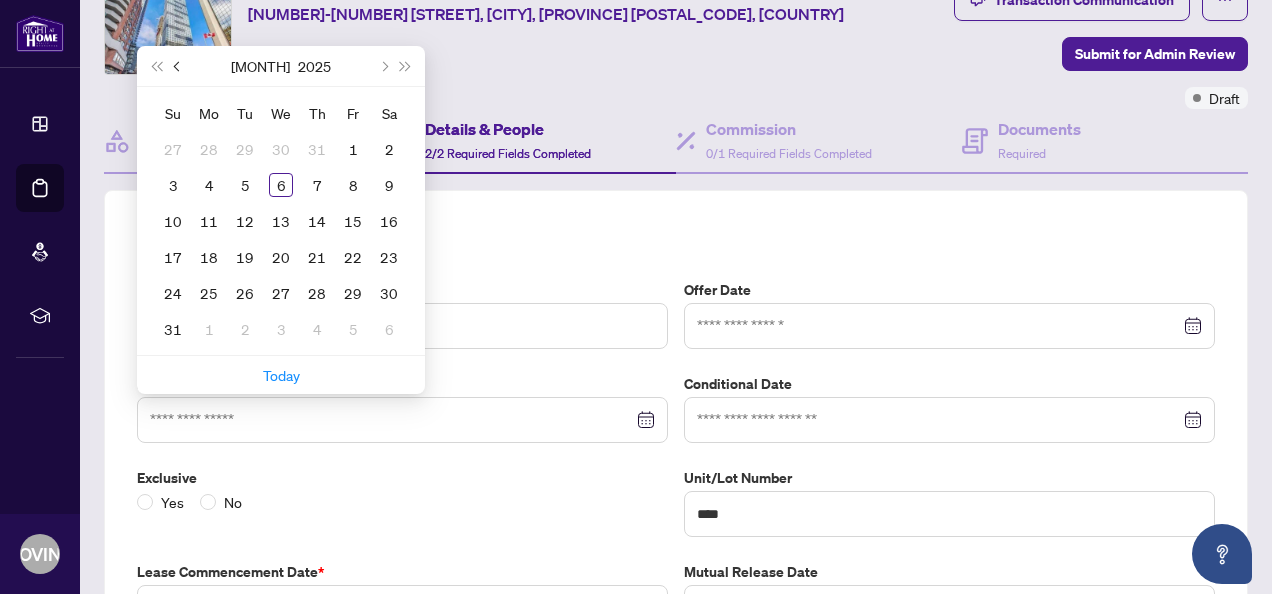 click at bounding box center [178, 66] 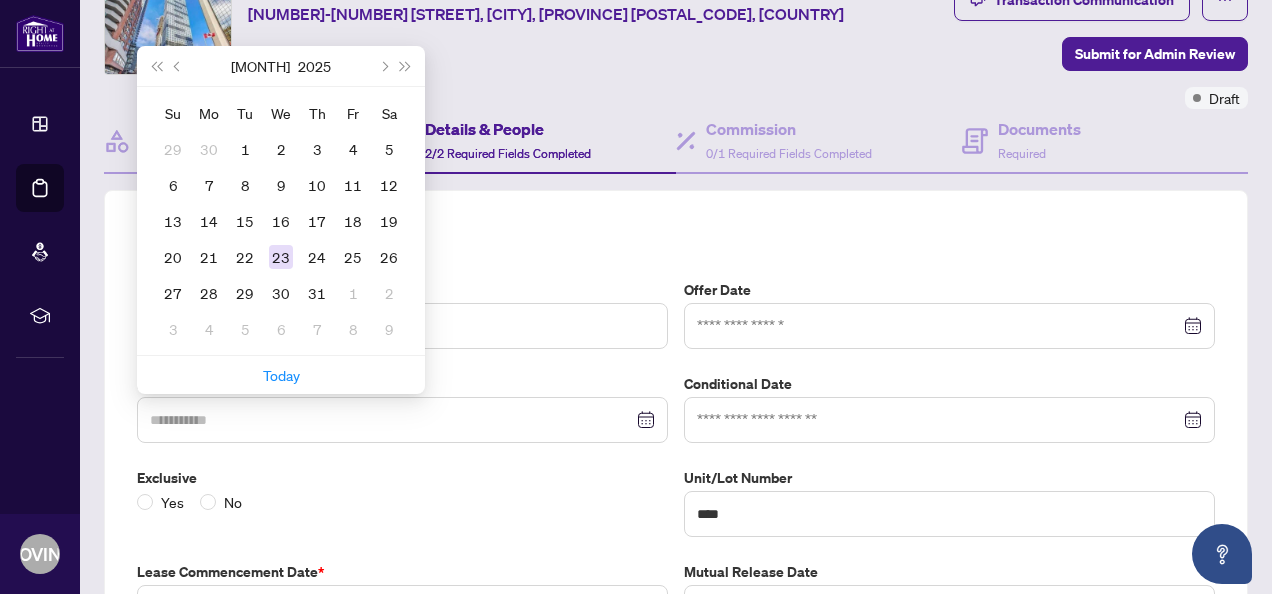type on "**********" 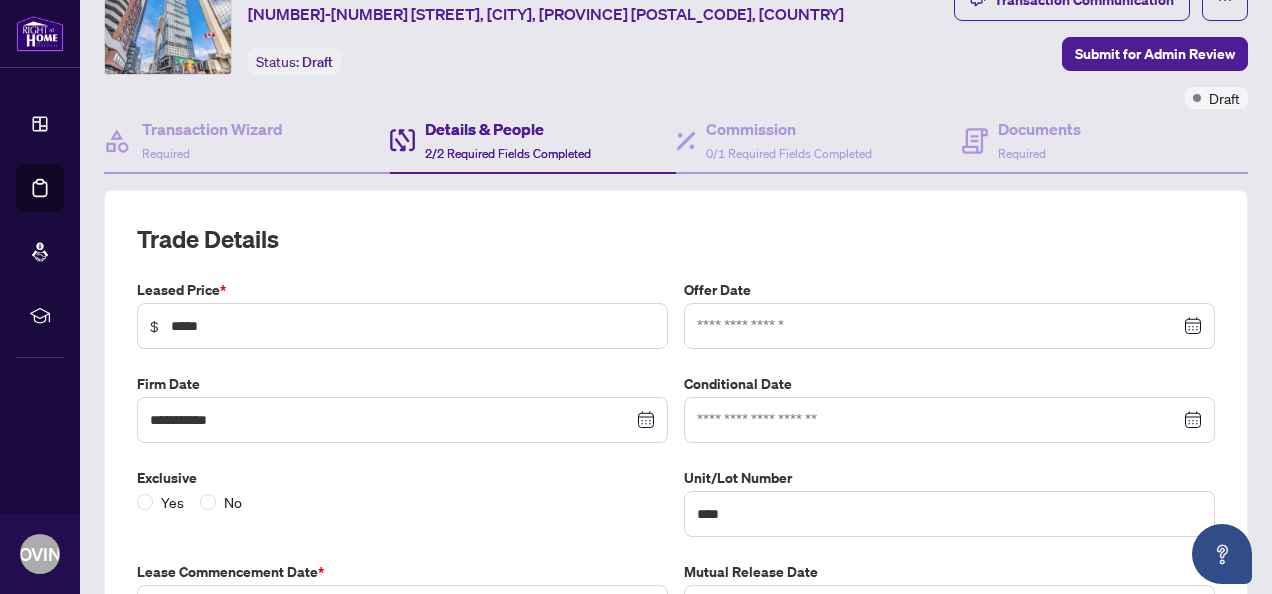 click at bounding box center [949, 326] 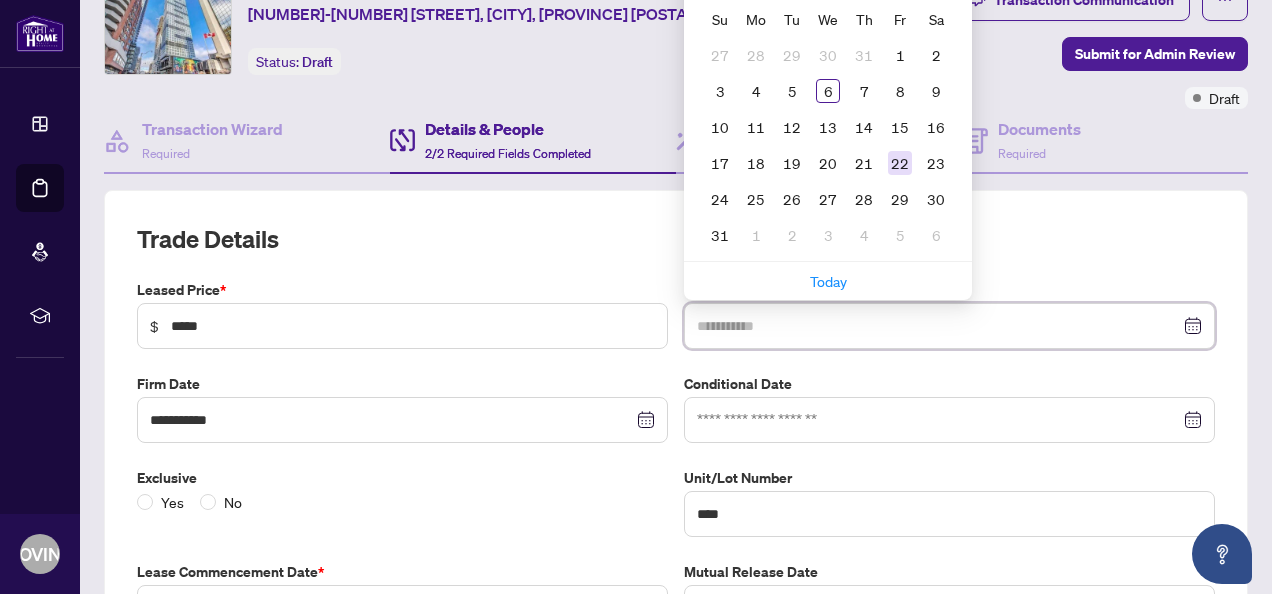 scroll, scrollTop: 0, scrollLeft: 0, axis: both 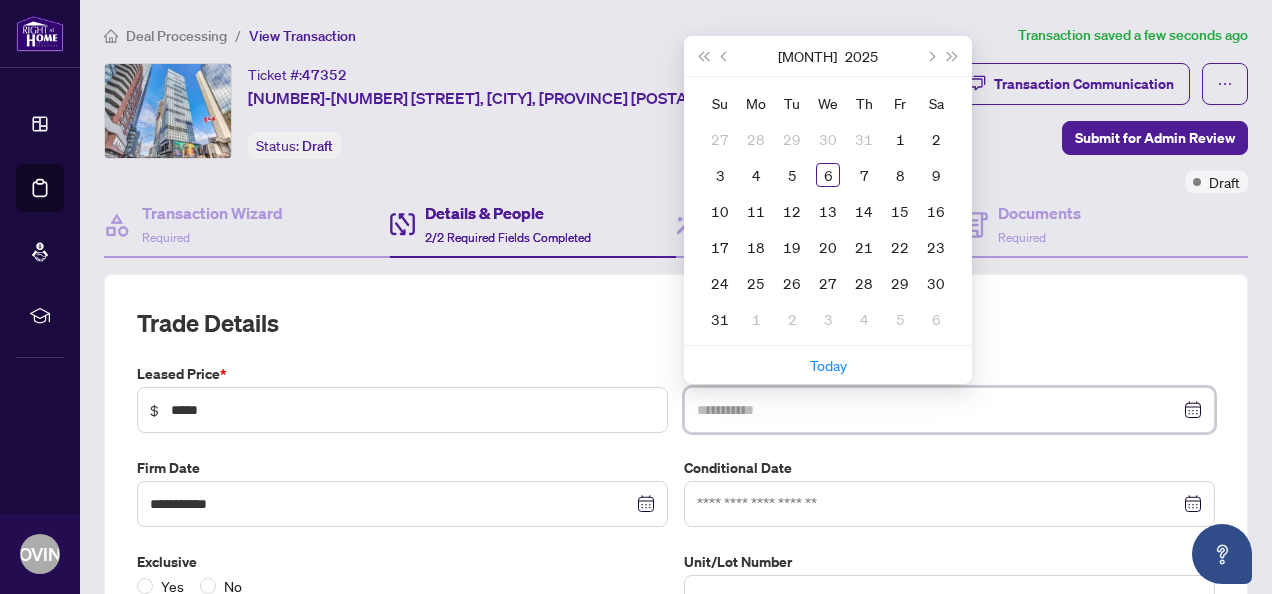 type on "**********" 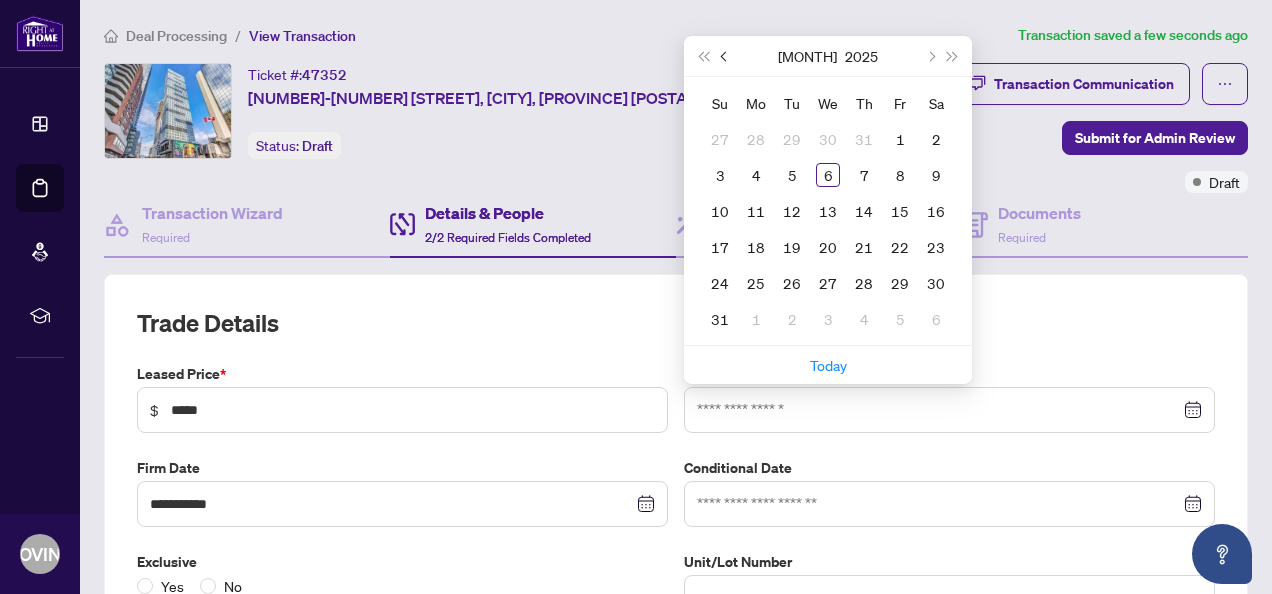 click at bounding box center [726, 56] 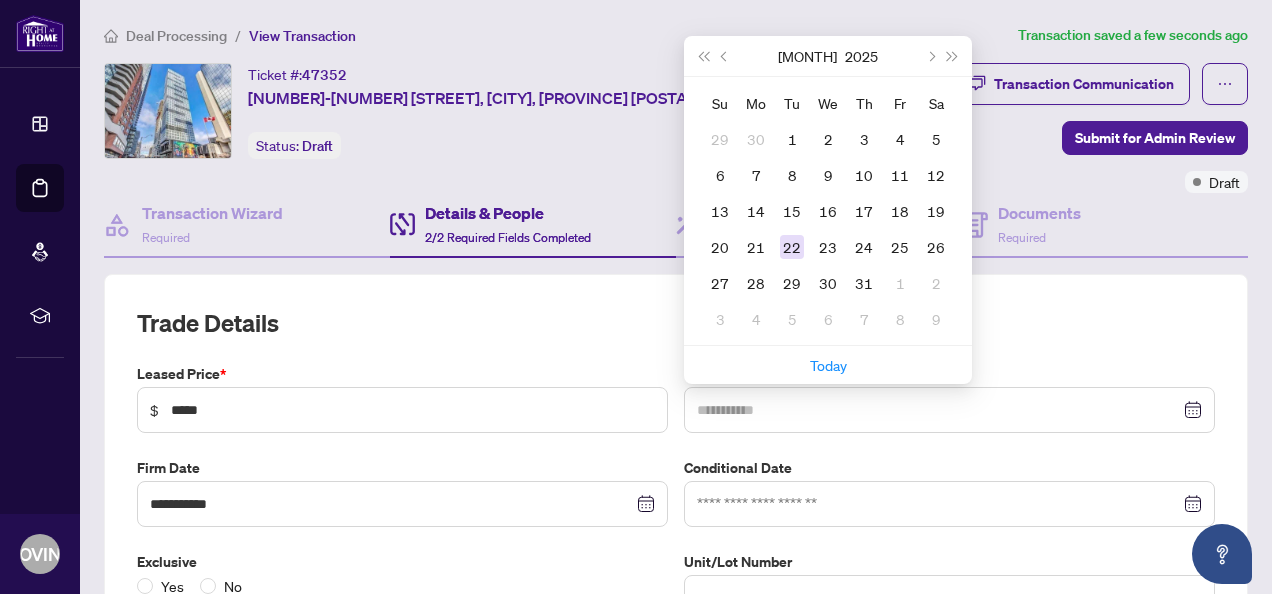 type on "**********" 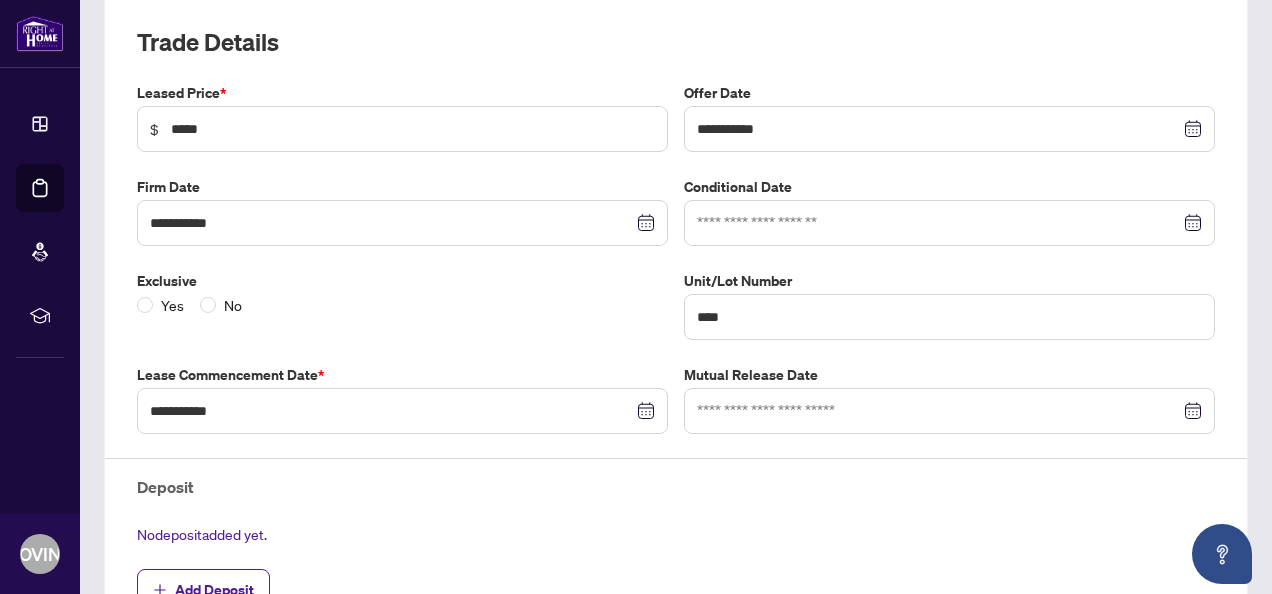 scroll, scrollTop: 282, scrollLeft: 0, axis: vertical 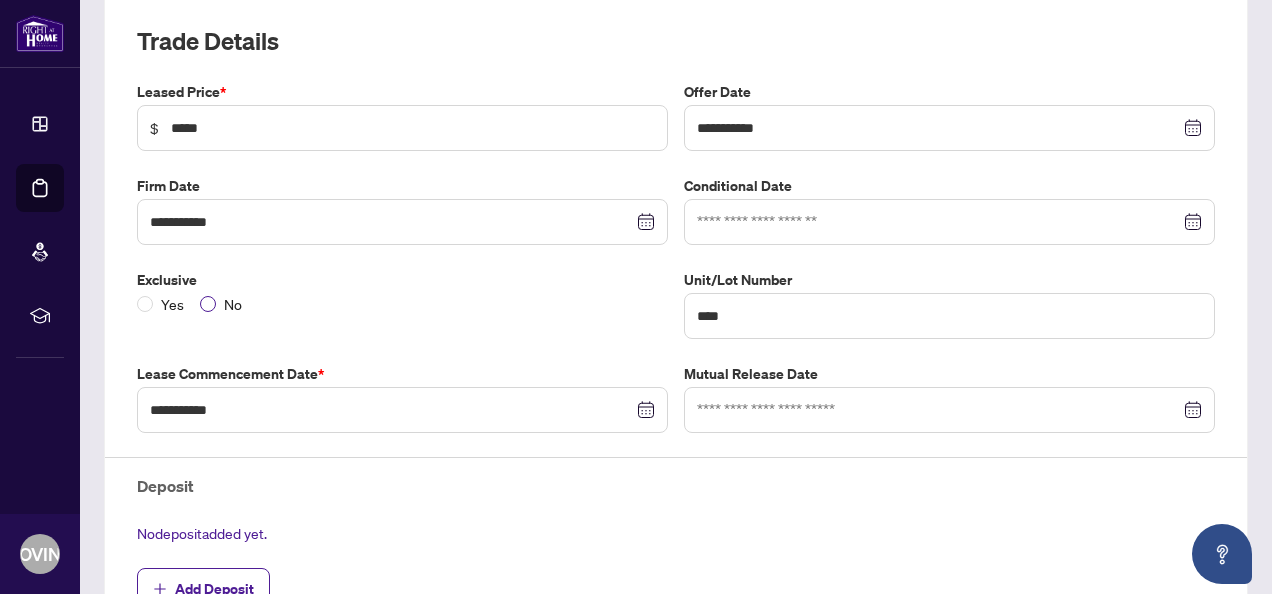 click on "No" at bounding box center (233, 304) 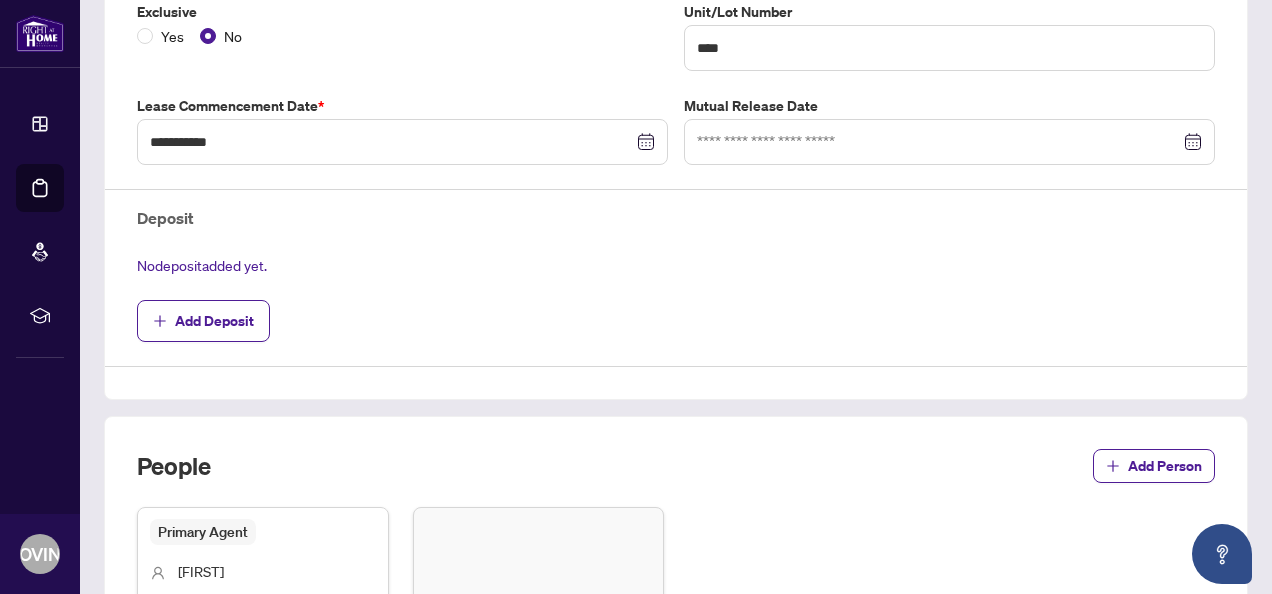 scroll, scrollTop: 552, scrollLeft: 0, axis: vertical 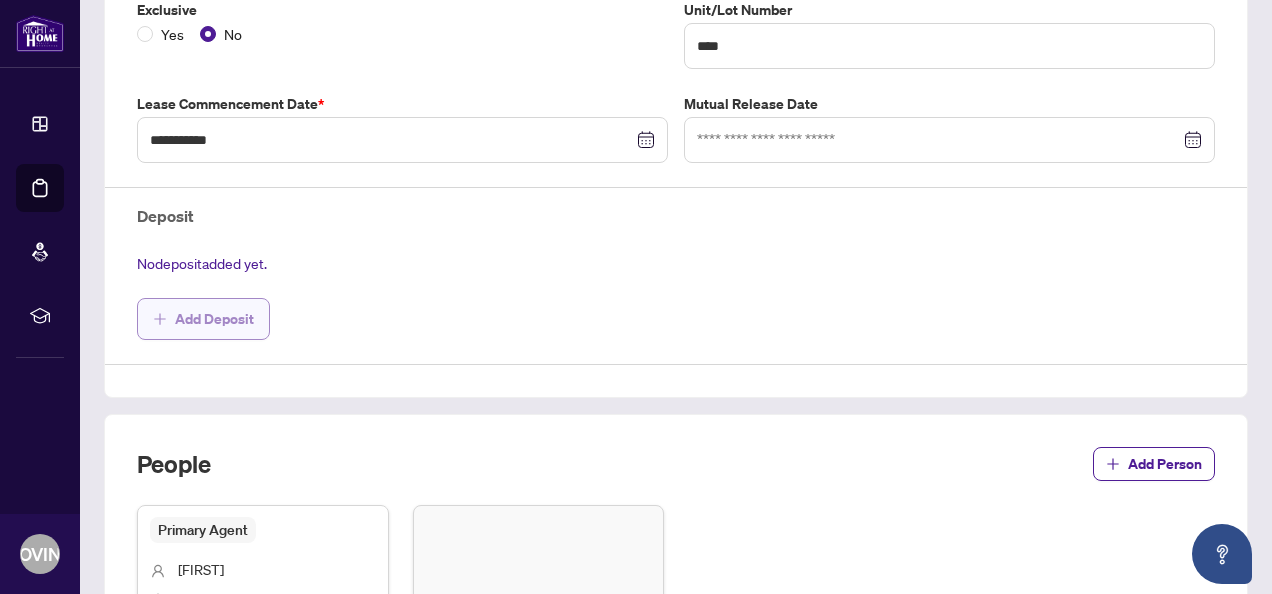 click on "Add Deposit" at bounding box center (214, 319) 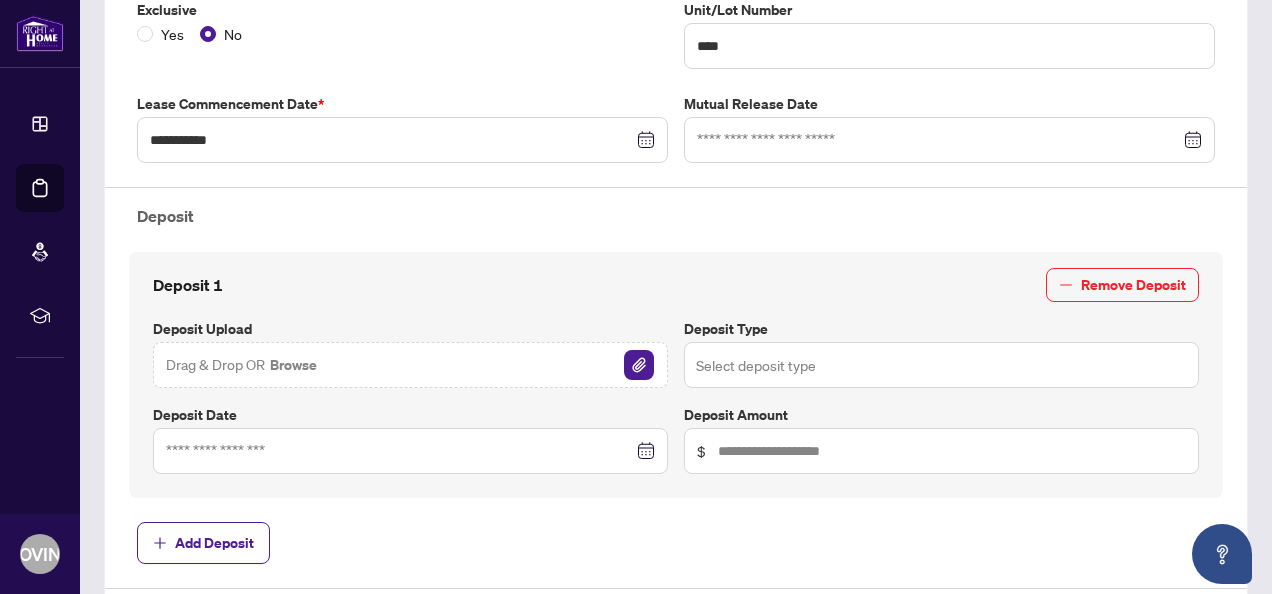 click at bounding box center [941, 365] 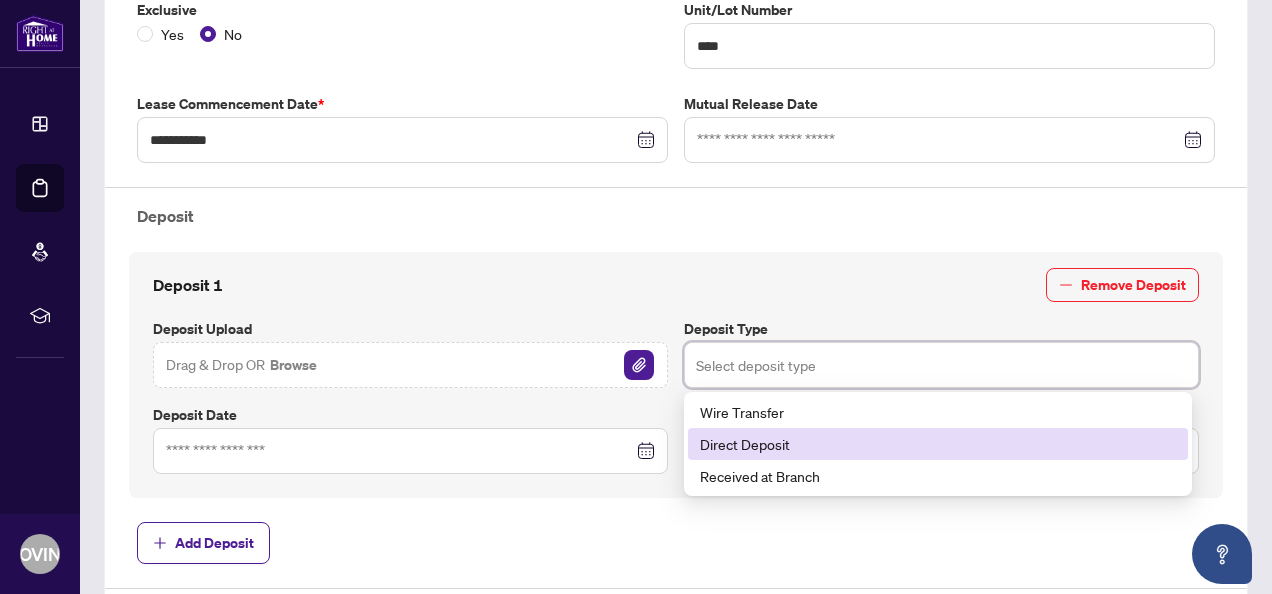 click on "Direct Deposit" at bounding box center (938, 444) 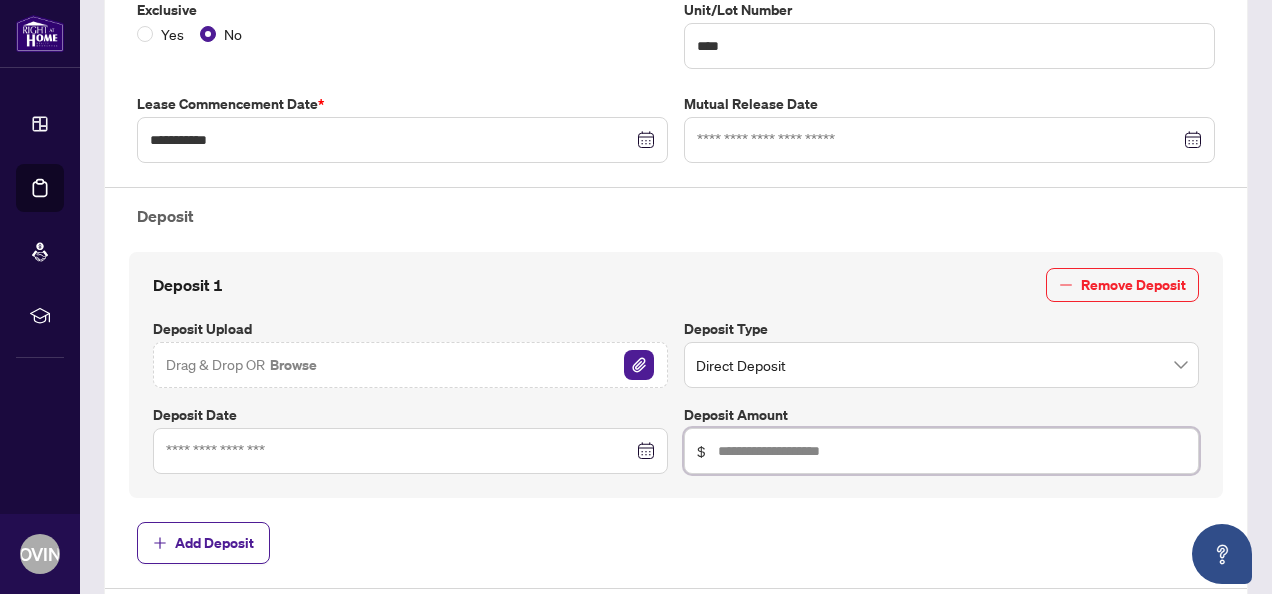 click at bounding box center (952, 451) 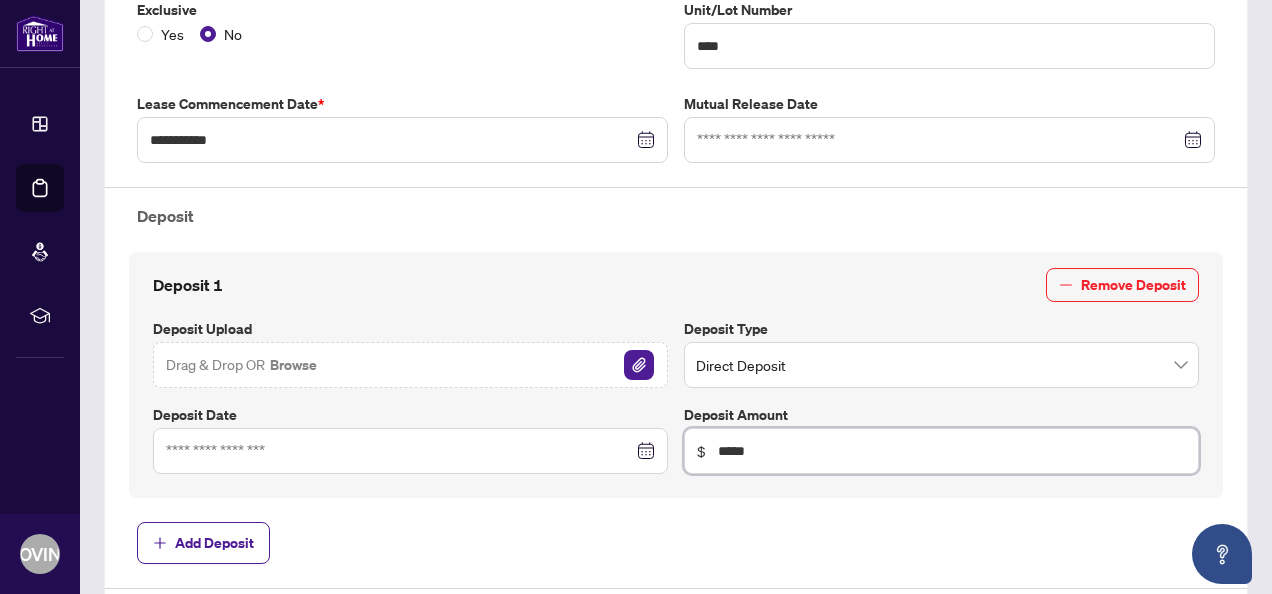 click at bounding box center (410, 451) 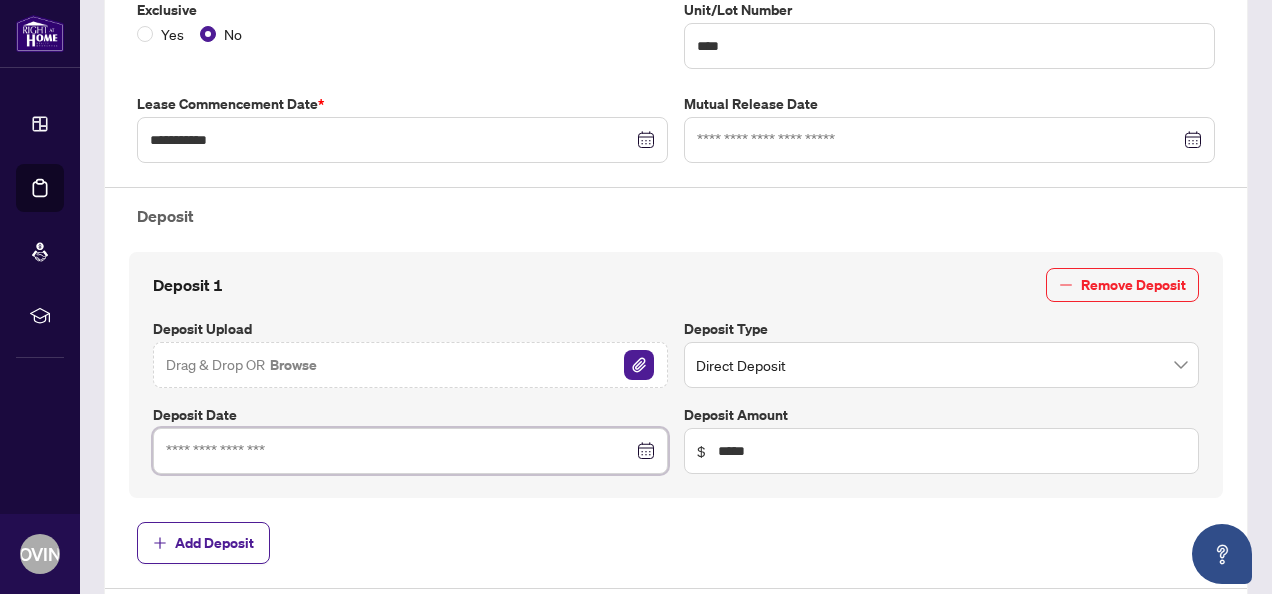 click at bounding box center (410, 451) 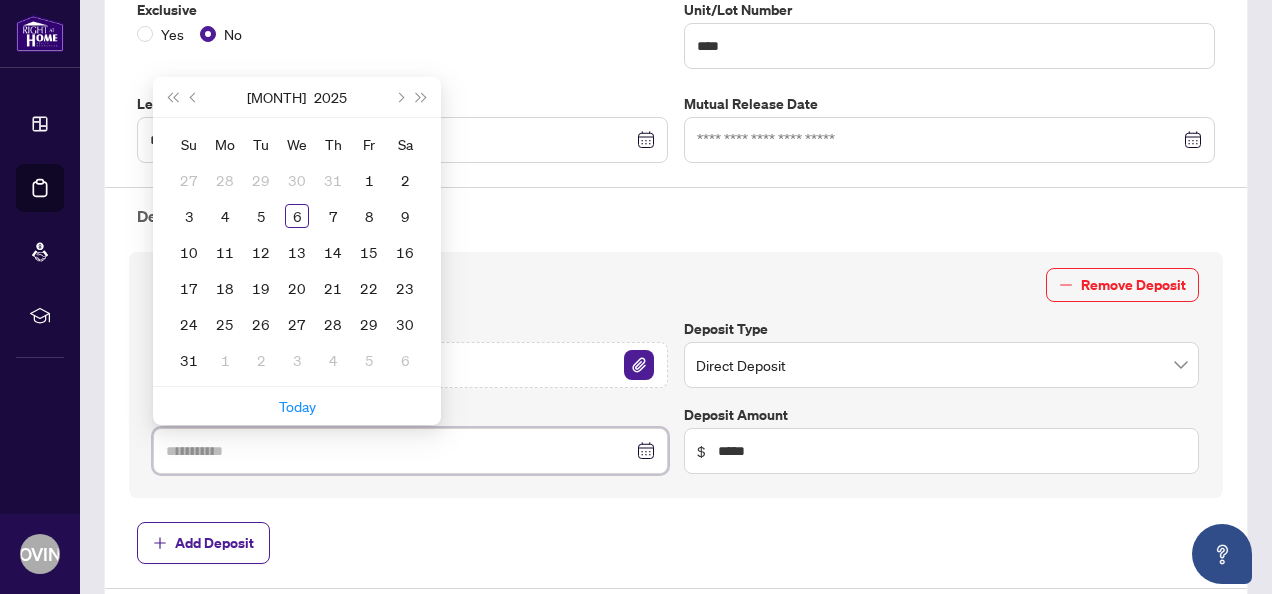 type on "**********" 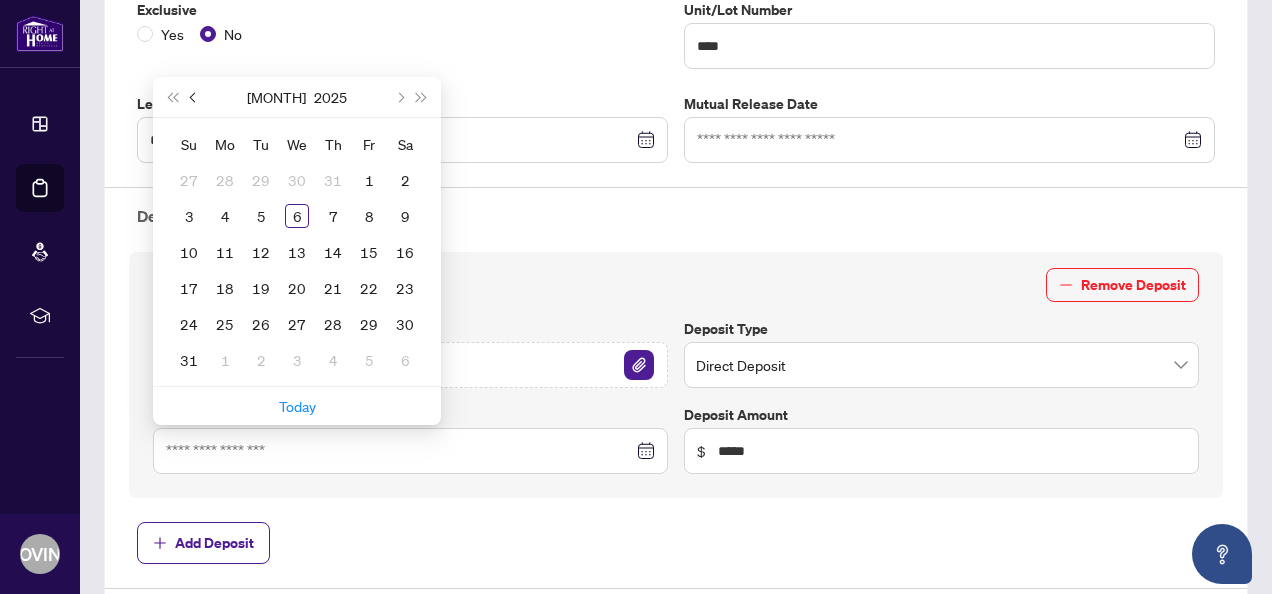 click at bounding box center (194, 97) 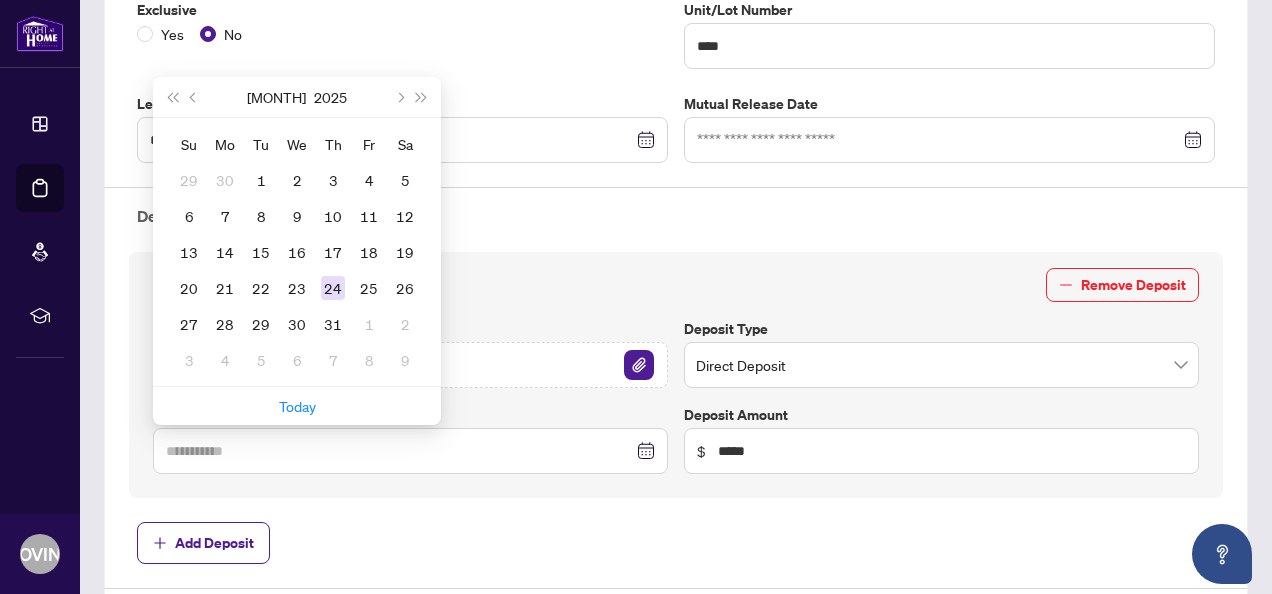 type on "**********" 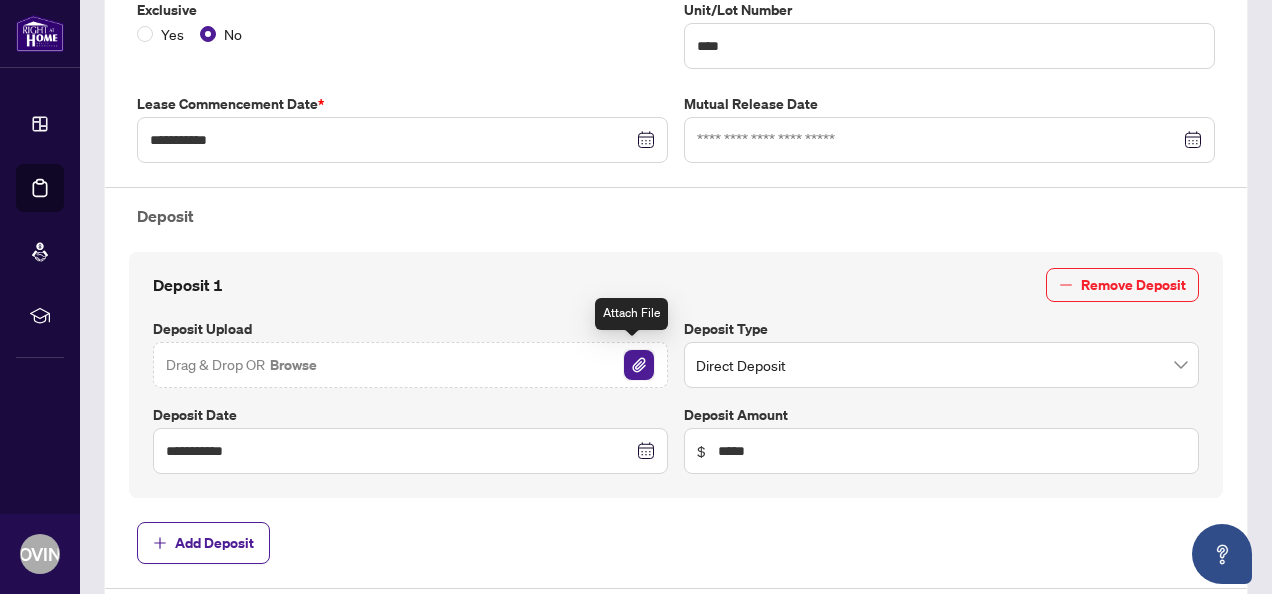 click at bounding box center (639, 365) 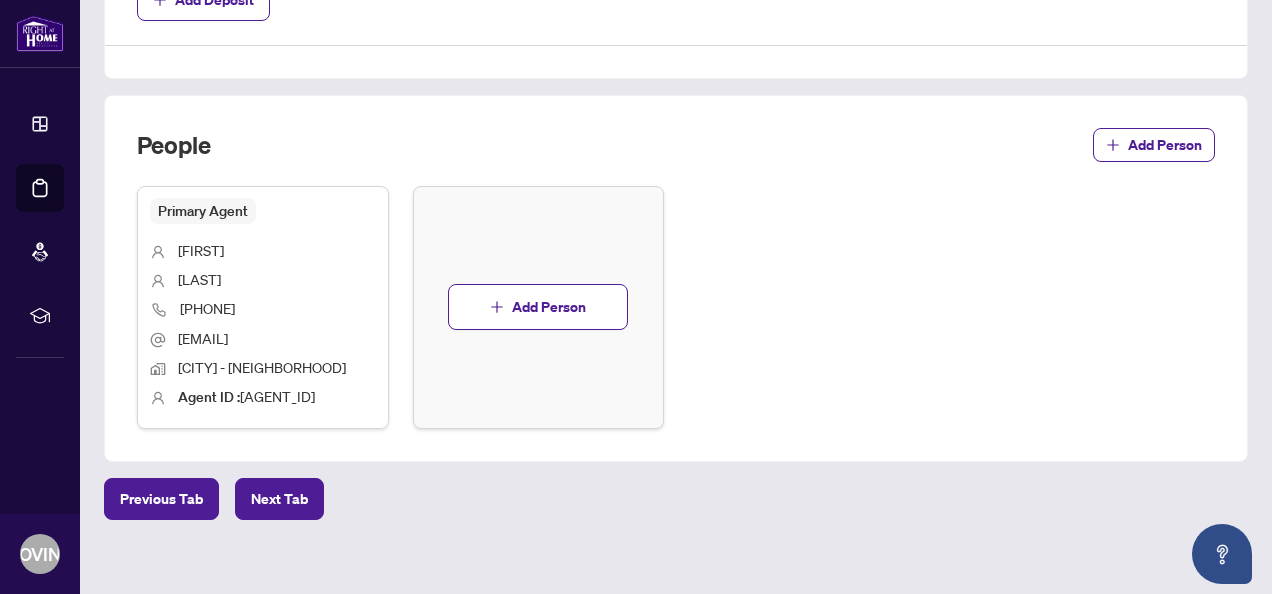 scroll, scrollTop: 1098, scrollLeft: 0, axis: vertical 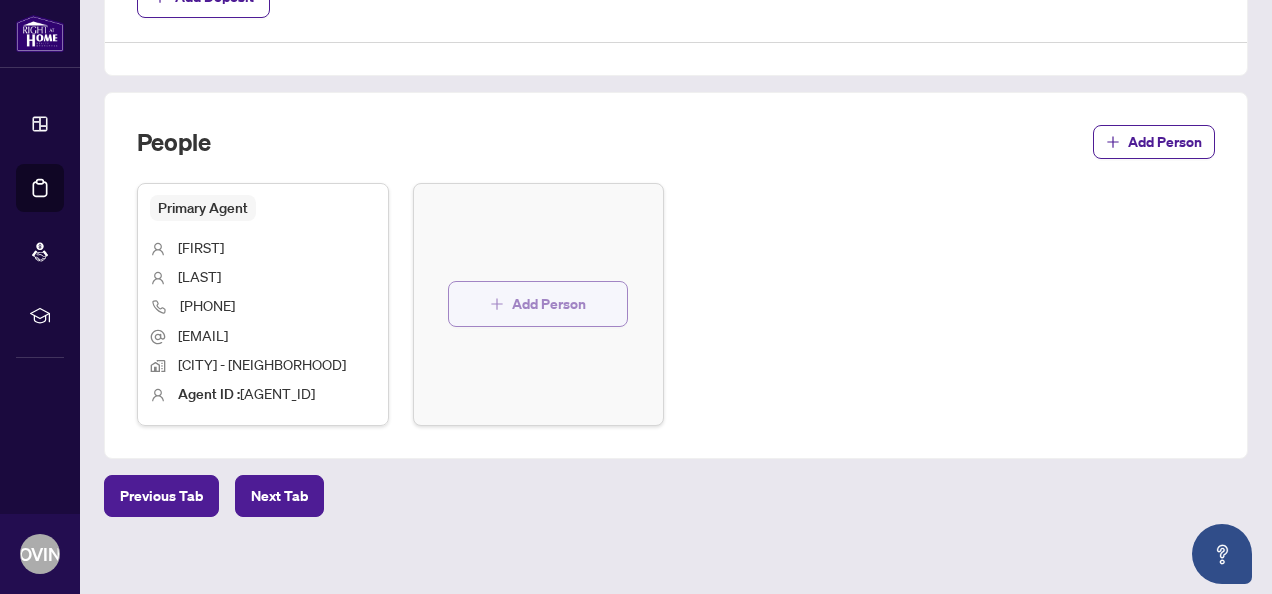 click on "Add Person" at bounding box center (549, 304) 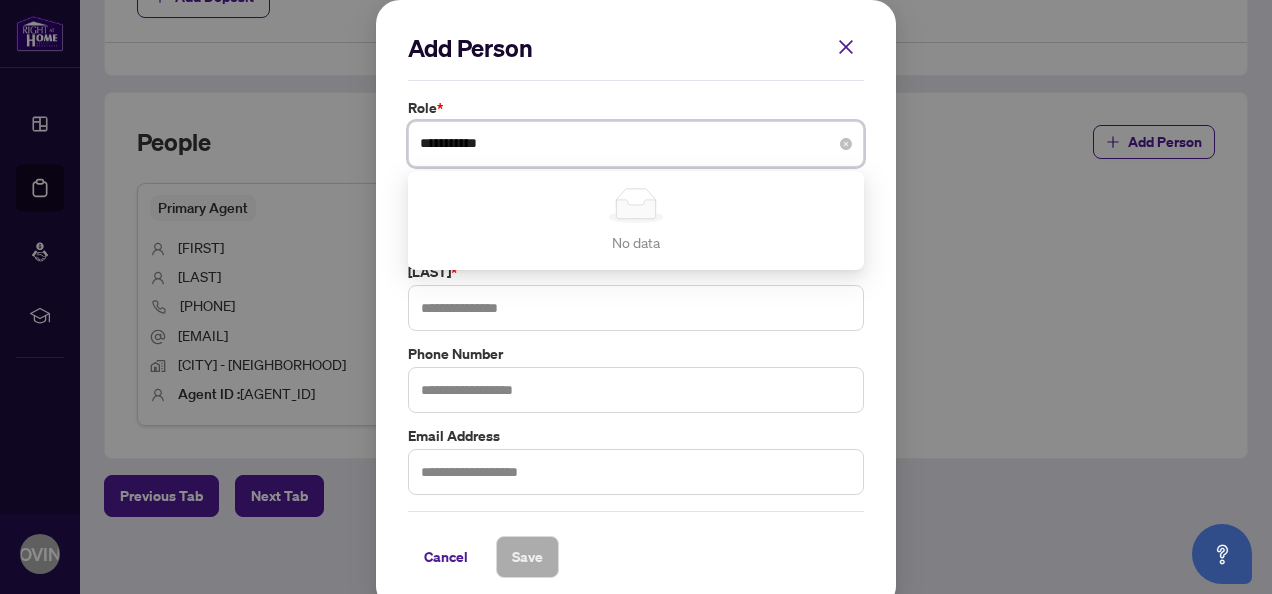 type on "**********" 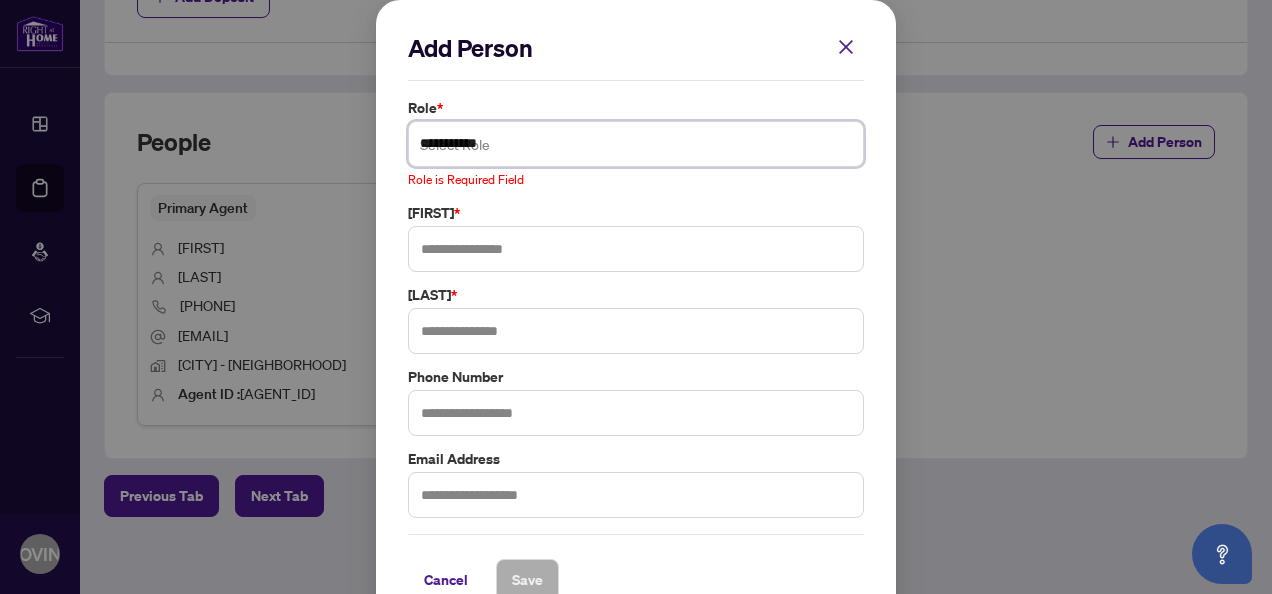 type 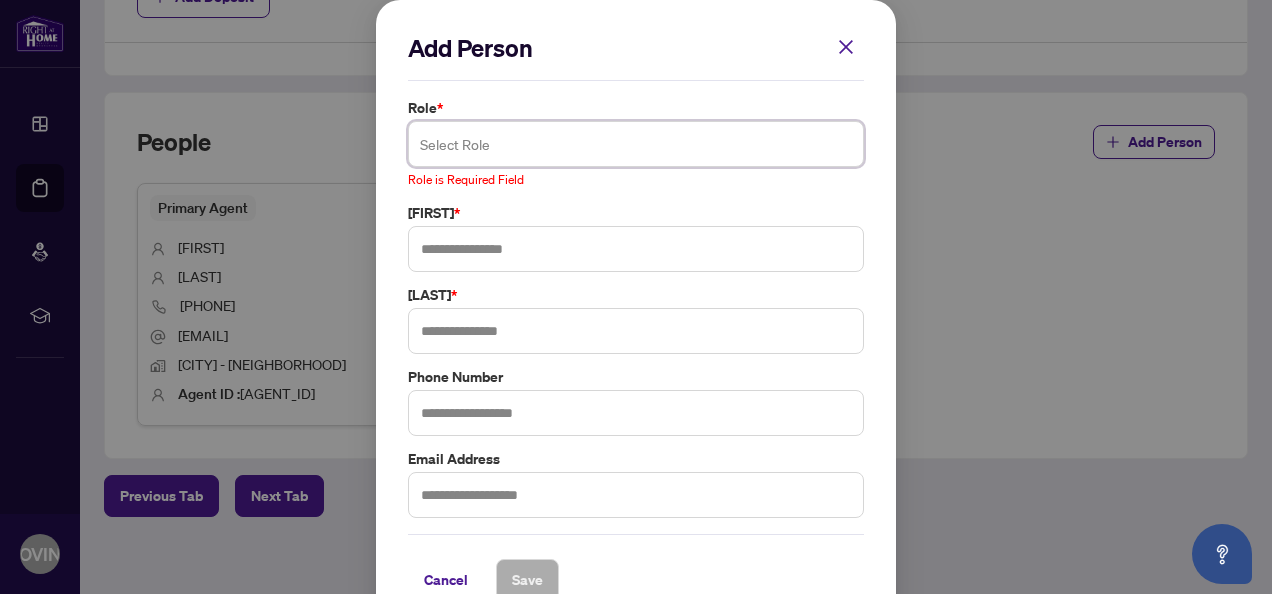 click on "First Name *" at bounding box center [636, 237] 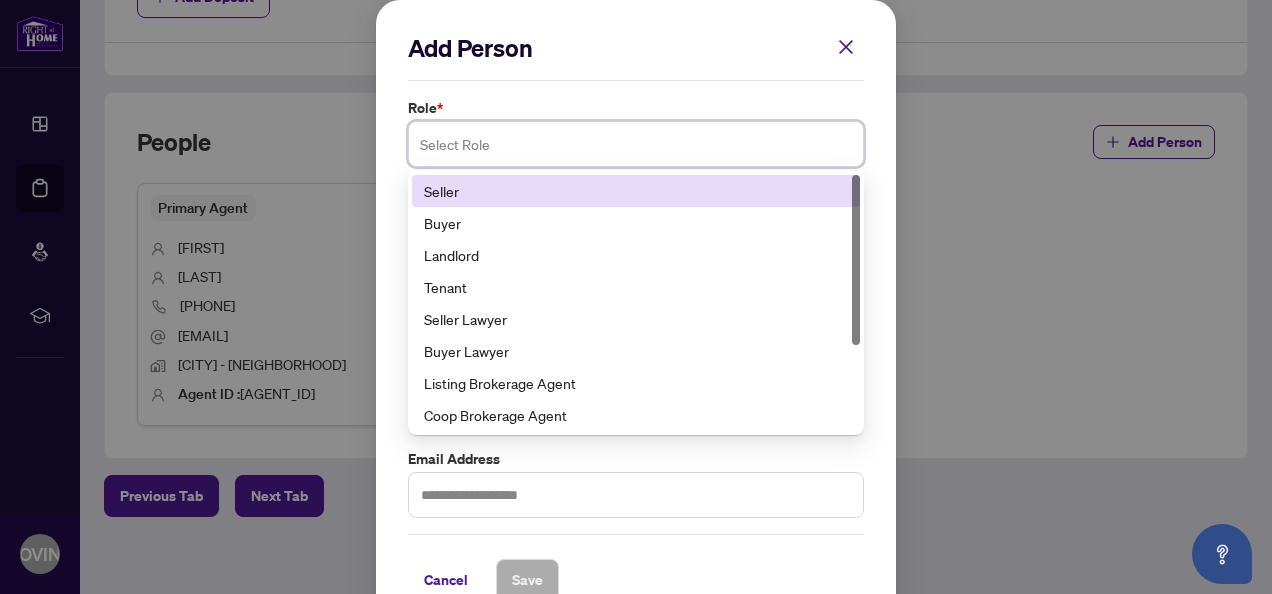 click at bounding box center (636, 144) 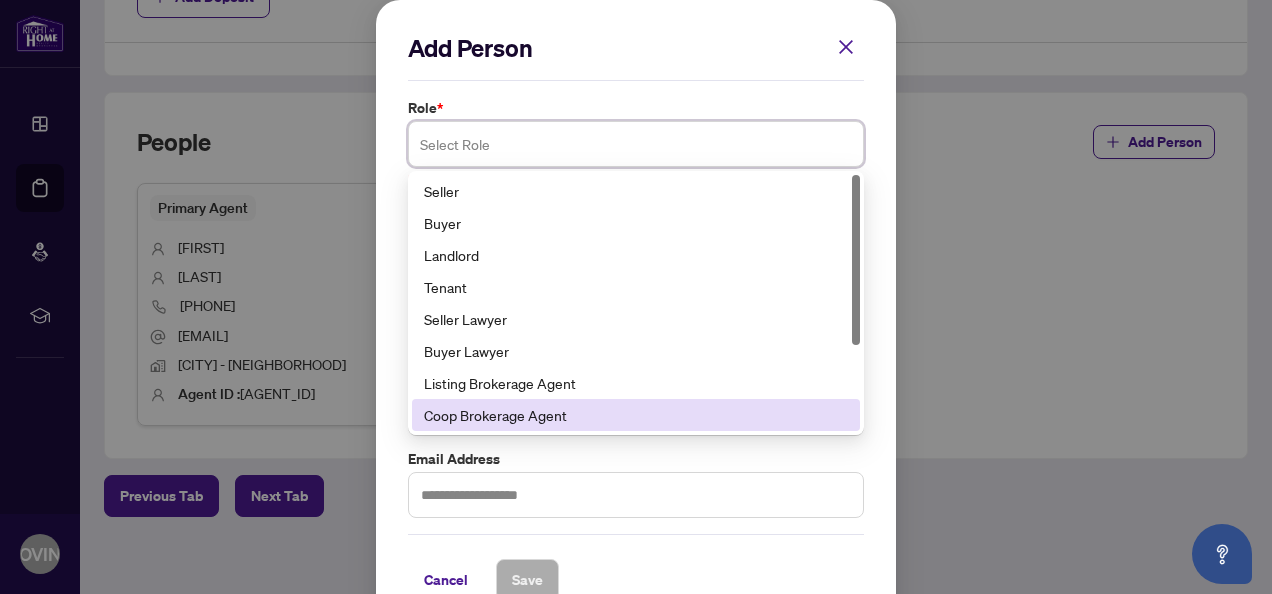 click on "Coop Brokerage Agent" at bounding box center [636, 415] 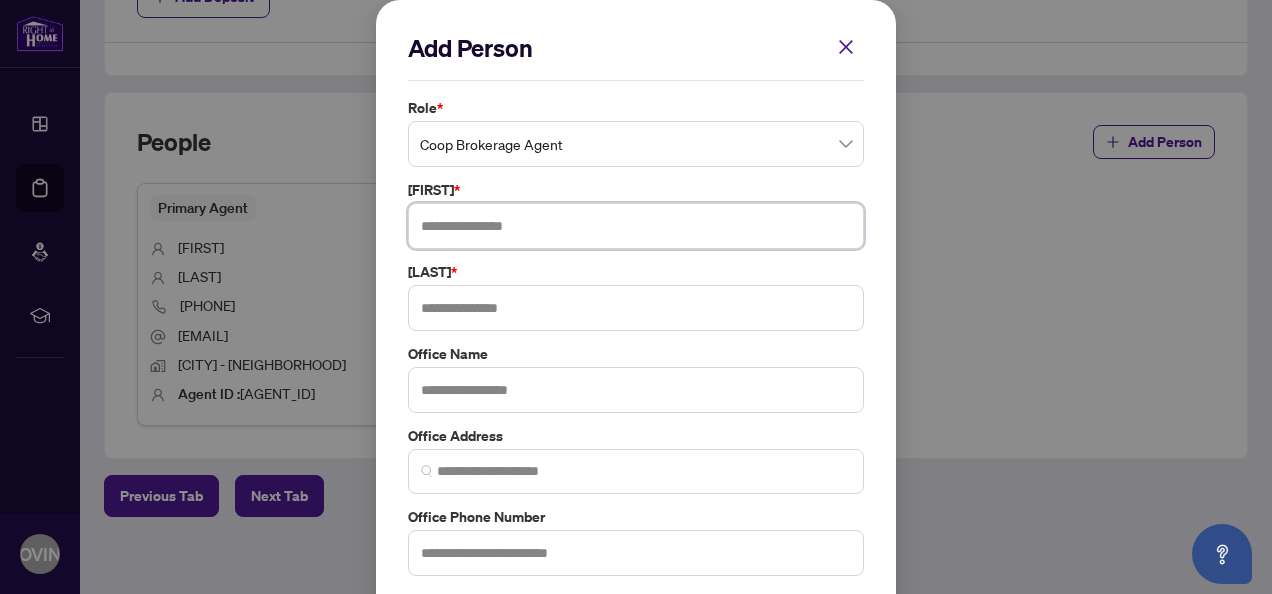 click at bounding box center (636, 226) 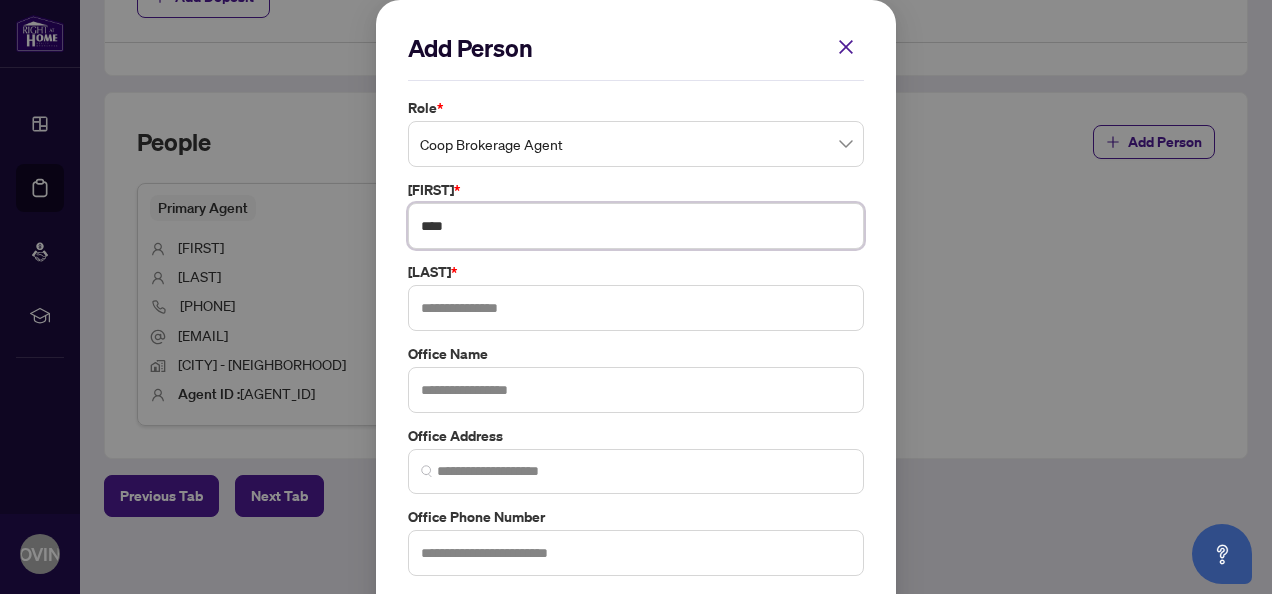 type on "****" 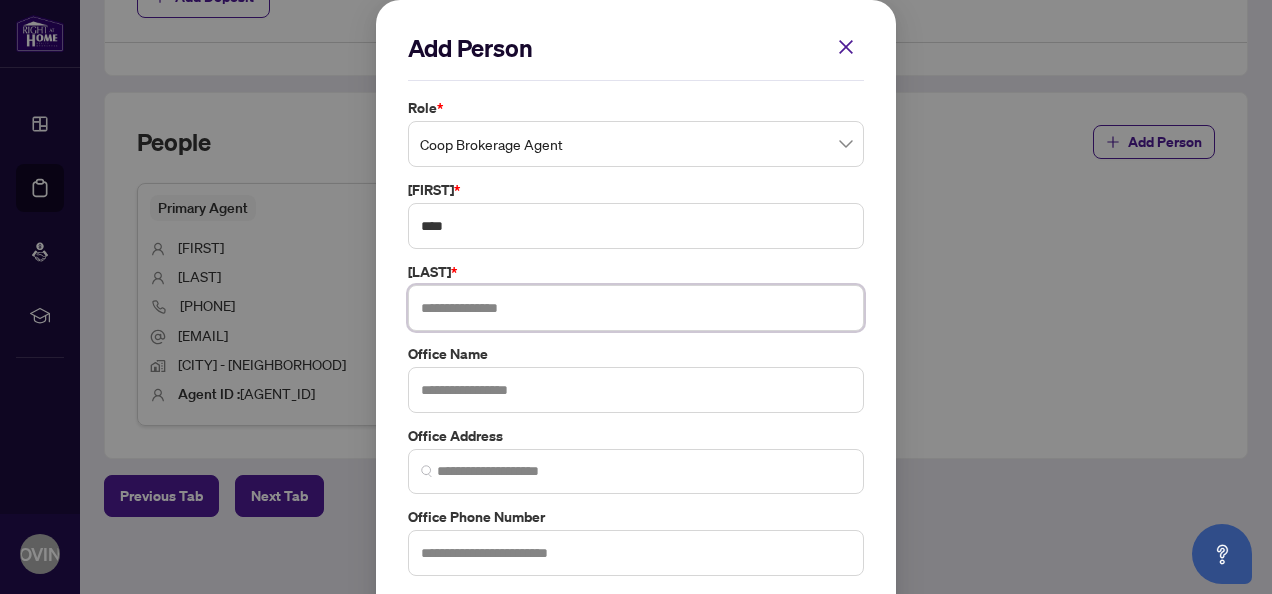 click at bounding box center (636, 308) 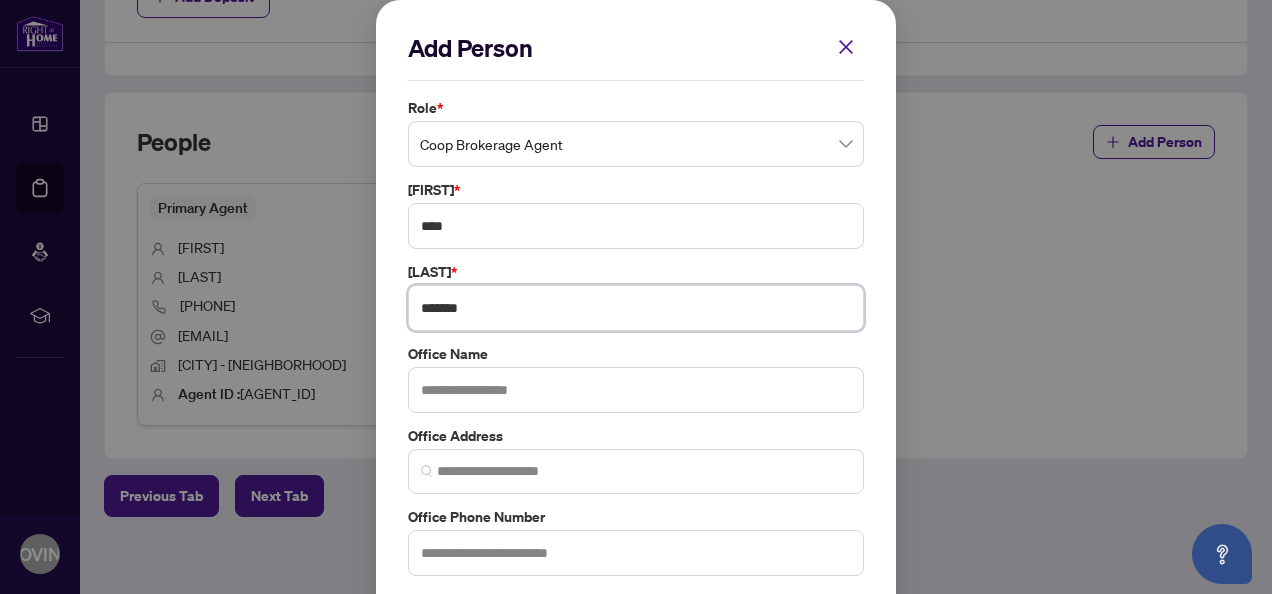 type on "*******" 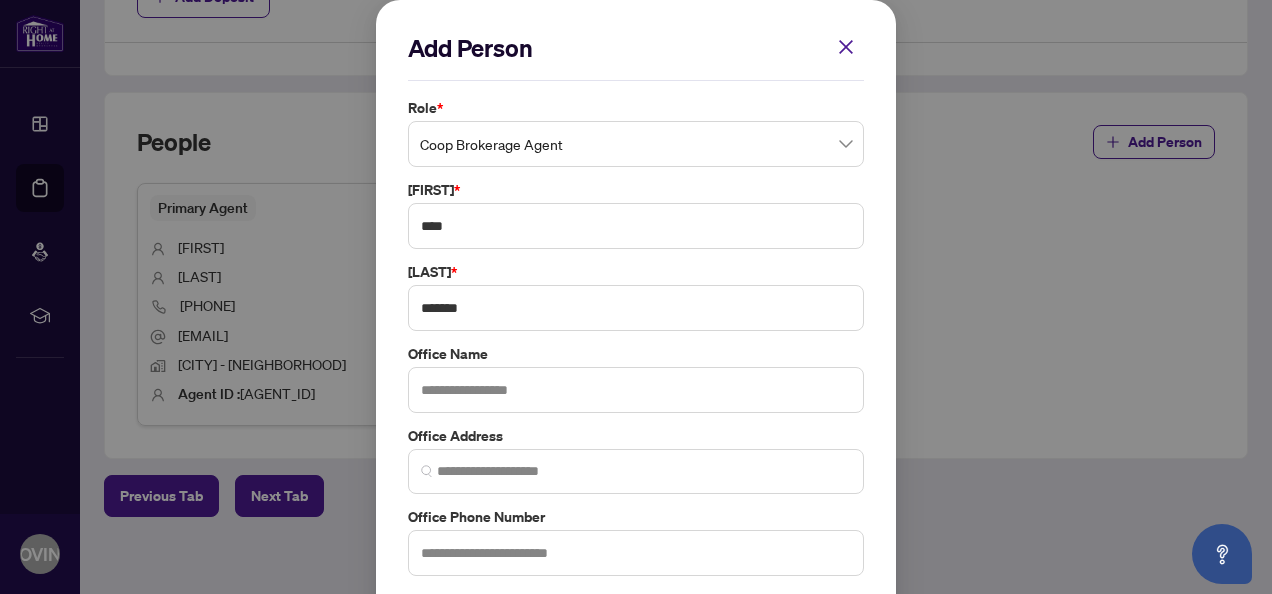 click on "Add Person Role * Coop Brokerage Agent 8 9 10 Seller Buyer Landlord Tenant Seller Lawyer Buyer Lawyer Listing Brokerage Agent Coop Brokerage Agent Additional RAHR agent Corporation Buyer First Name * **** Last Name * ******* Office Name Office Address Office Phone Number Office Email Address Cancel Save Cancel OK" at bounding box center [636, 386] 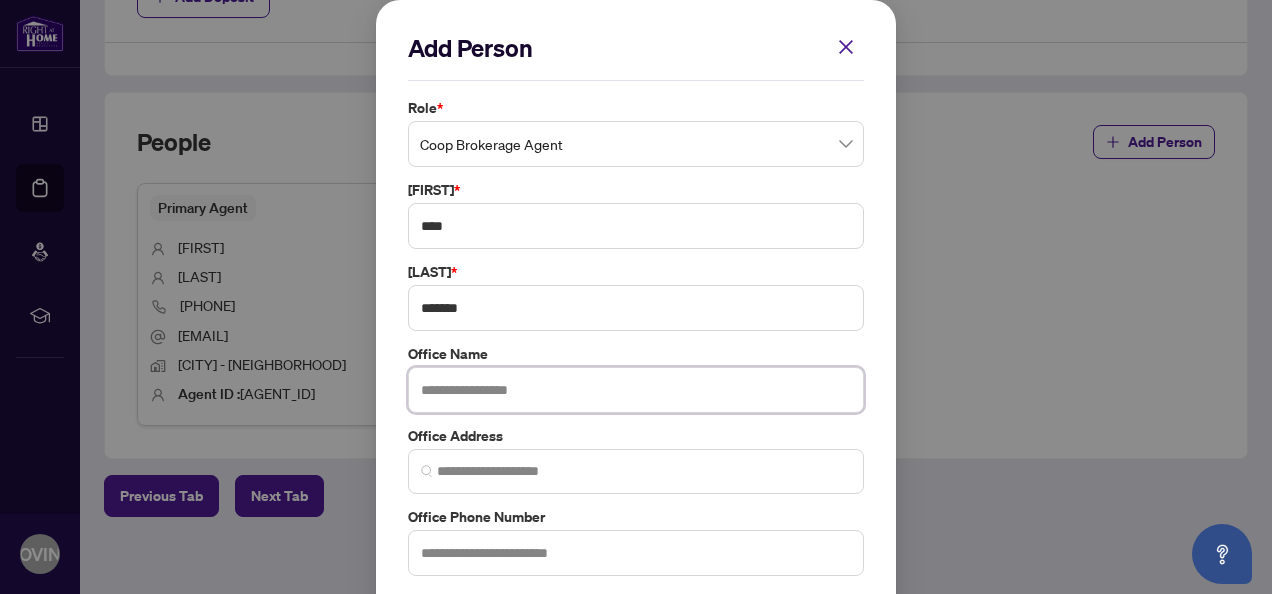 click at bounding box center (636, 390) 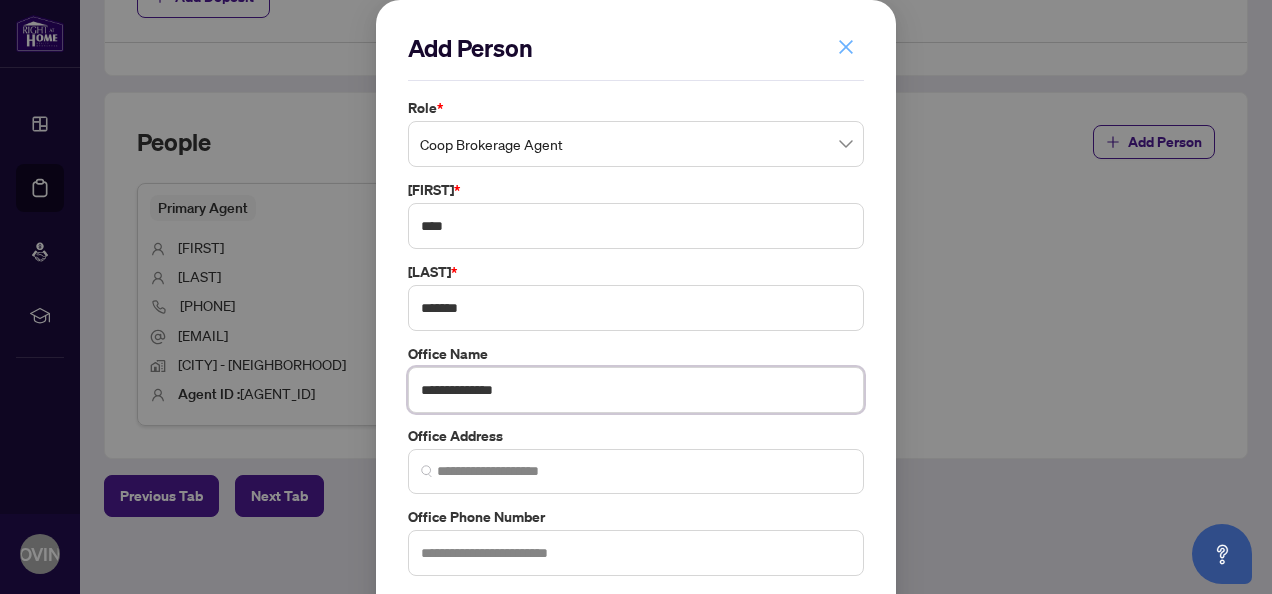 type on "**********" 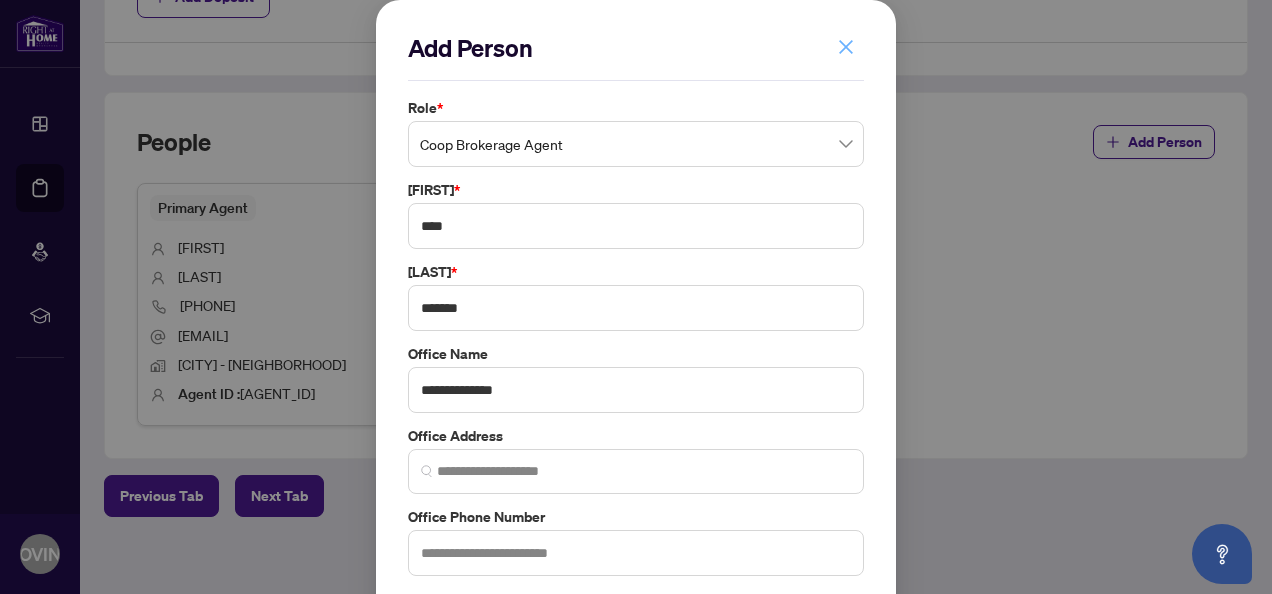 click 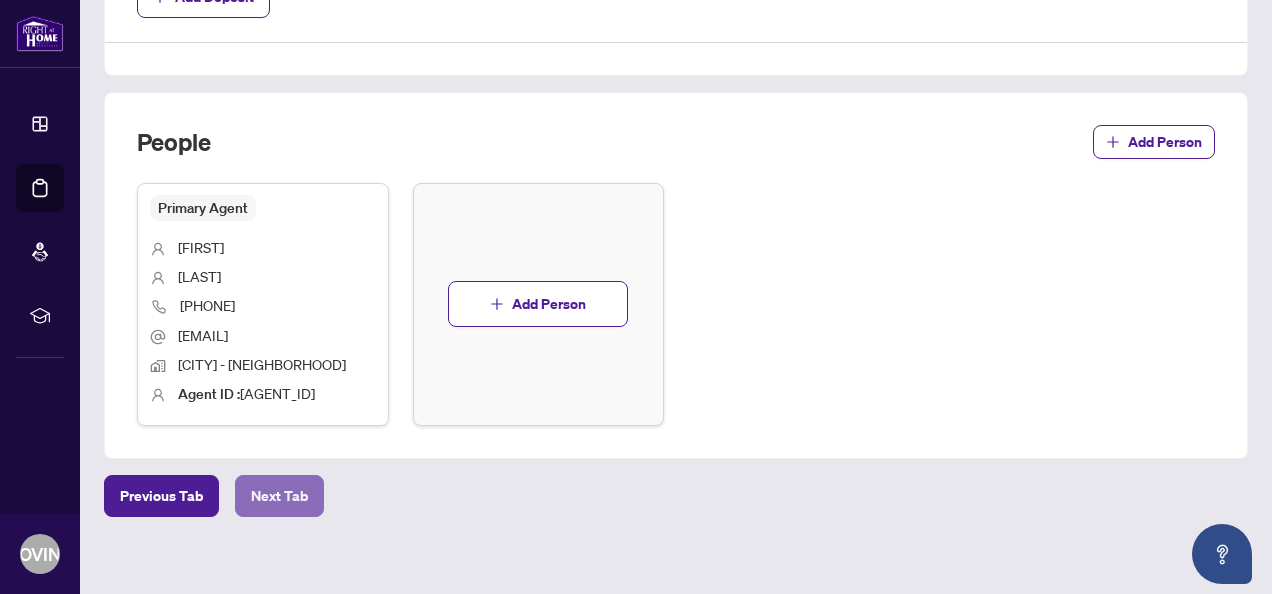 click on "Next Tab" at bounding box center [279, 496] 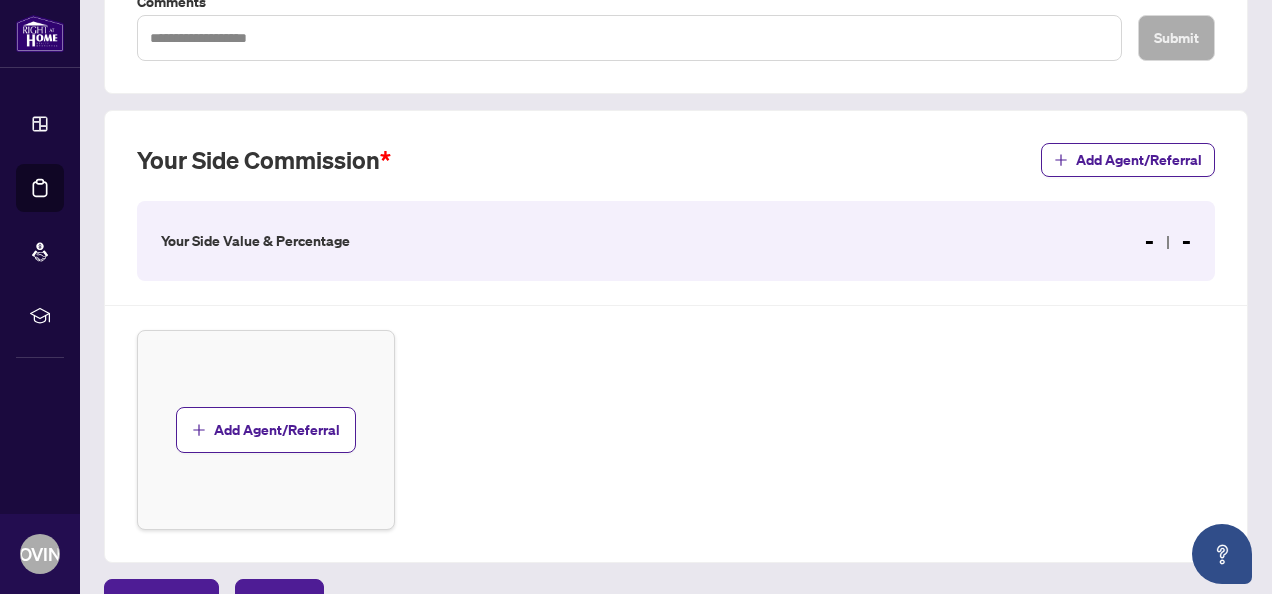 scroll, scrollTop: 490, scrollLeft: 0, axis: vertical 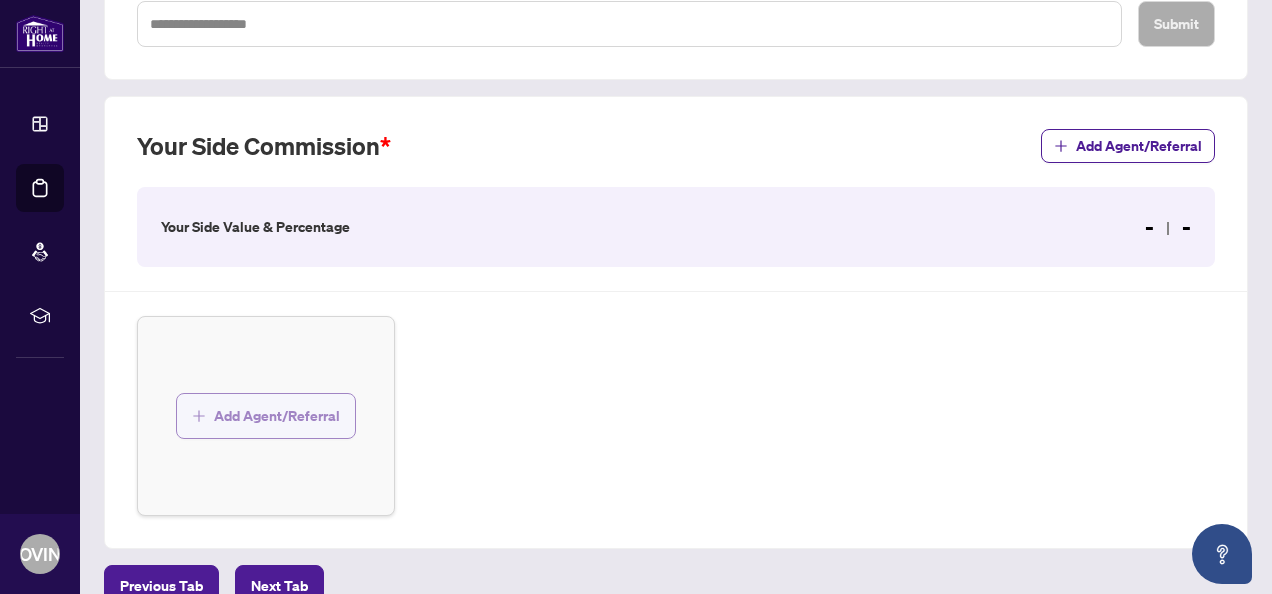 click on "Add Agent/Referral" at bounding box center (277, 416) 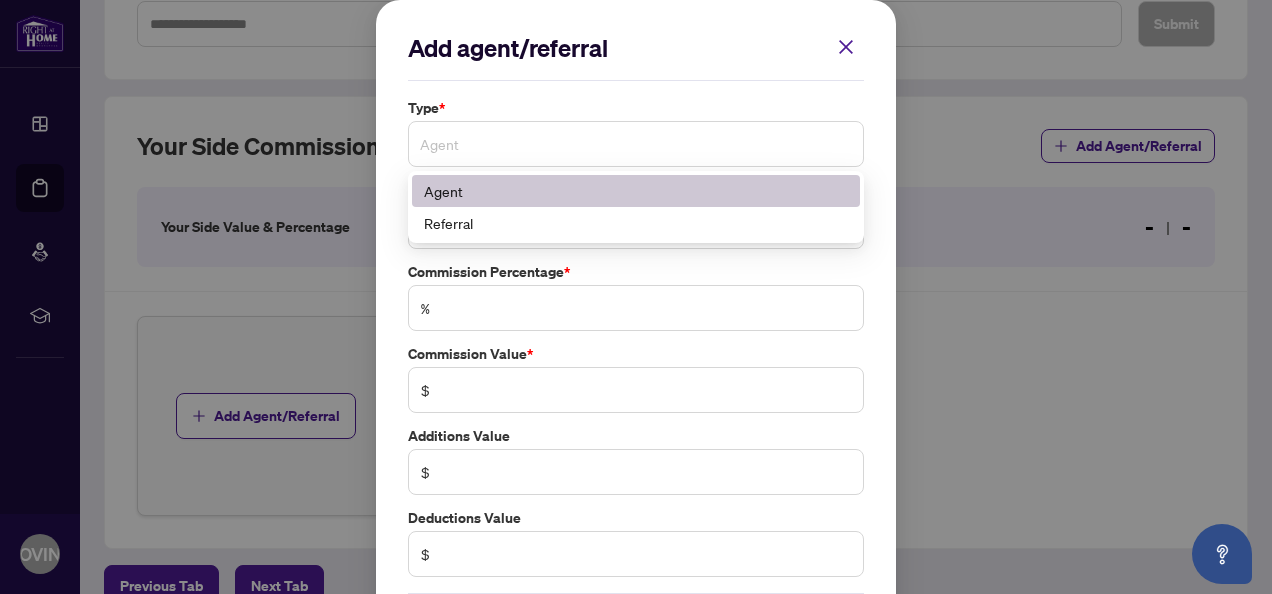 click on "Agent" at bounding box center (636, 144) 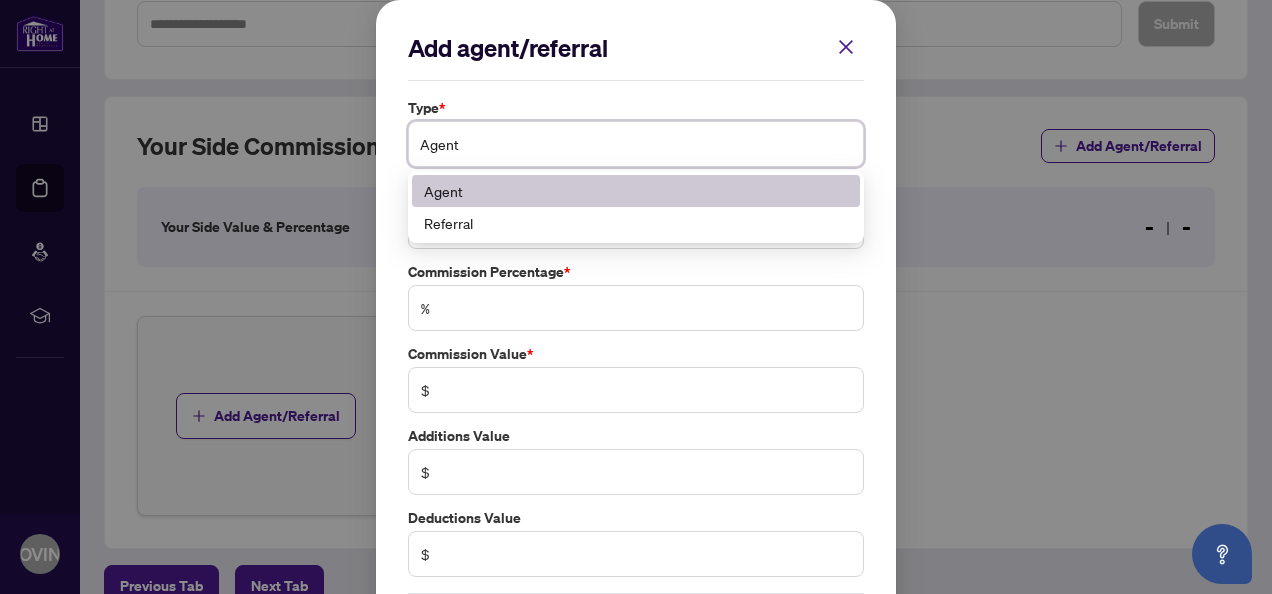 click on "Agent" at bounding box center [636, 144] 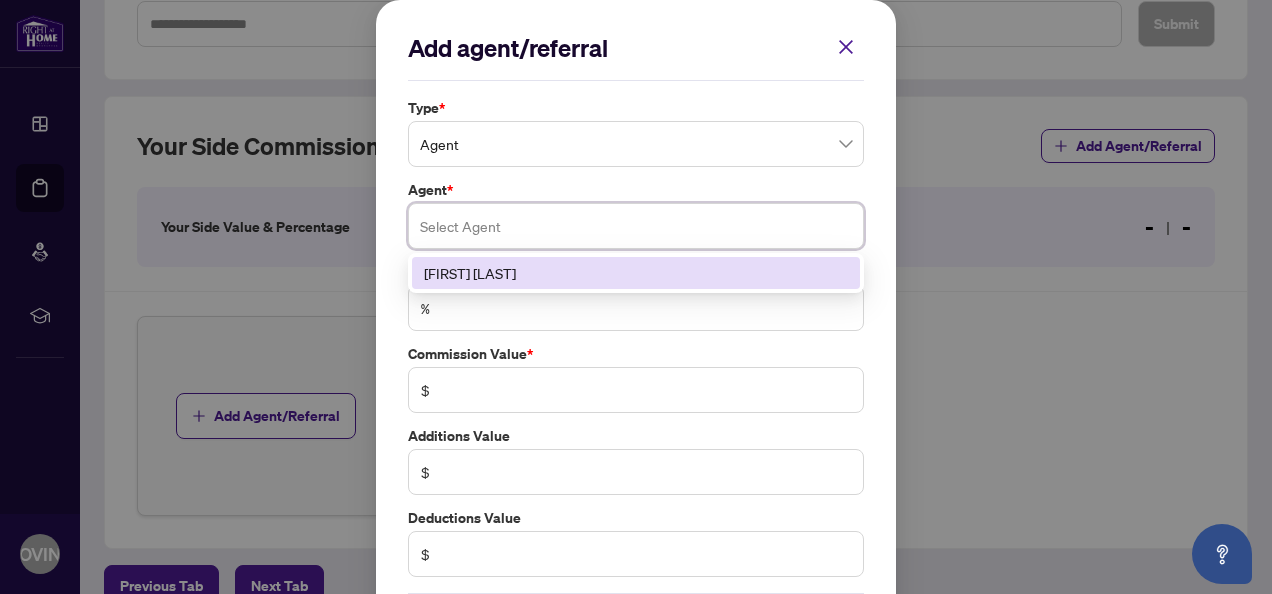 click at bounding box center [636, 226] 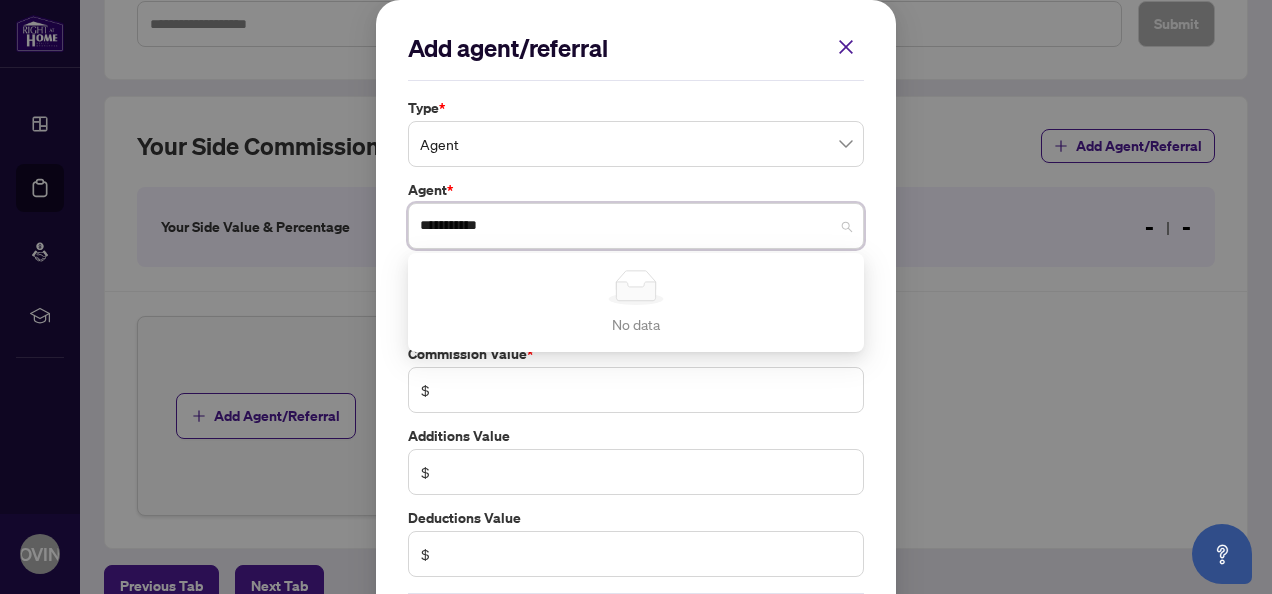 type on "**********" 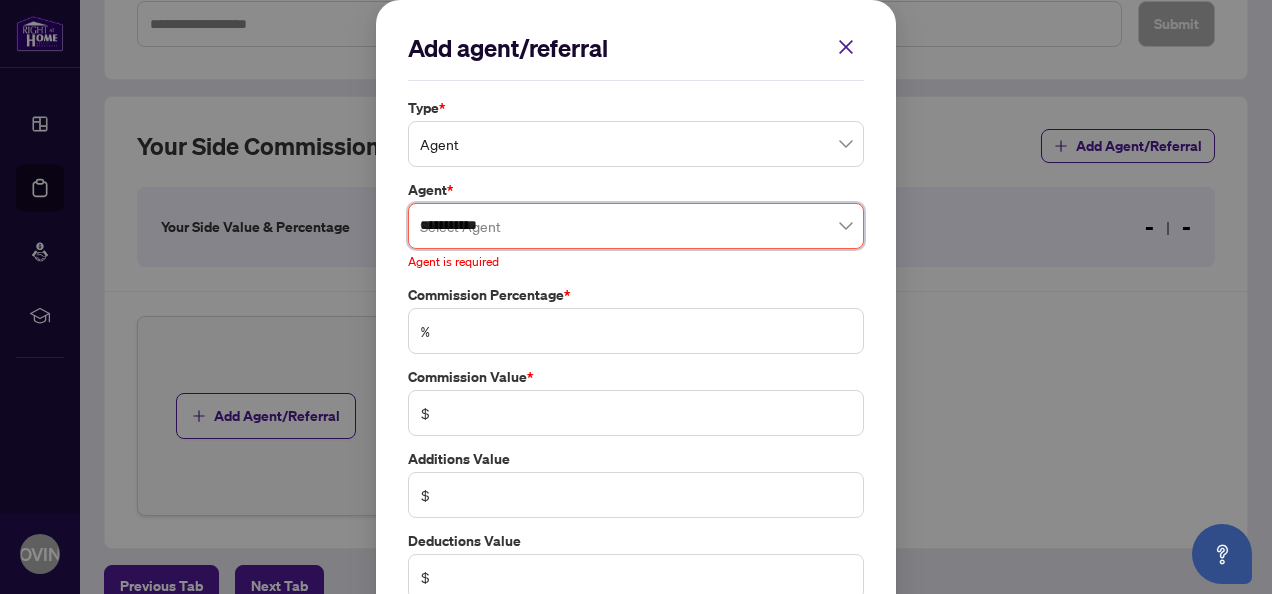 type 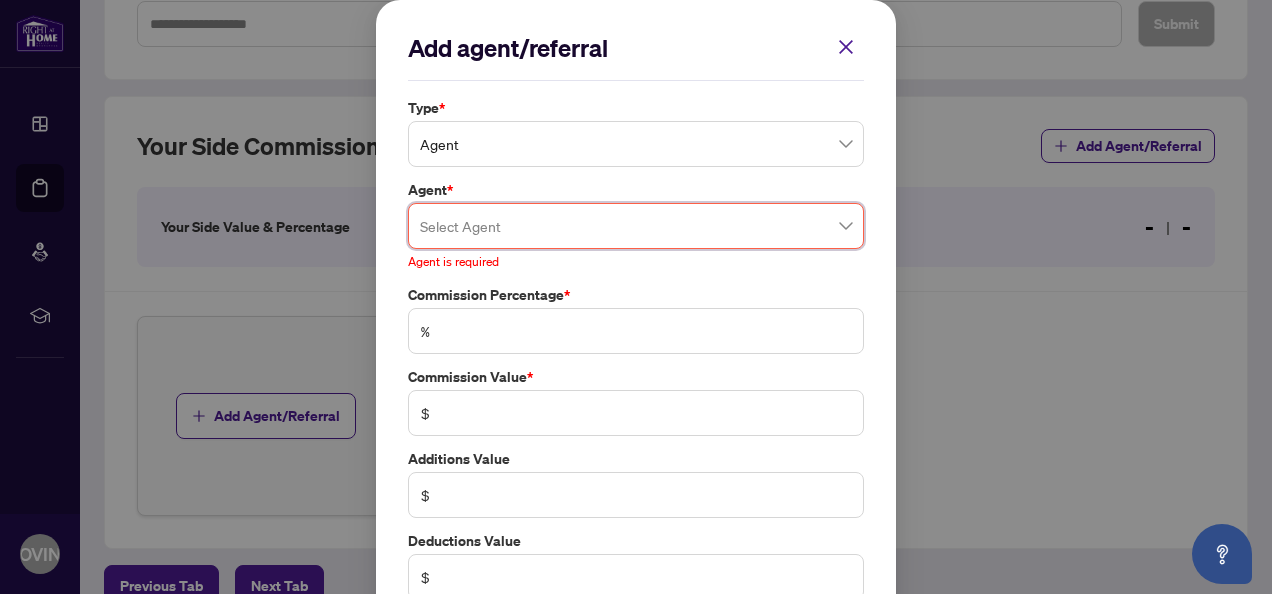 click on "Agent * Select Agent Simple Empty No data Agent is required" at bounding box center [636, 225] 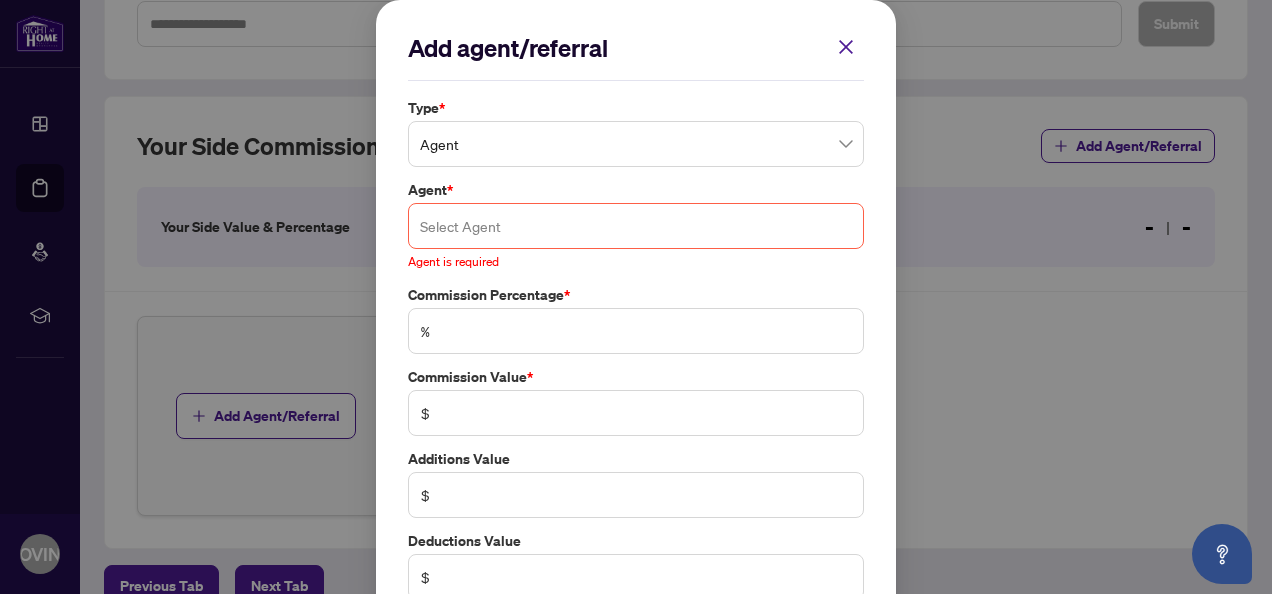 click at bounding box center [636, 226] 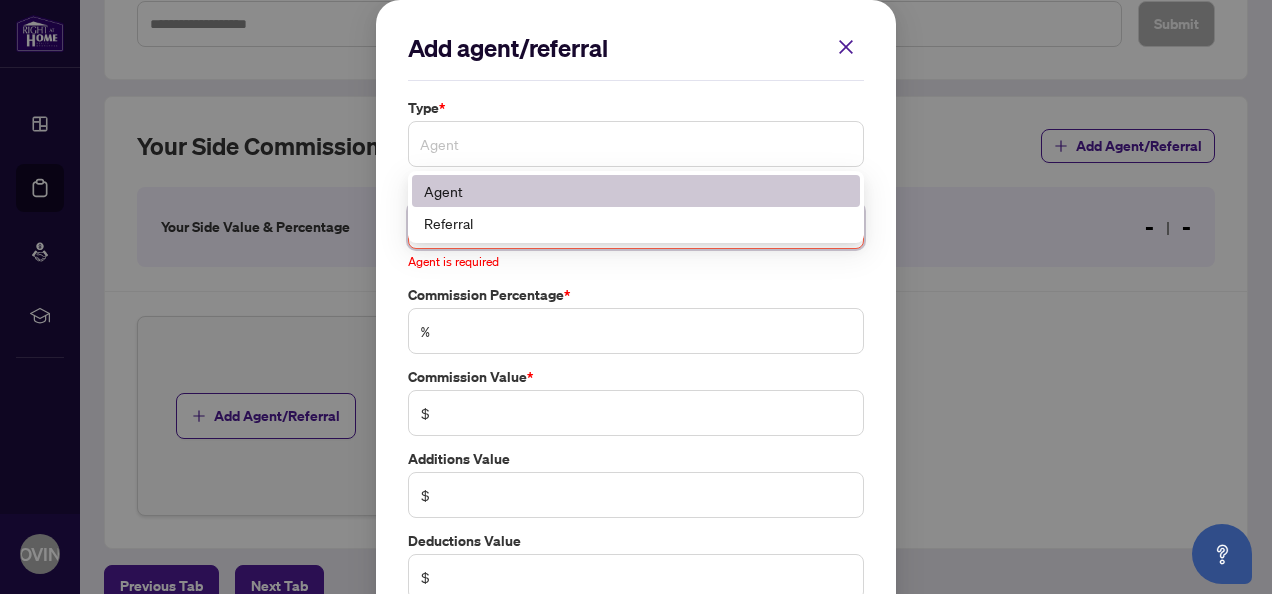 click on "Agent" at bounding box center (636, 144) 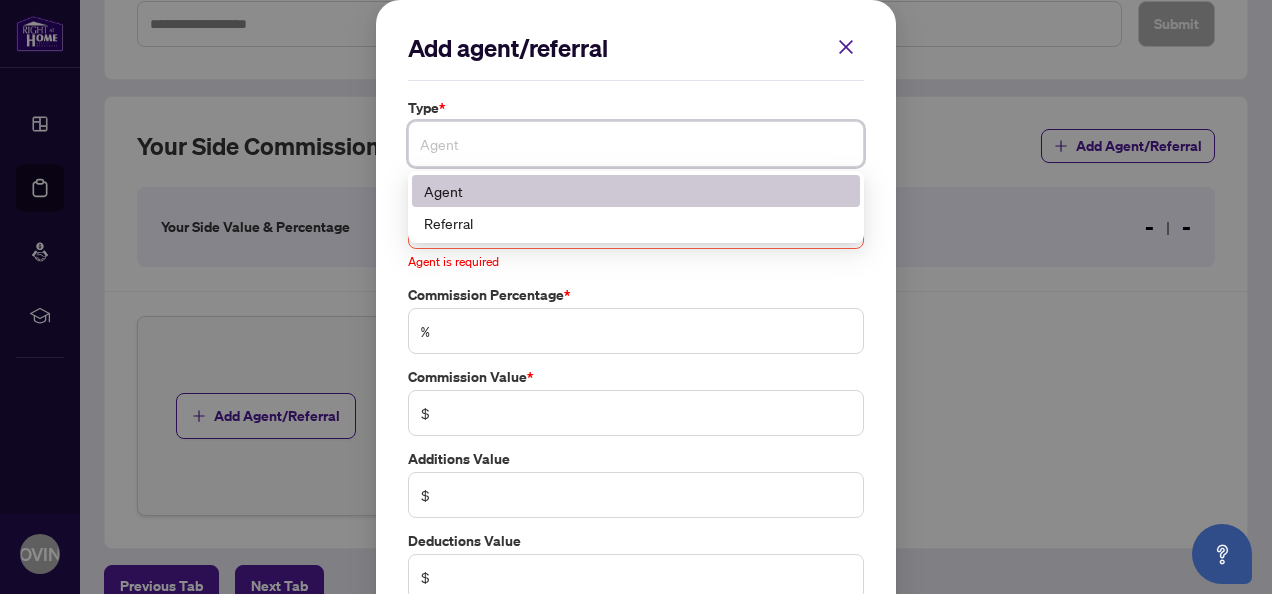 click on "Agent" at bounding box center (636, 191) 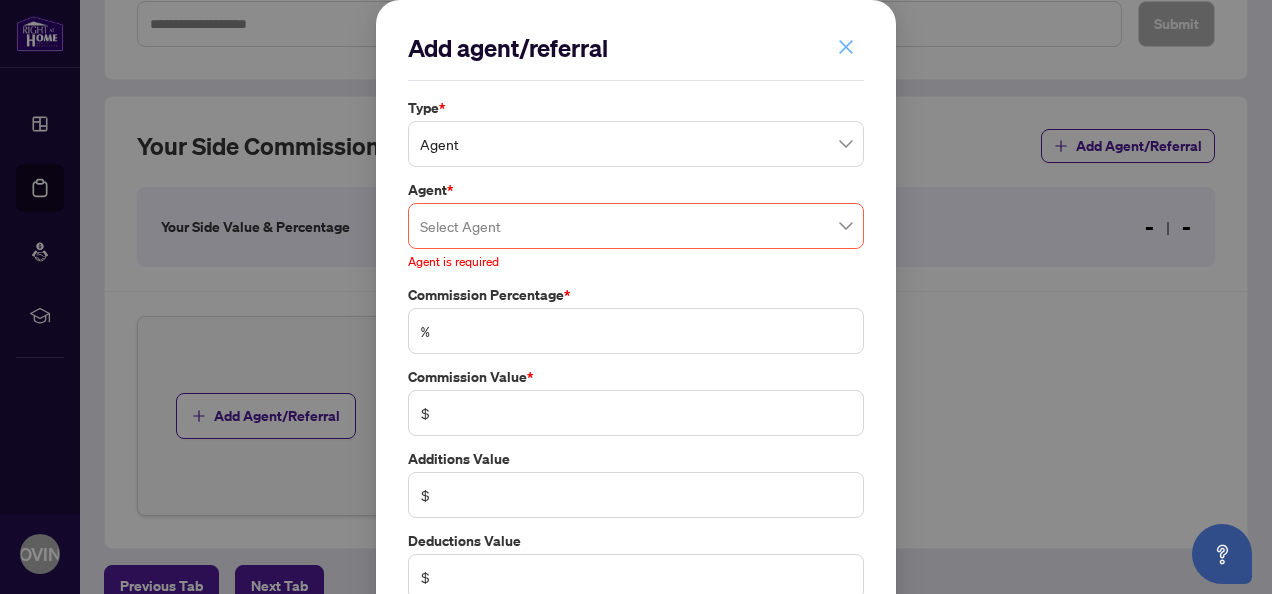 click 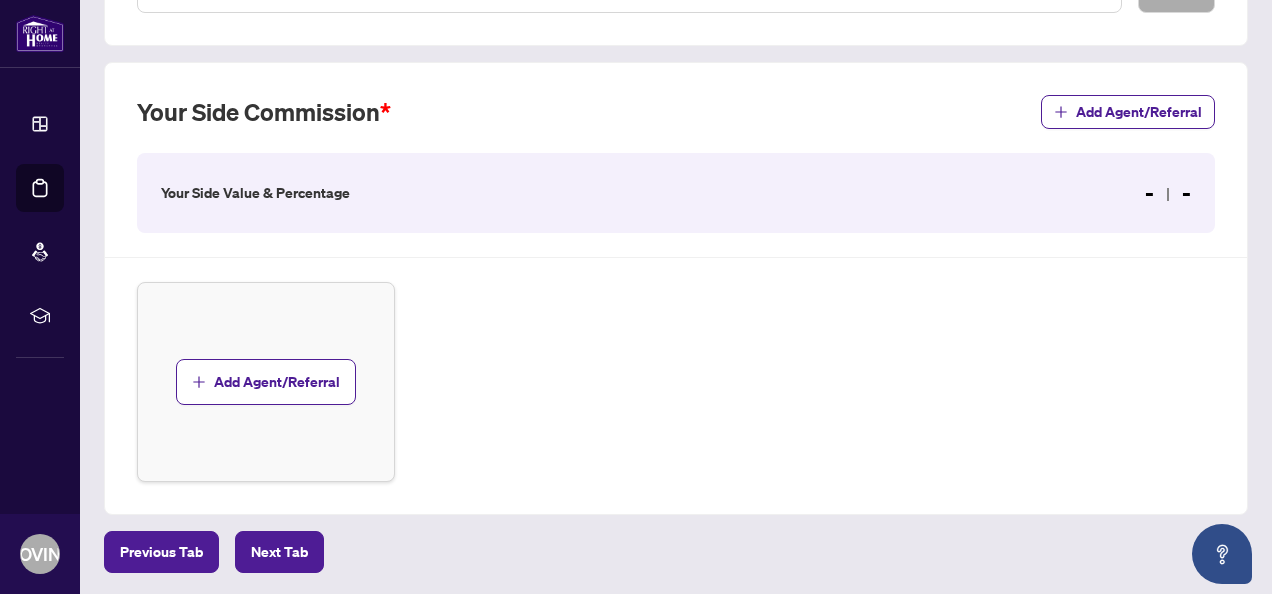 scroll, scrollTop: 526, scrollLeft: 0, axis: vertical 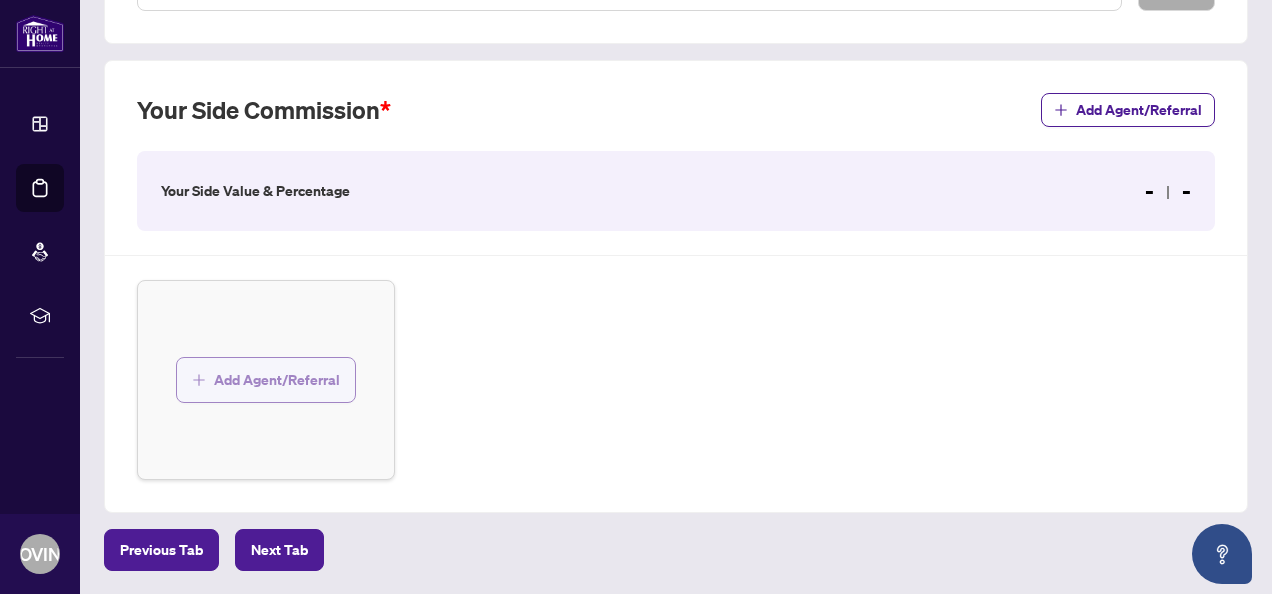 click on "Add Agent/Referral" at bounding box center (266, 380) 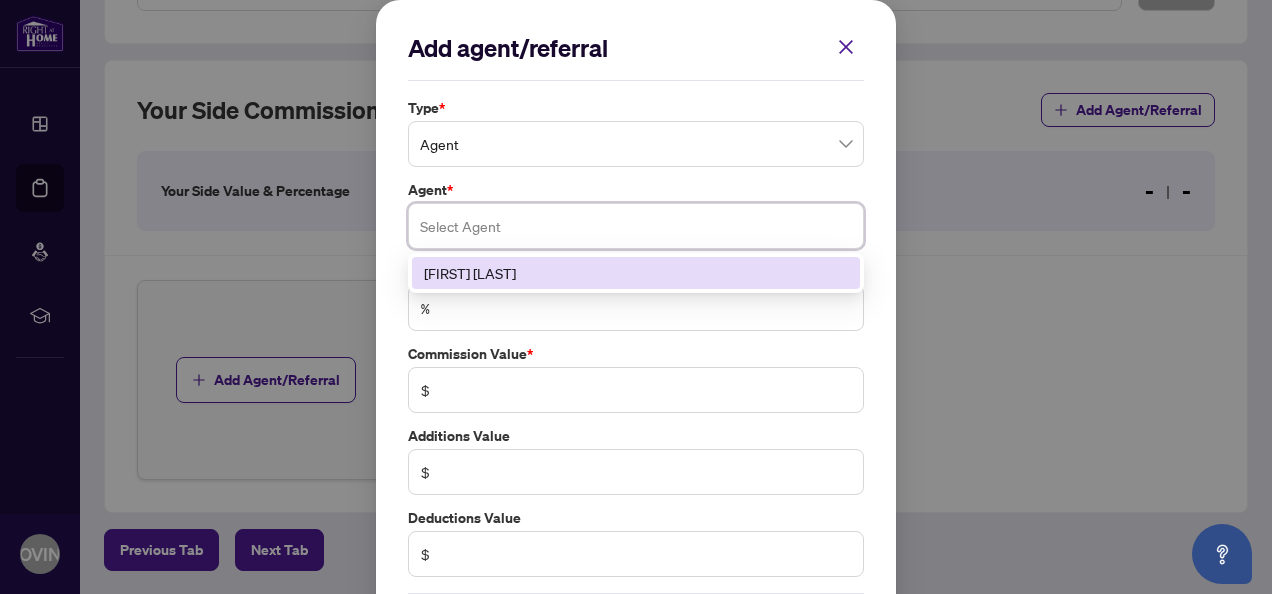 click at bounding box center (636, 226) 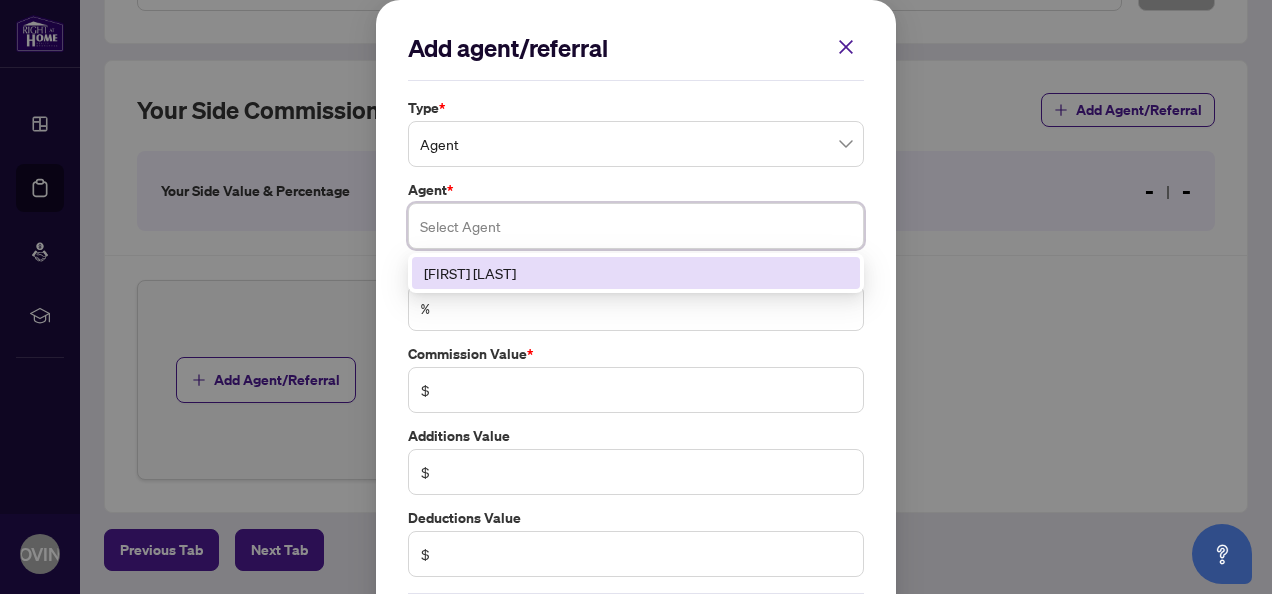 click on "[FIRST] [LAST]" at bounding box center (636, 273) 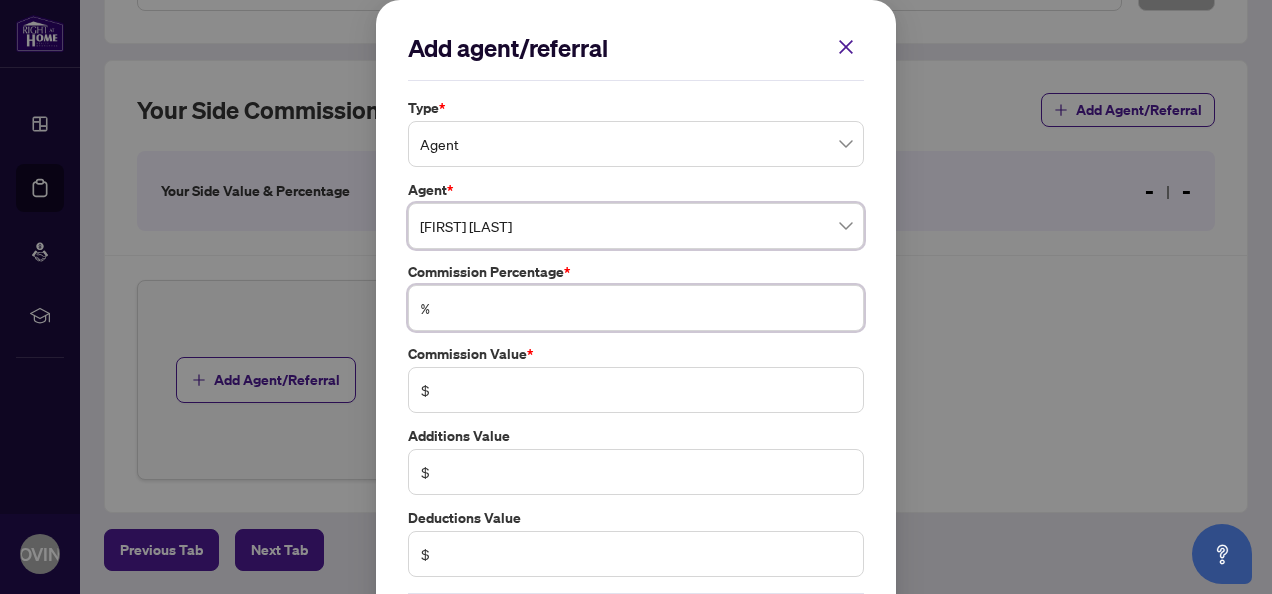 click at bounding box center (646, 308) 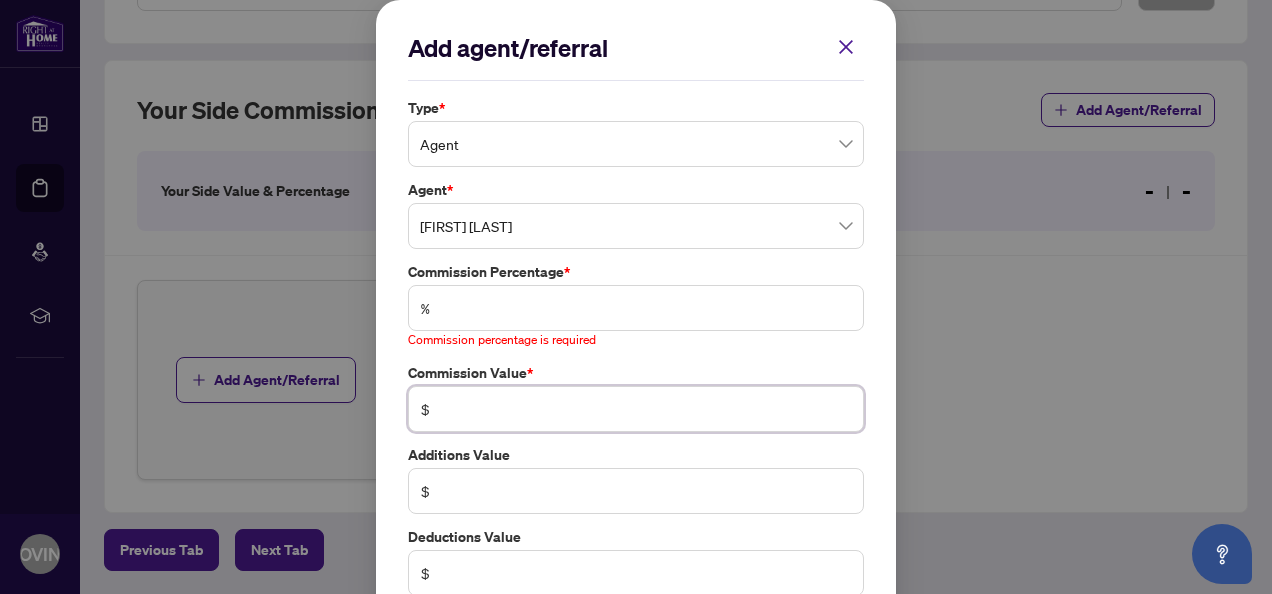 click on "Commission Value * $" at bounding box center [636, 397] 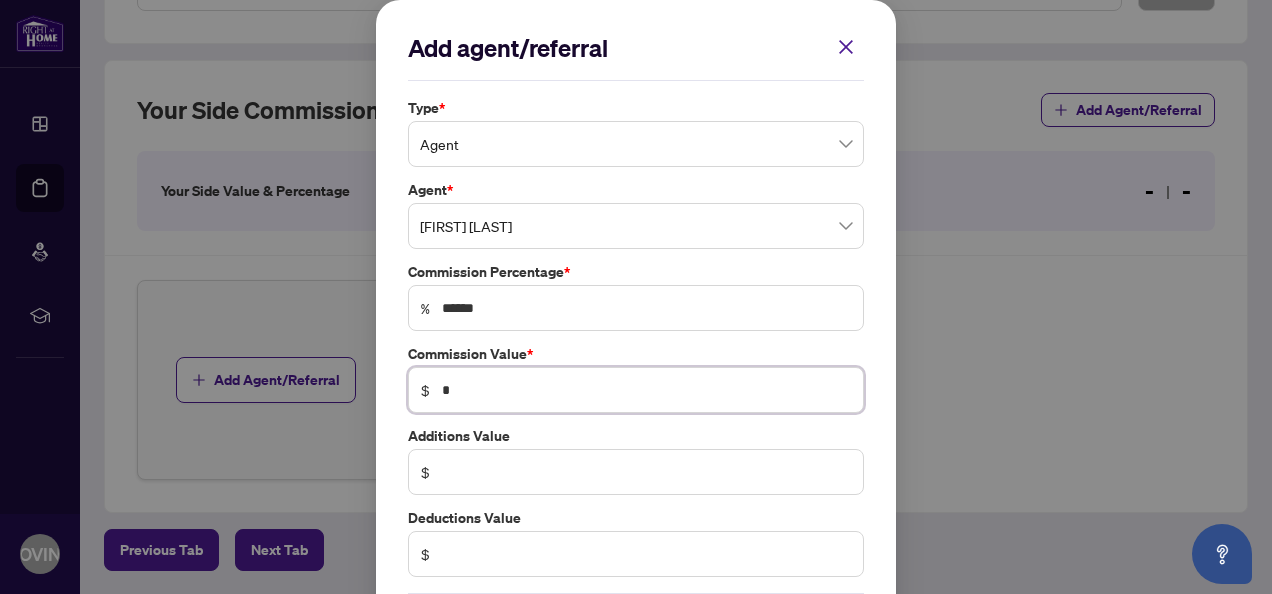 type on "***" 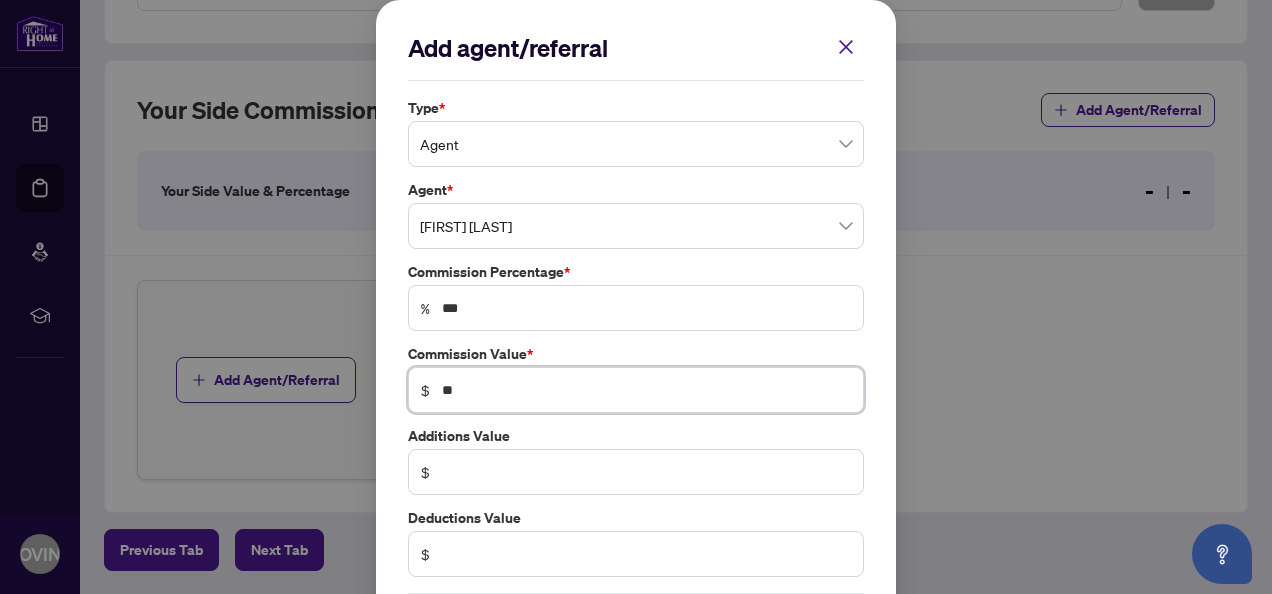 type on "*" 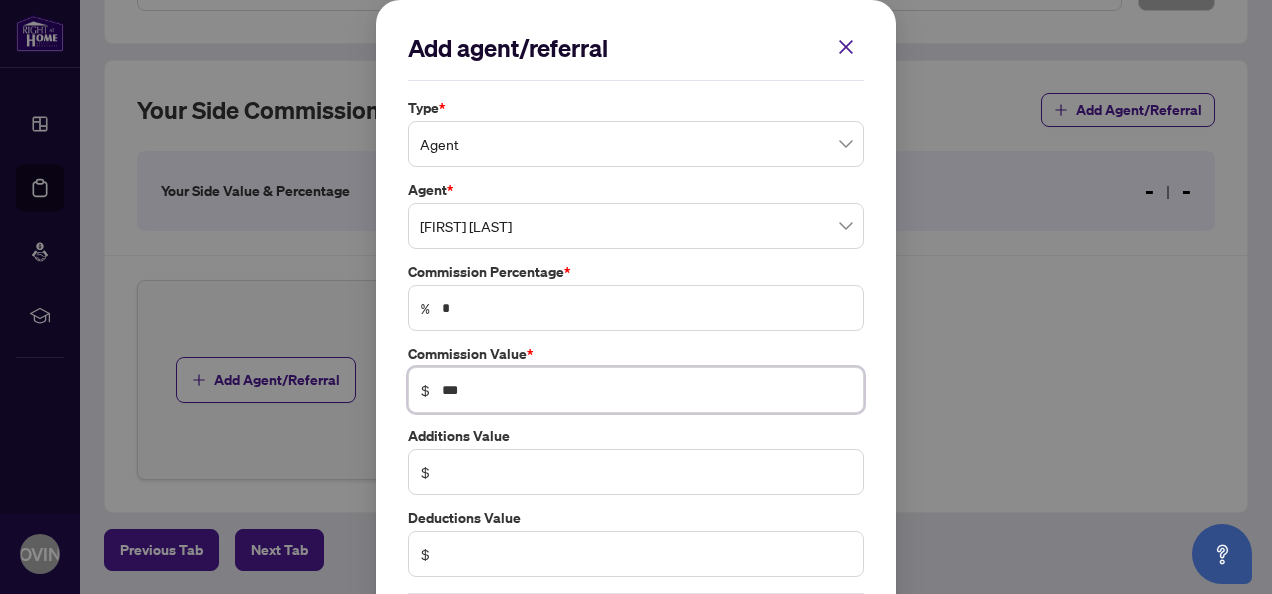 type on "**" 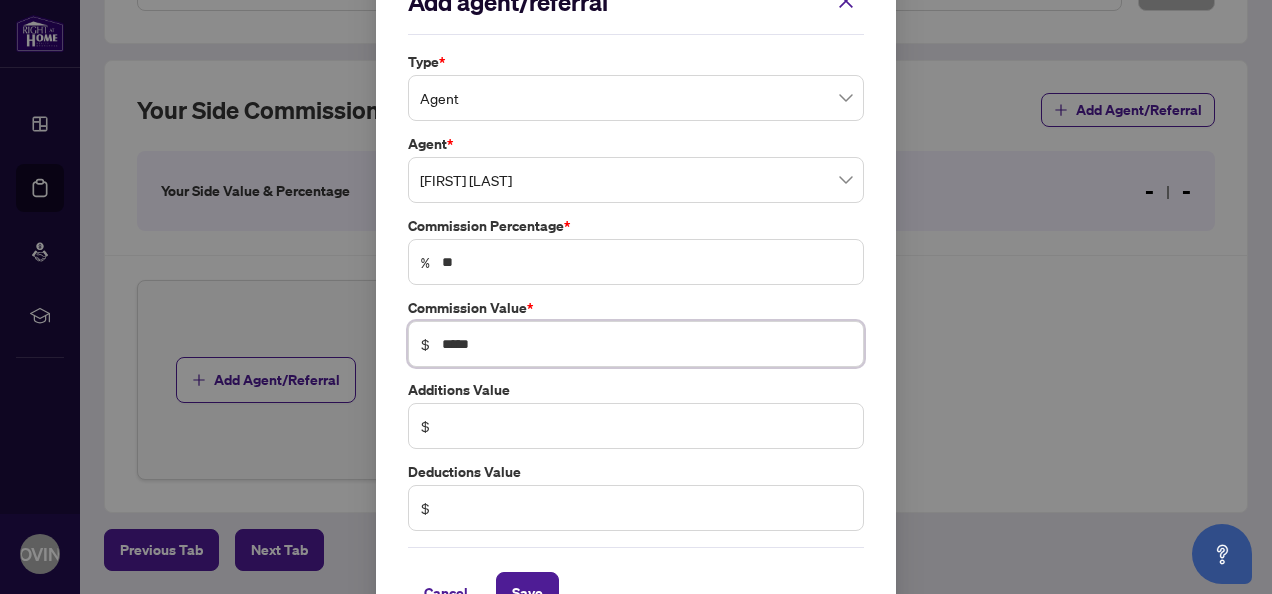 scroll, scrollTop: 94, scrollLeft: 0, axis: vertical 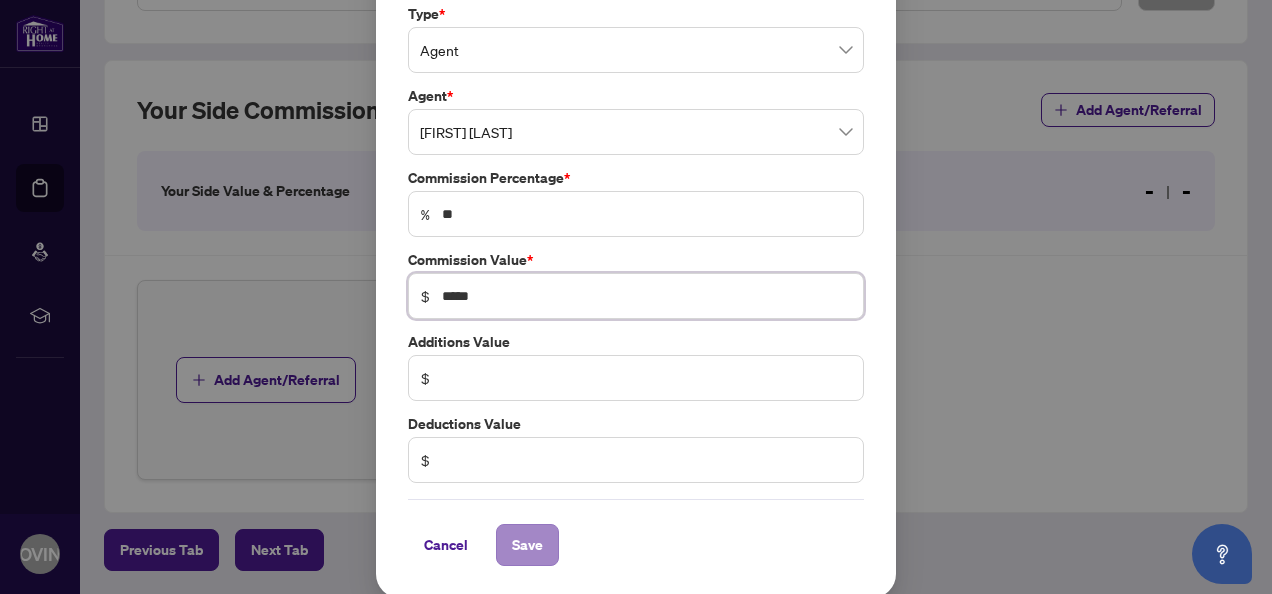 type on "*****" 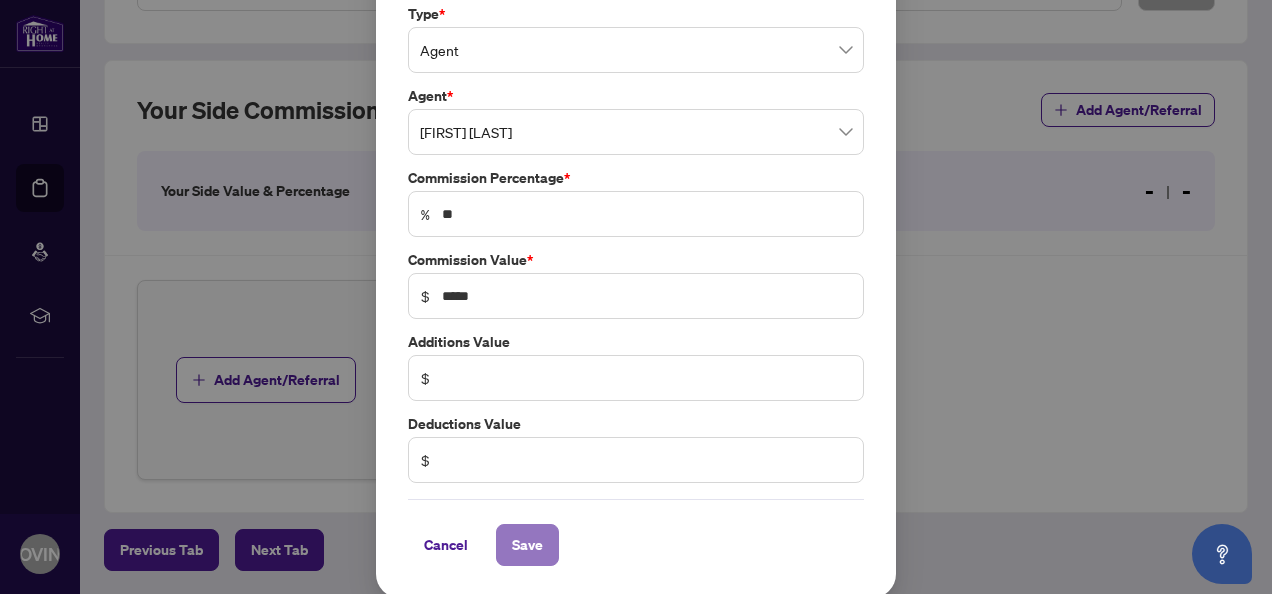 click on "Save" at bounding box center [527, 545] 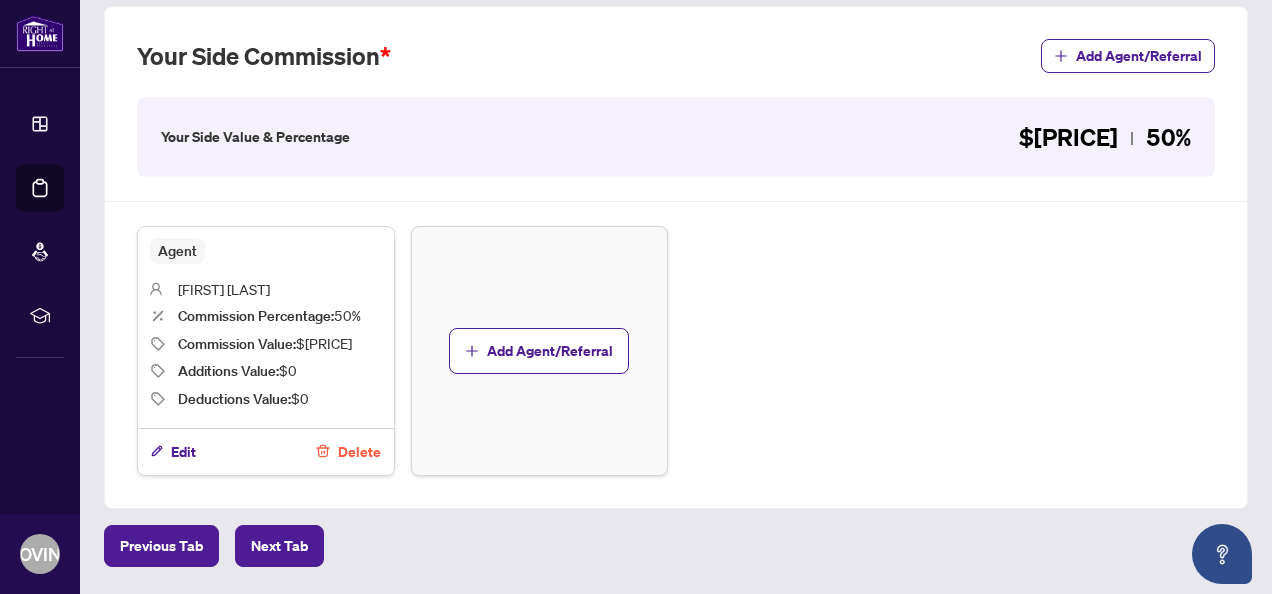 scroll, scrollTop: 582, scrollLeft: 0, axis: vertical 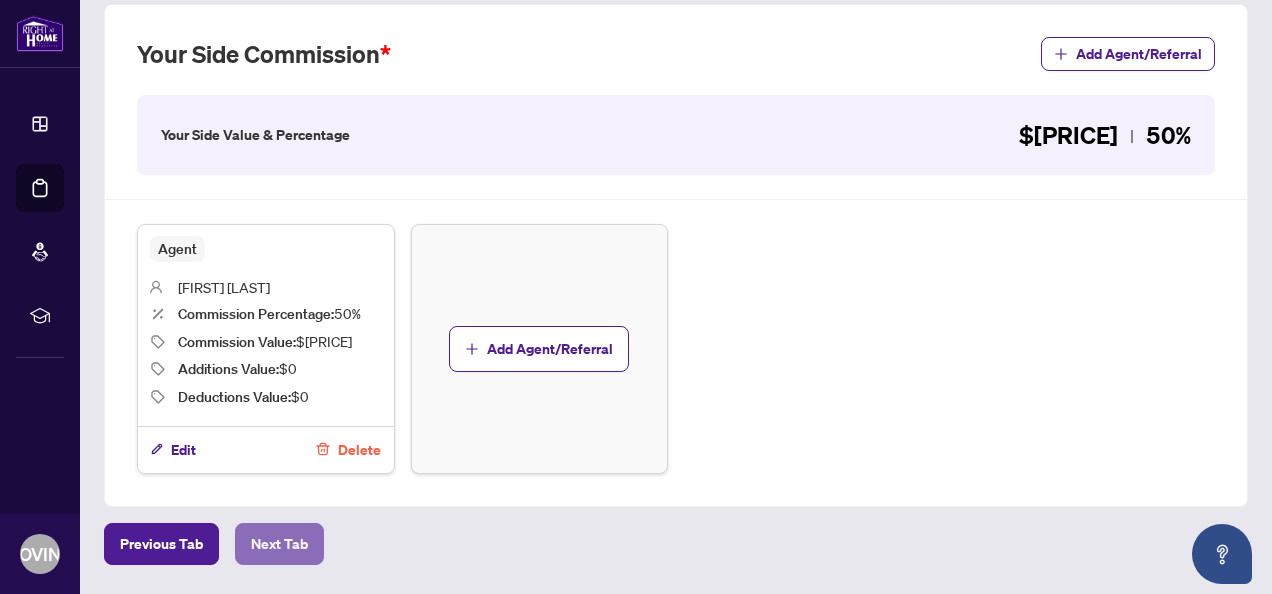 click on "Next Tab" at bounding box center (279, 544) 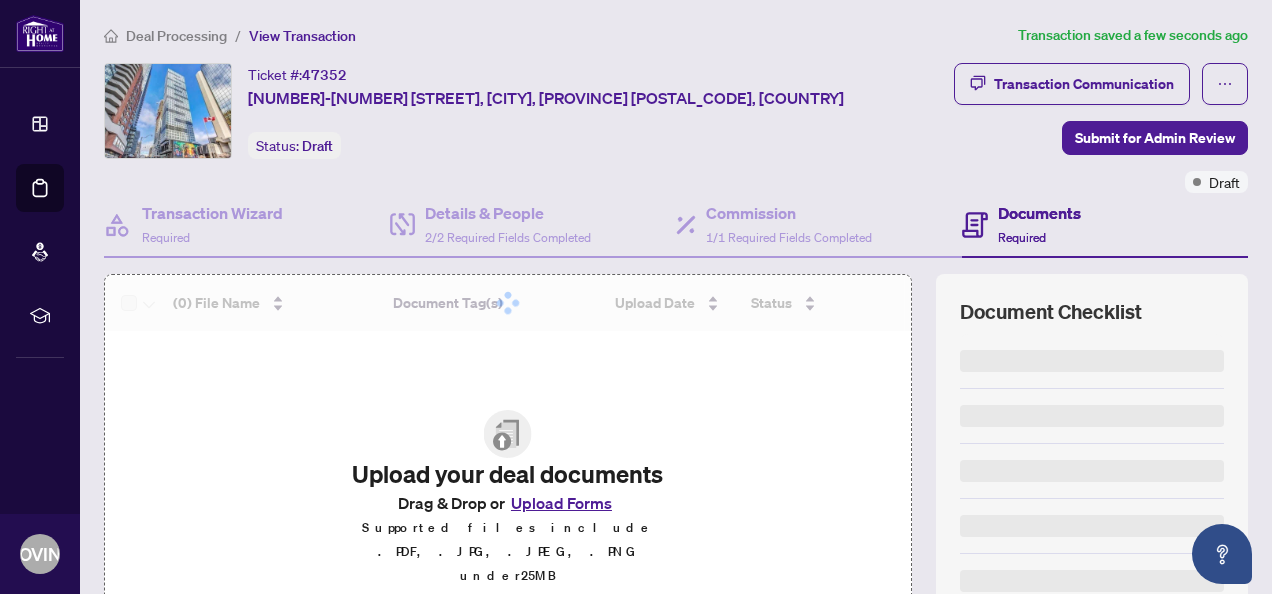 scroll, scrollTop: 0, scrollLeft: 0, axis: both 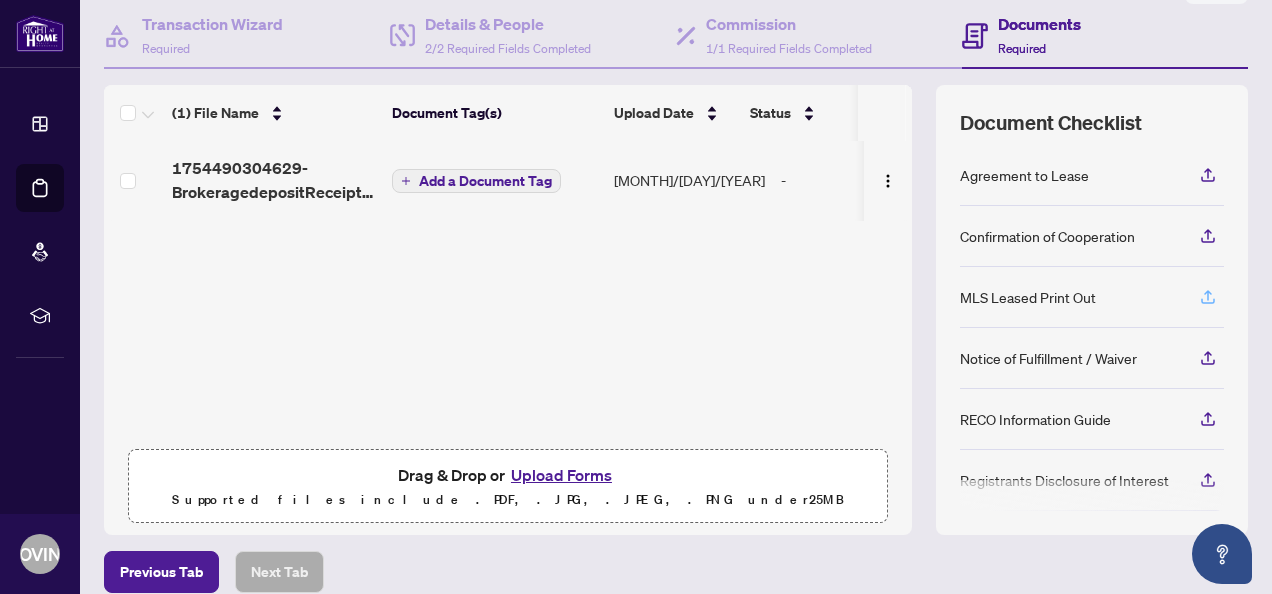 click 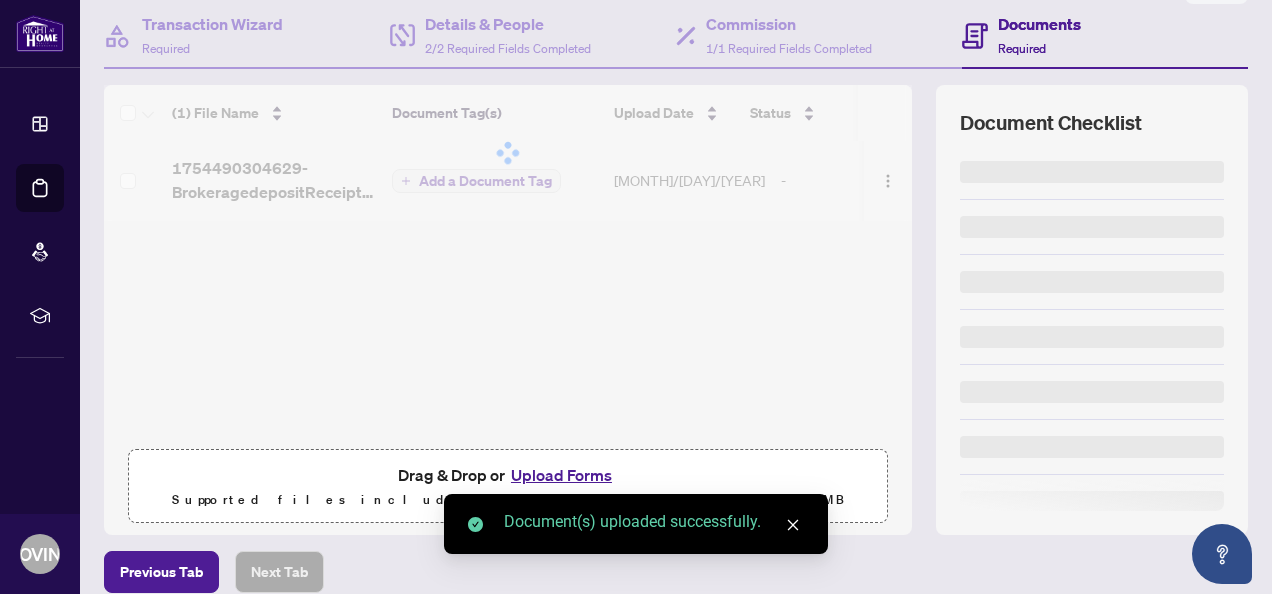 scroll, scrollTop: 0, scrollLeft: 0, axis: both 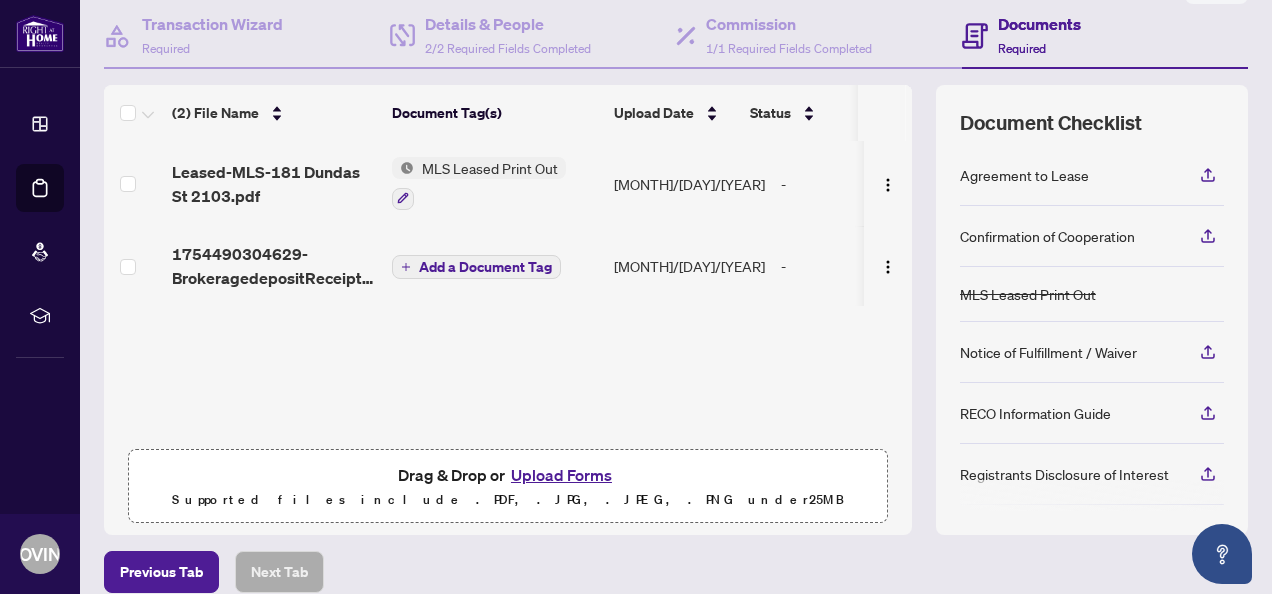 click on "Upload Forms" at bounding box center (561, 475) 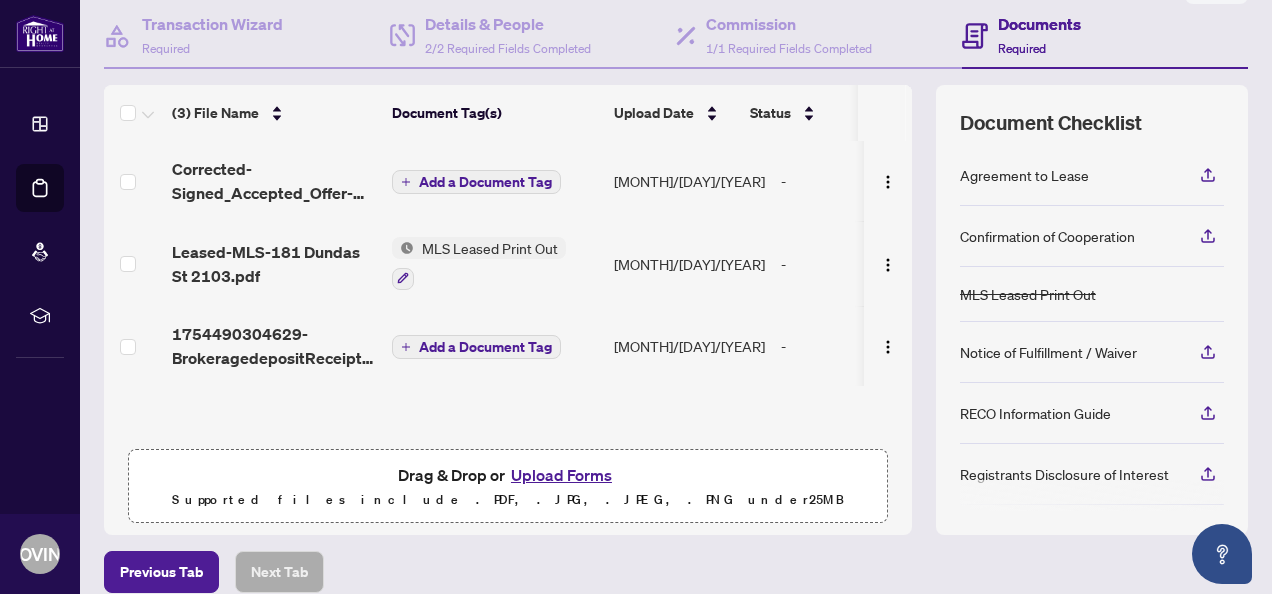 click on "Add a Document Tag" at bounding box center (485, 347) 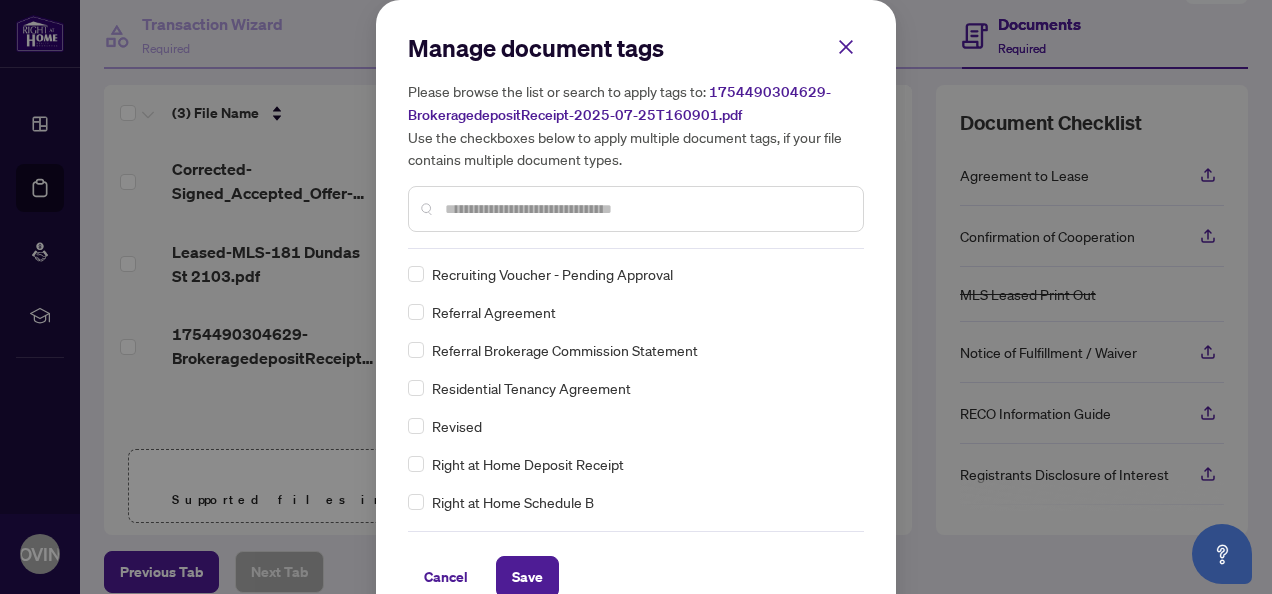 scroll, scrollTop: 3954, scrollLeft: 0, axis: vertical 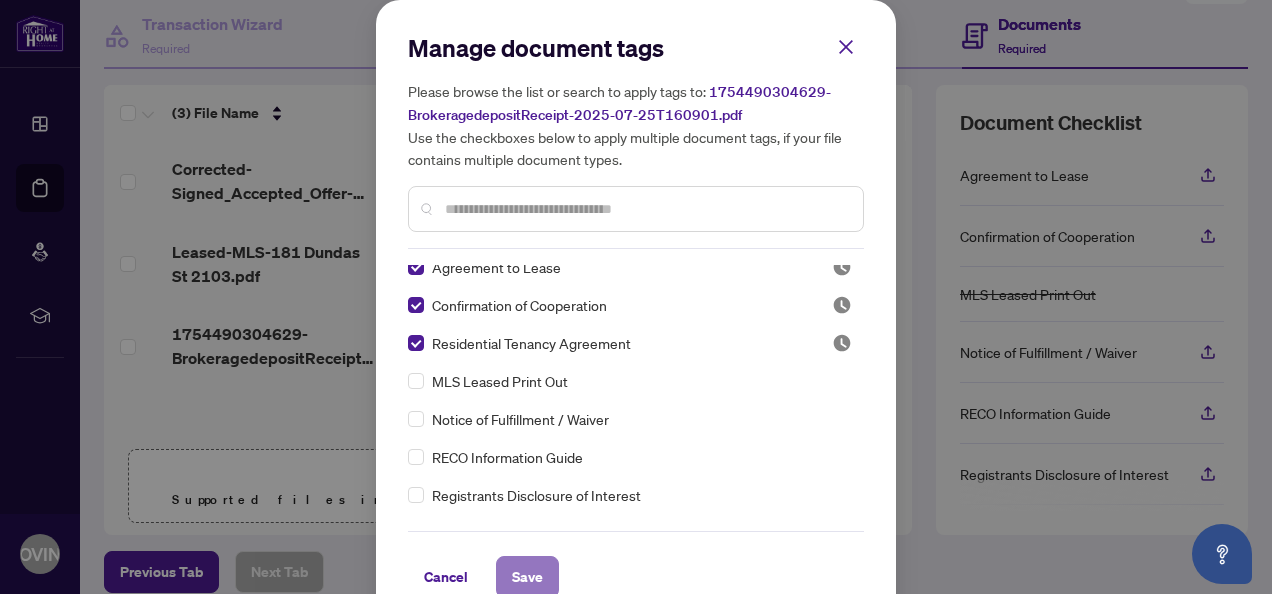 click on "Save" at bounding box center (527, 577) 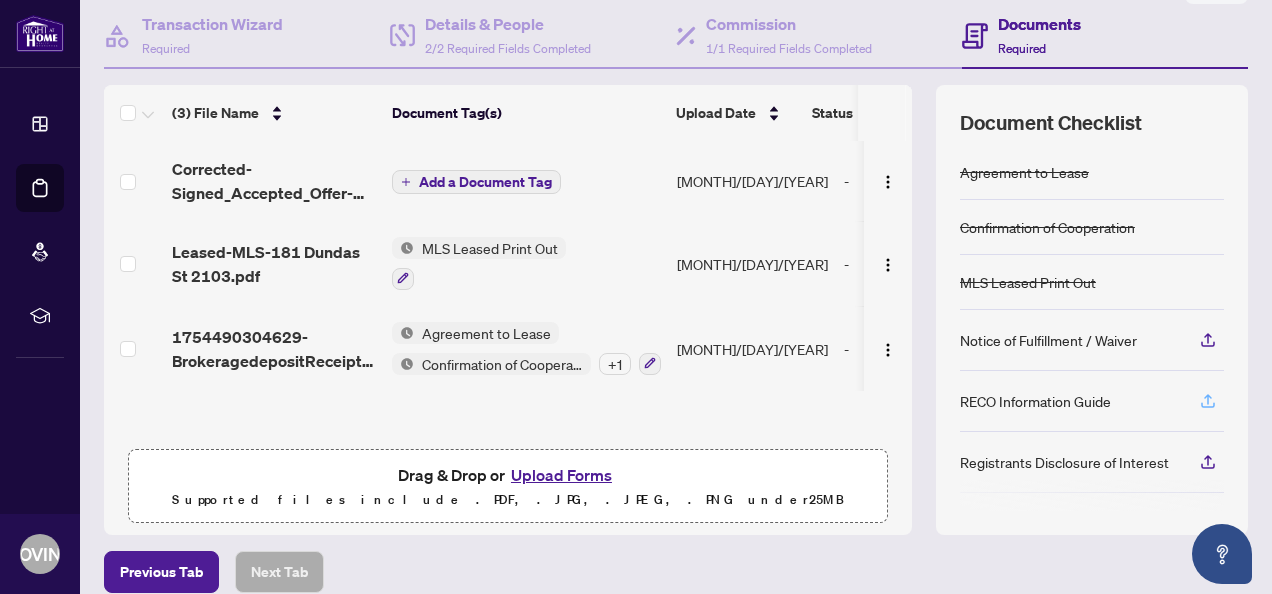 click 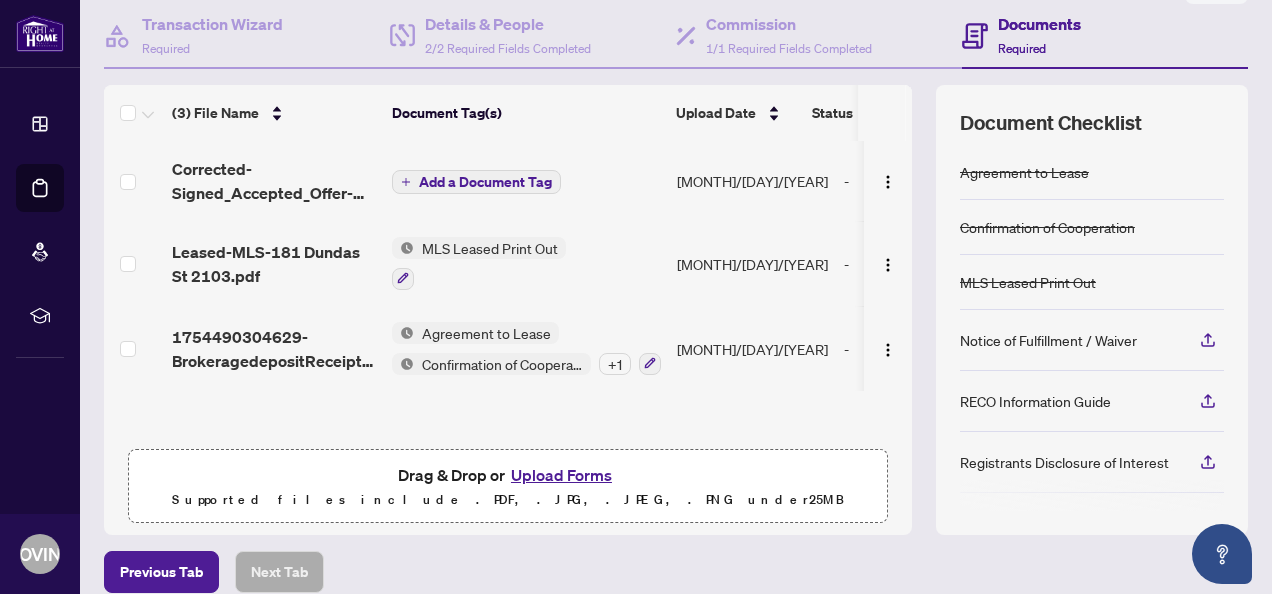 scroll, scrollTop: 62, scrollLeft: 0, axis: vertical 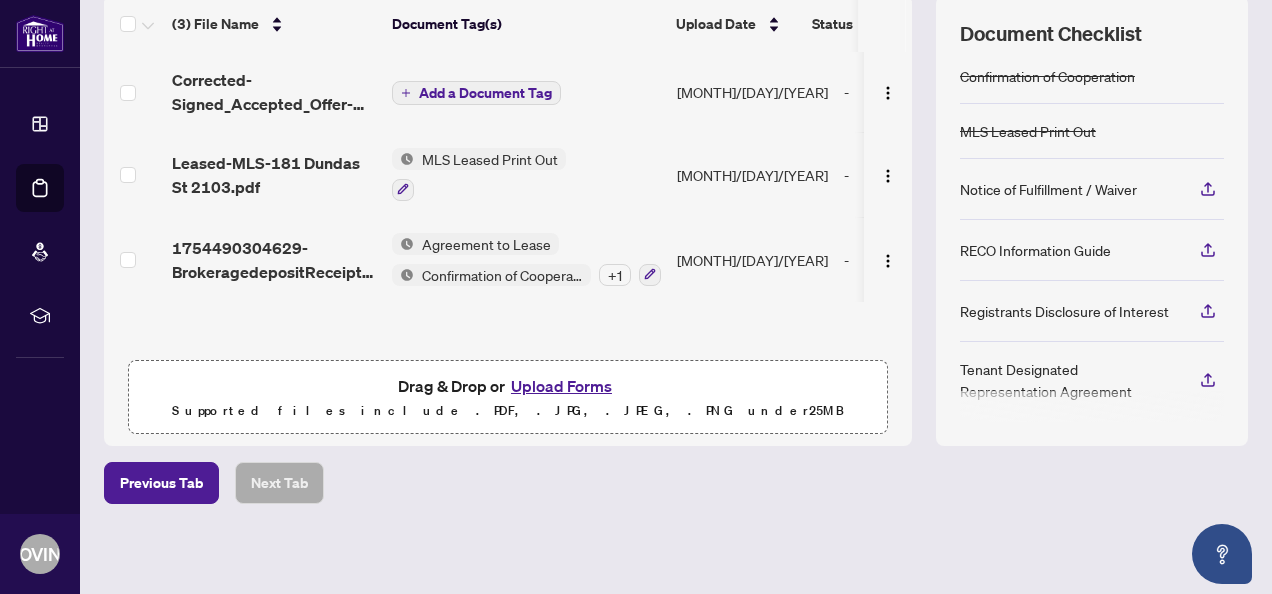 click on "Upload Forms" at bounding box center (561, 386) 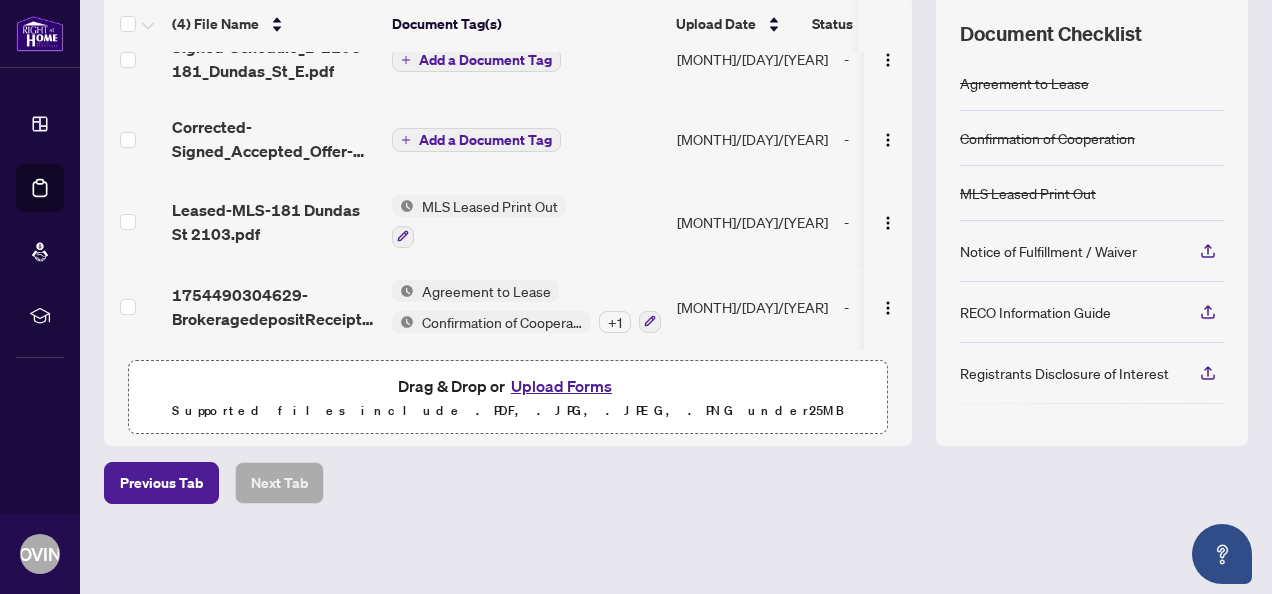 scroll, scrollTop: 0, scrollLeft: 6, axis: horizontal 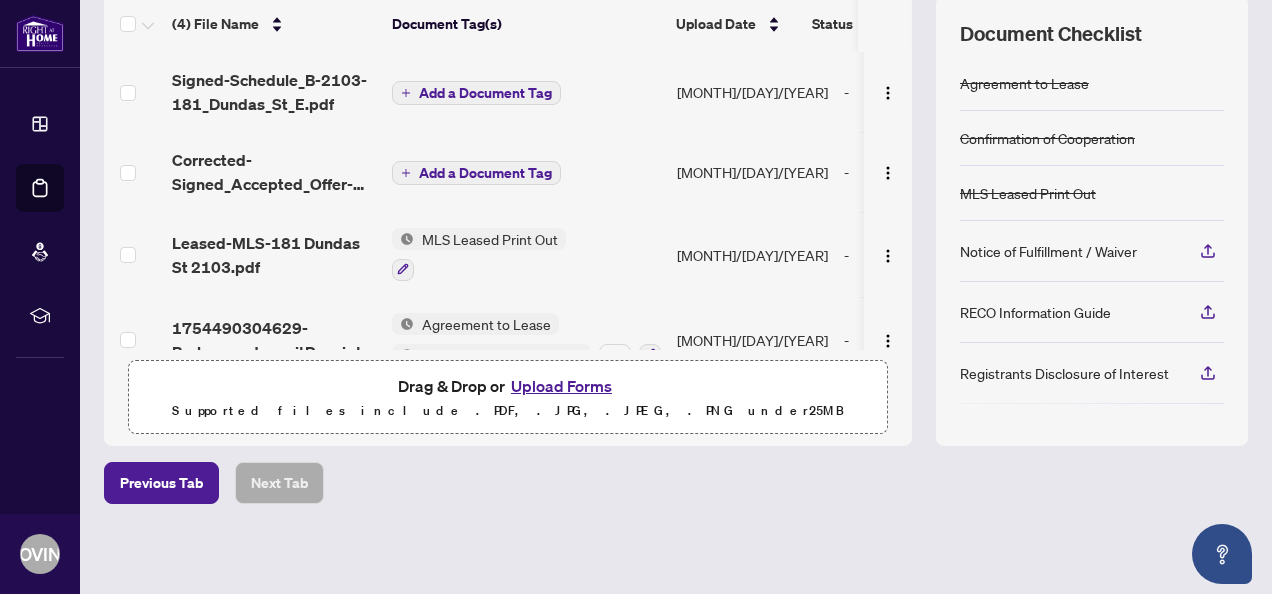 click on "Add a Document Tag" at bounding box center (485, 93) 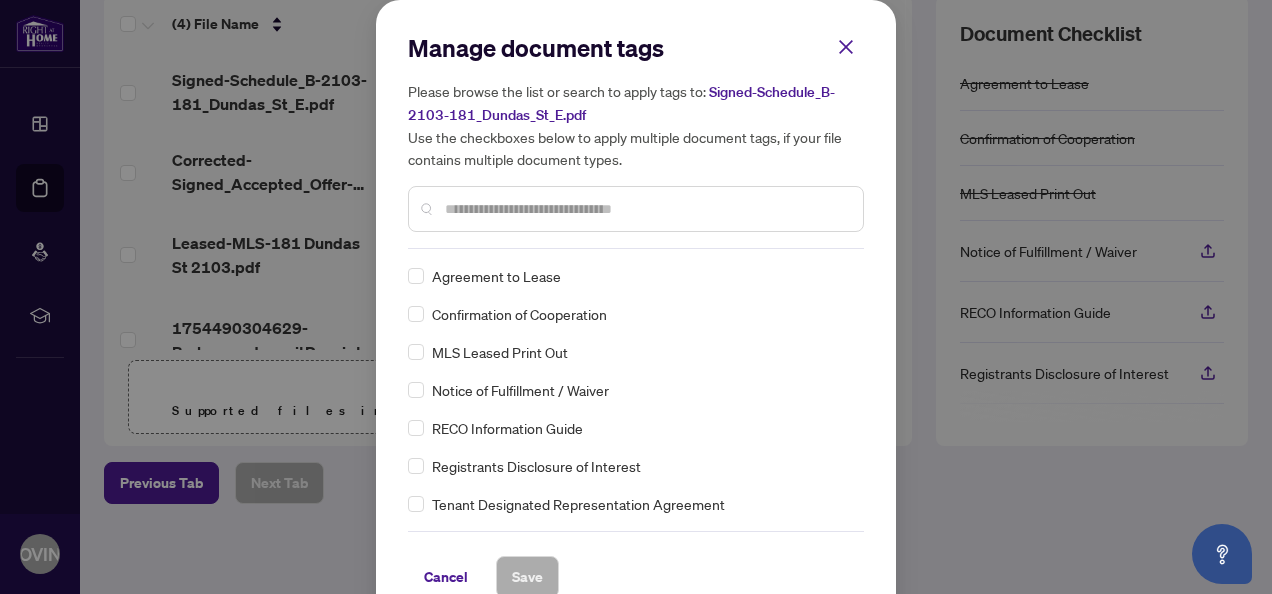 click at bounding box center (646, 209) 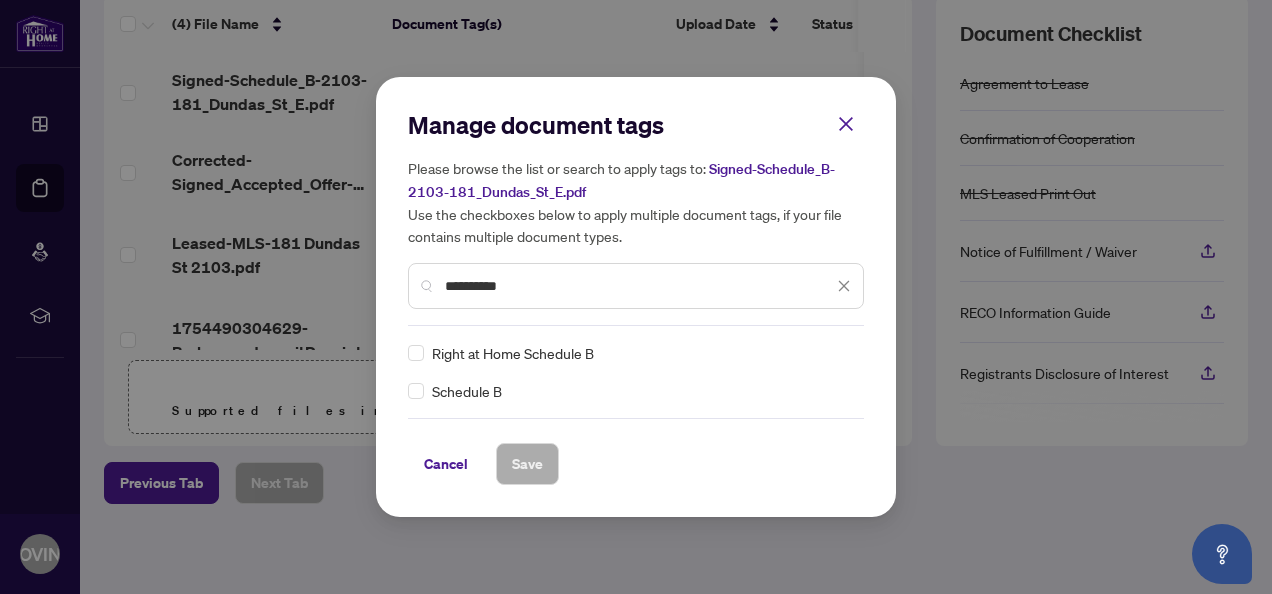 type on "**********" 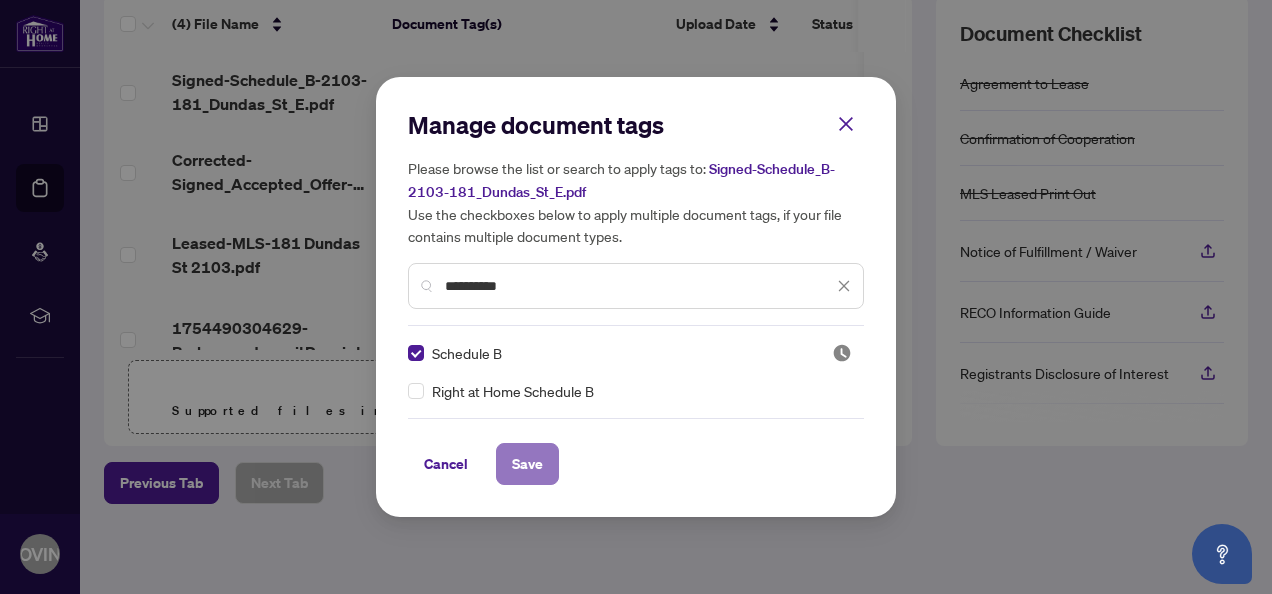 click on "Save" at bounding box center [527, 464] 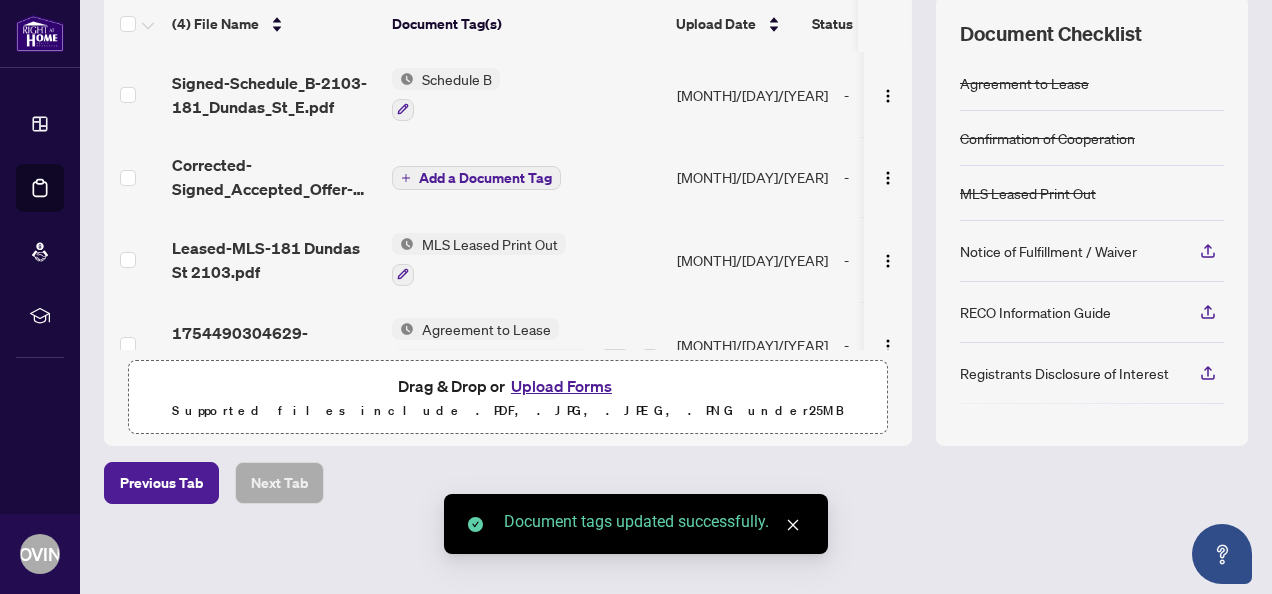 scroll, scrollTop: 42, scrollLeft: 0, axis: vertical 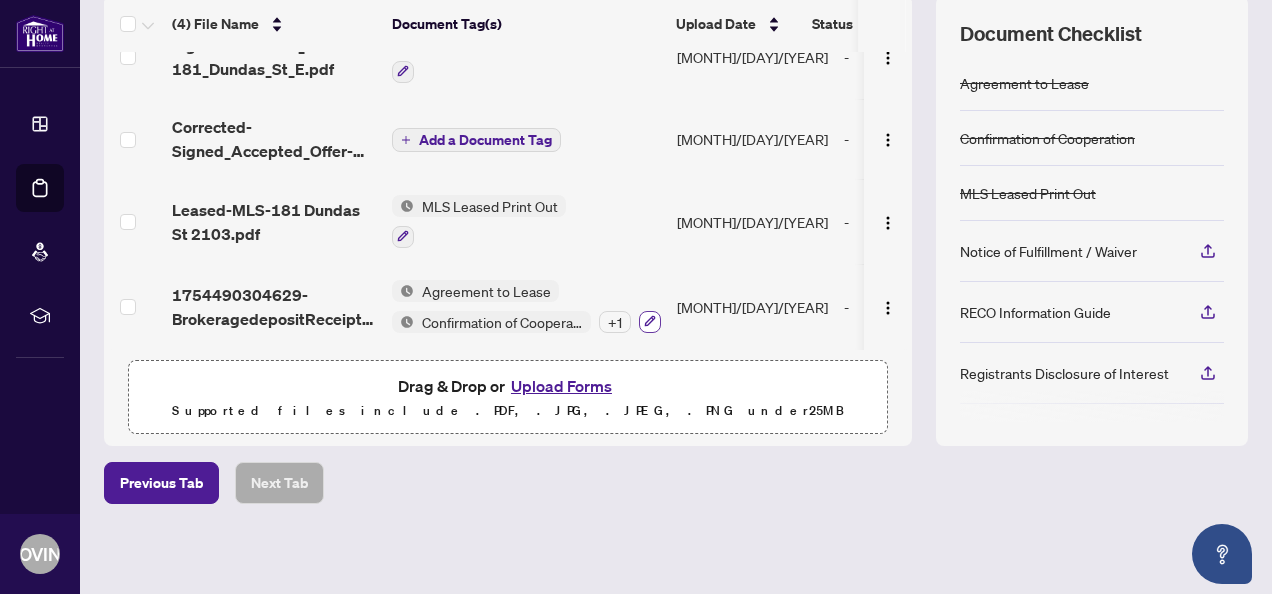 click 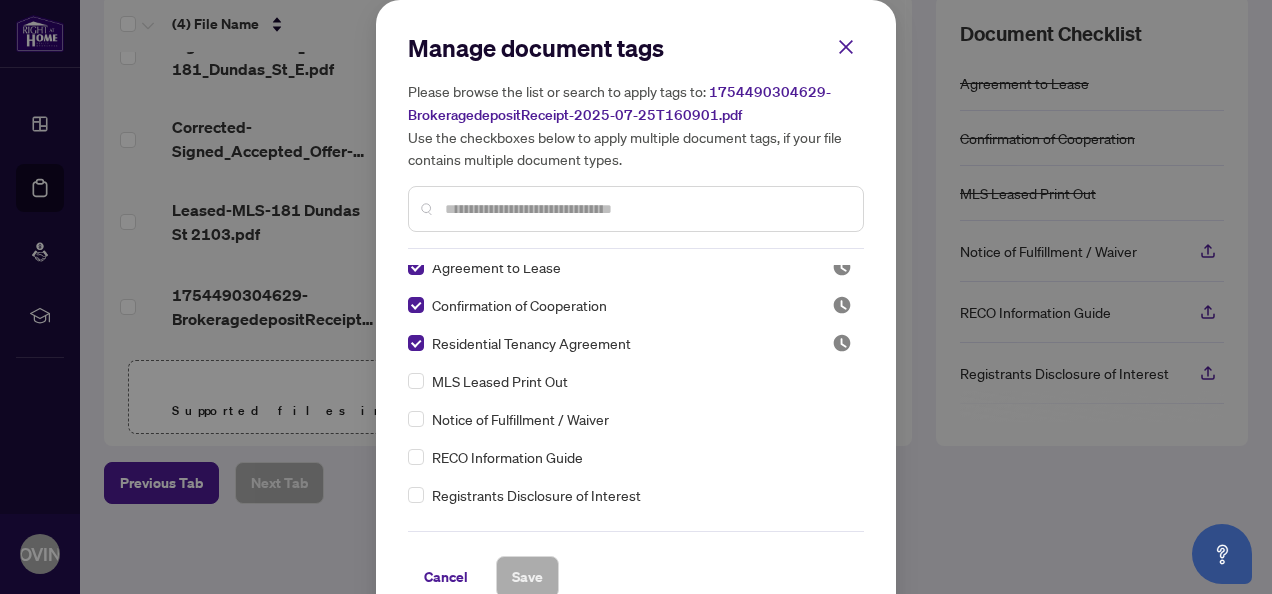 scroll, scrollTop: 0, scrollLeft: 0, axis: both 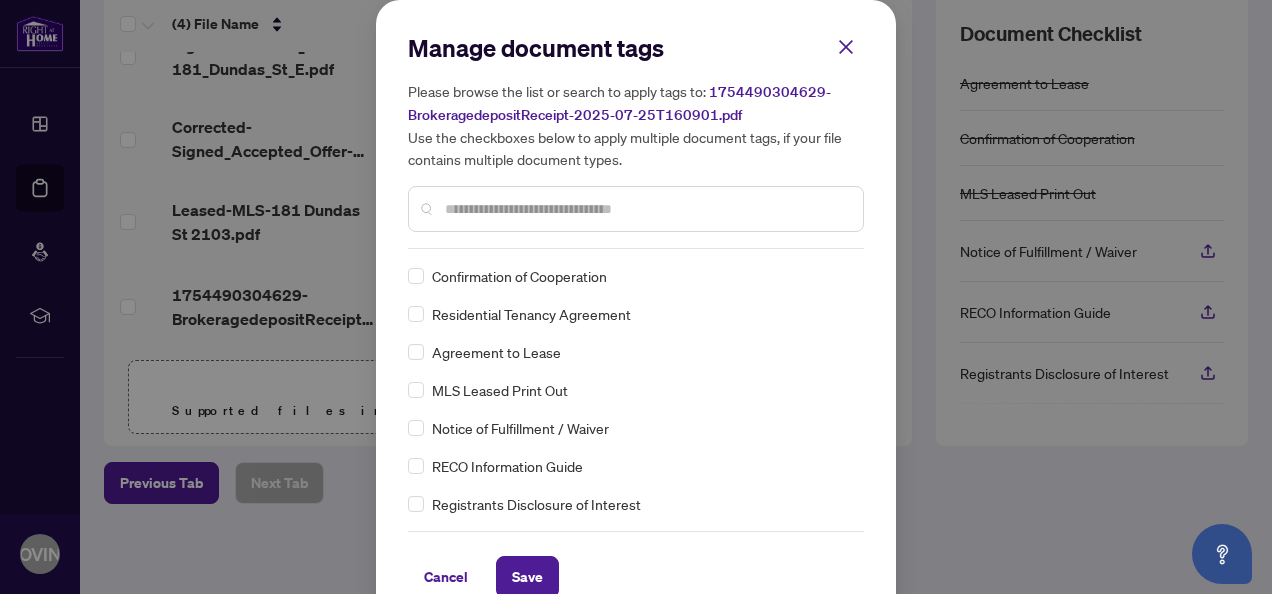 click at bounding box center (646, 209) 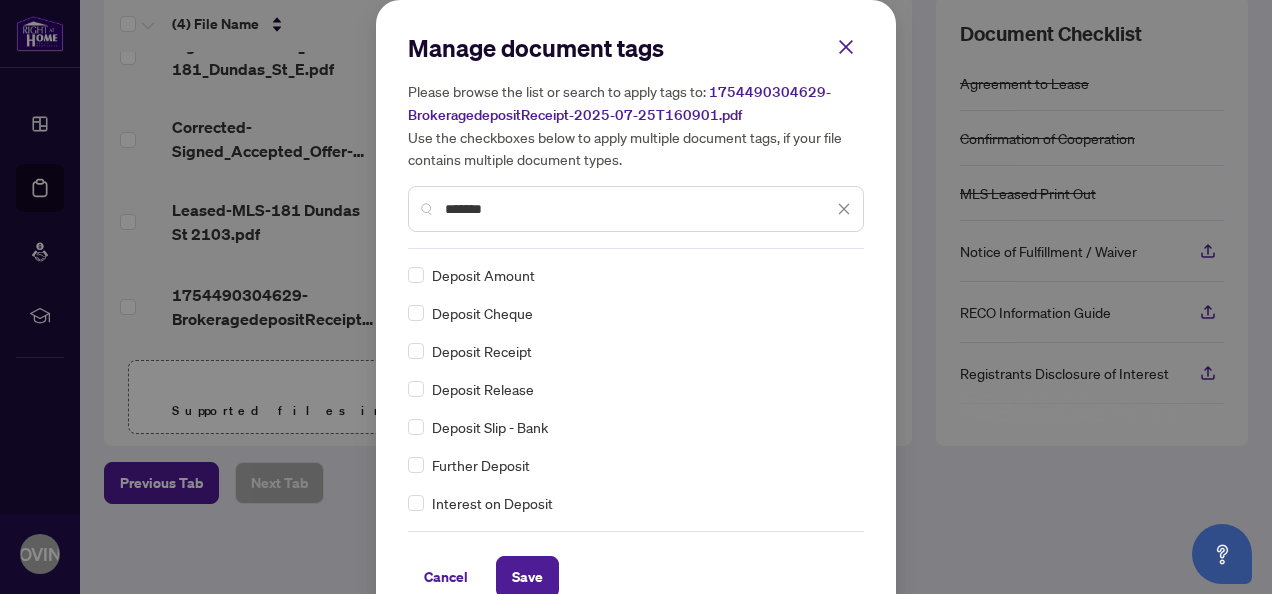 scroll, scrollTop: 40, scrollLeft: 0, axis: vertical 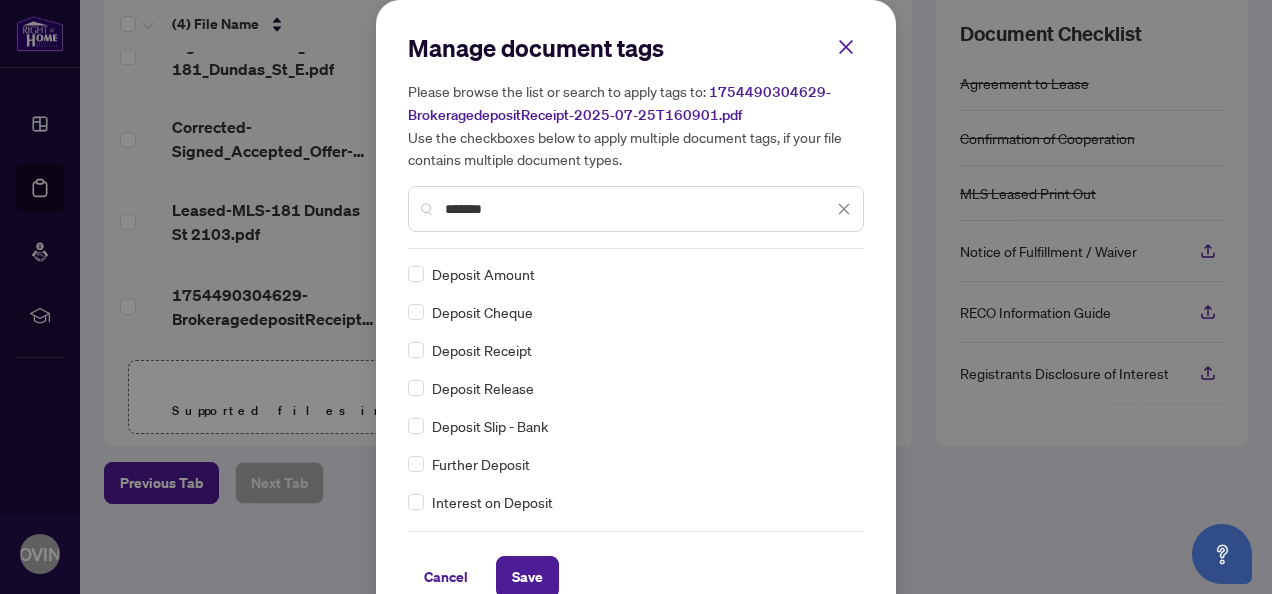type on "*******" 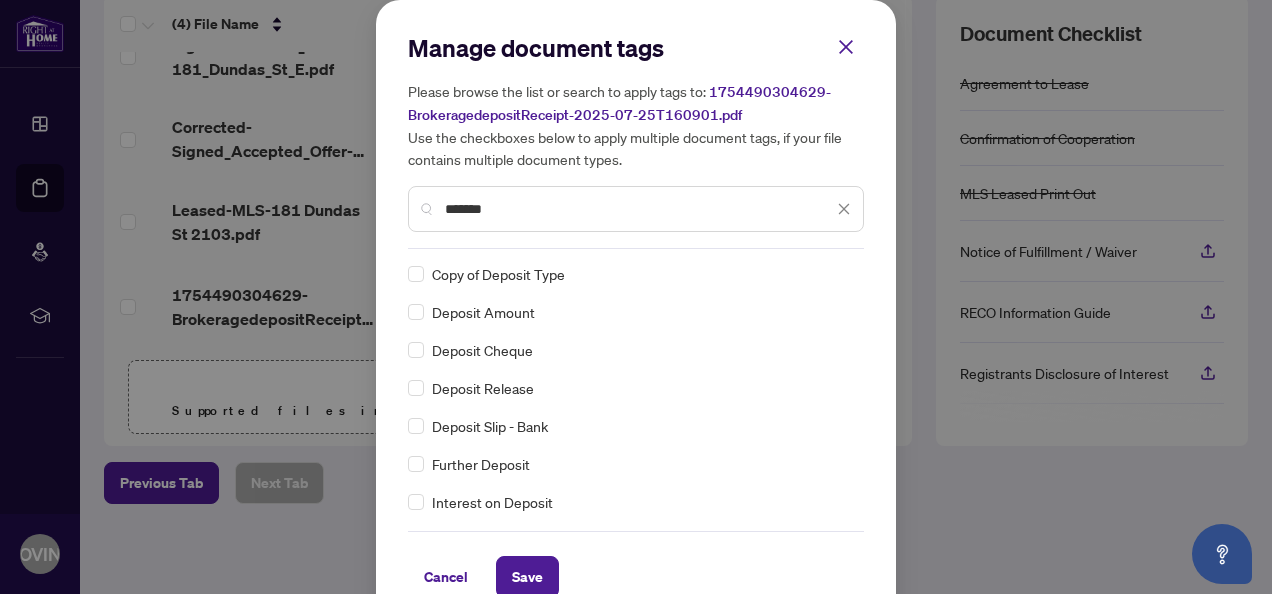 scroll, scrollTop: 0, scrollLeft: 0, axis: both 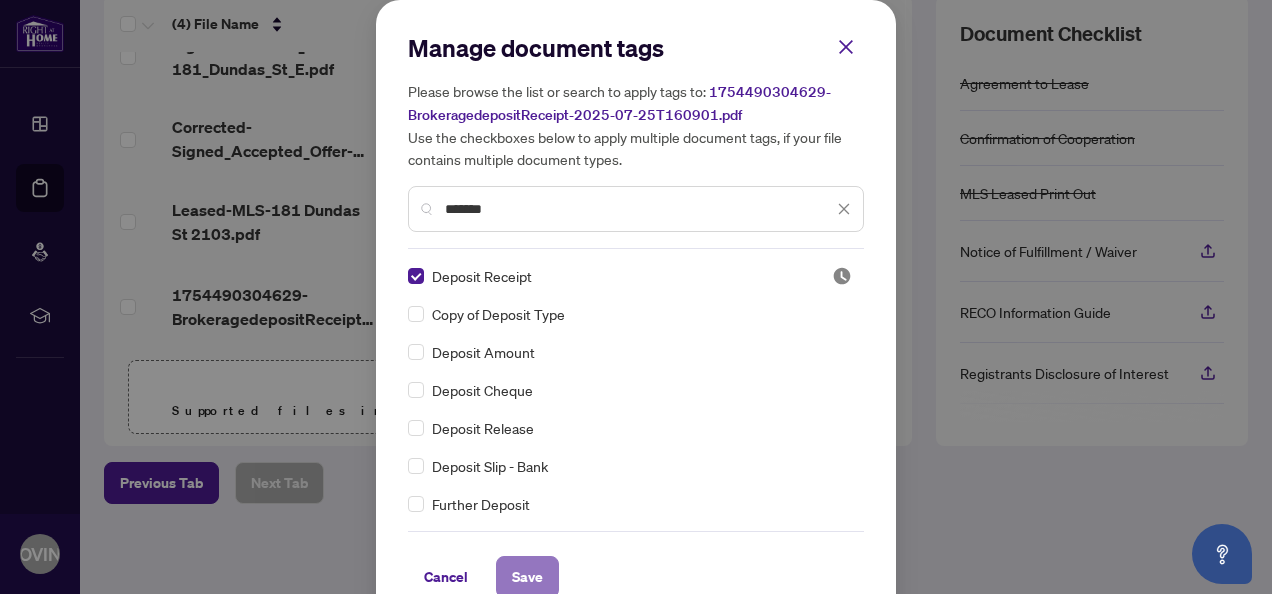 click on "Save" at bounding box center (527, 577) 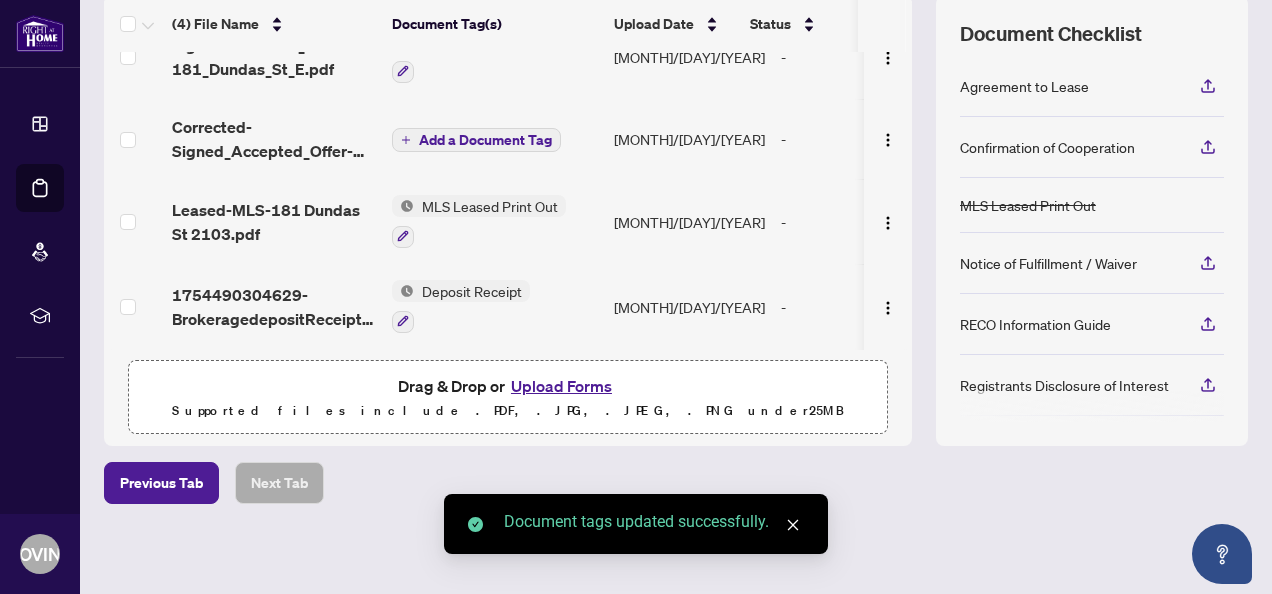 click on "Add a Document Tag" at bounding box center [485, 140] 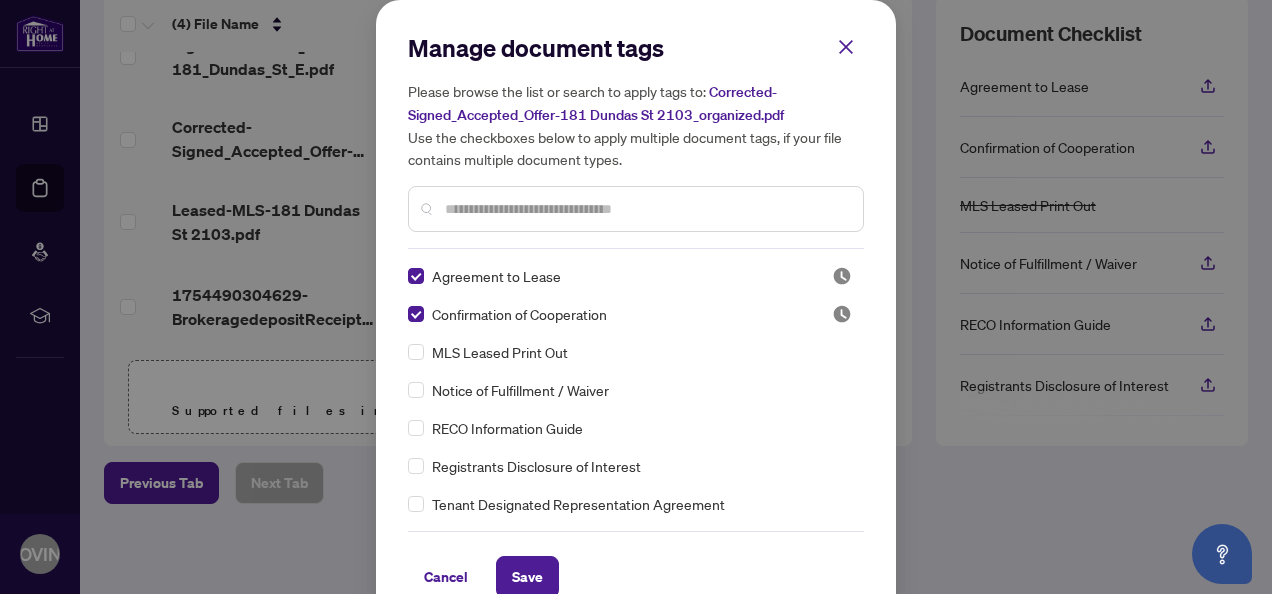 click at bounding box center [646, 209] 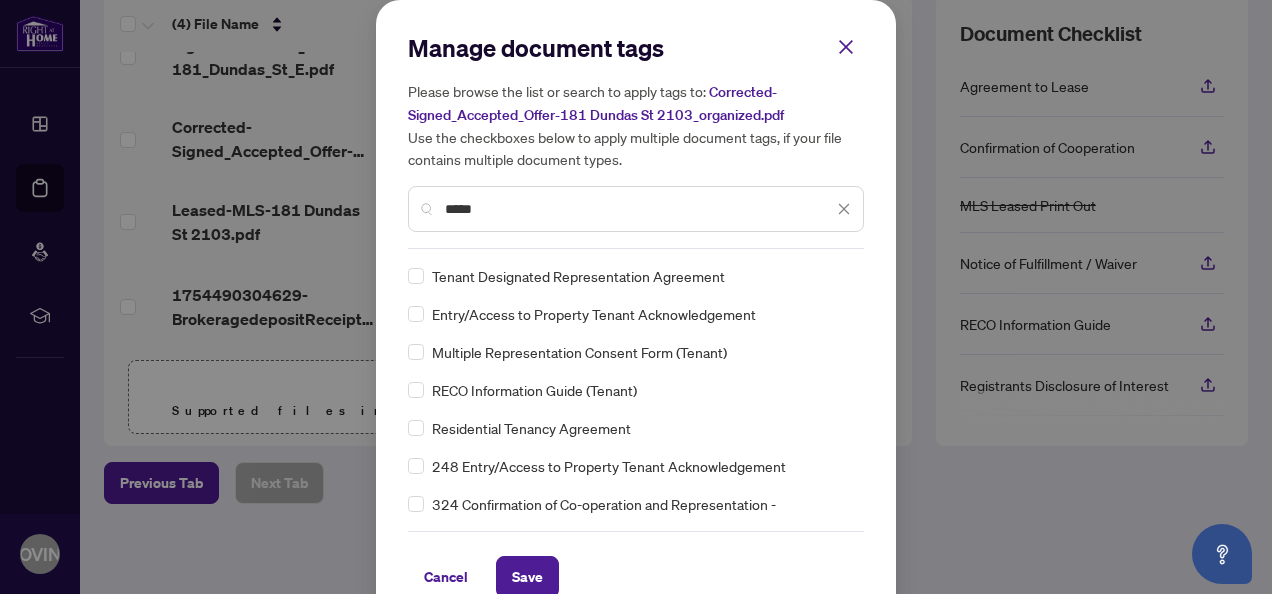 type on "*****" 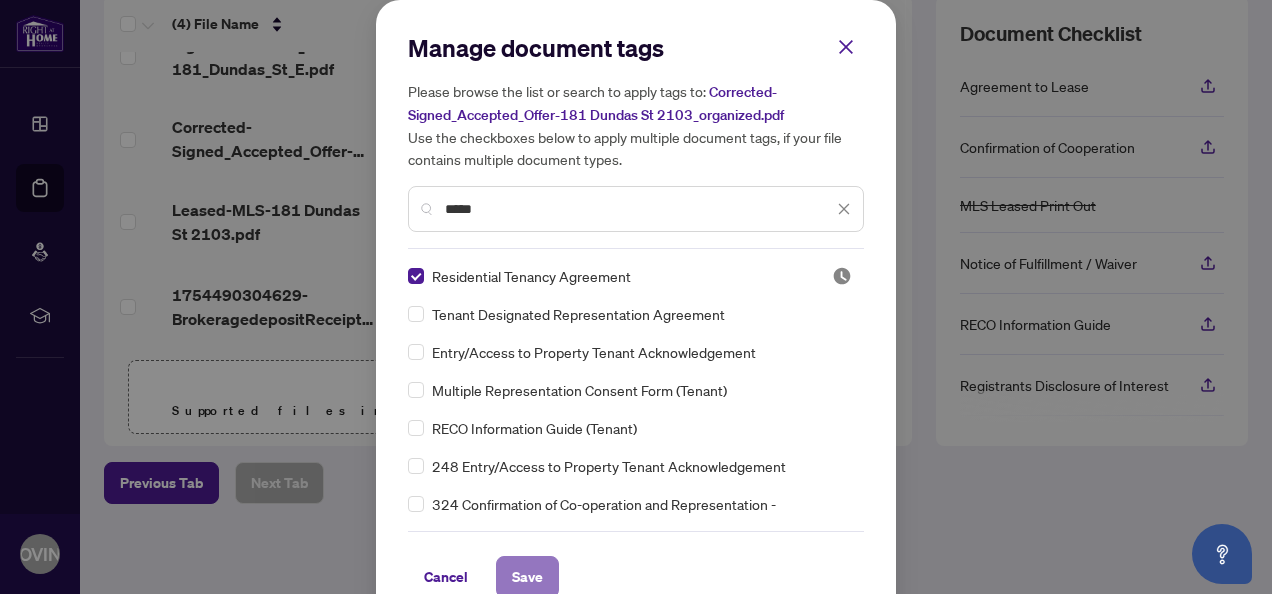 click on "Save" at bounding box center (527, 577) 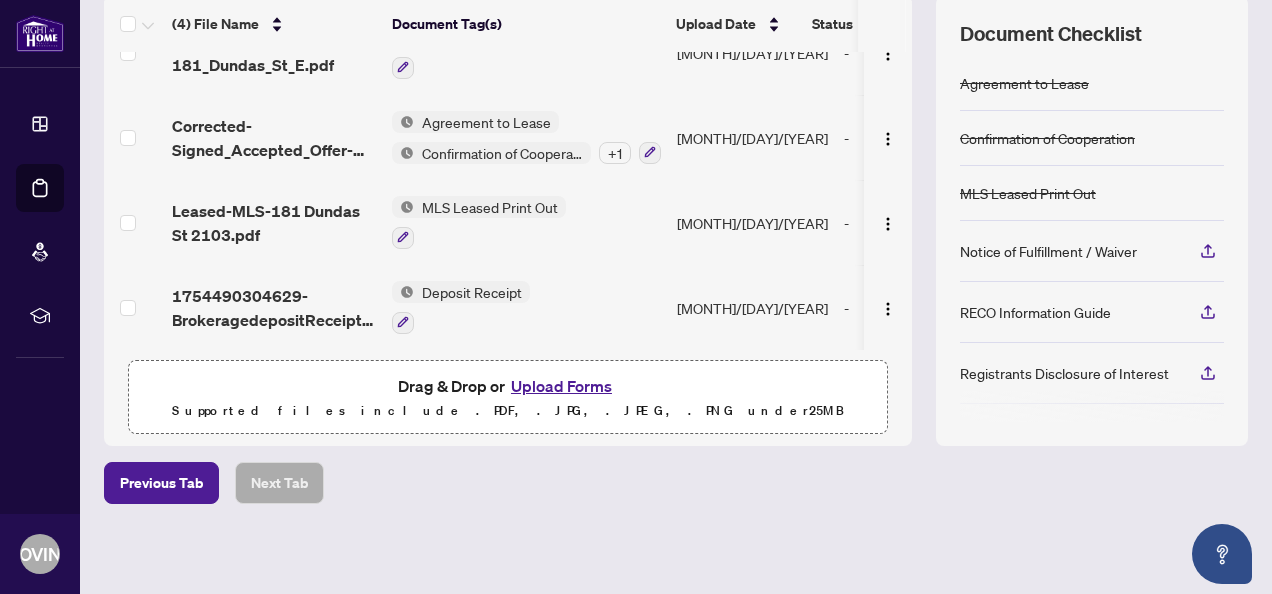 scroll, scrollTop: 46, scrollLeft: 0, axis: vertical 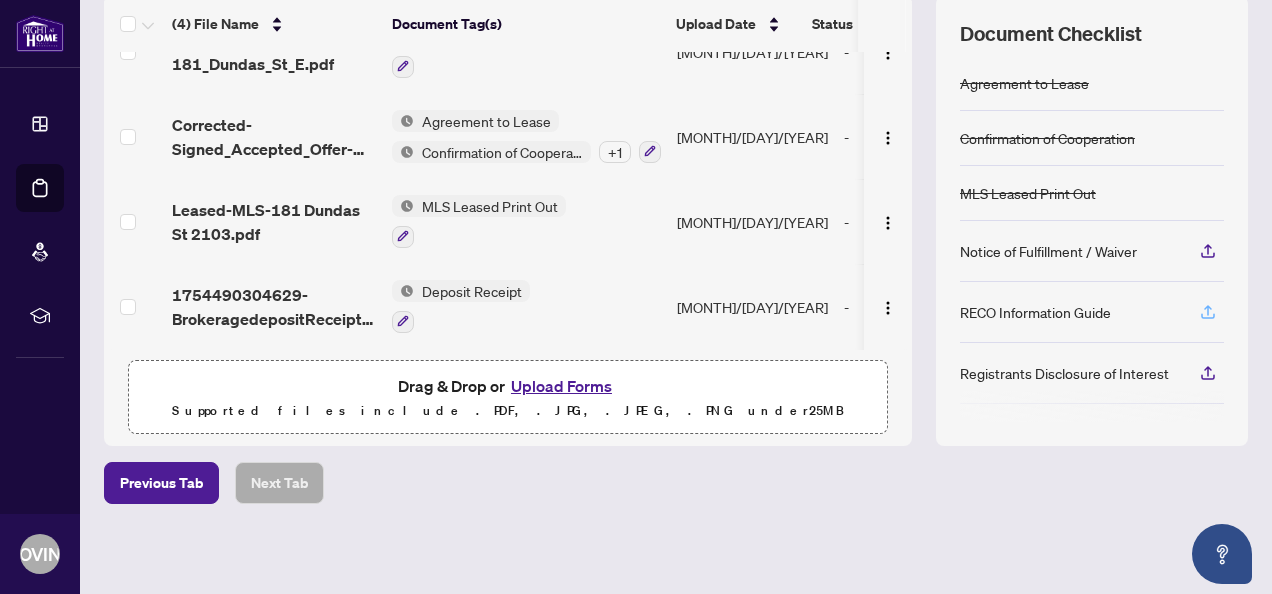 click 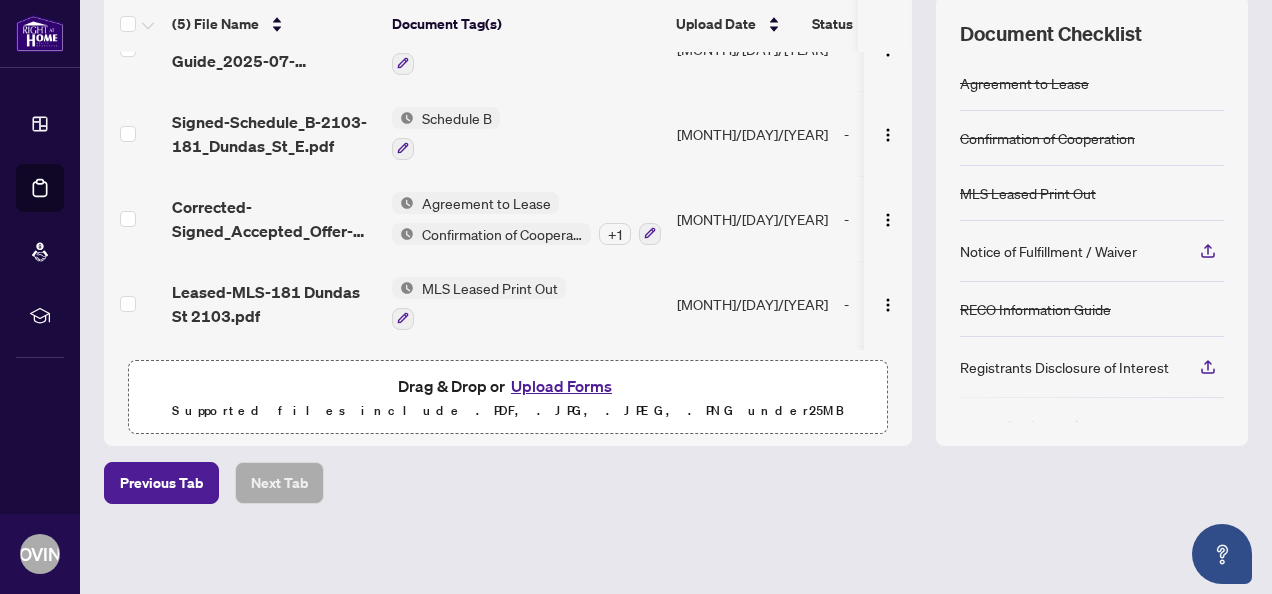 scroll, scrollTop: 56, scrollLeft: 0, axis: vertical 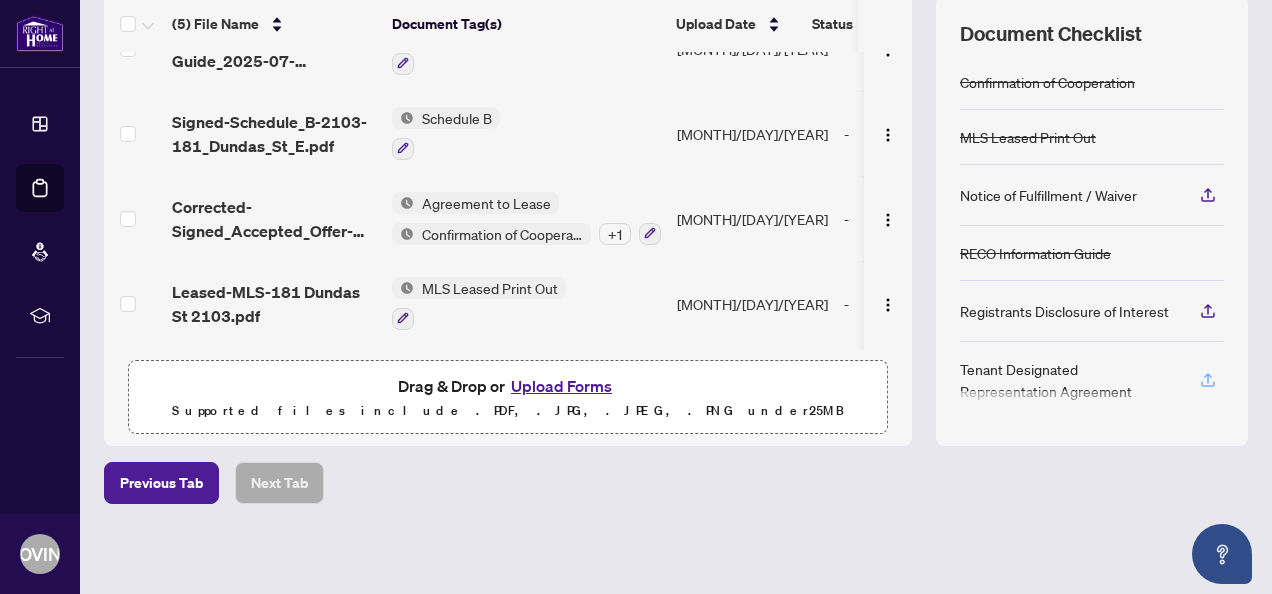 click 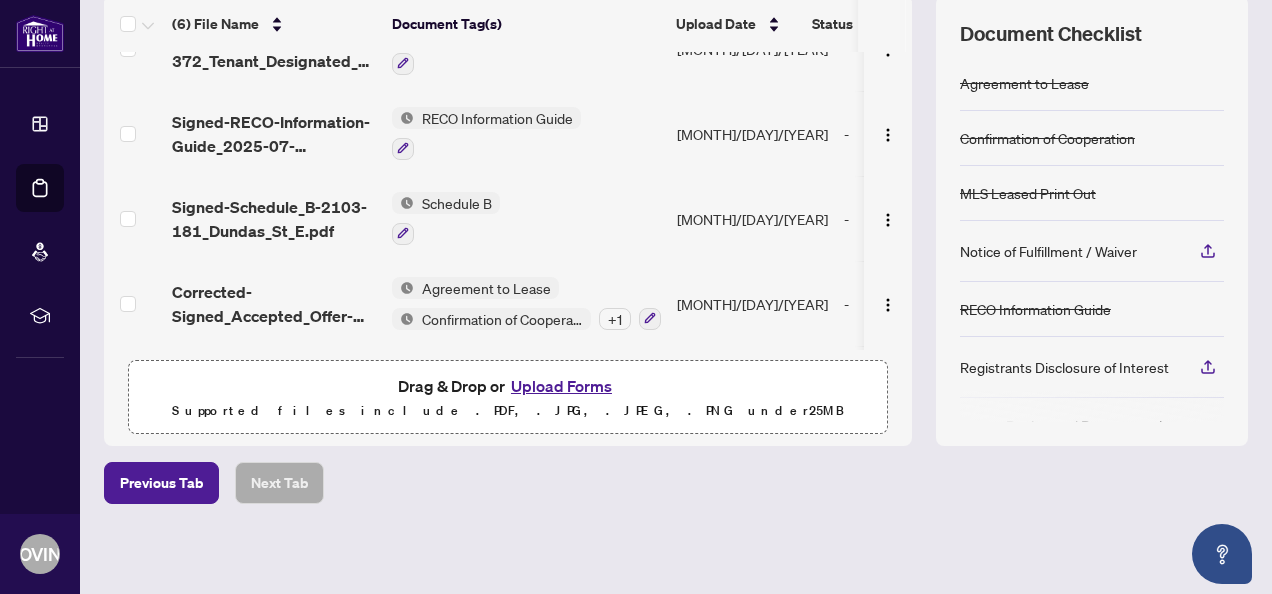 scroll, scrollTop: 0, scrollLeft: 5, axis: horizontal 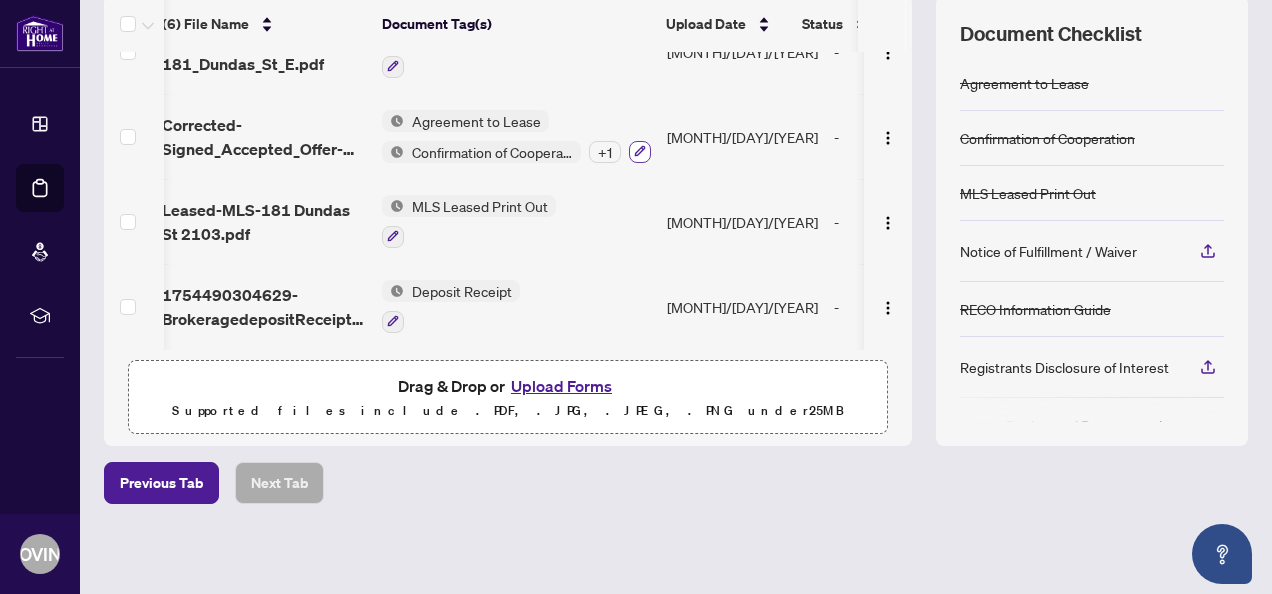 click 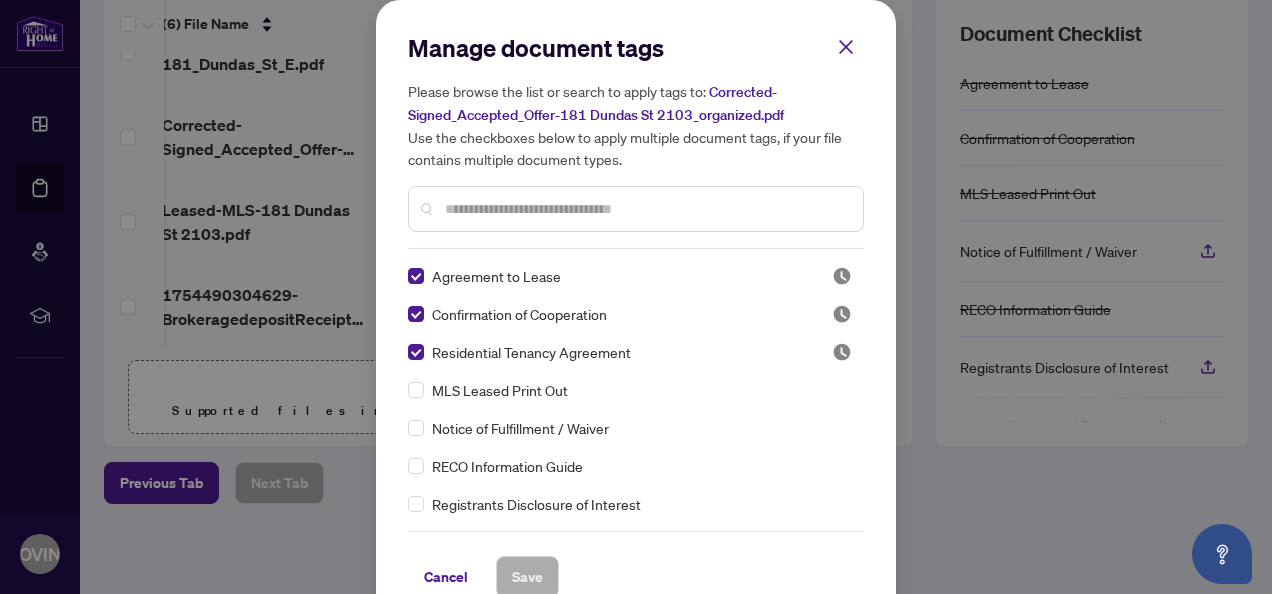 click at bounding box center [646, 209] 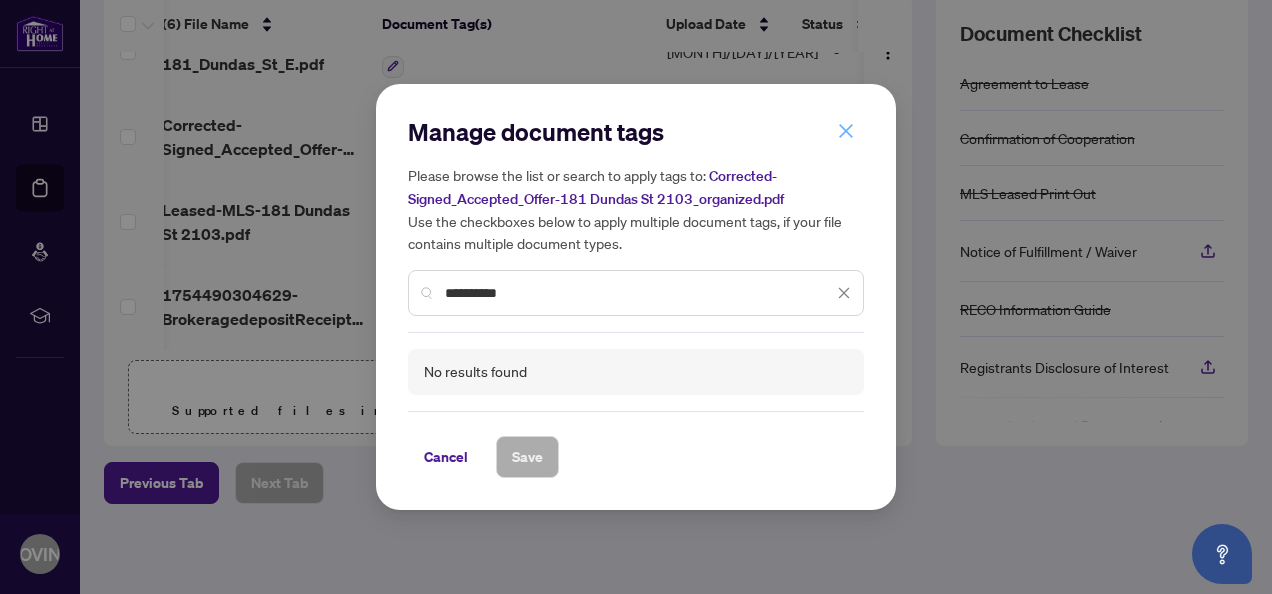 type on "**********" 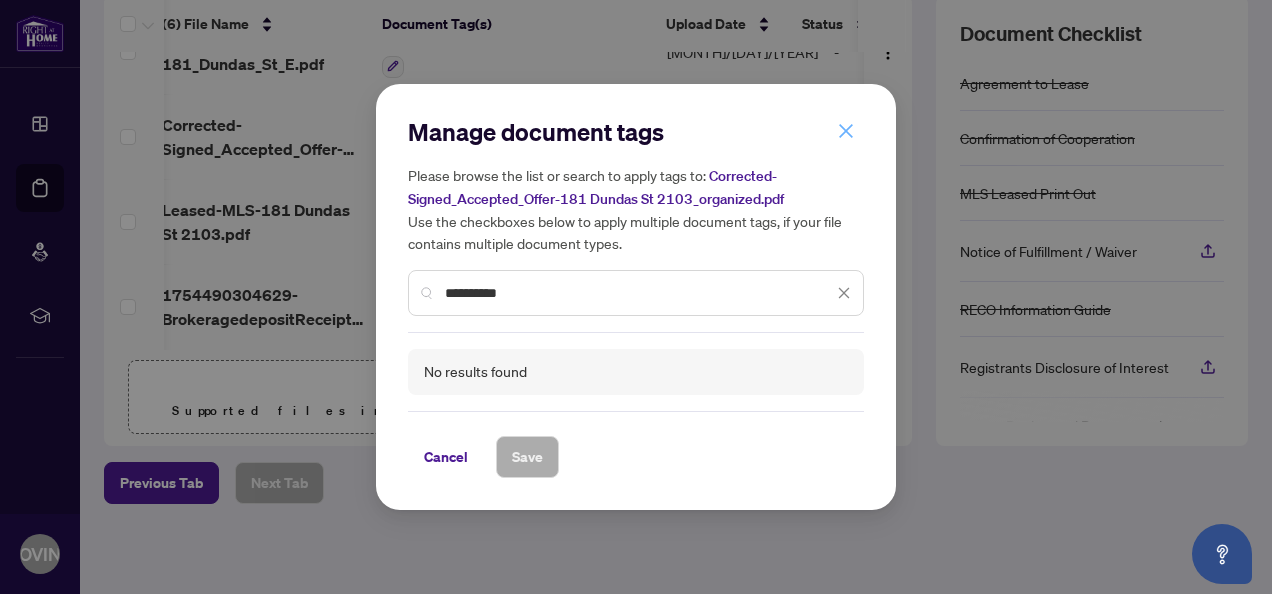 click 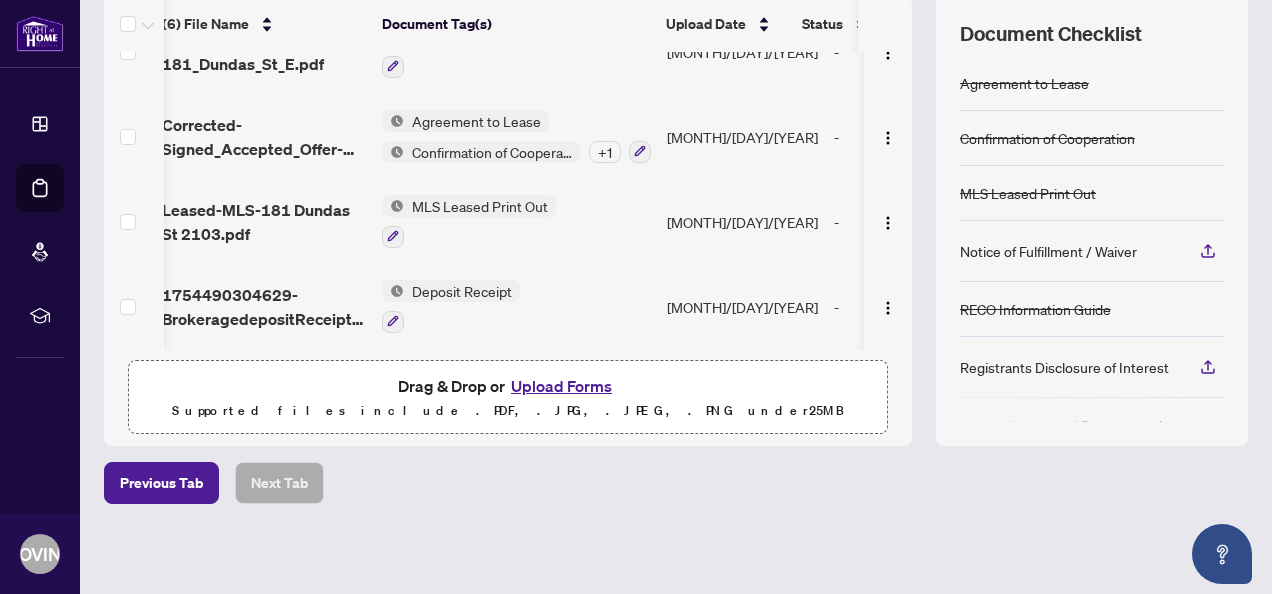 scroll, scrollTop: 186, scrollLeft: 13, axis: both 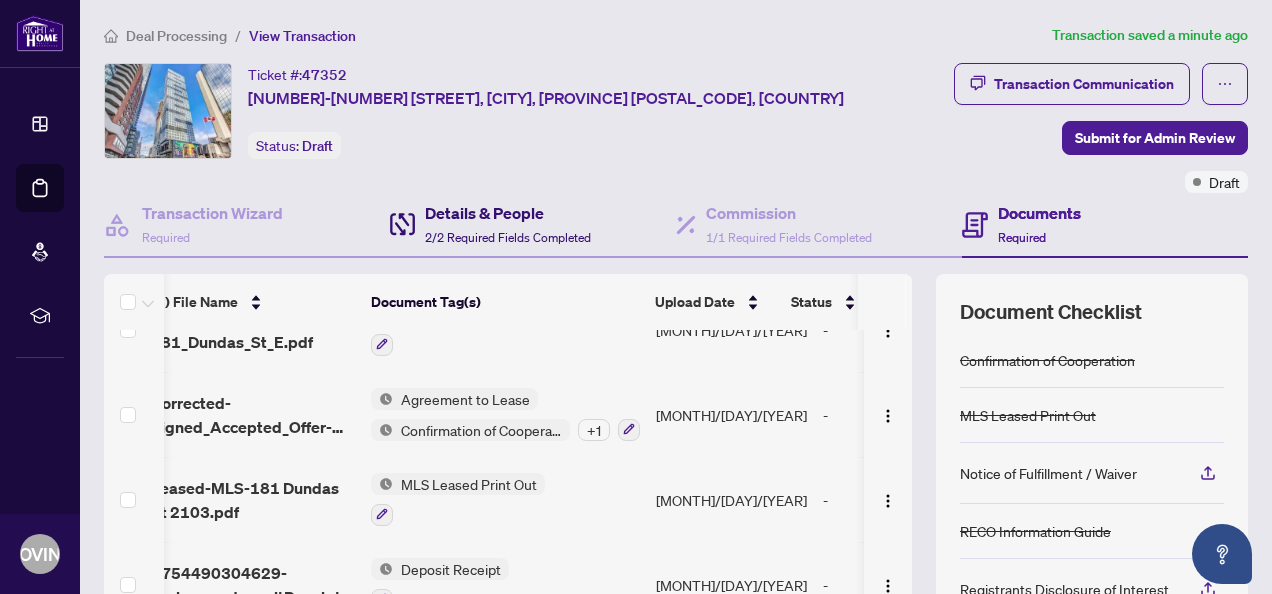 click on "Details & People" at bounding box center (508, 213) 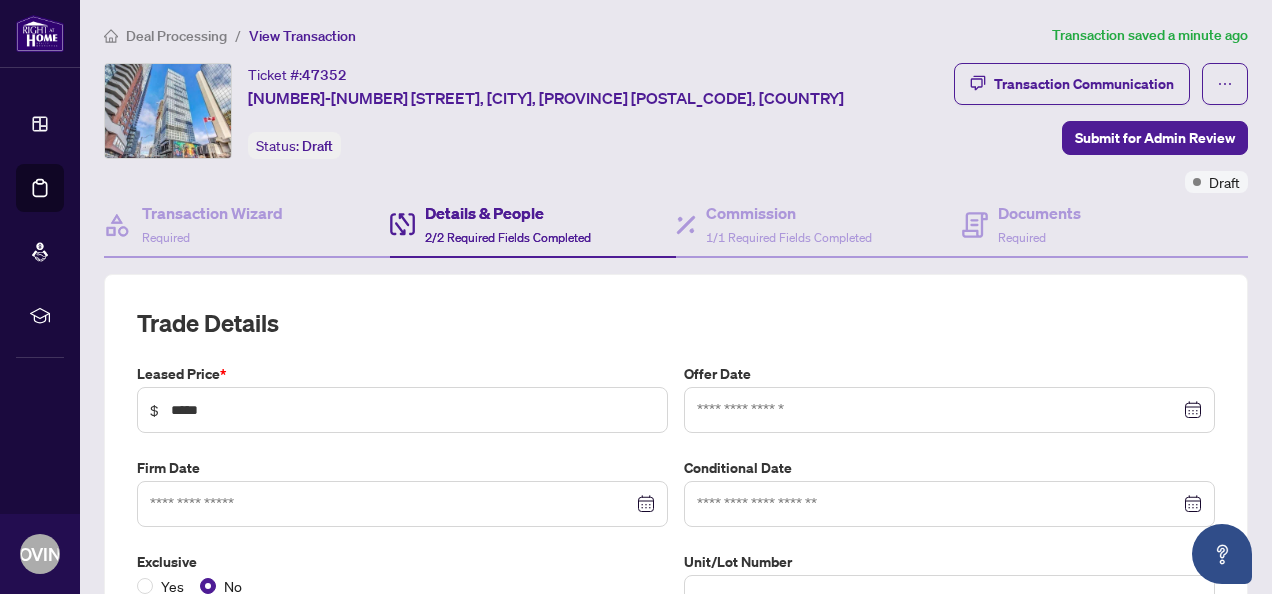type on "**********" 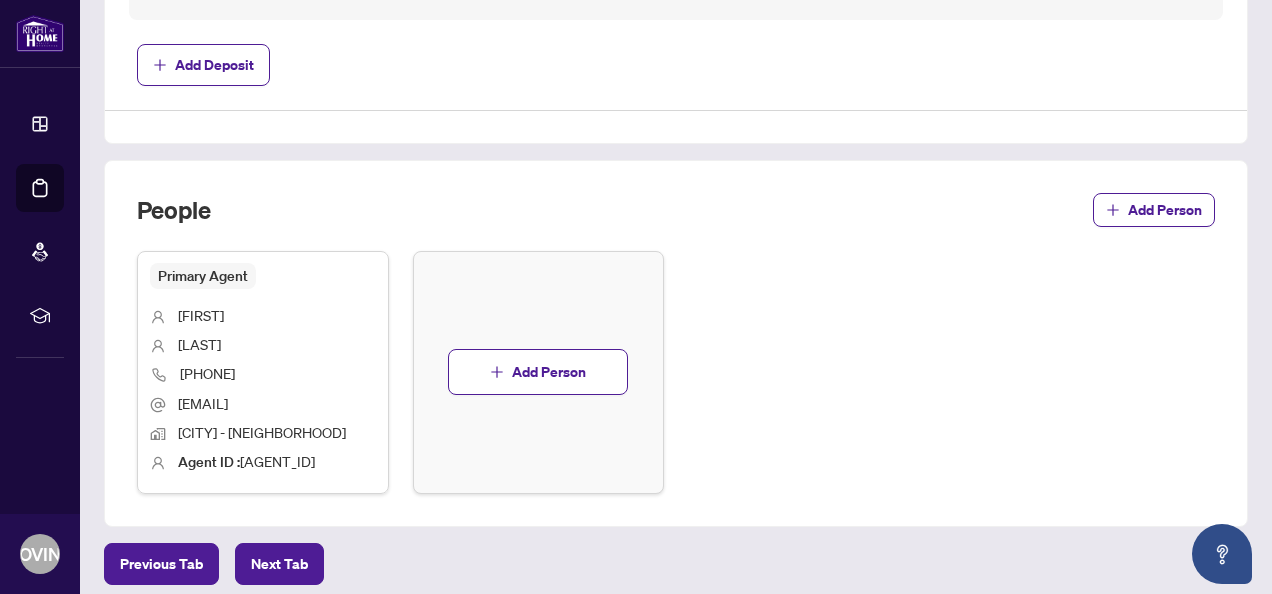 scroll, scrollTop: 1044, scrollLeft: 0, axis: vertical 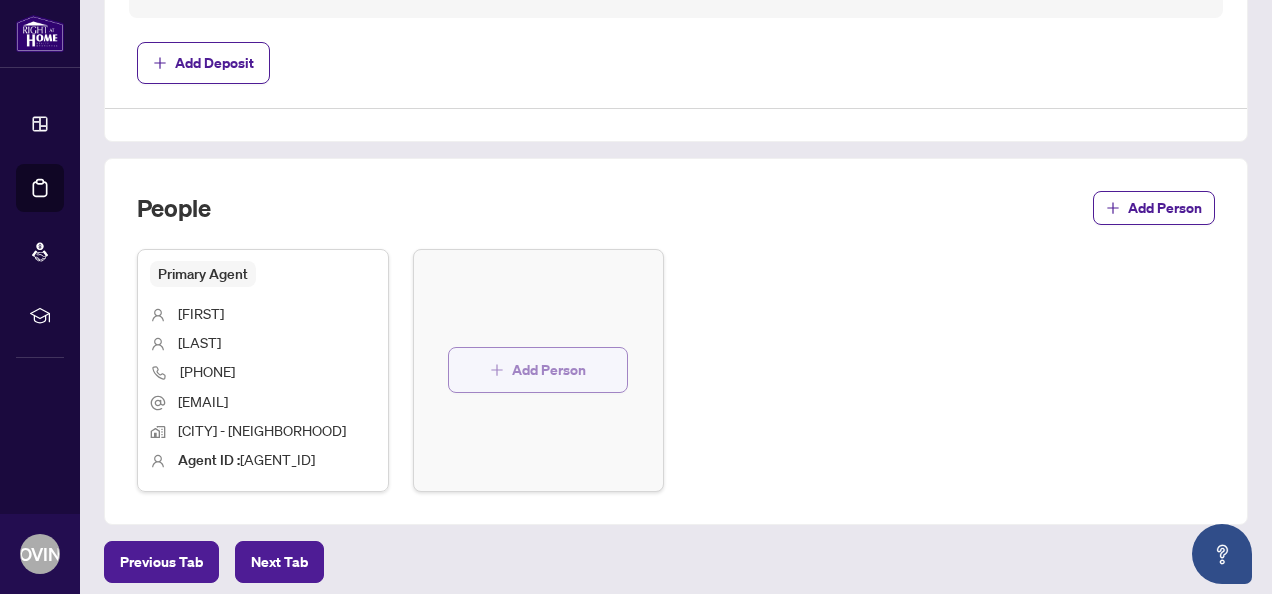 click on "Add Person" at bounding box center (549, 370) 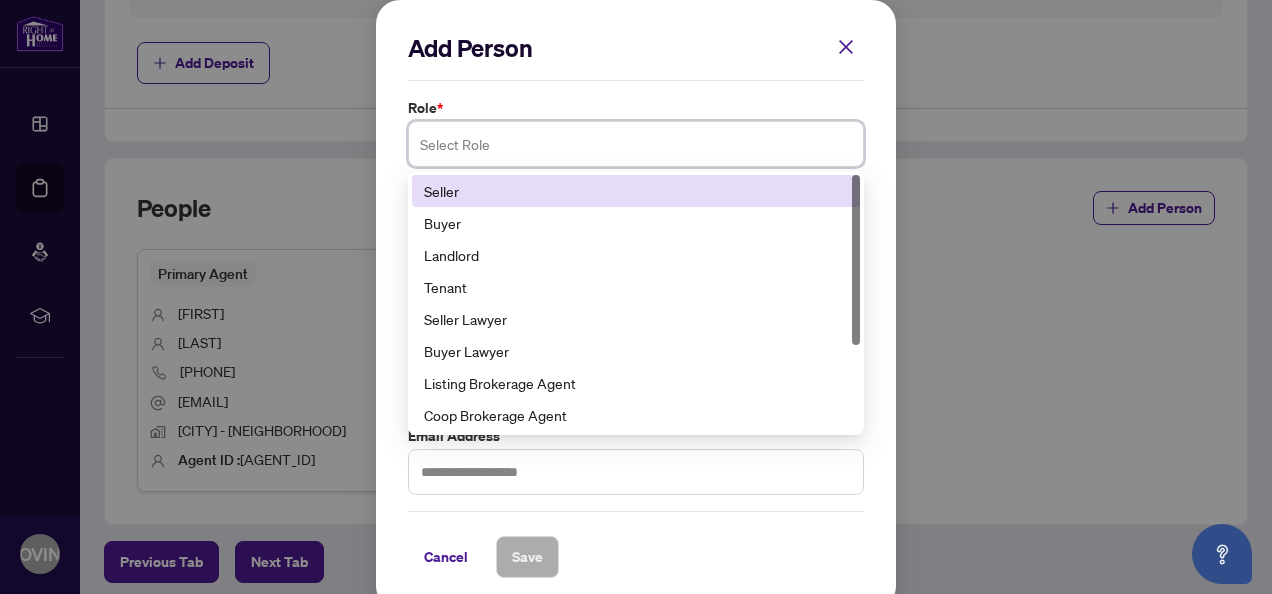 click at bounding box center [636, 144] 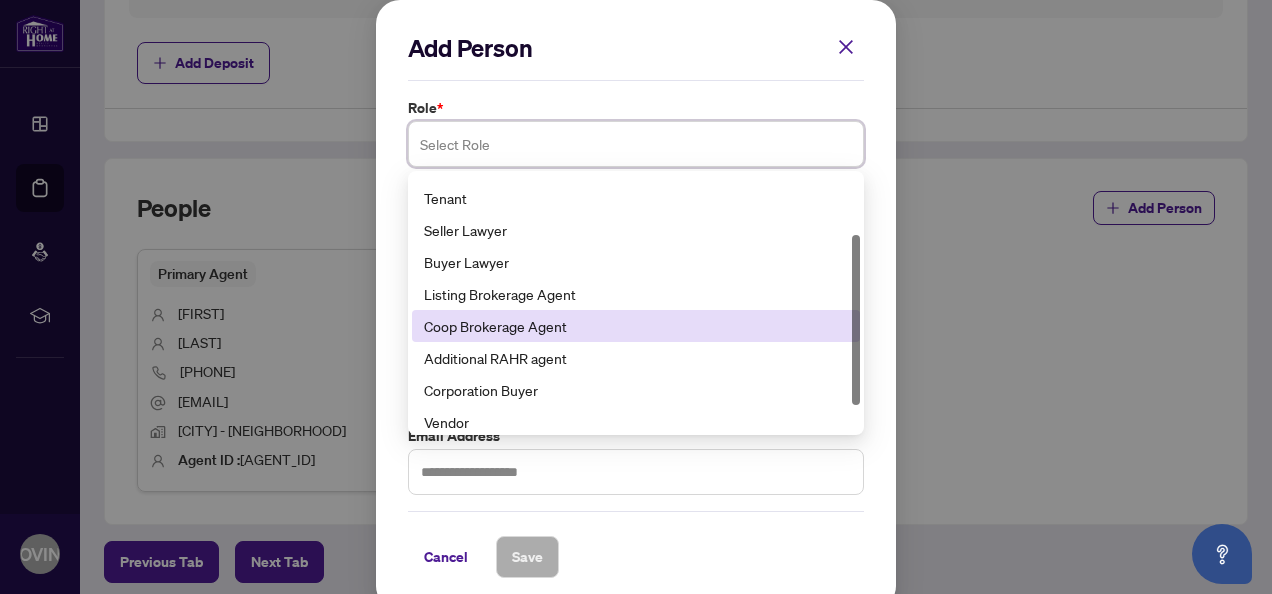scroll, scrollTop: 116, scrollLeft: 0, axis: vertical 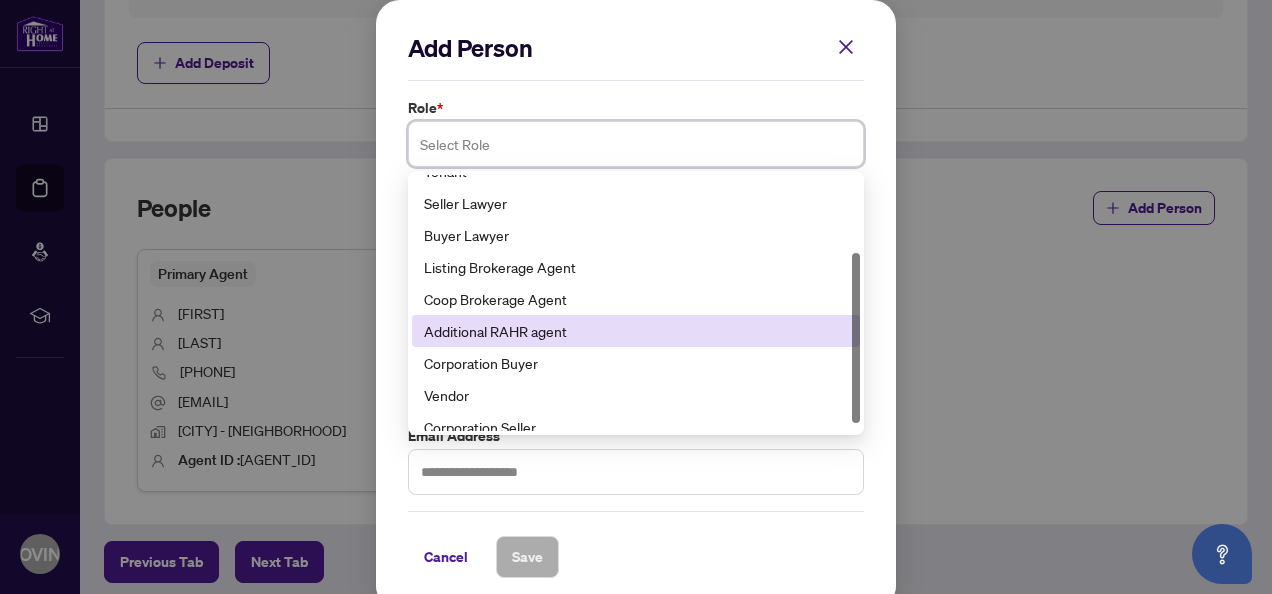 click on "Additional RAHR agent" at bounding box center (636, 331) 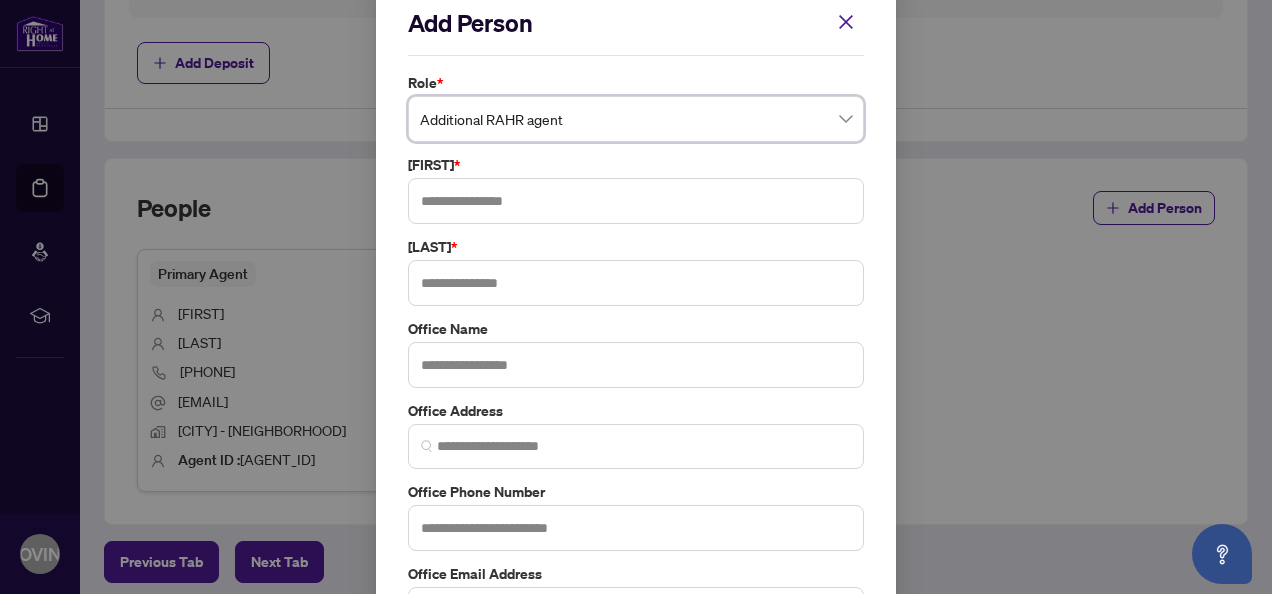 scroll, scrollTop: 24, scrollLeft: 0, axis: vertical 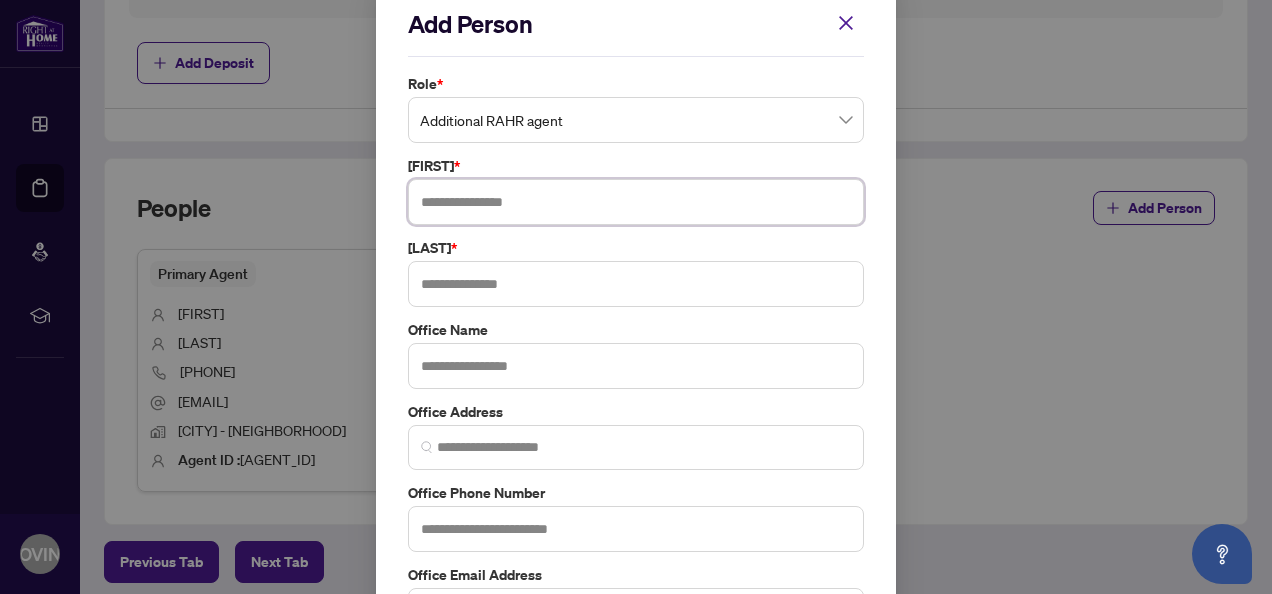 click at bounding box center (636, 202) 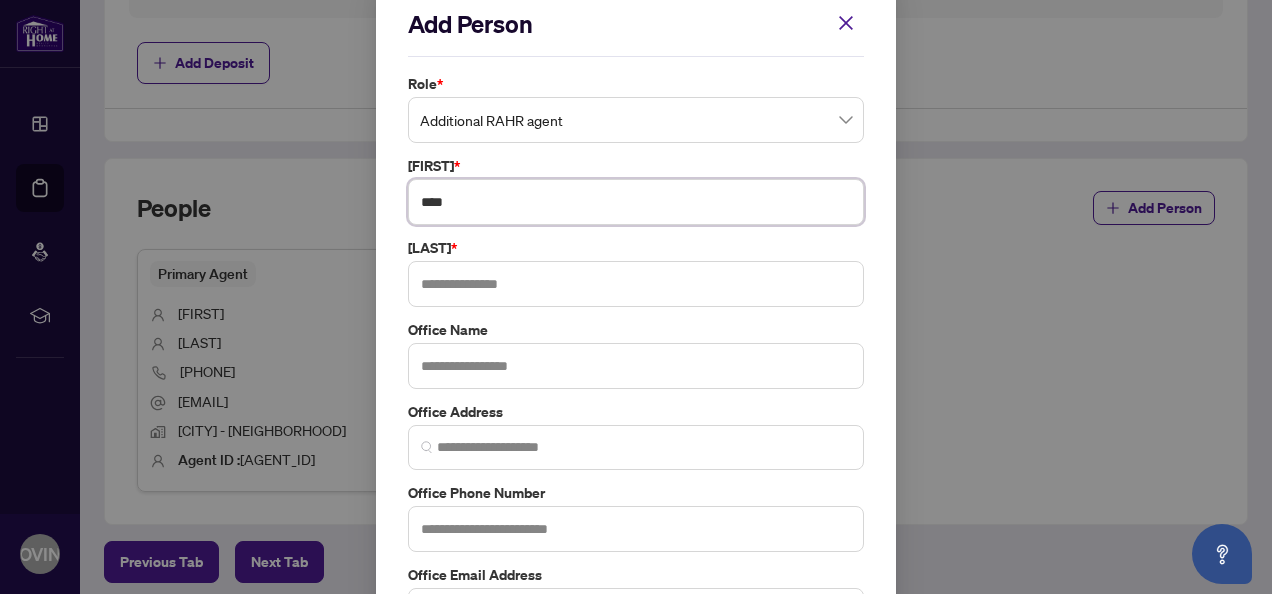 type on "****" 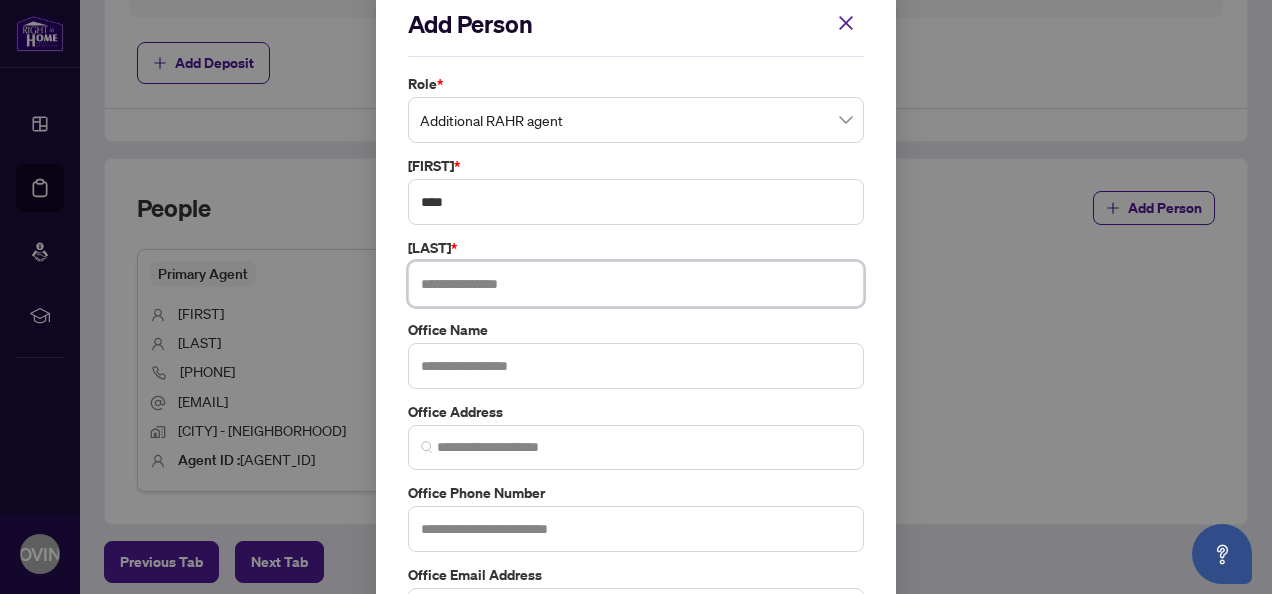 click at bounding box center (636, 284) 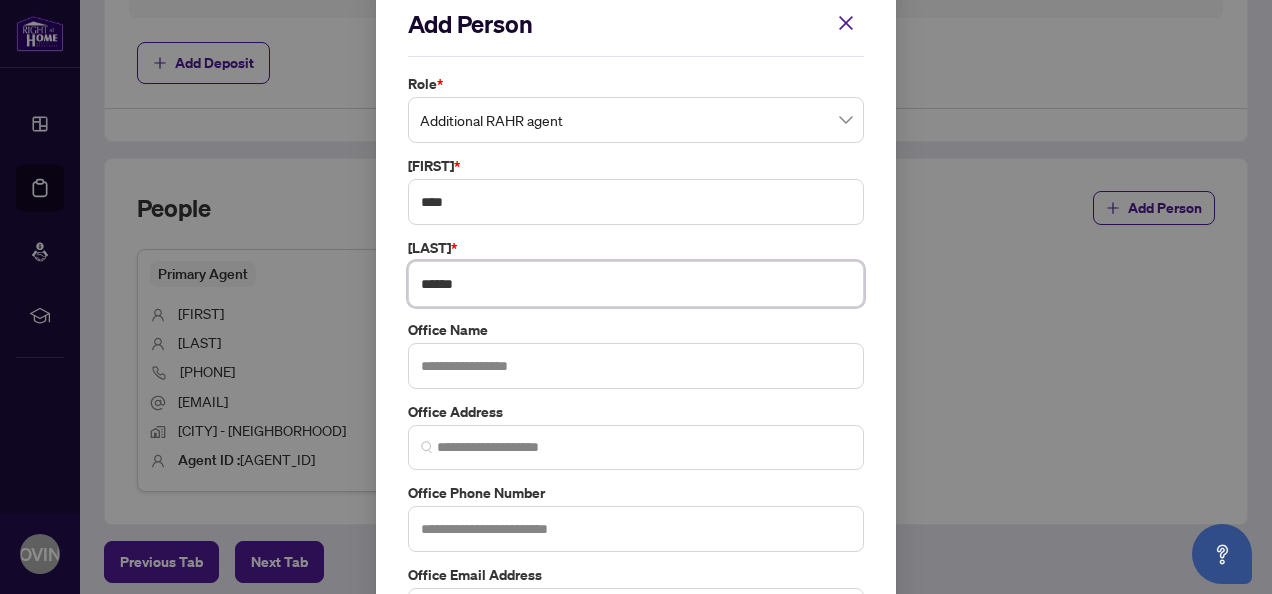click on "******" at bounding box center [636, 284] 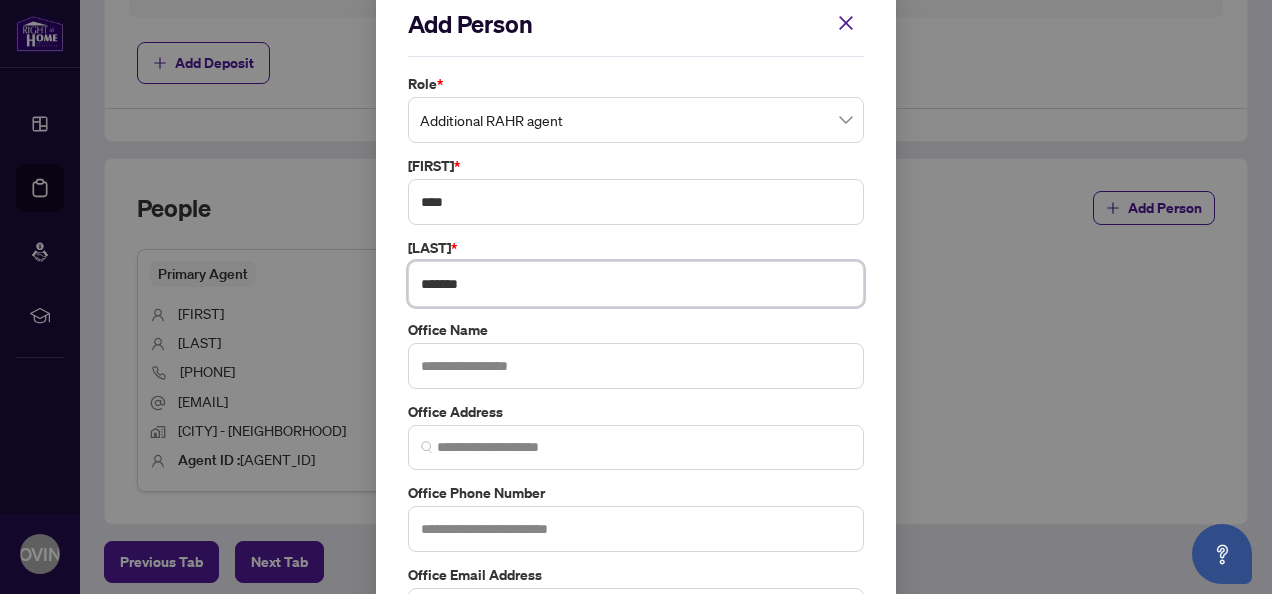type on "*******" 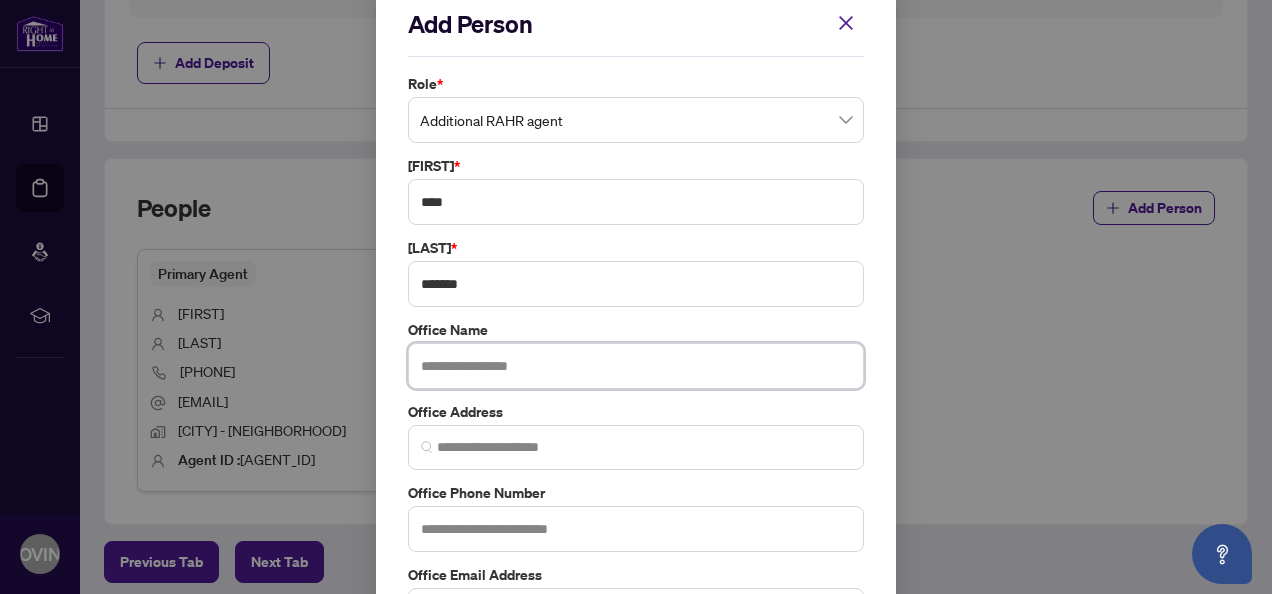 click at bounding box center [636, 366] 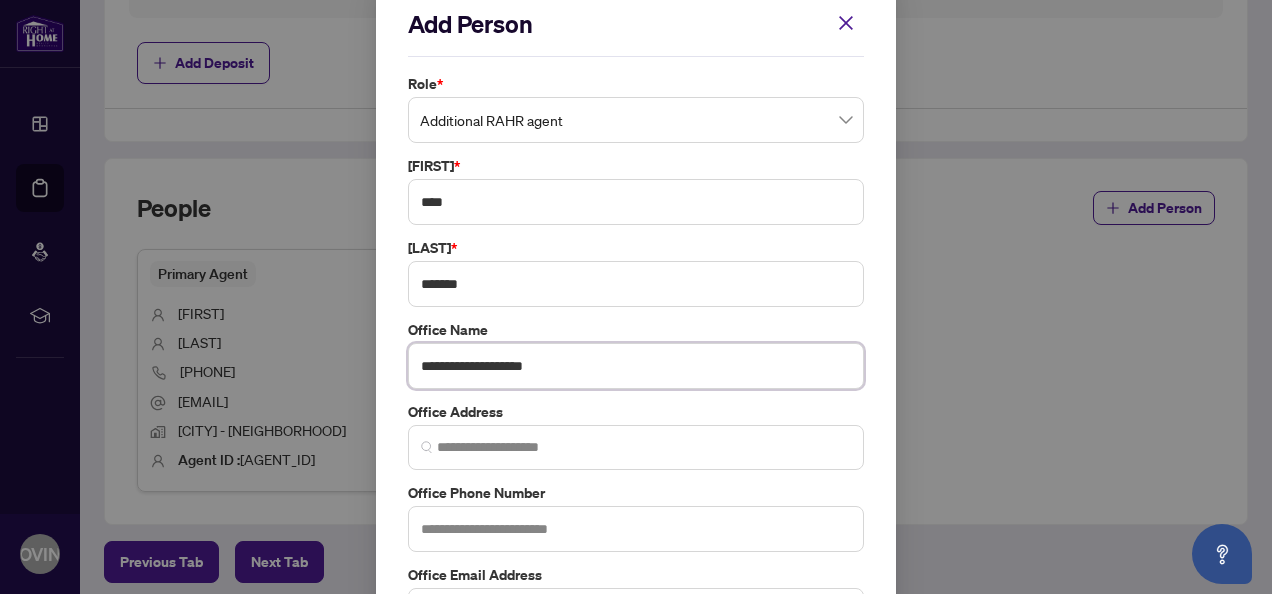 type on "**********" 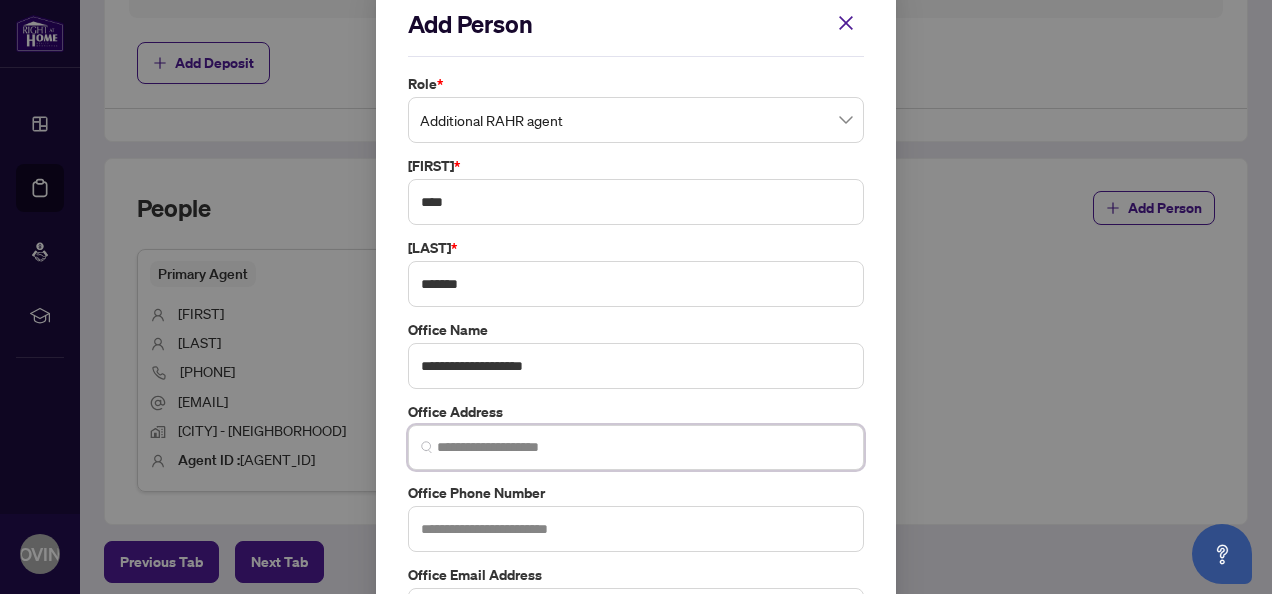 click at bounding box center [644, 447] 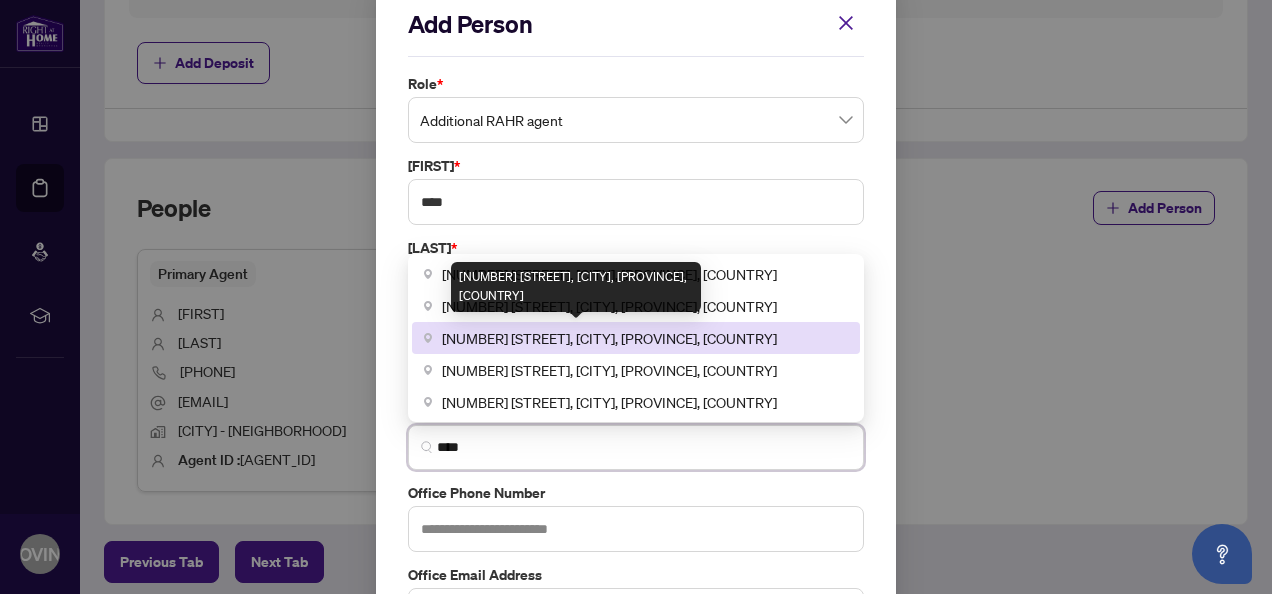 click on "[NUMBER] [STREET], [CITY], [PROVINCE], [COUNTRY]" at bounding box center (609, 338) 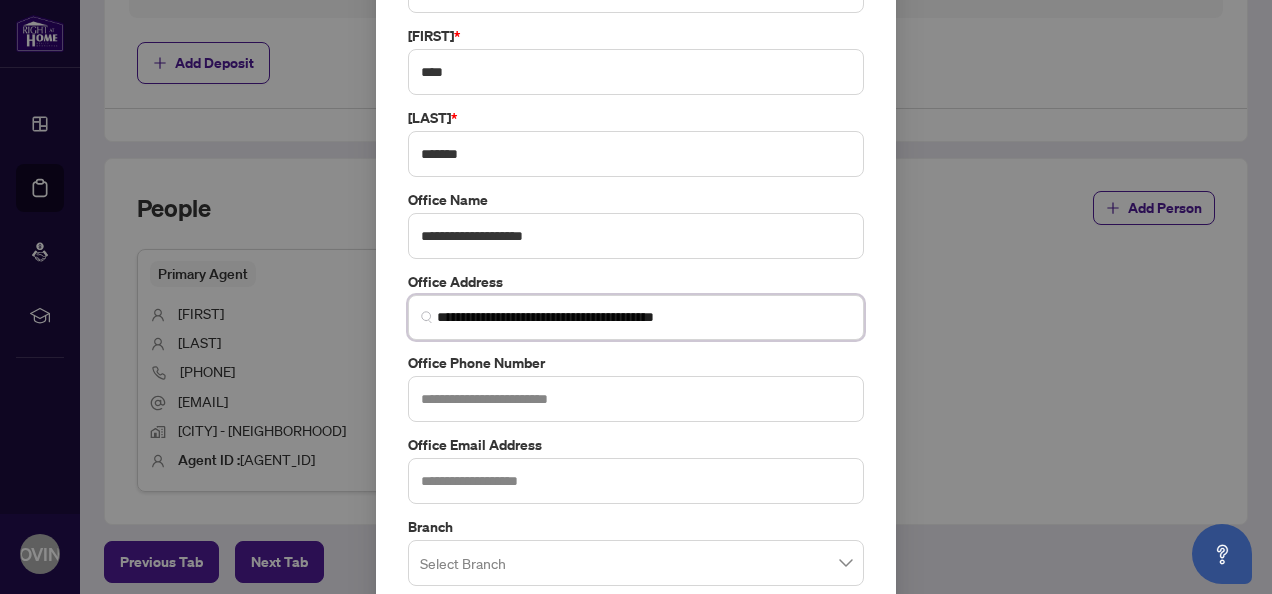 scroll, scrollTop: 159, scrollLeft: 0, axis: vertical 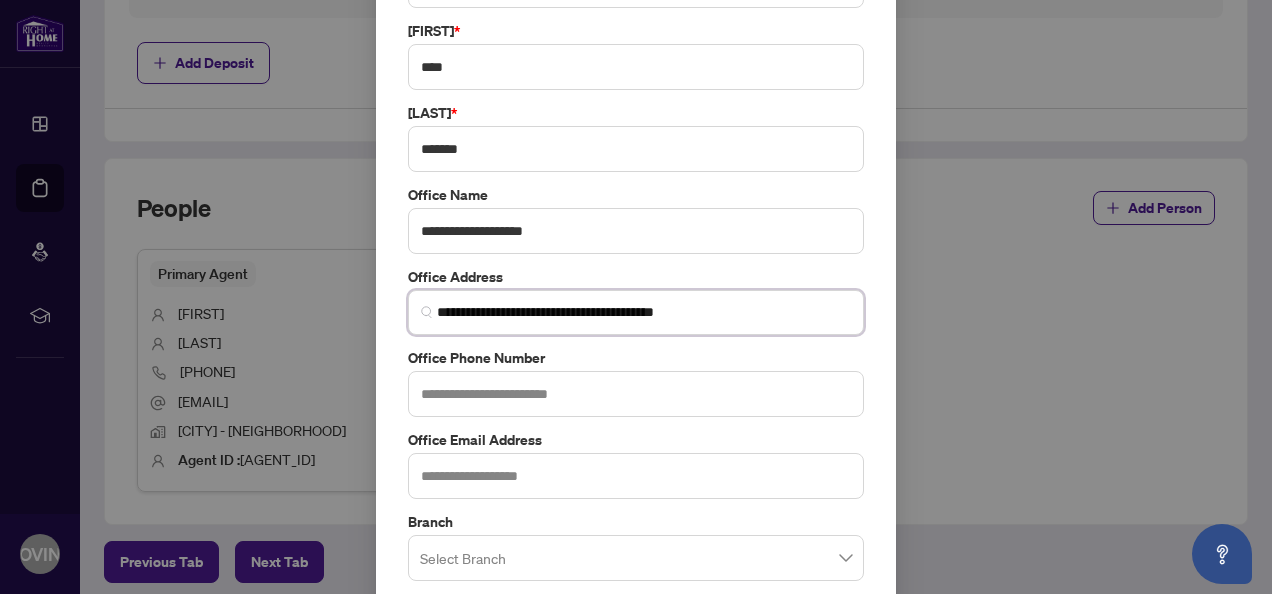 type on "**********" 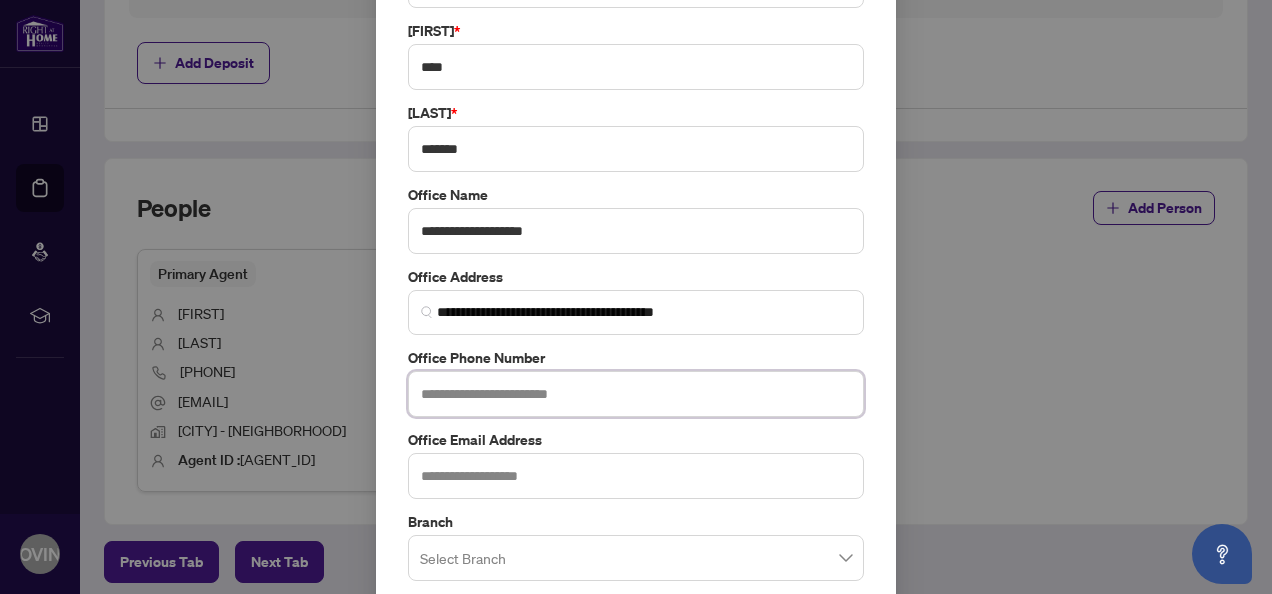 click at bounding box center [636, 394] 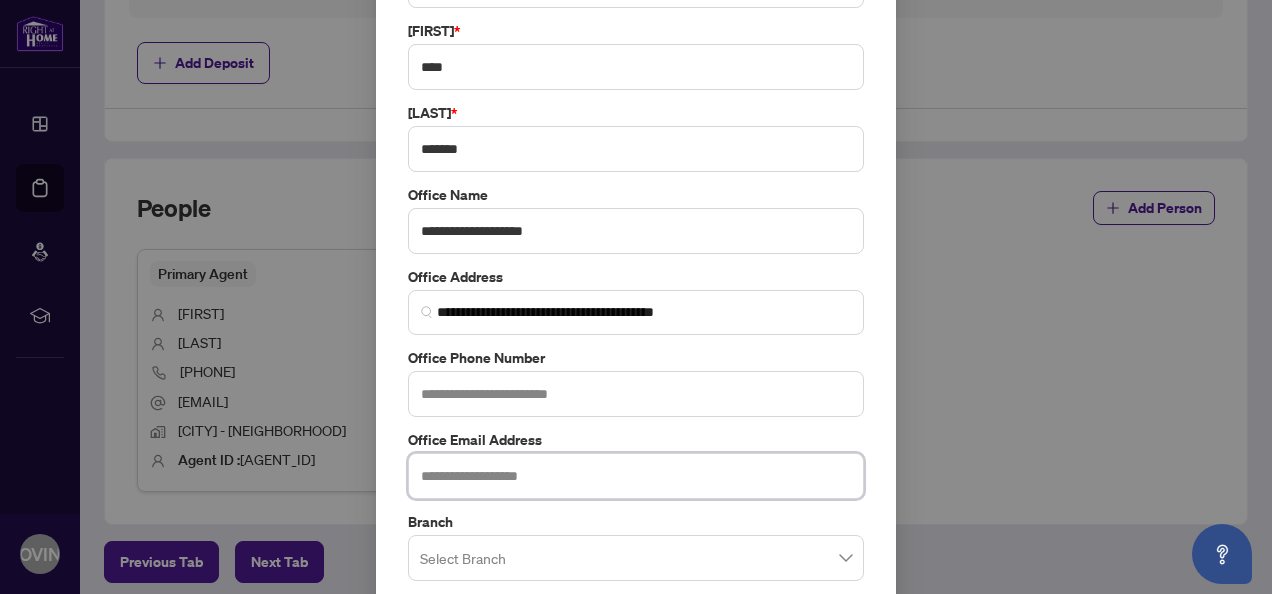 click at bounding box center (636, 476) 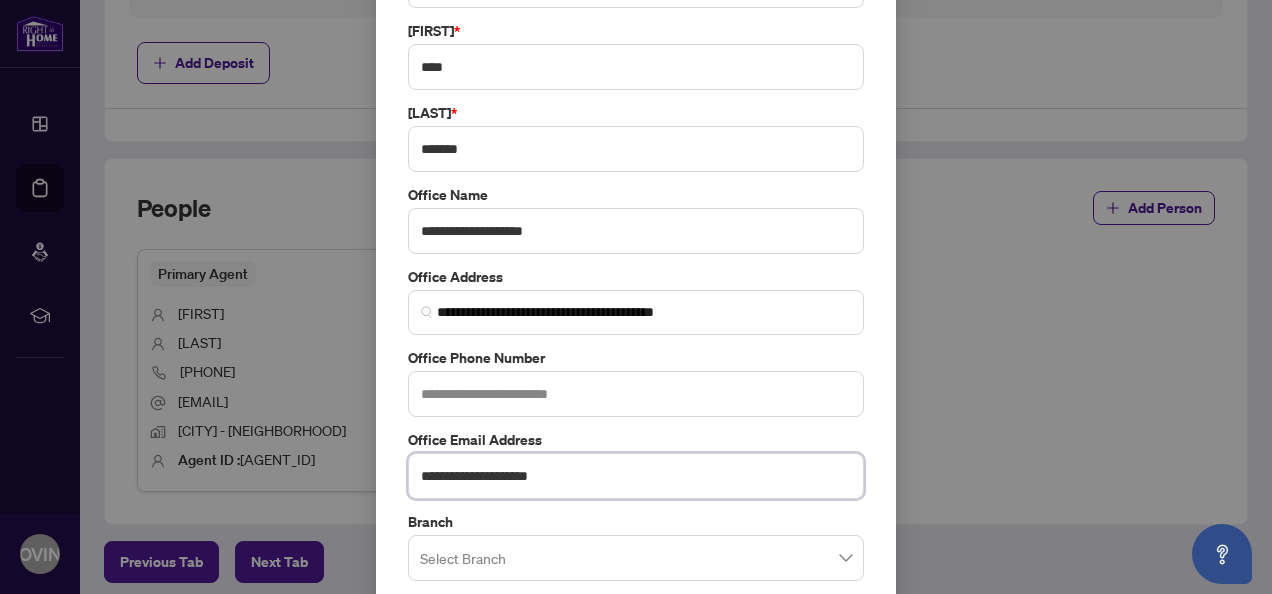 scroll, scrollTop: 274, scrollLeft: 0, axis: vertical 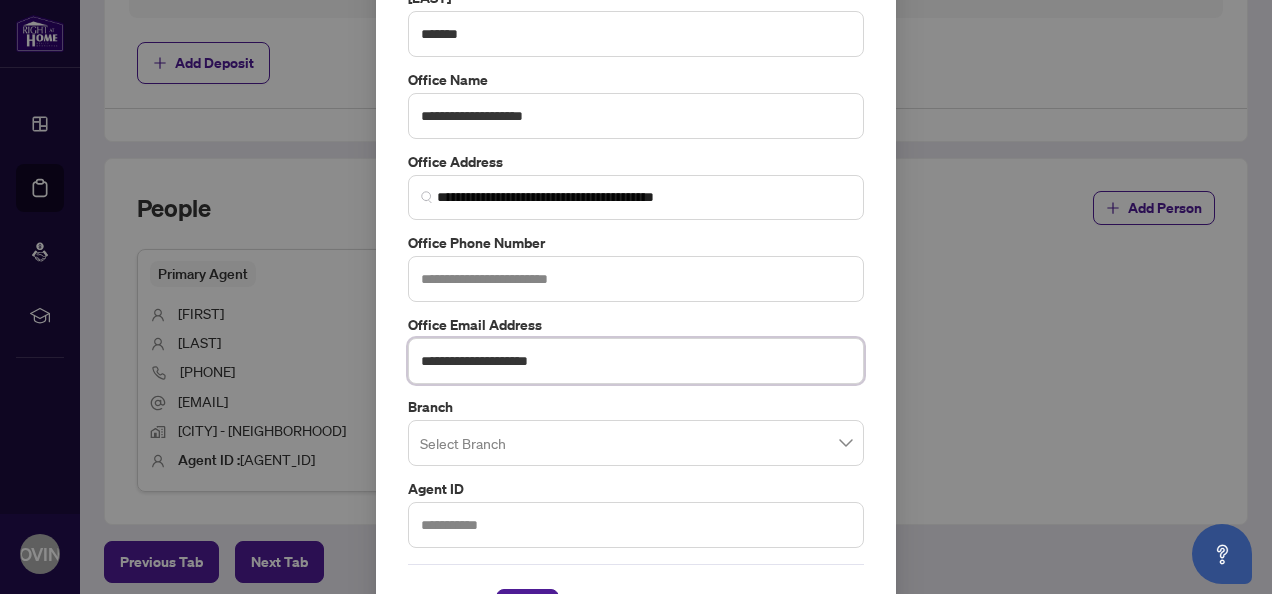 type on "**********" 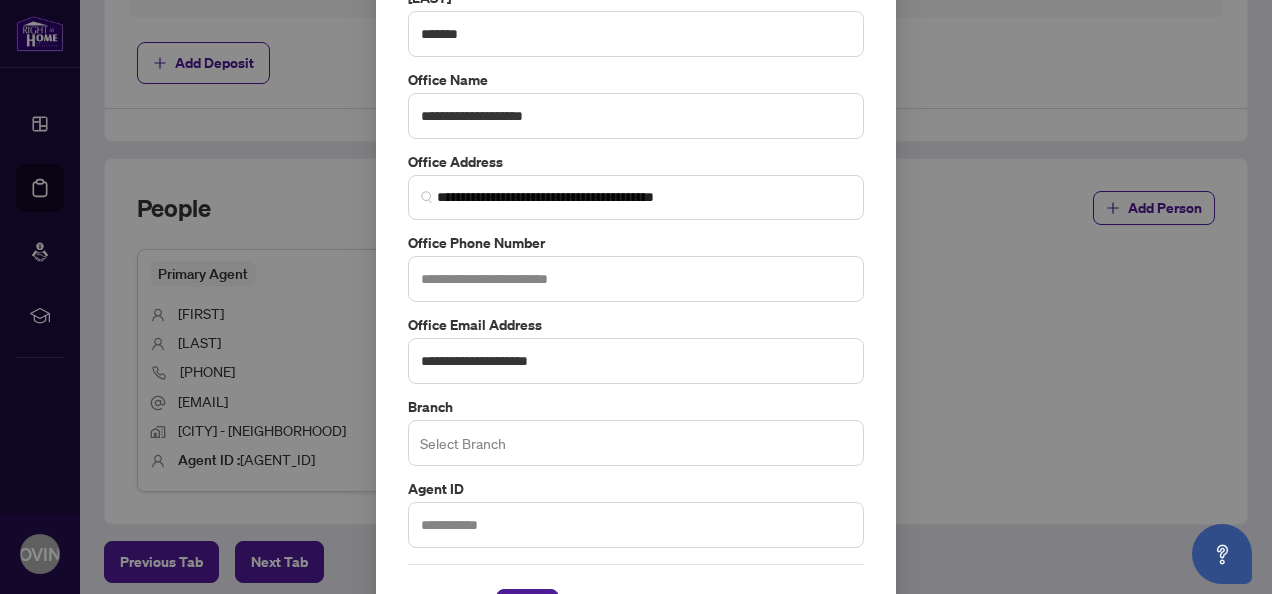 click at bounding box center [636, 443] 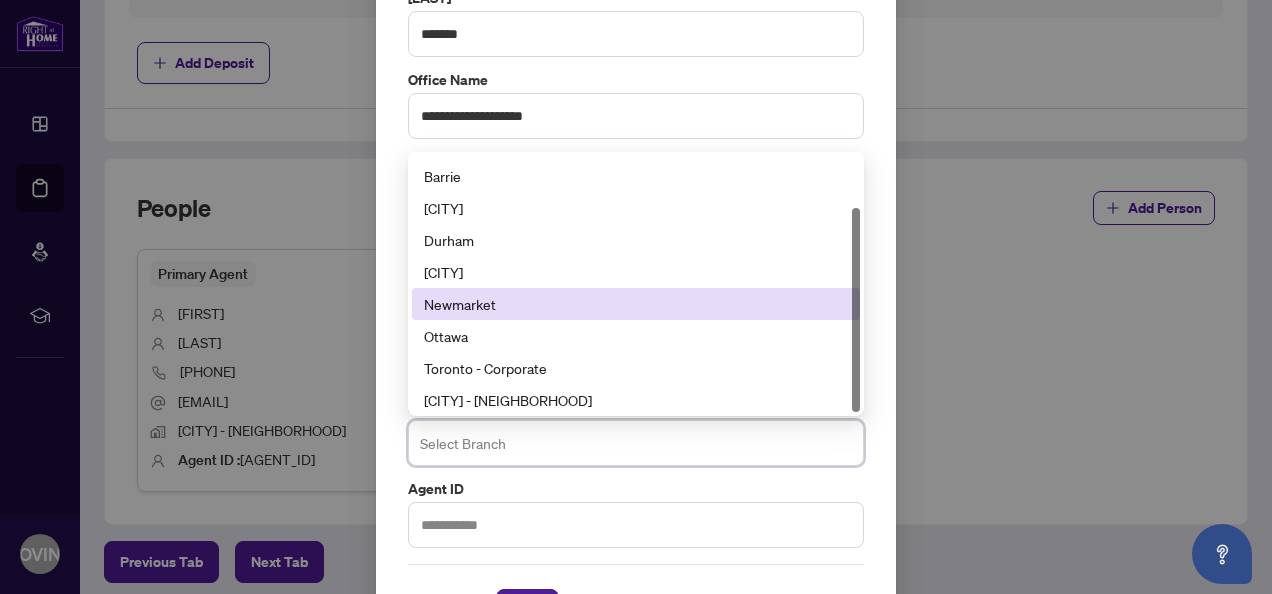 scroll, scrollTop: 64, scrollLeft: 0, axis: vertical 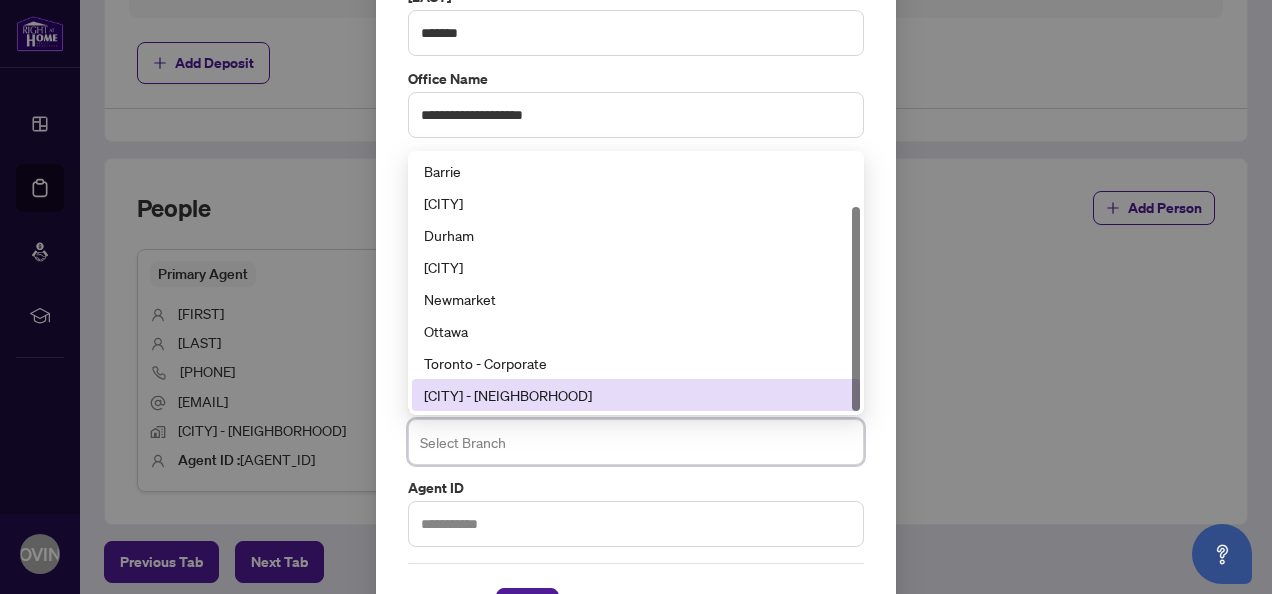 click on "[CITY] - [NEIGHBORHOOD]" at bounding box center (636, 395) 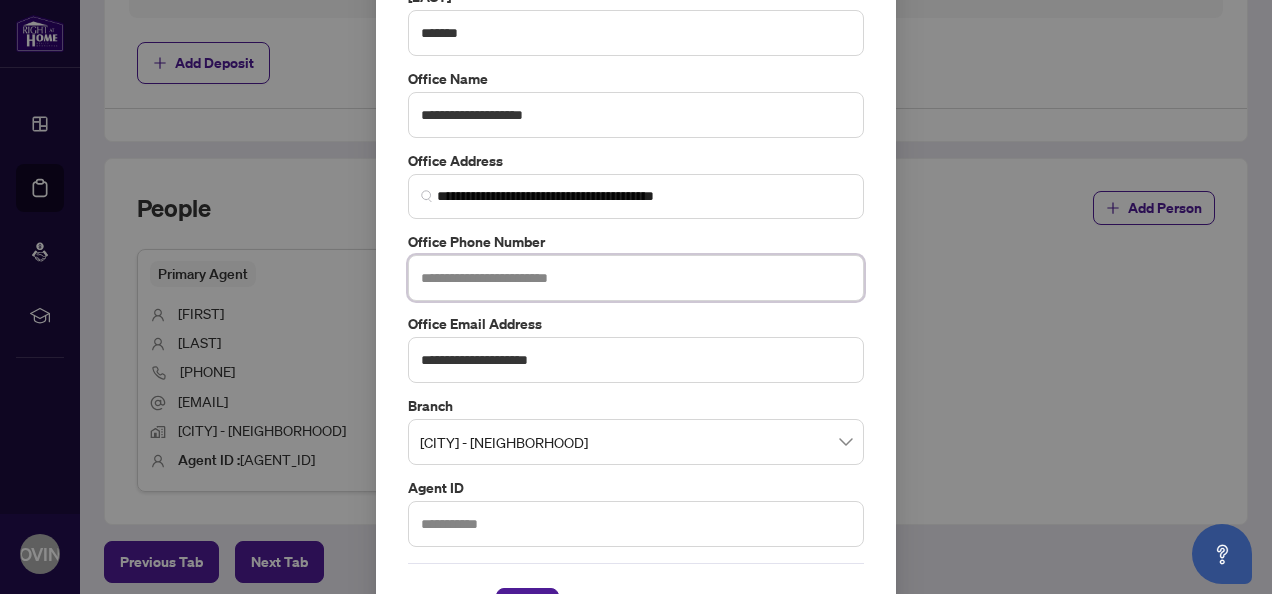 click at bounding box center (636, 278) 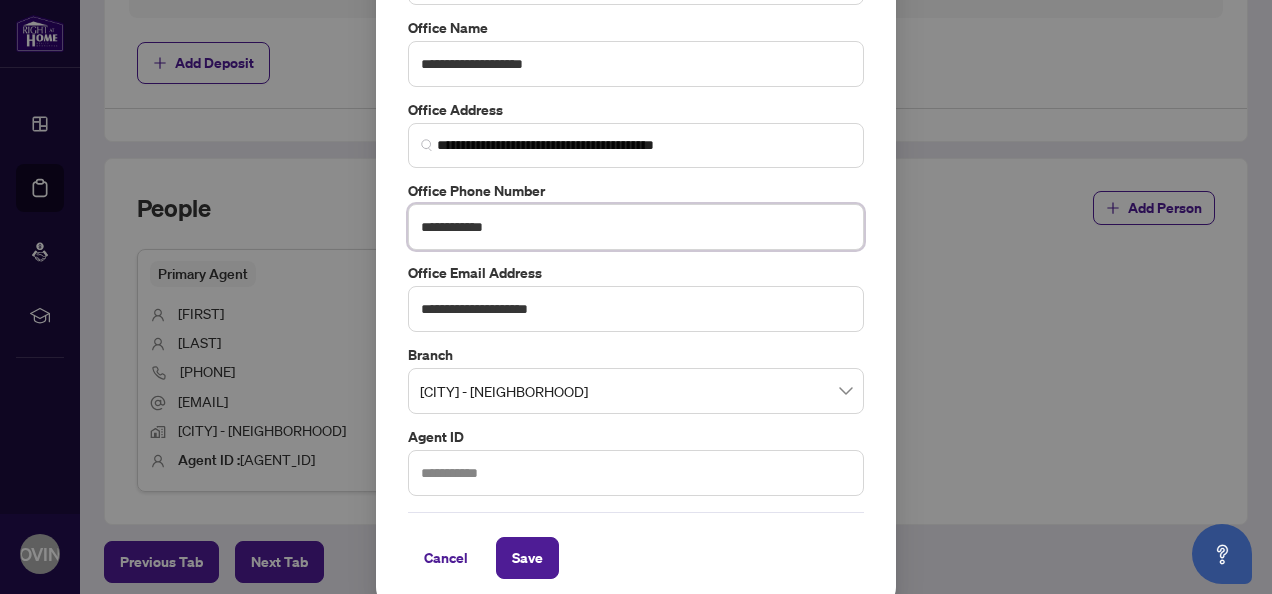 scroll, scrollTop: 336, scrollLeft: 0, axis: vertical 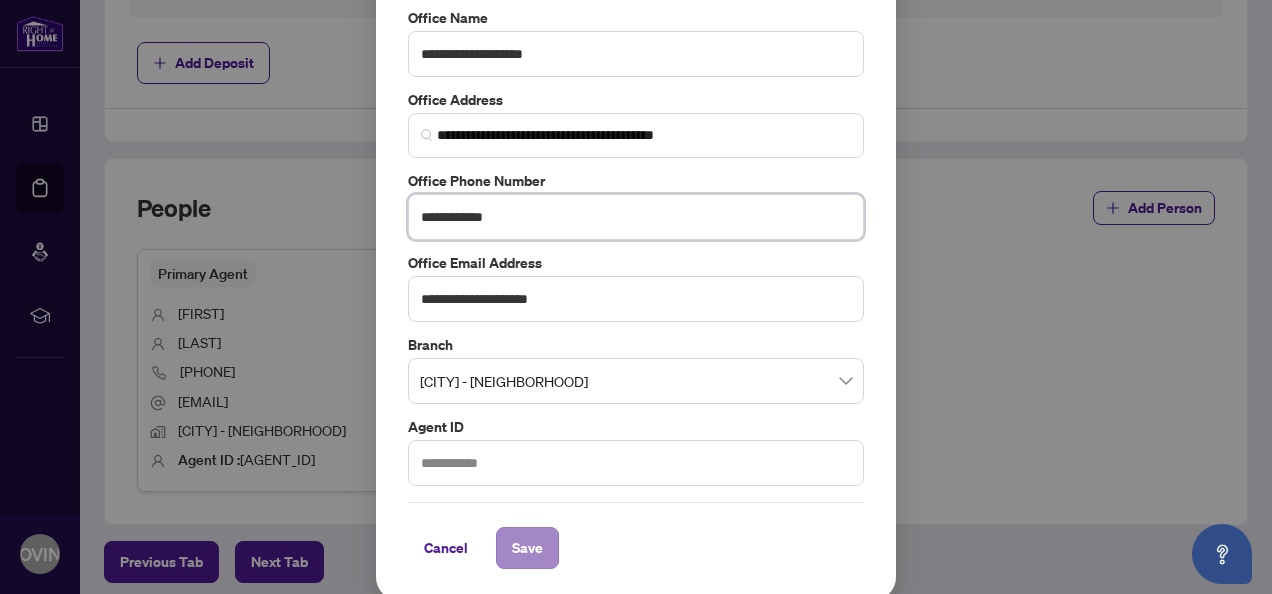 type on "**********" 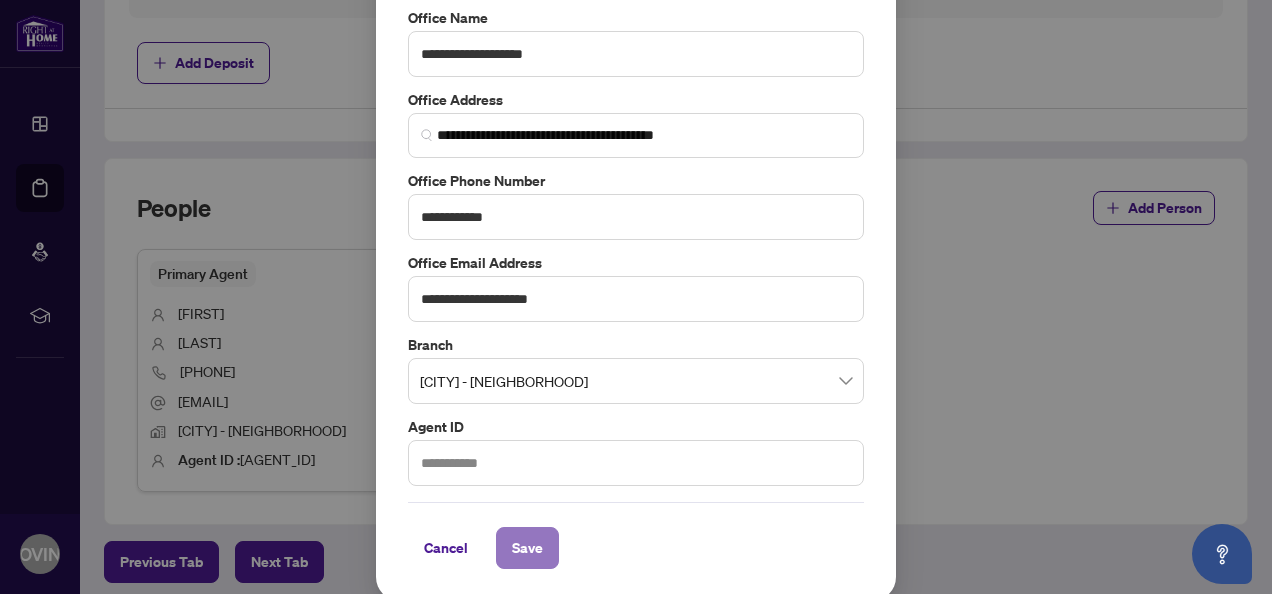click on "Save" at bounding box center [527, 548] 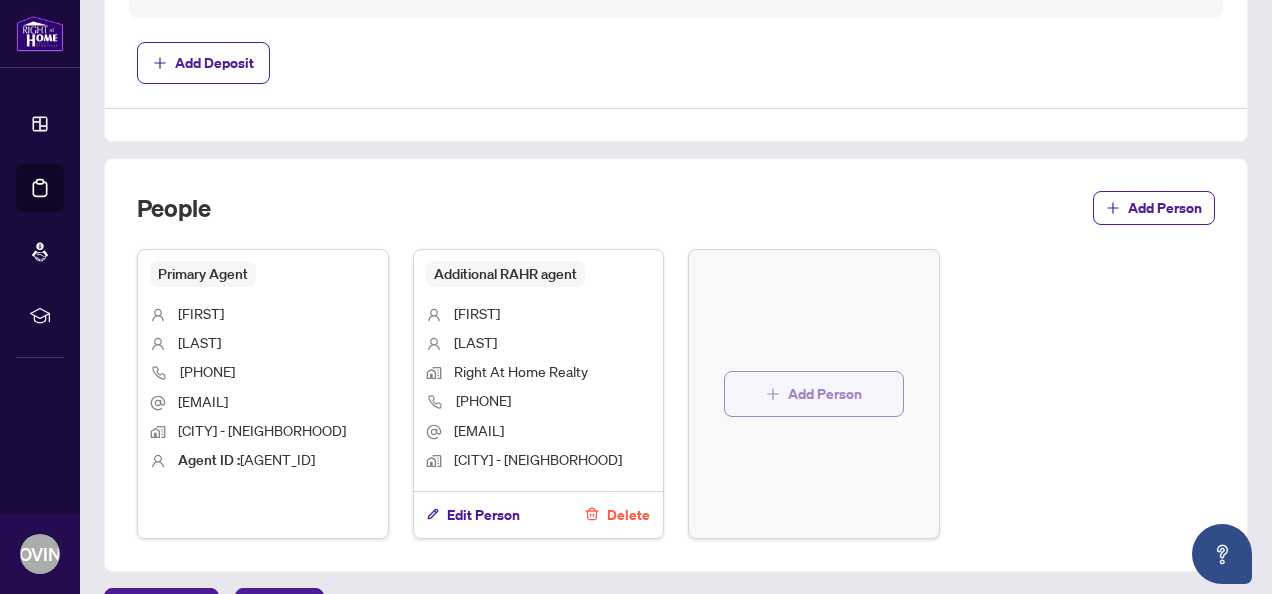 click on "Add Person" at bounding box center (825, 394) 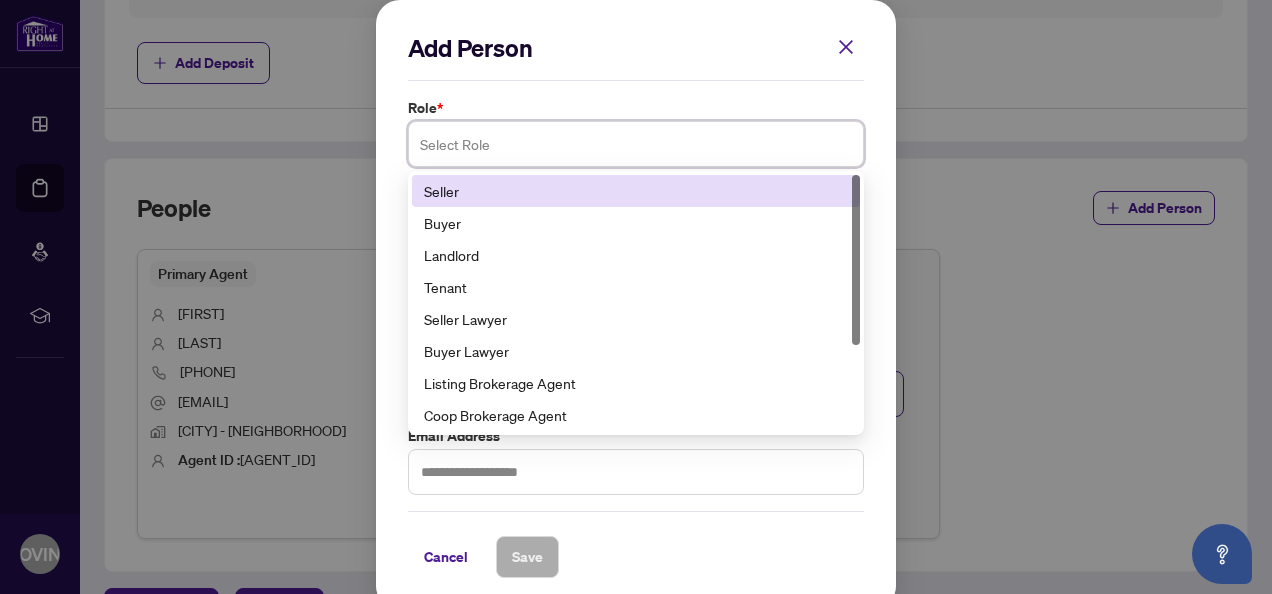 click at bounding box center [636, 144] 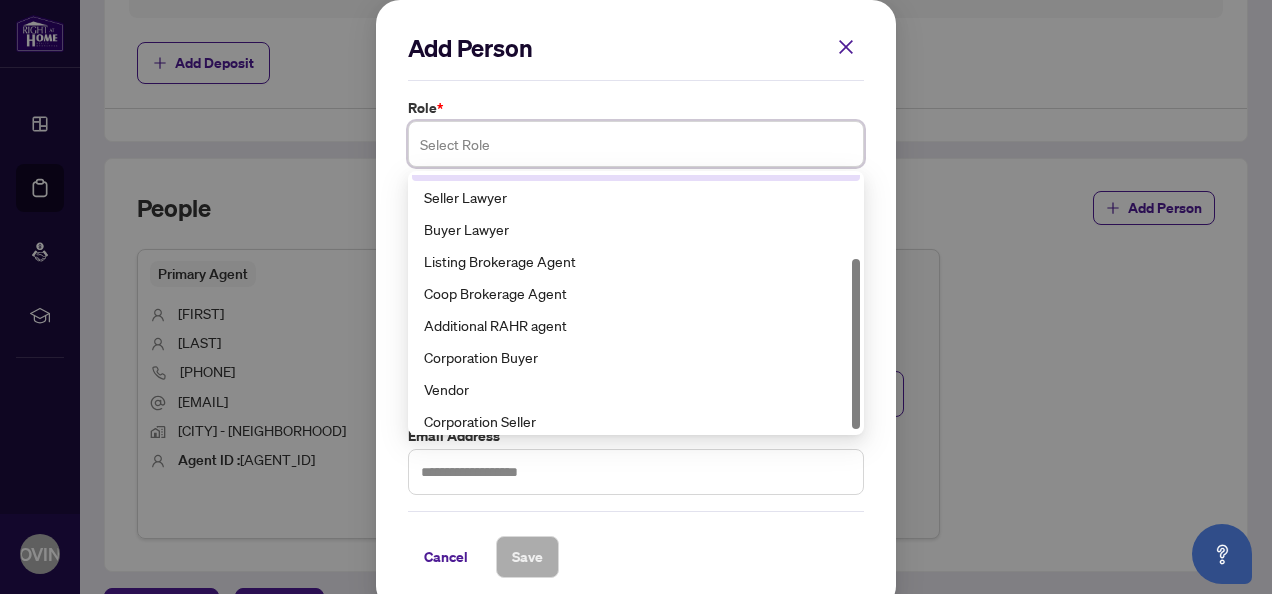 scroll, scrollTop: 128, scrollLeft: 0, axis: vertical 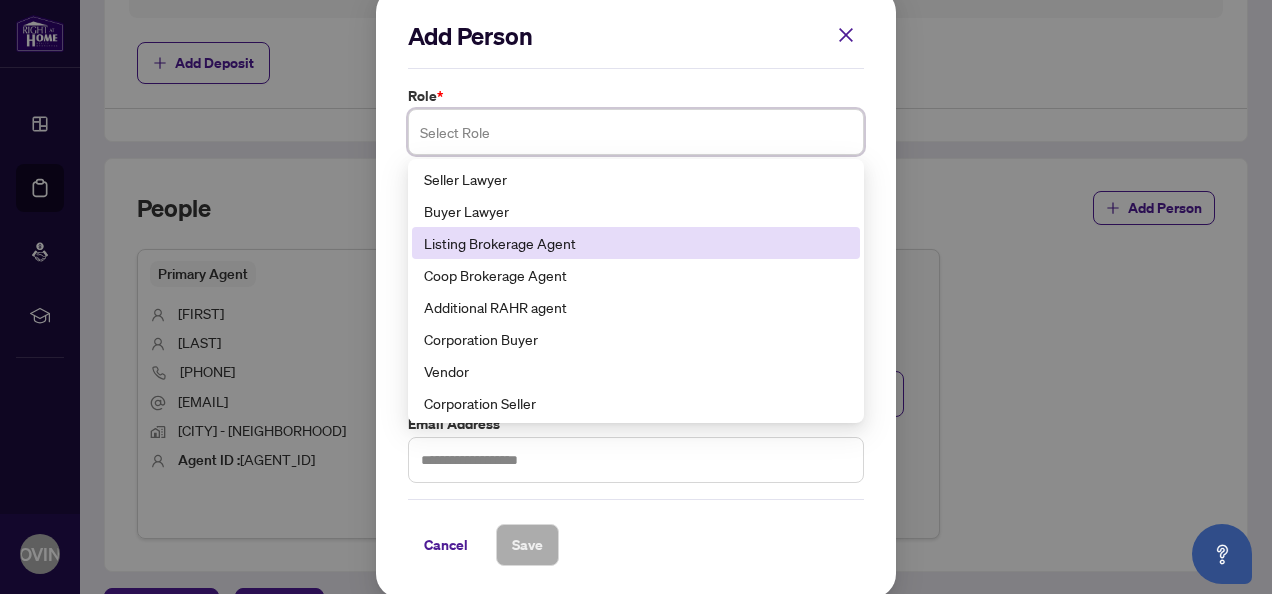 click on "Listing Brokerage Agent" at bounding box center [636, 243] 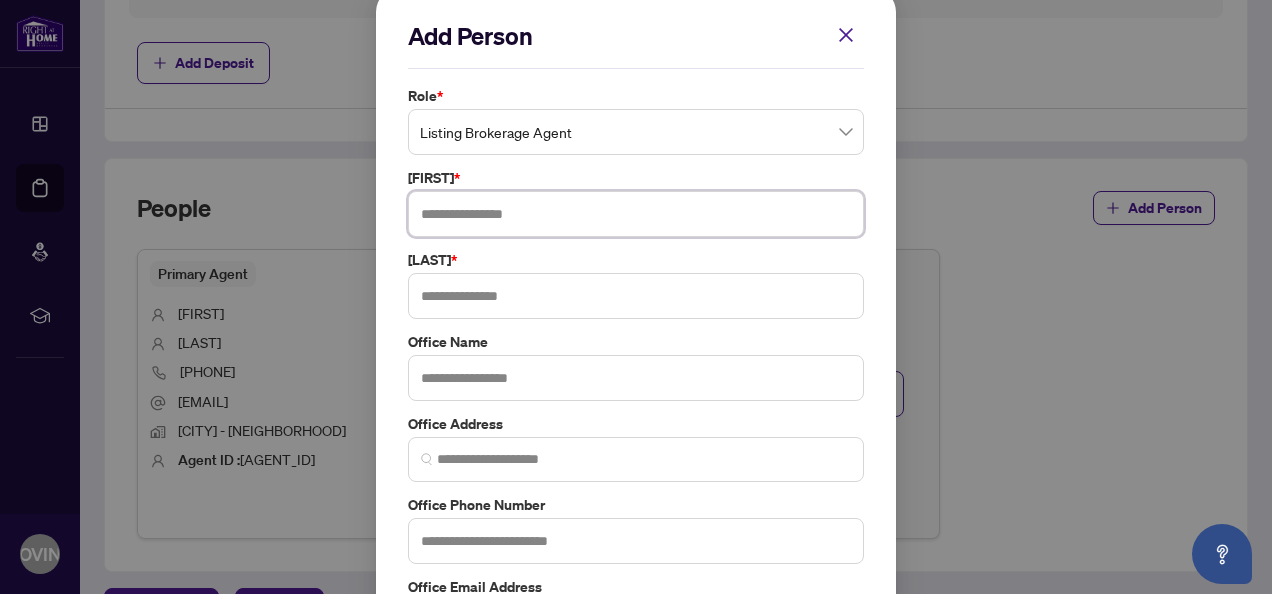 click at bounding box center [636, 214] 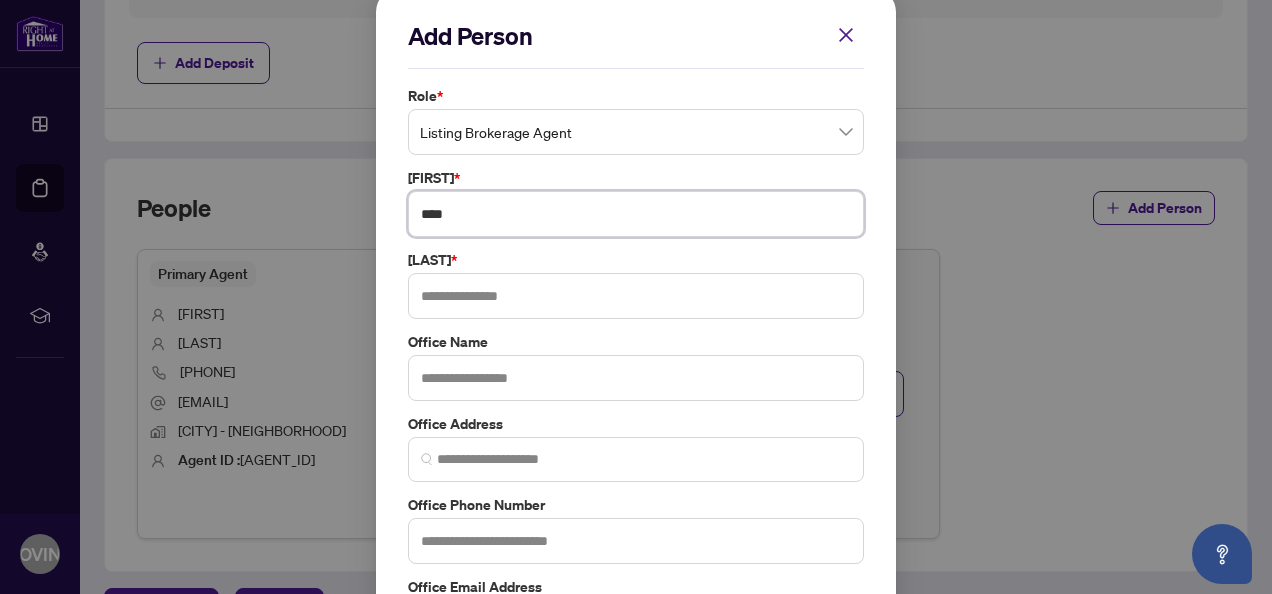 type on "****" 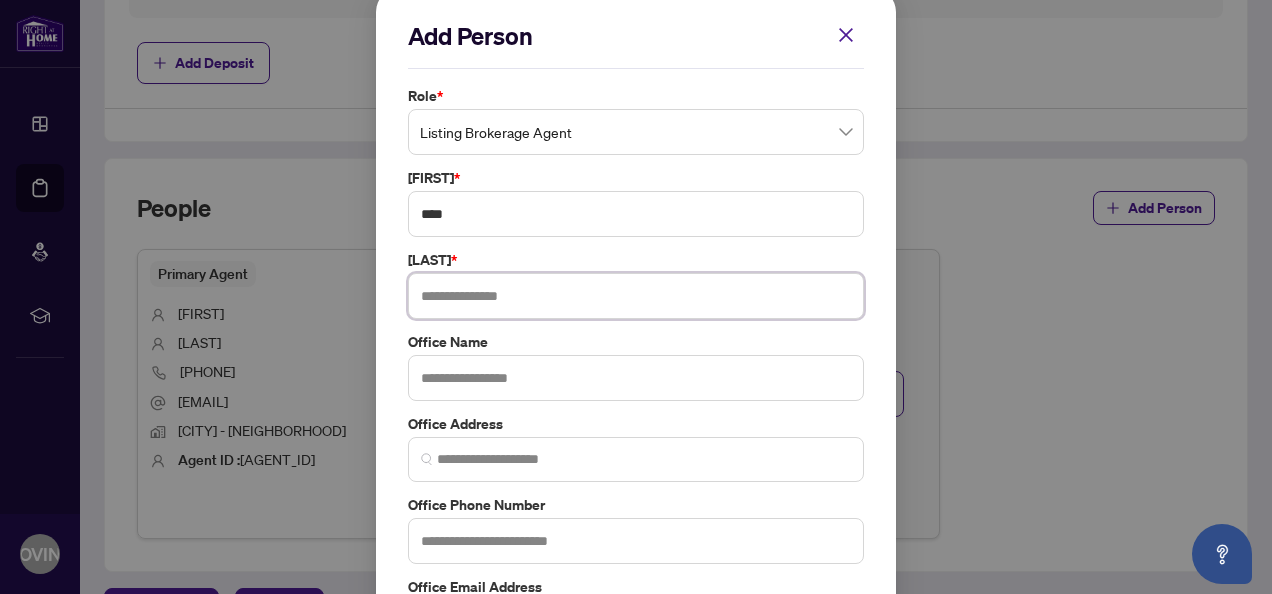 click at bounding box center (636, 296) 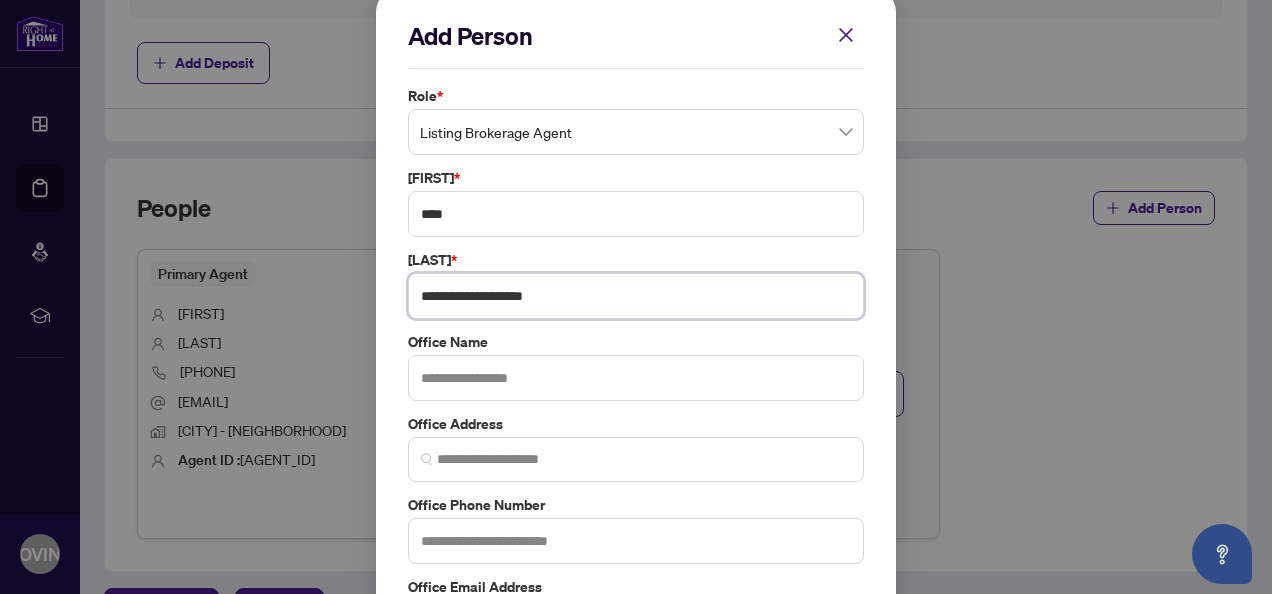 type on "**********" 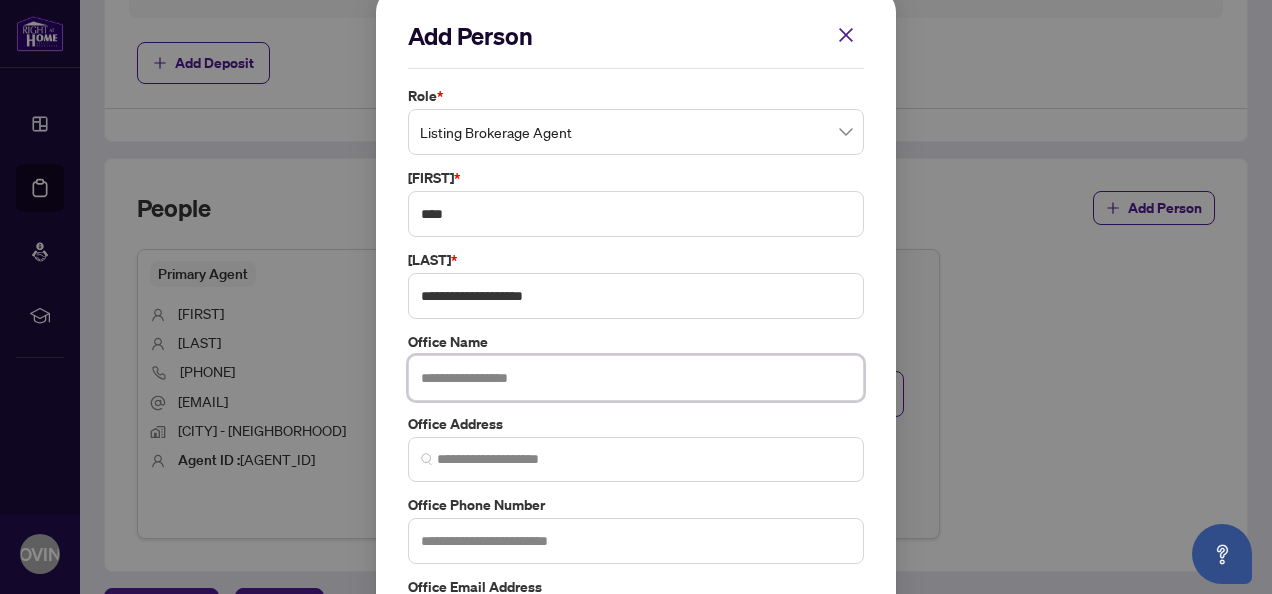 click at bounding box center (636, 378) 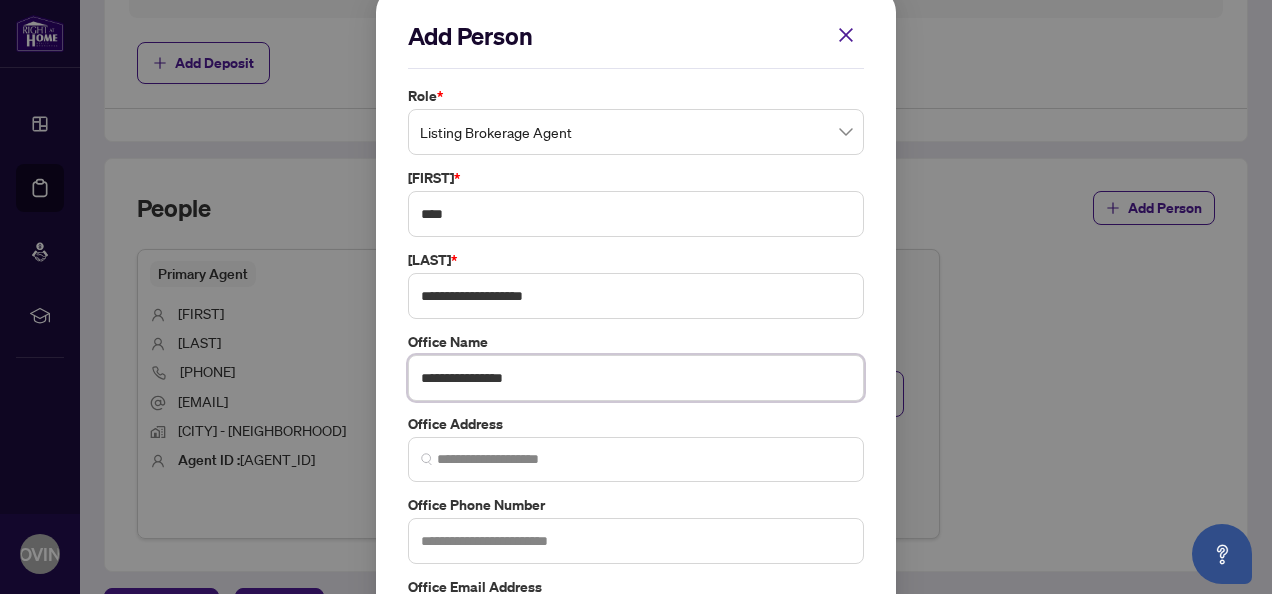 type on "**********" 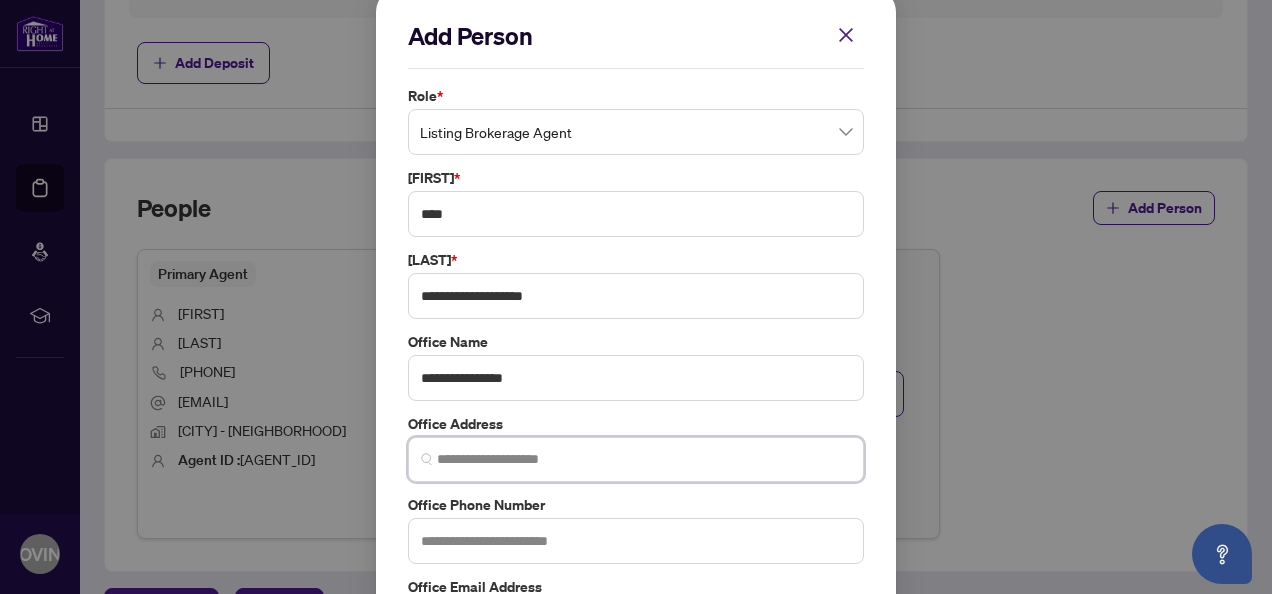 click at bounding box center [644, 459] 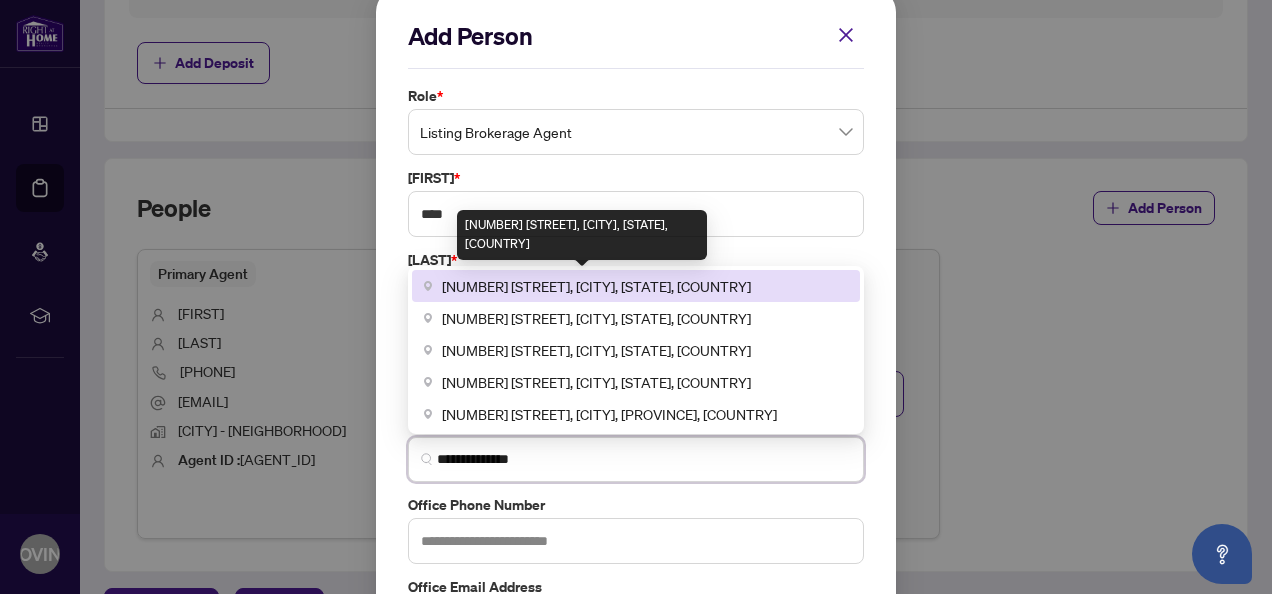 click on "[NUMBER] [STREET], [CITY], [STATE], [COUNTRY]" at bounding box center [596, 286] 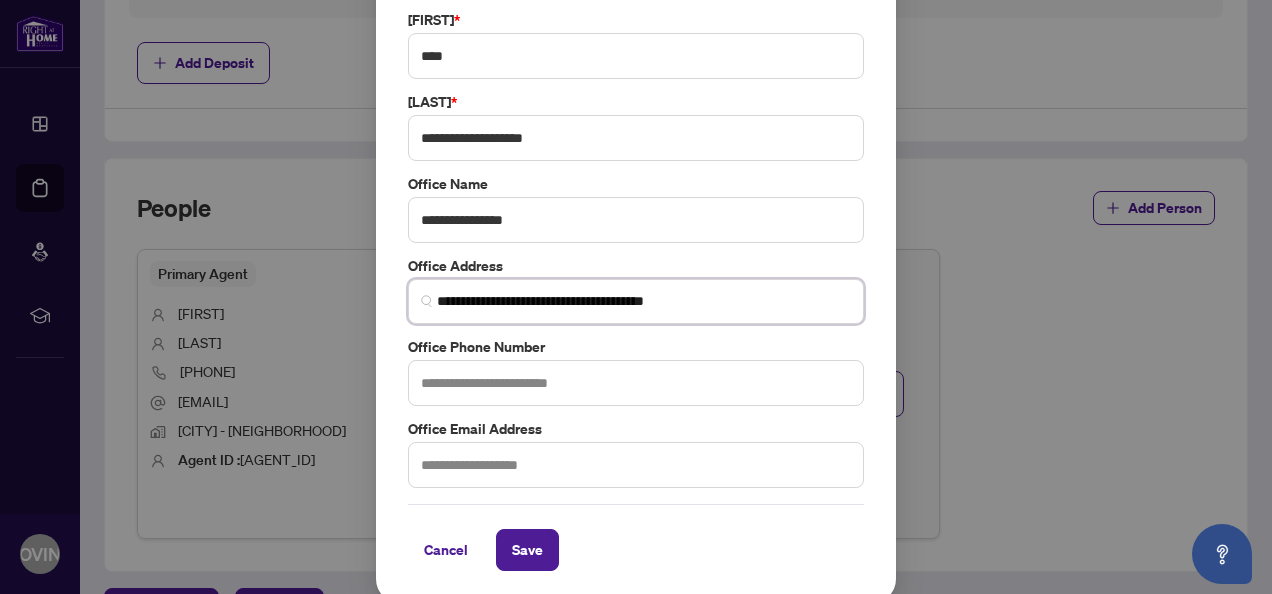 scroll, scrollTop: 171, scrollLeft: 0, axis: vertical 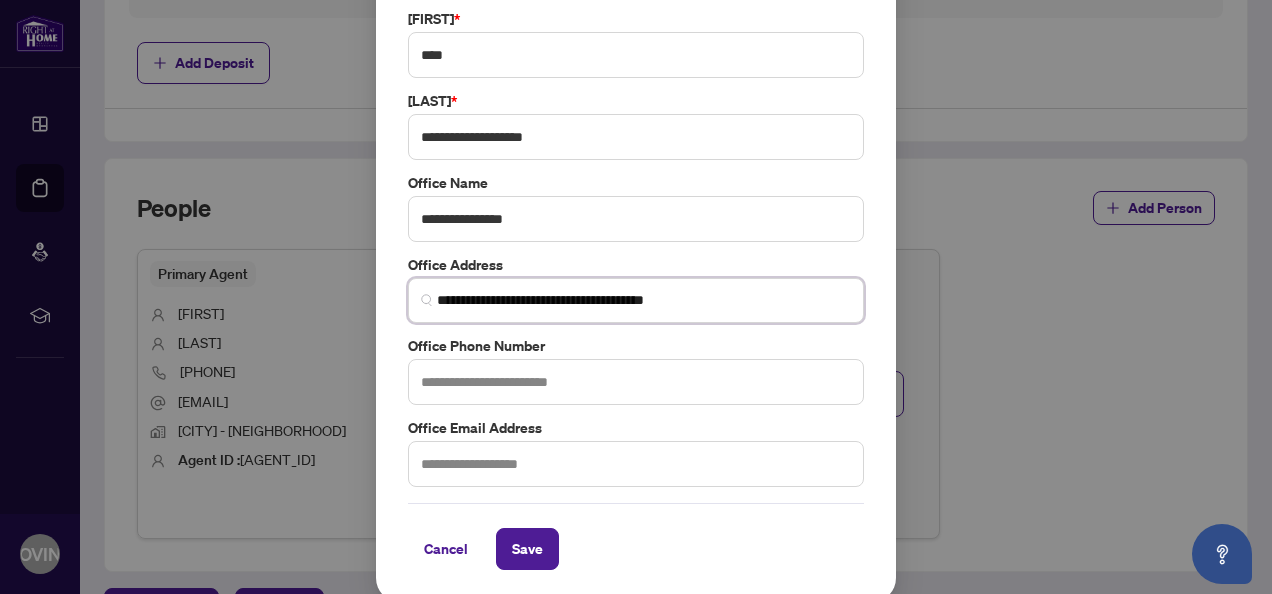 type on "**********" 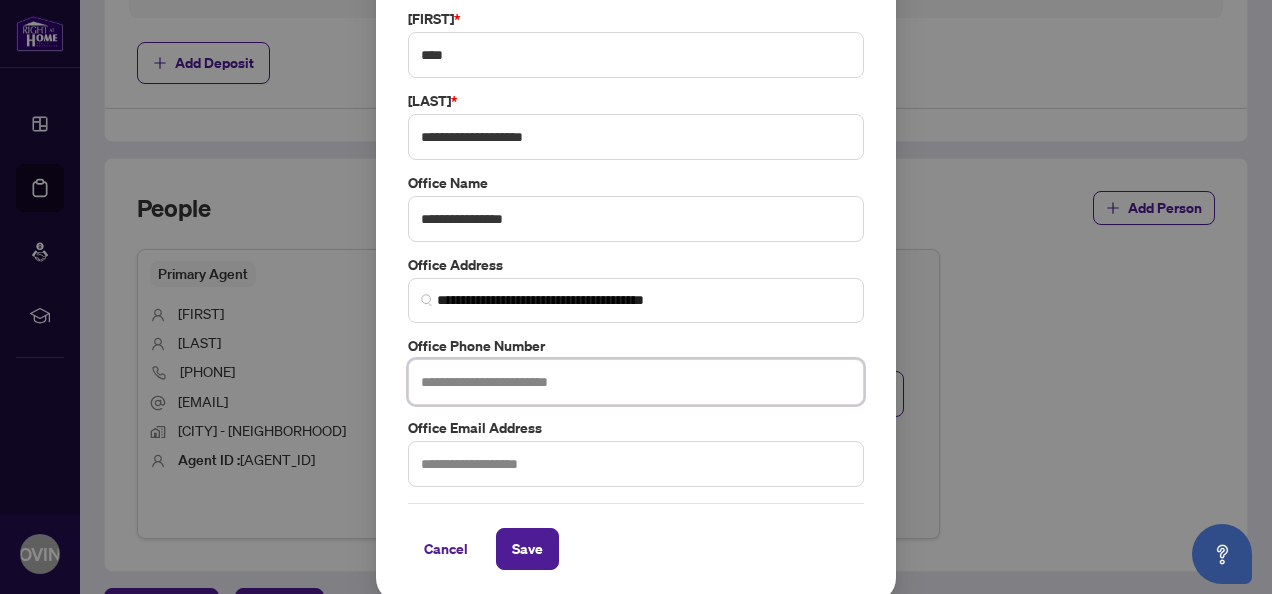 click at bounding box center (636, 382) 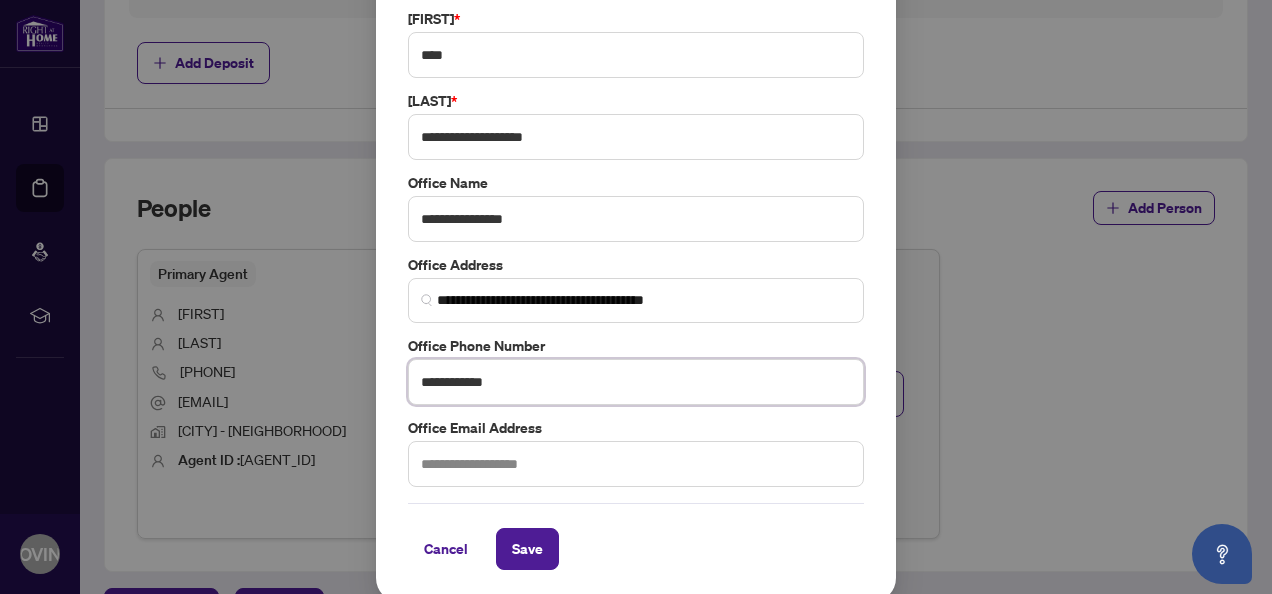 type on "**********" 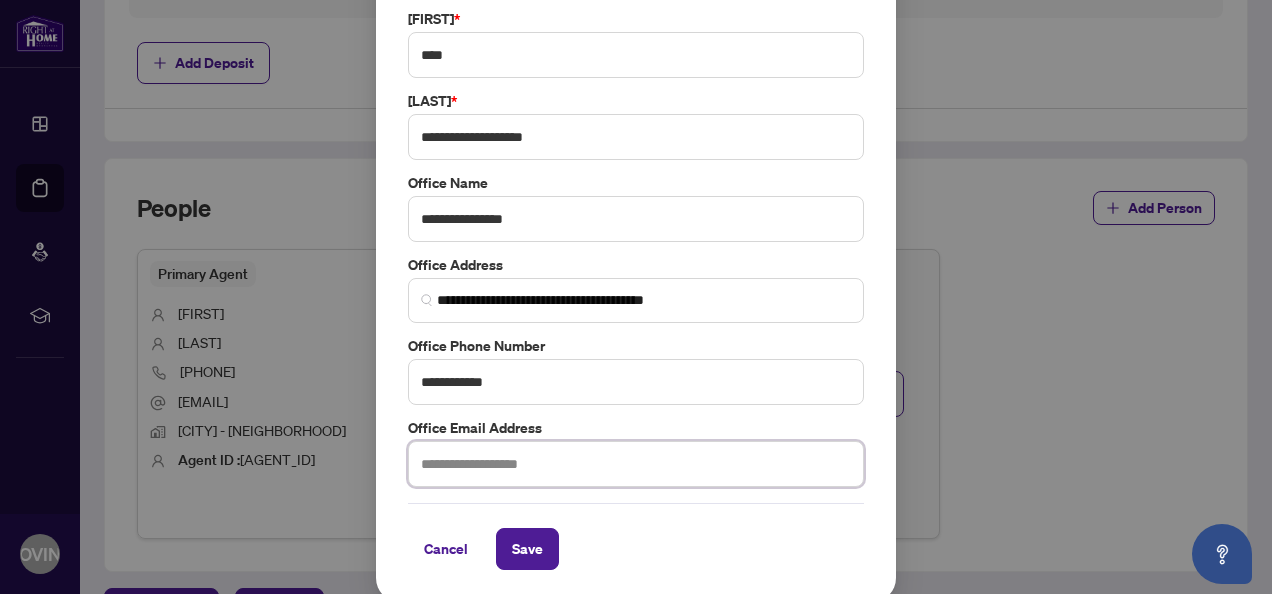 click at bounding box center (636, 464) 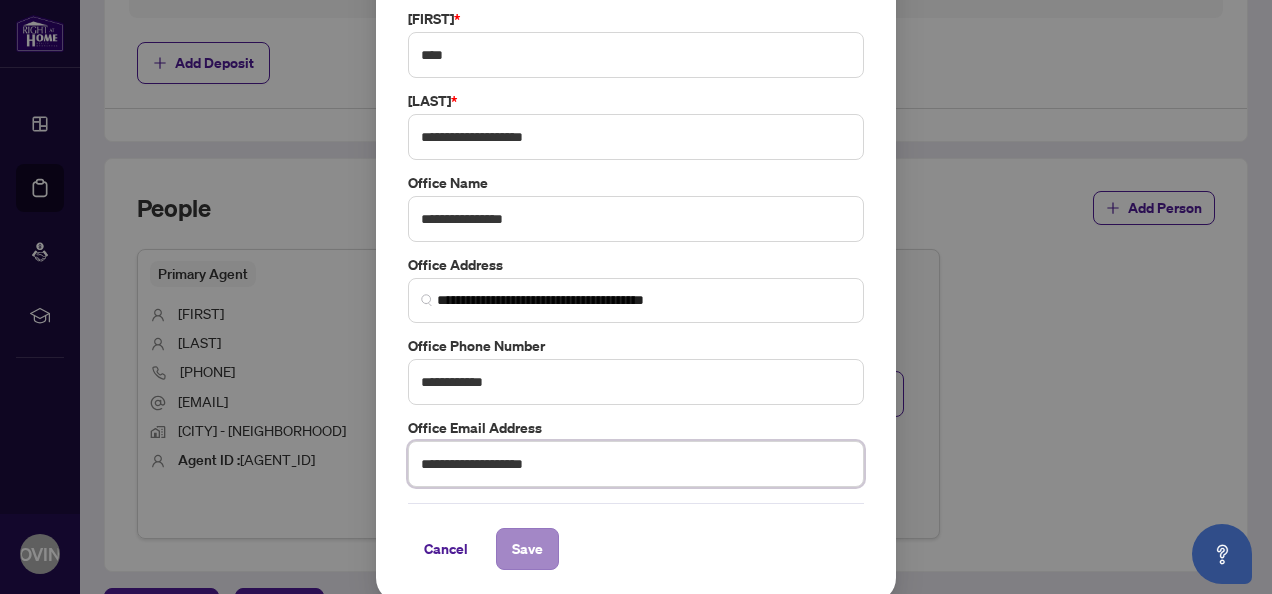 type on "**********" 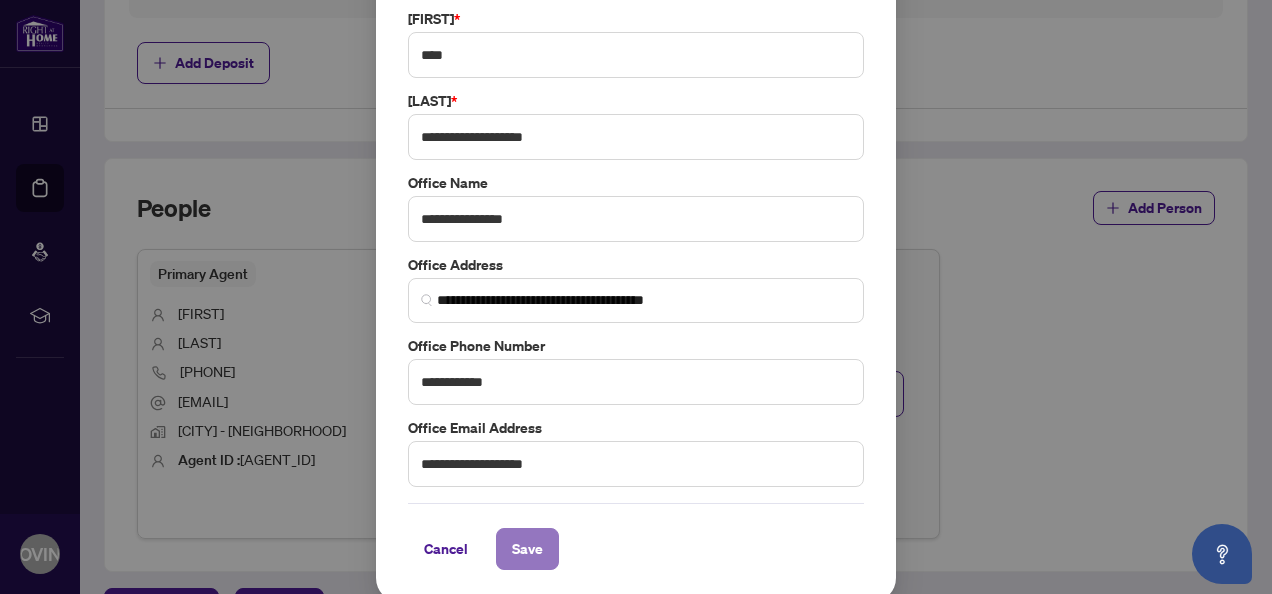 click on "Save" at bounding box center (527, 549) 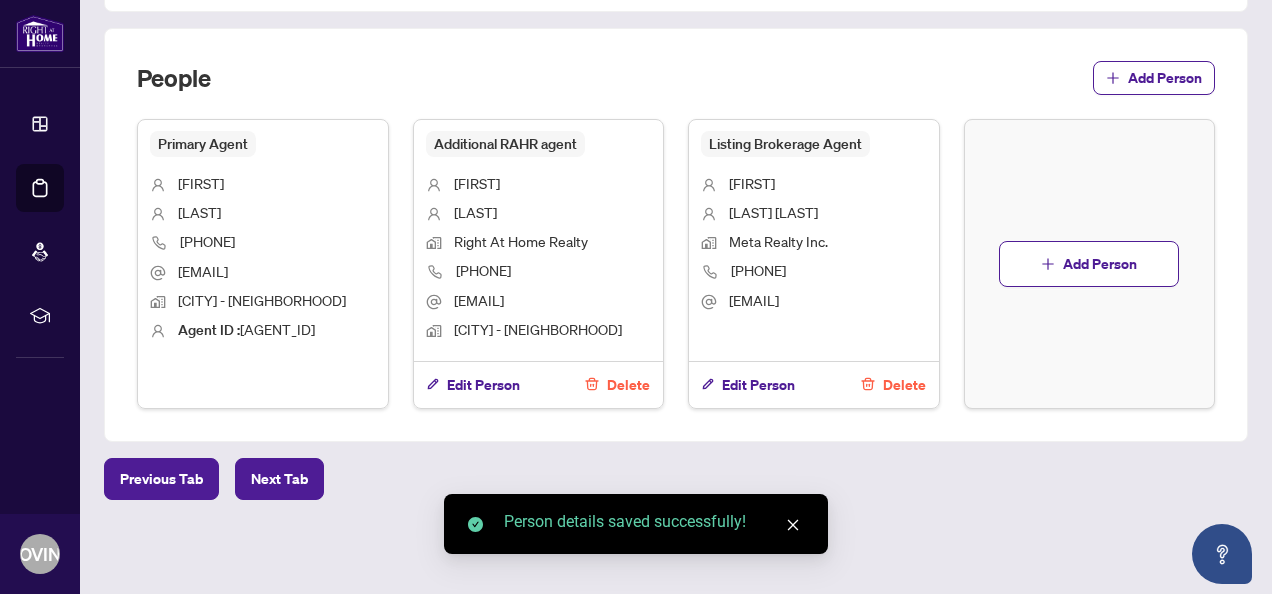 scroll, scrollTop: 1382, scrollLeft: 0, axis: vertical 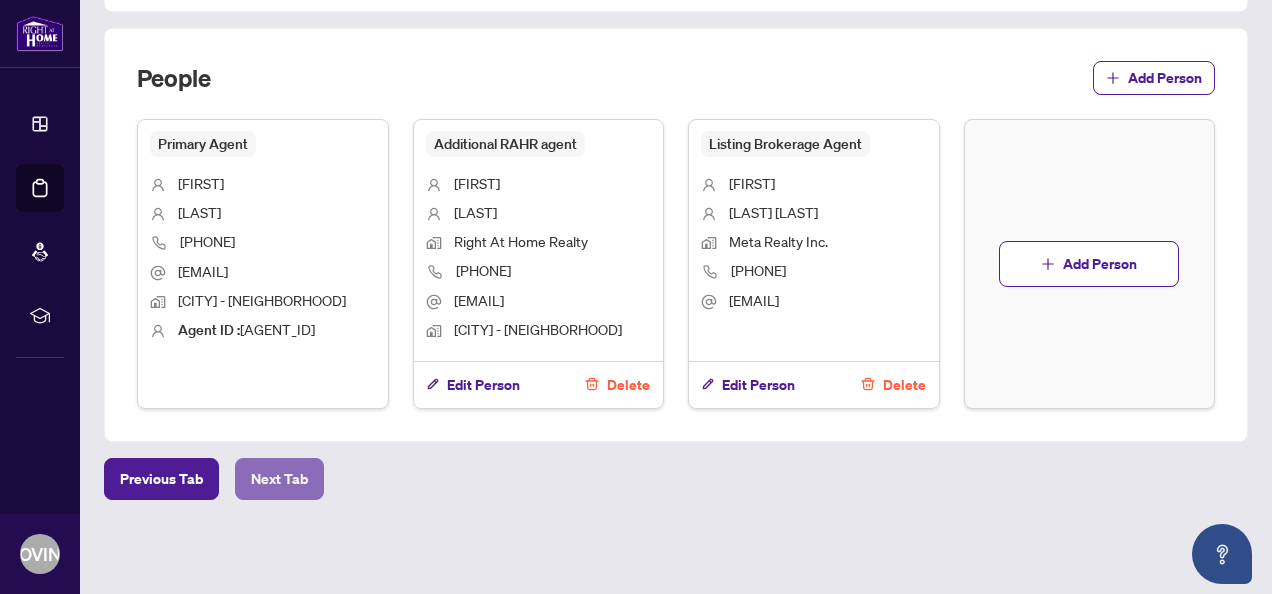 click on "Next Tab" at bounding box center (279, 479) 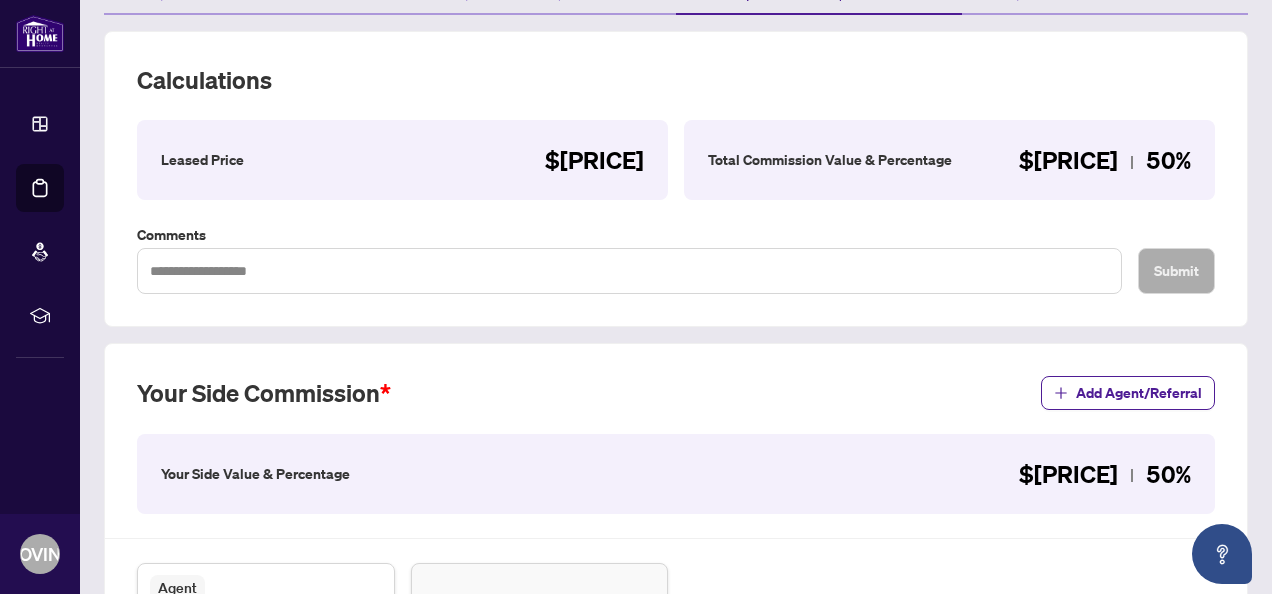 scroll, scrollTop: 232, scrollLeft: 0, axis: vertical 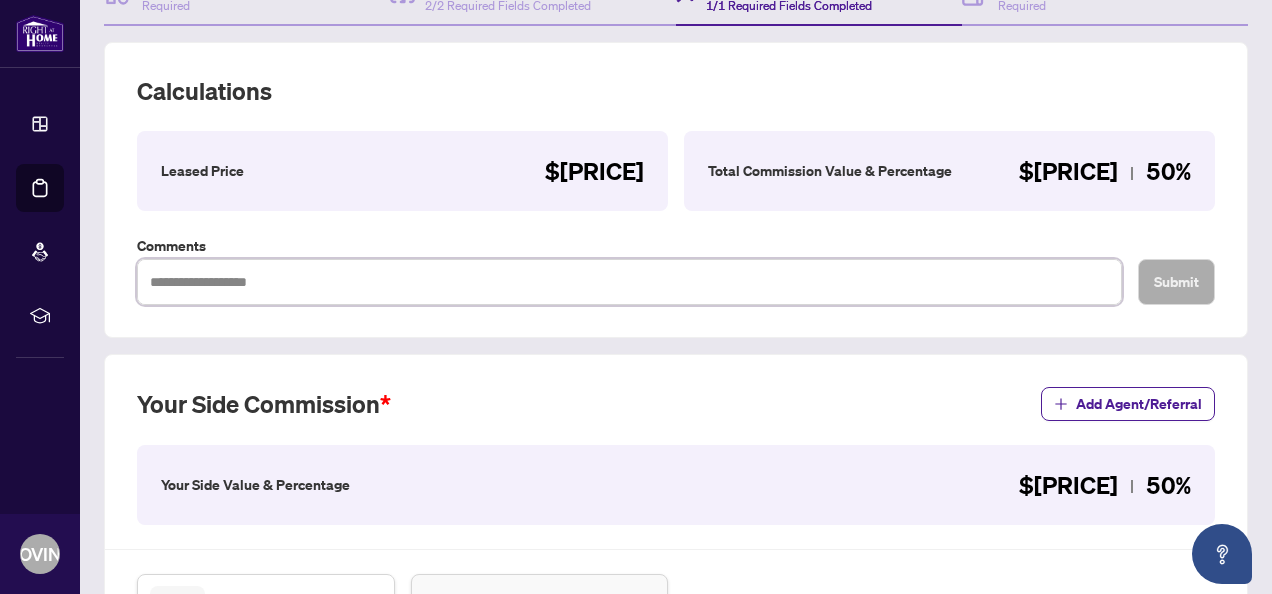 click at bounding box center (629, 281) 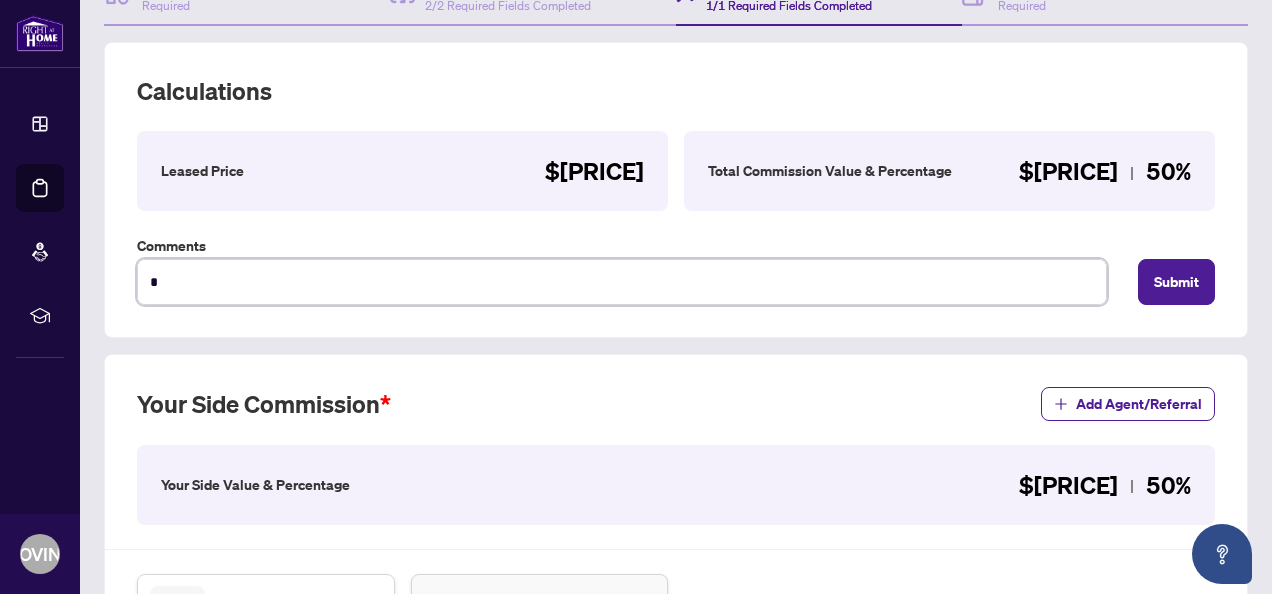 type on "**" 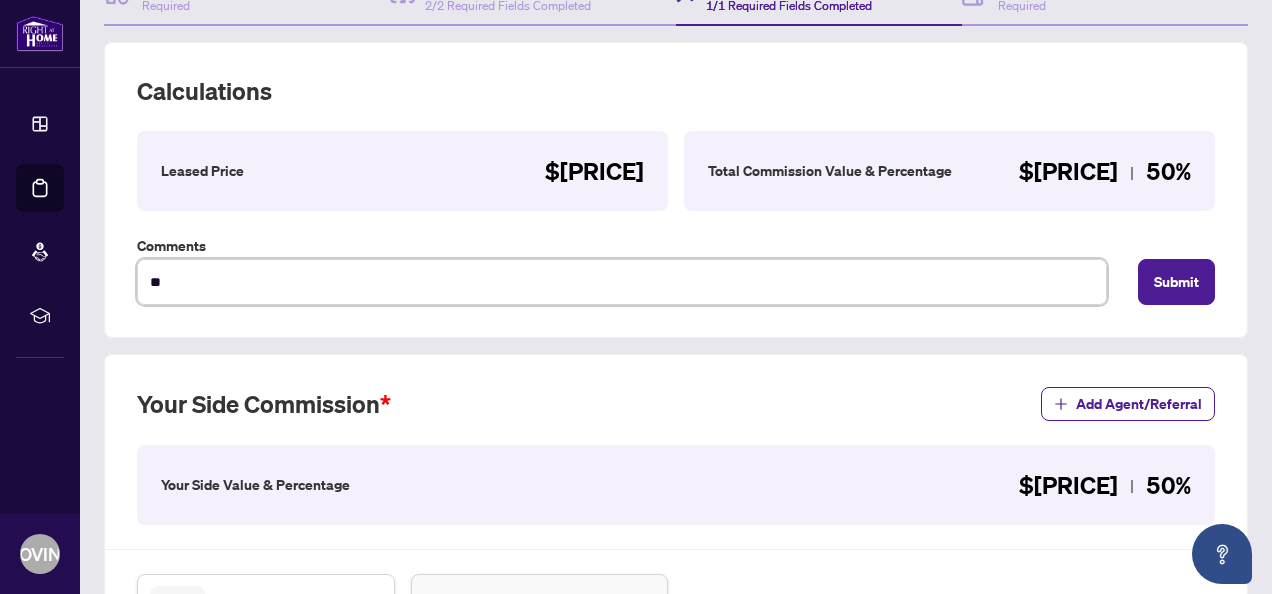 type on "***" 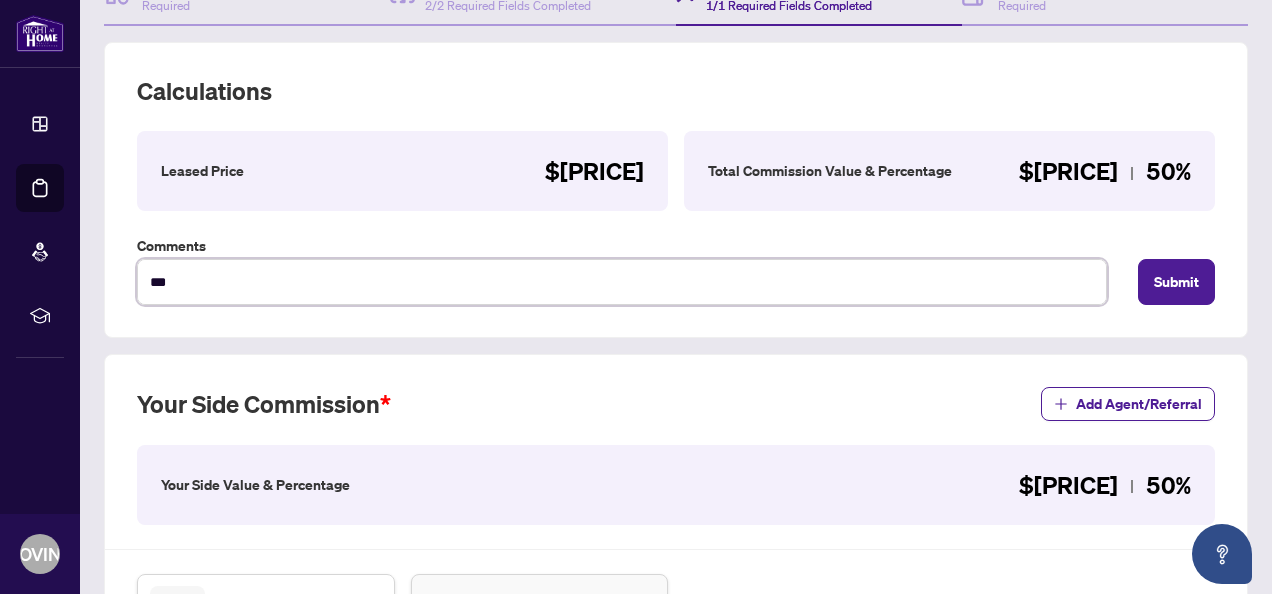 type on "***" 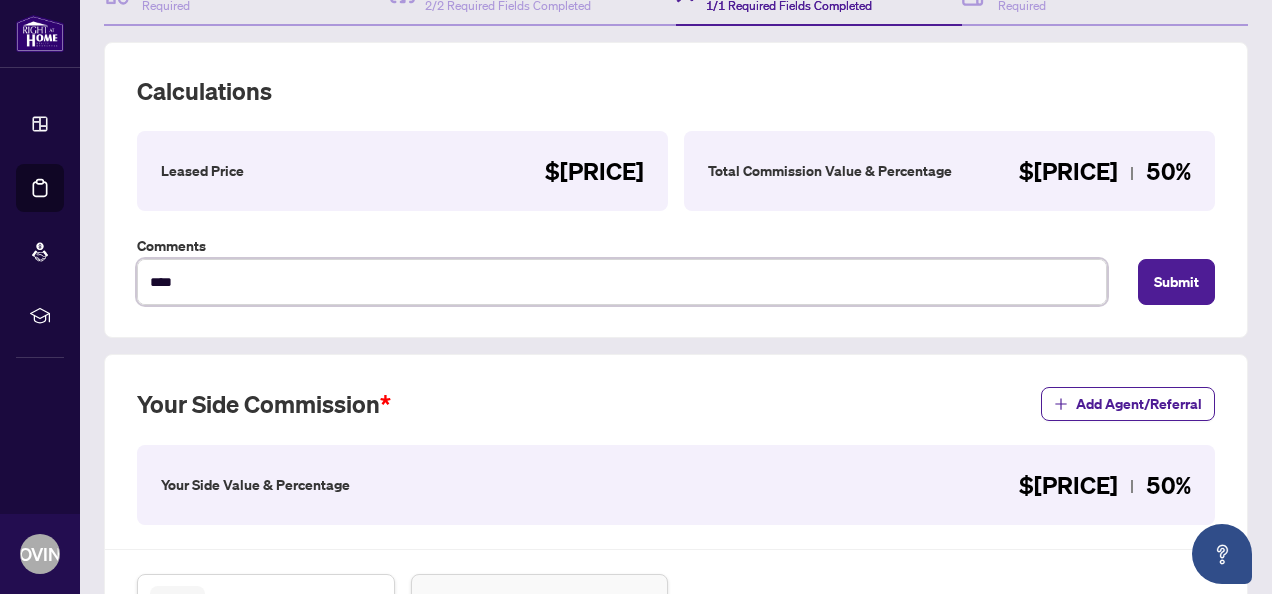 type on "*****" 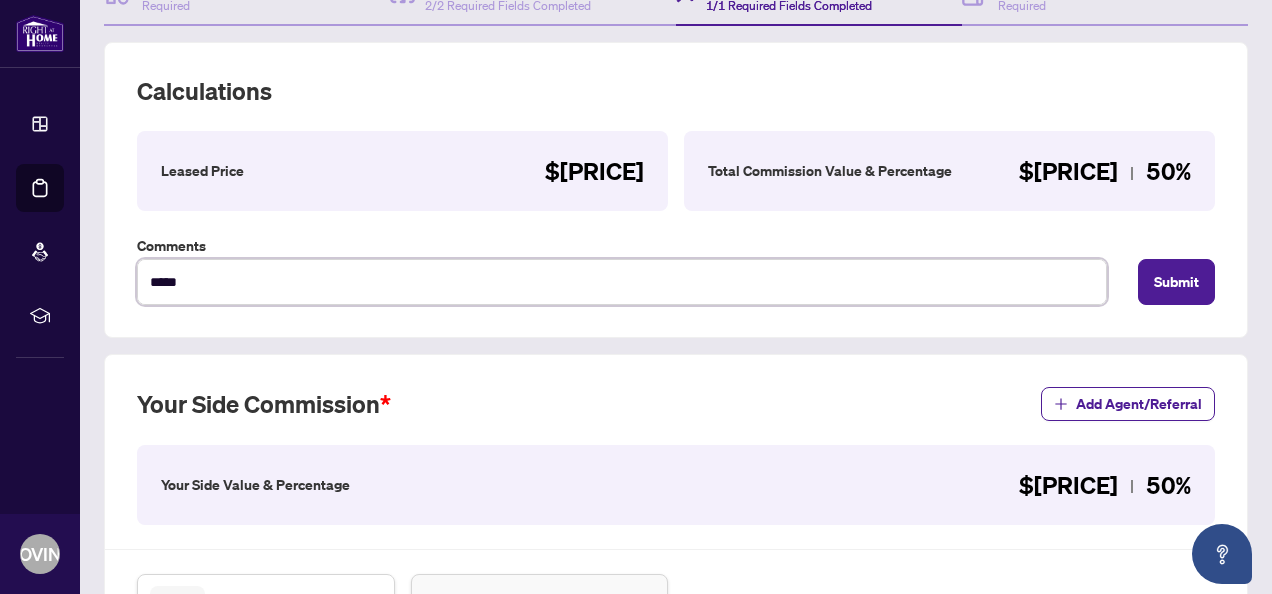 type on "******" 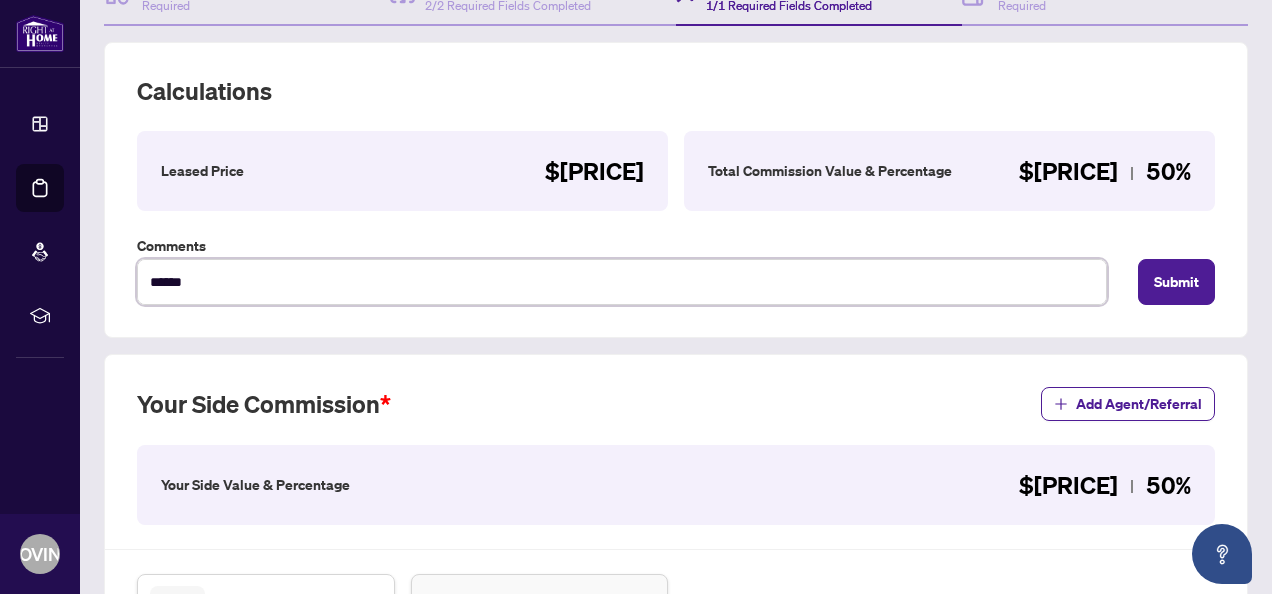 type on "*****" 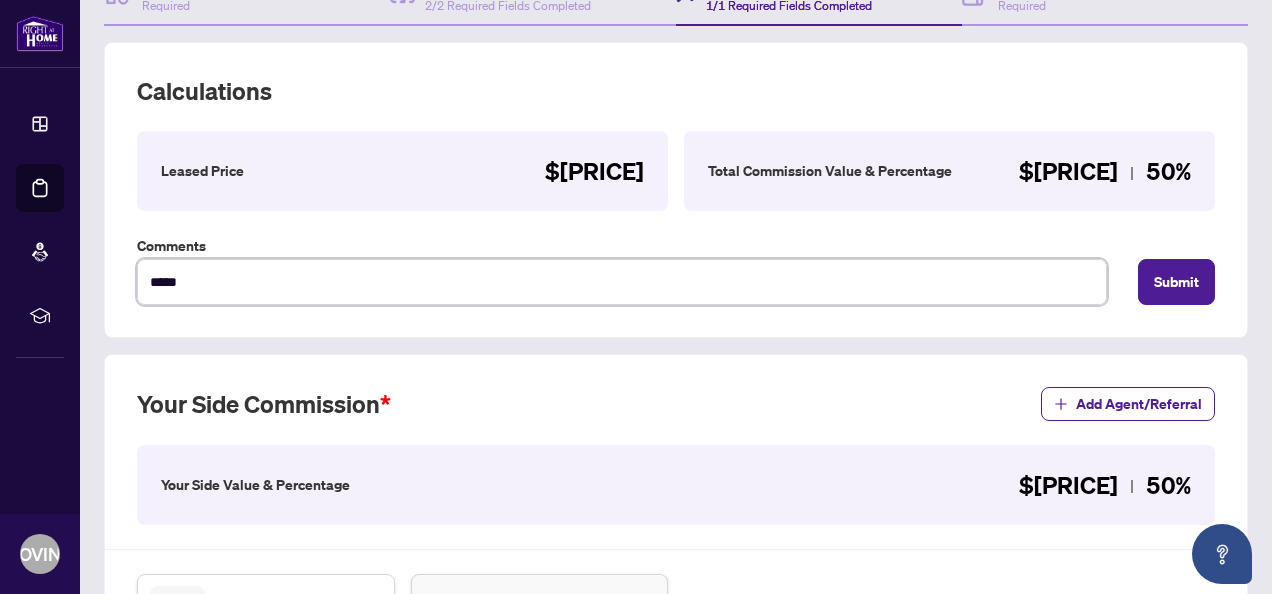 type on "***" 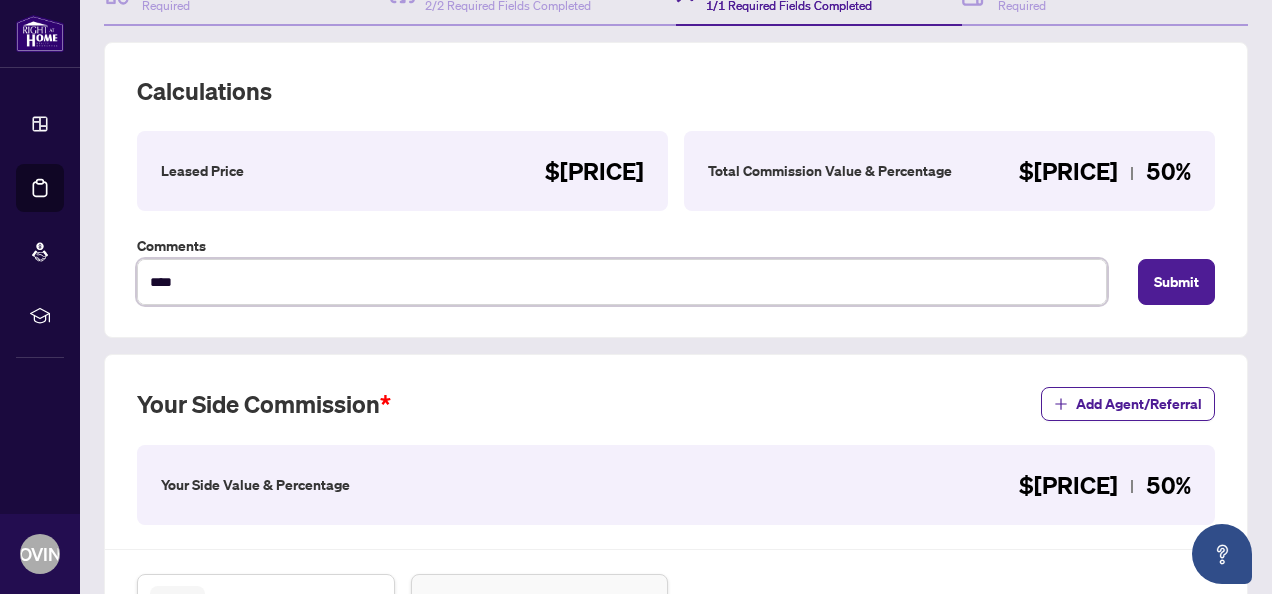 type on "***" 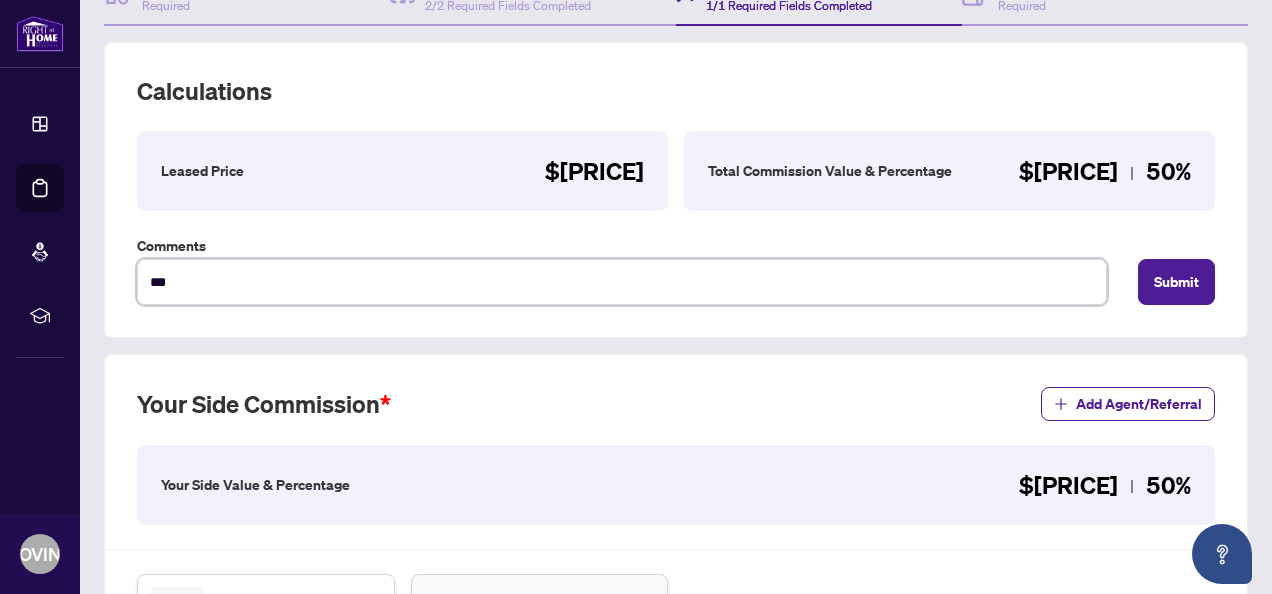 type on "**" 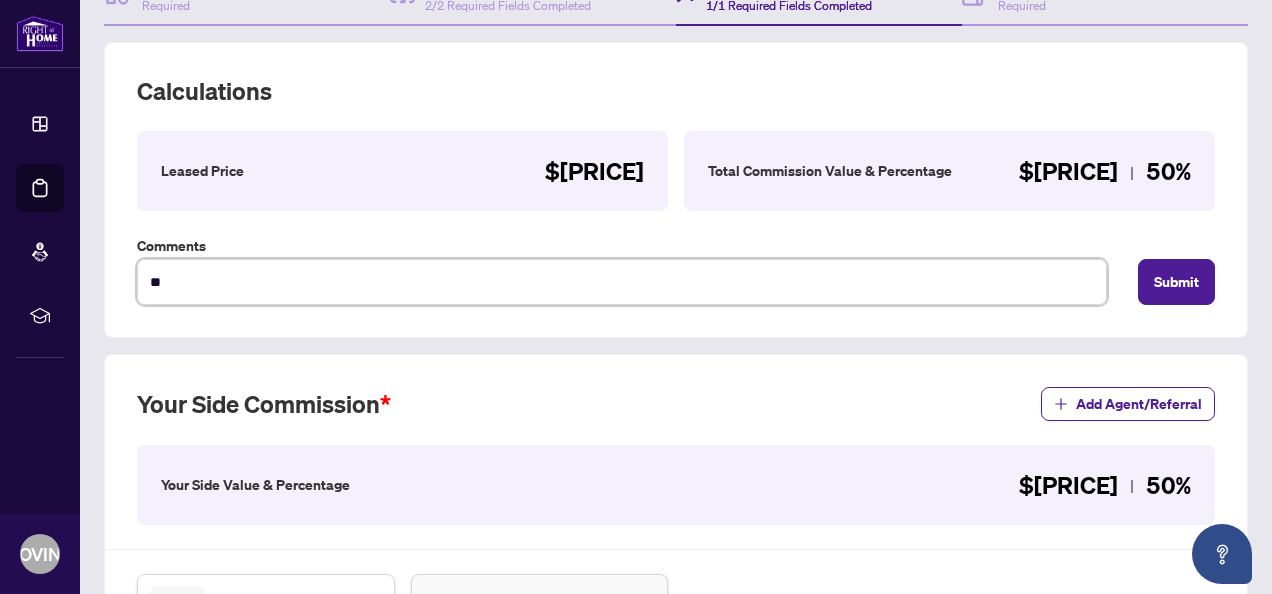 type on "*" 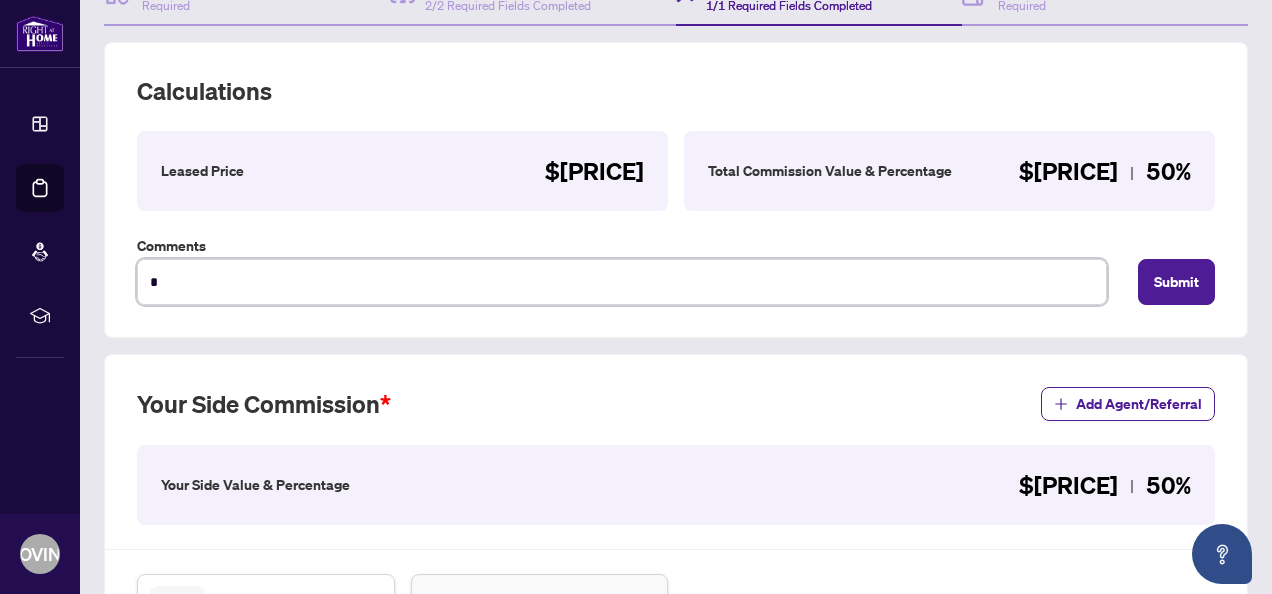 type on "**********" 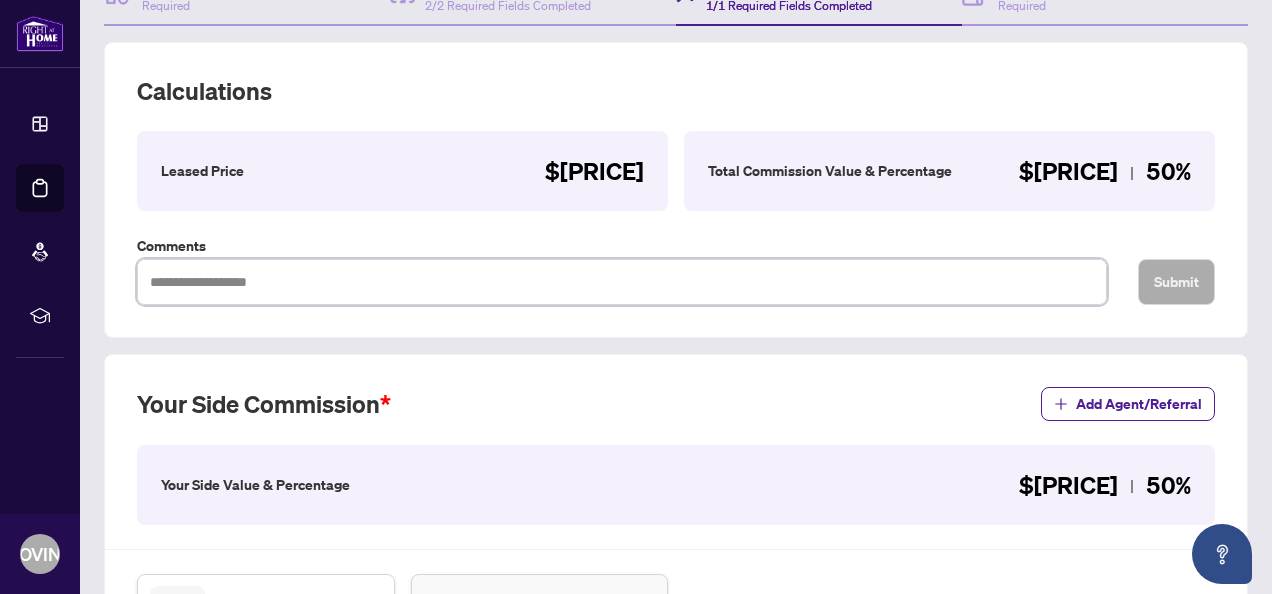type on "*" 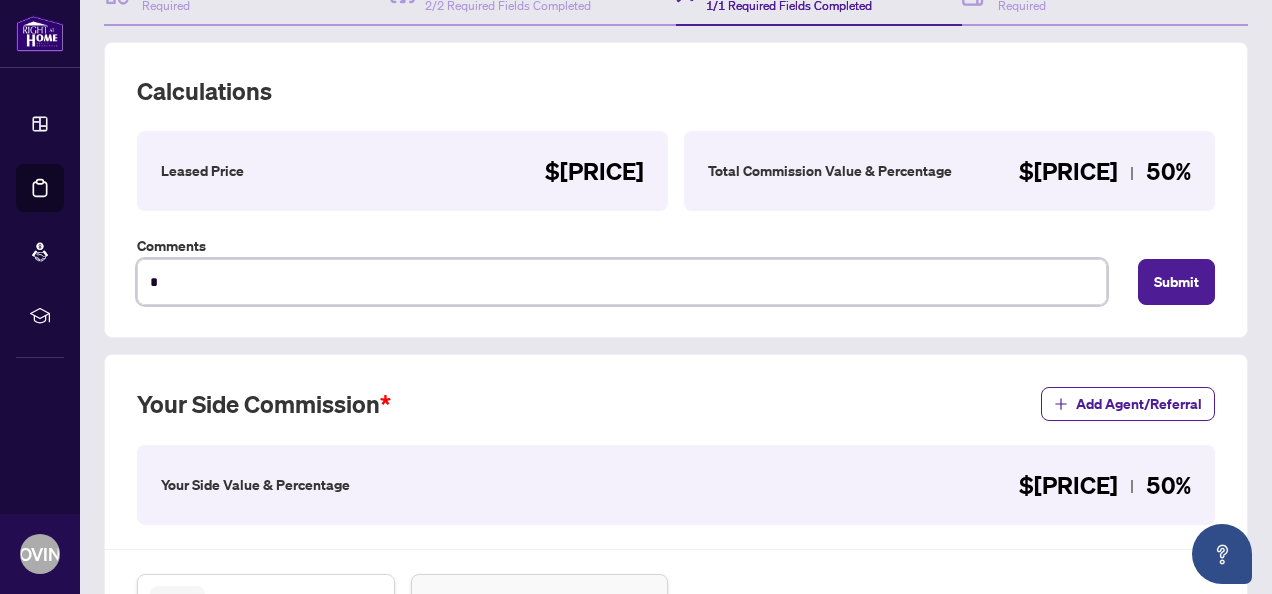 type on "**" 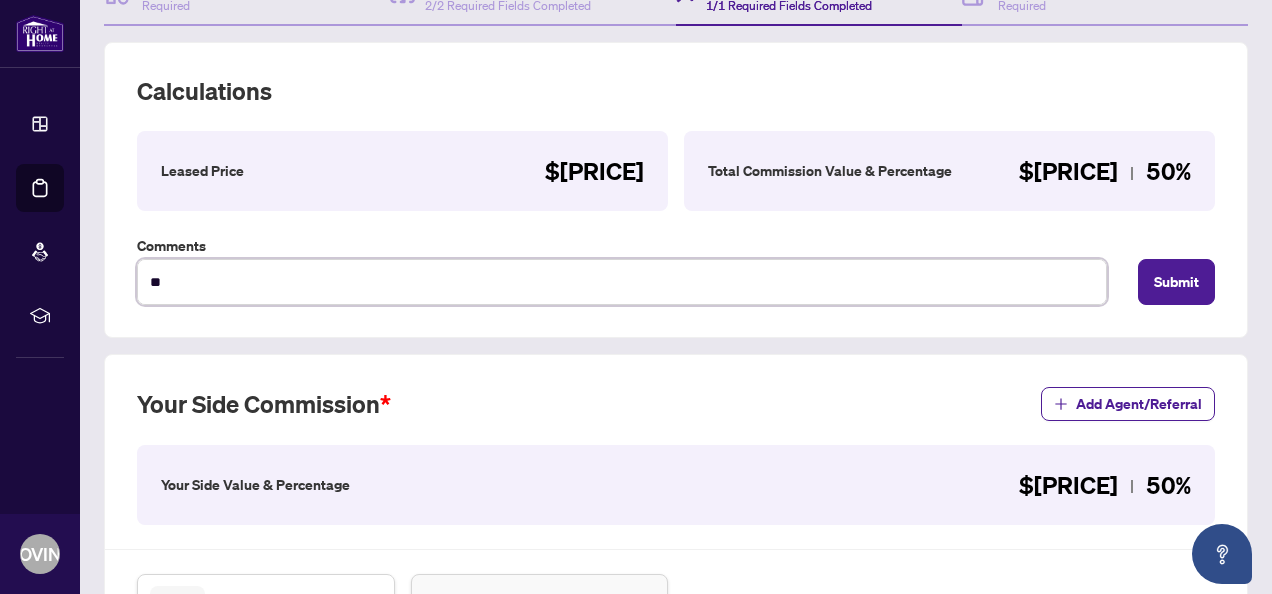 type on "***" 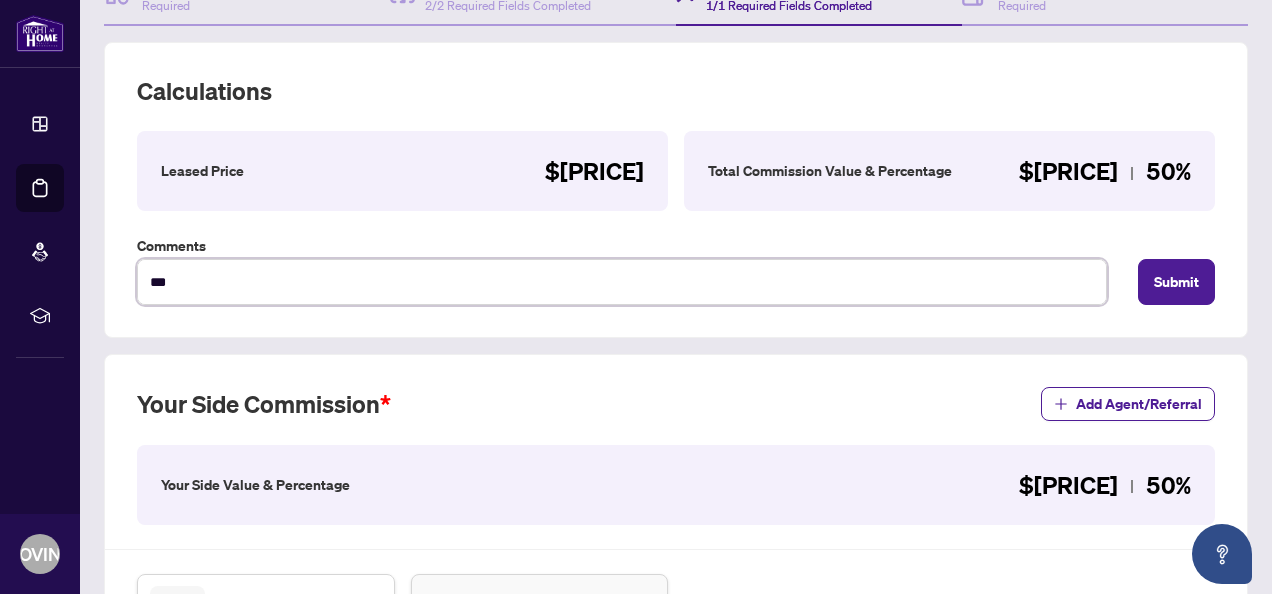 type on "***" 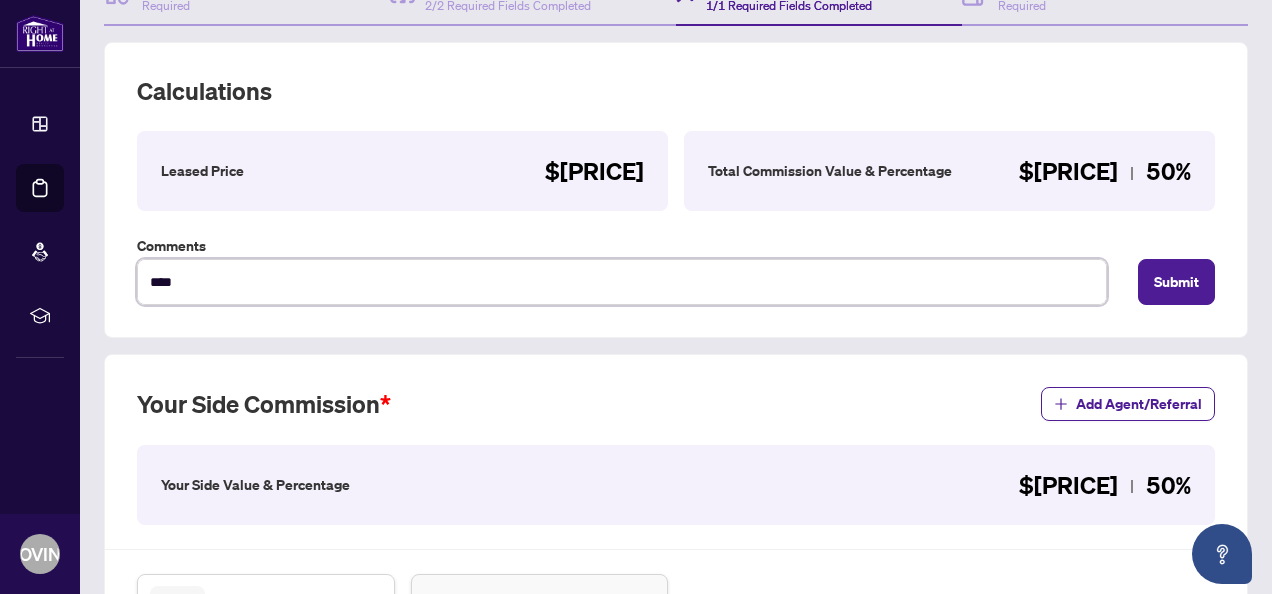 type on "*****" 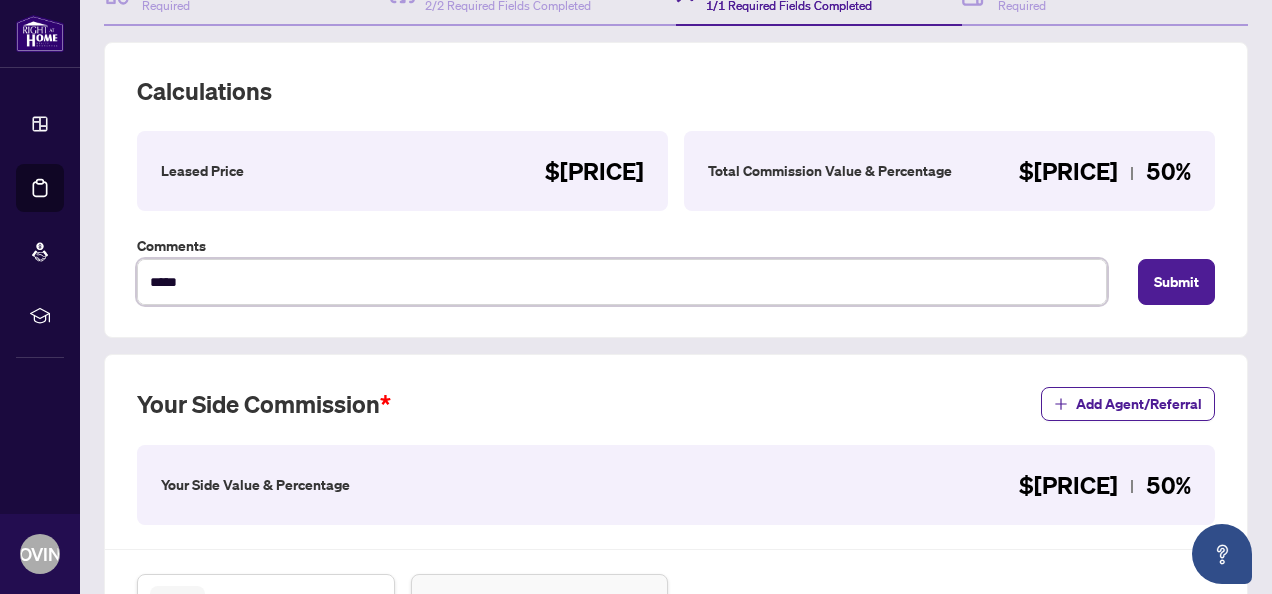 type on "******" 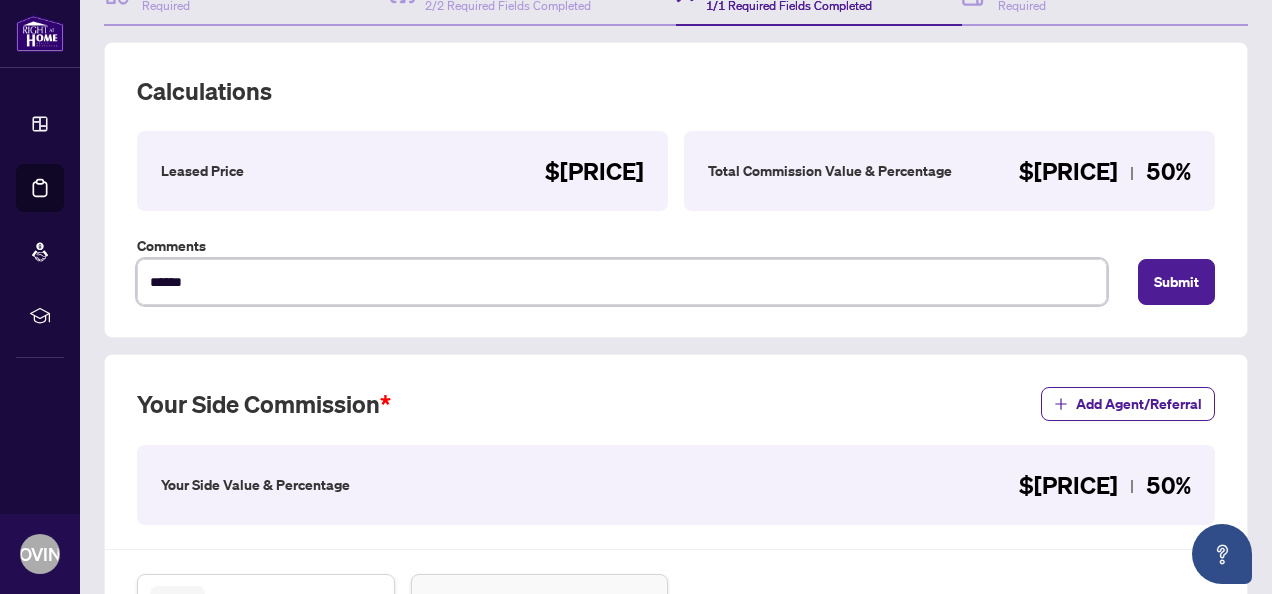 type on "*******" 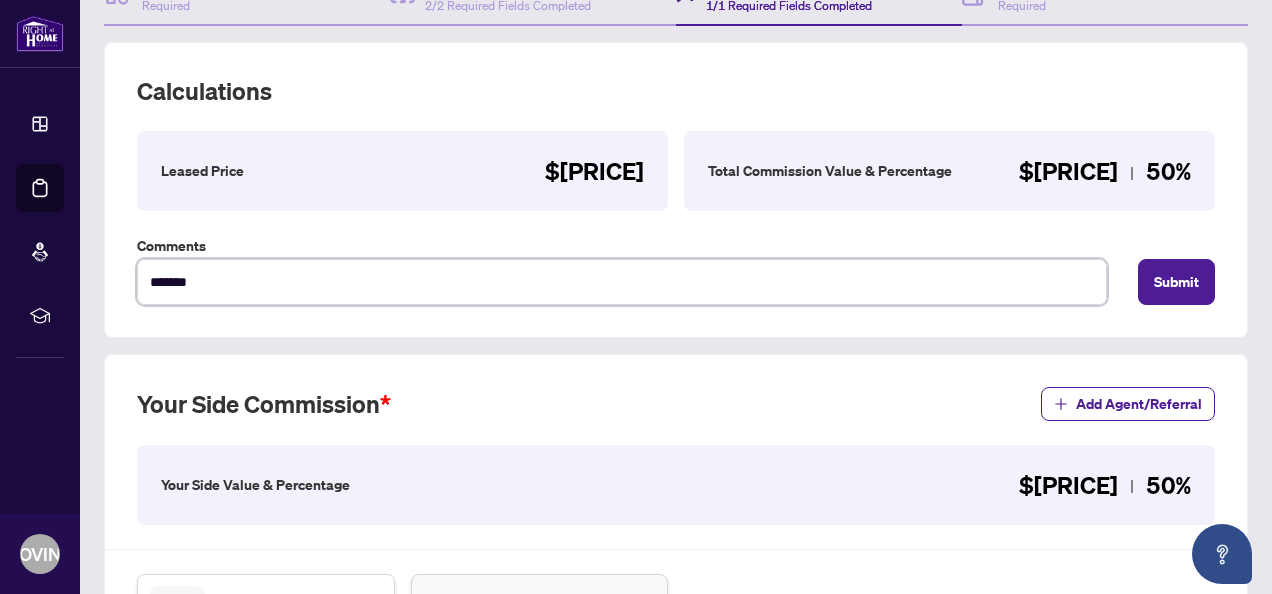 type on "********" 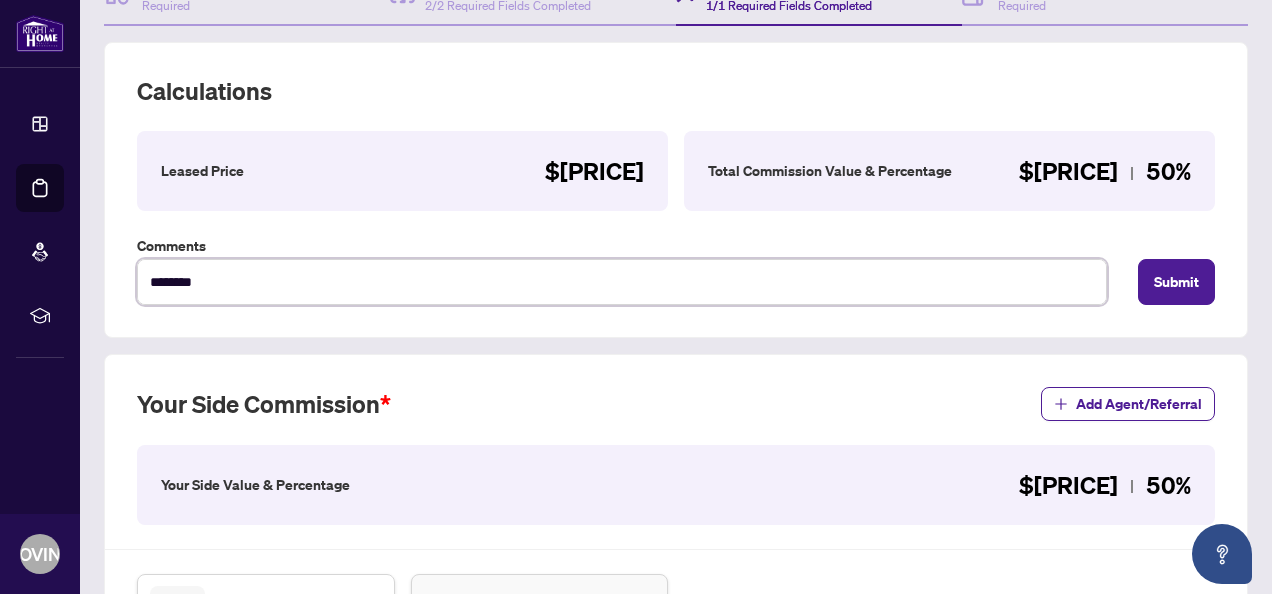 type on "*********" 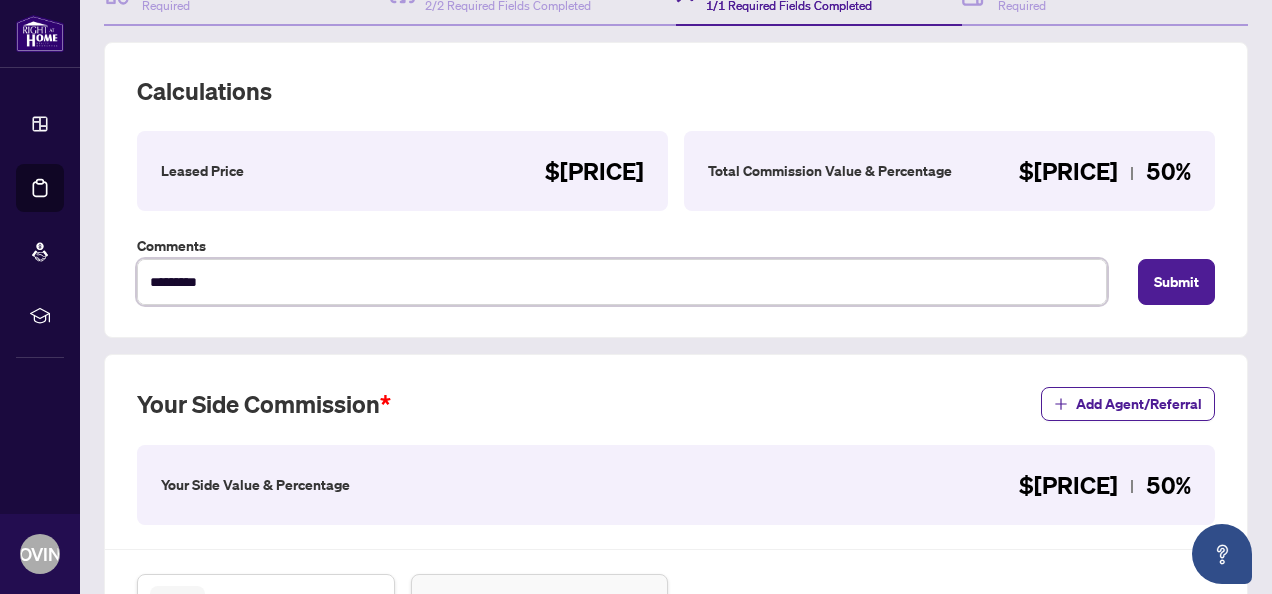 type on "**********" 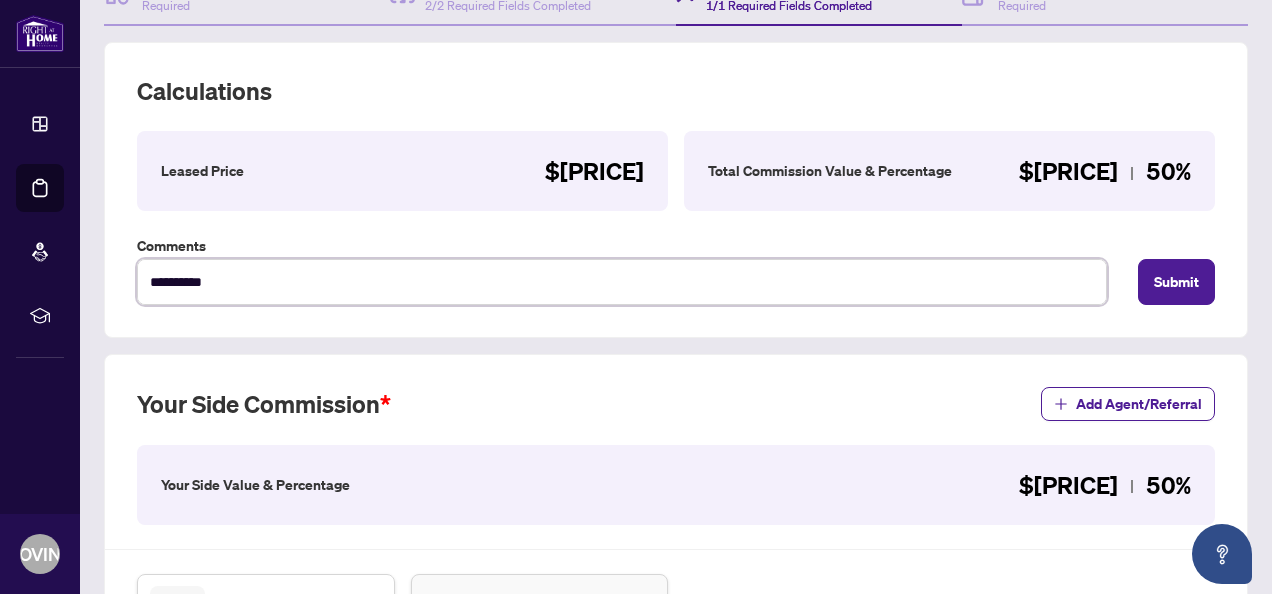 type on "**********" 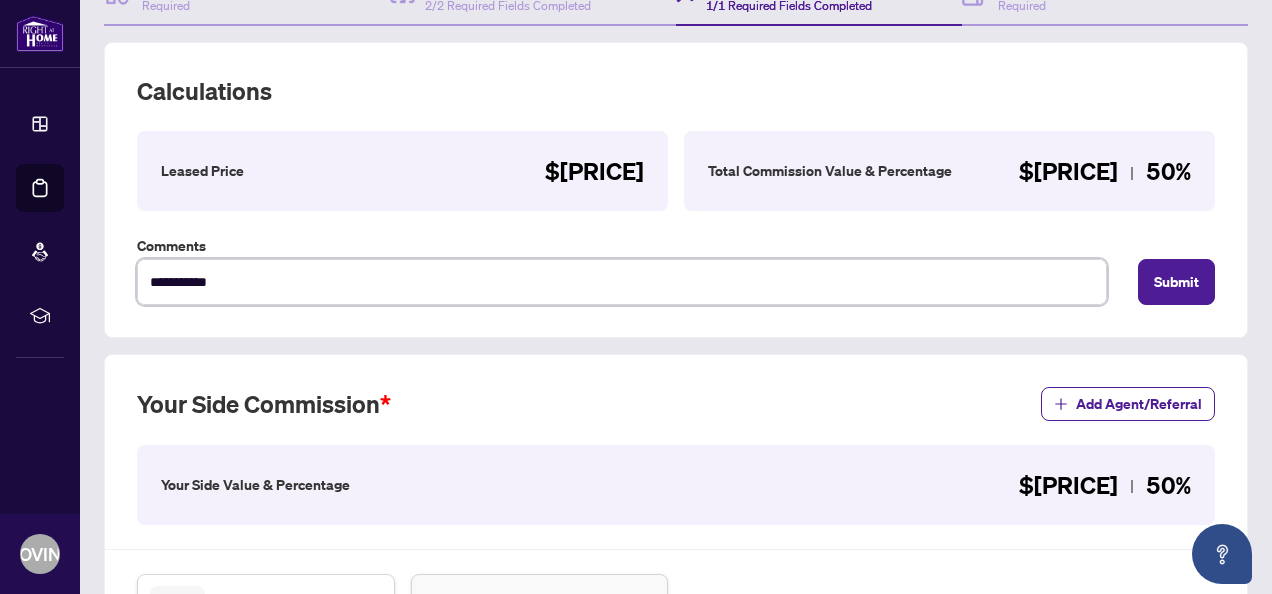 type on "**********" 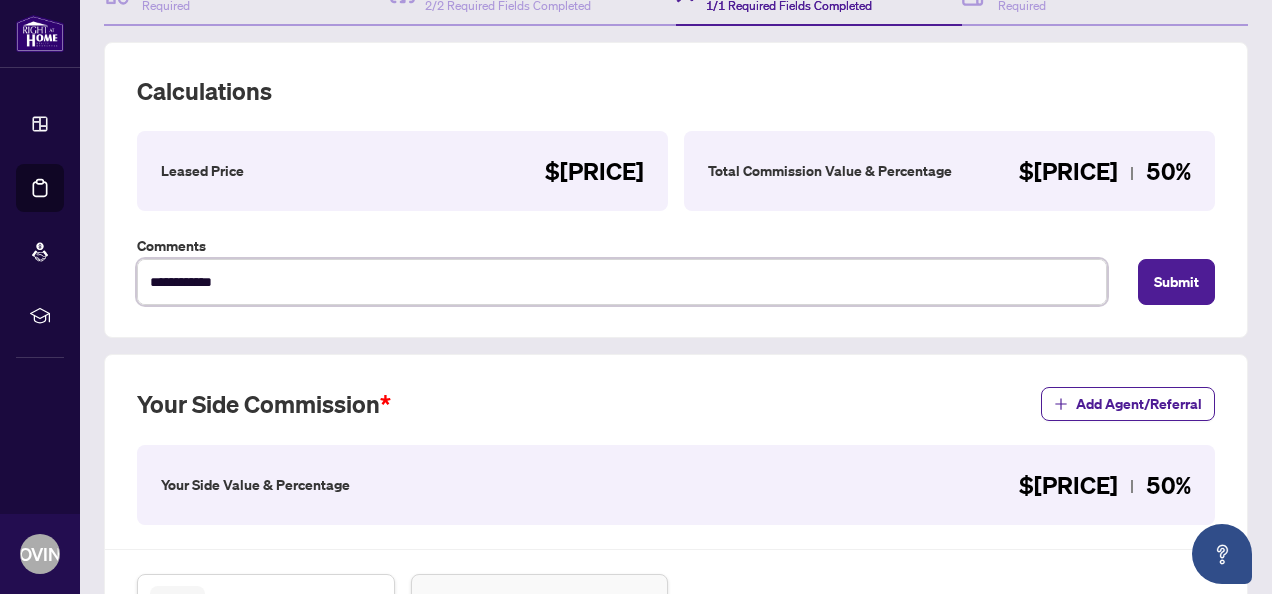 type on "**********" 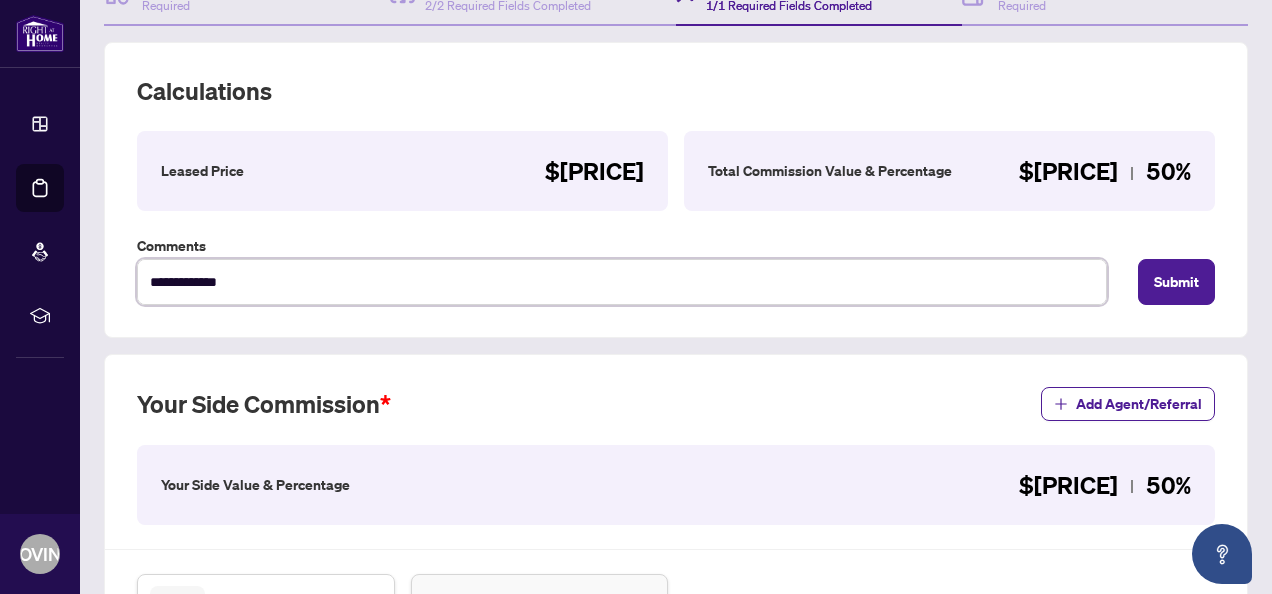 type on "**********" 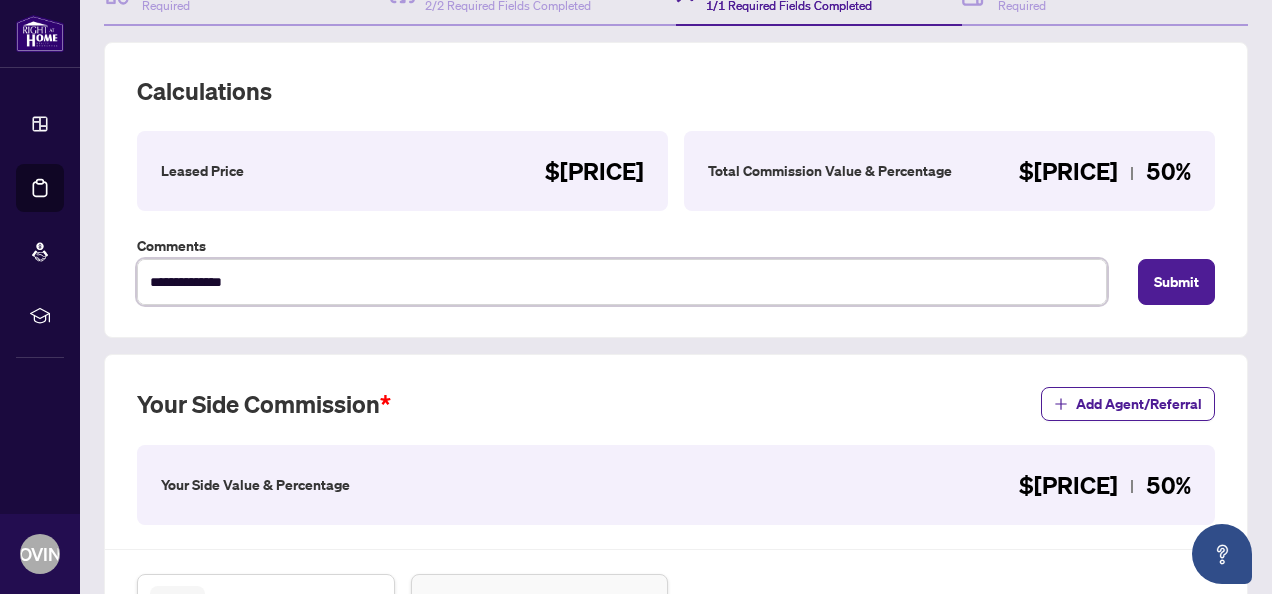 type on "**********" 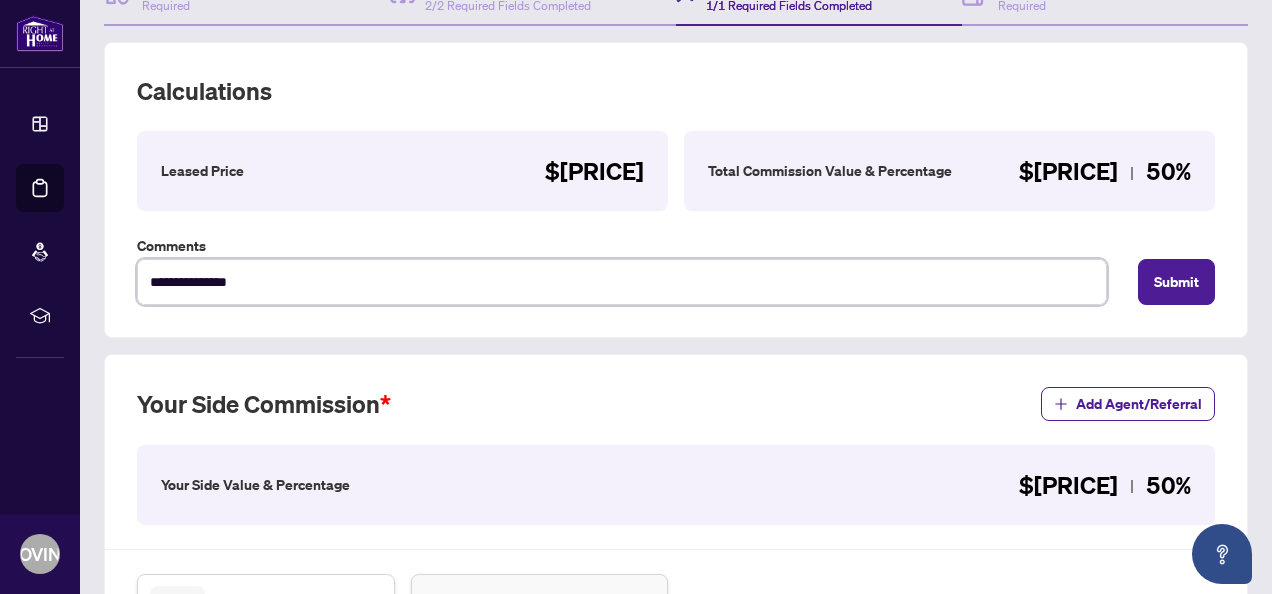 type on "**********" 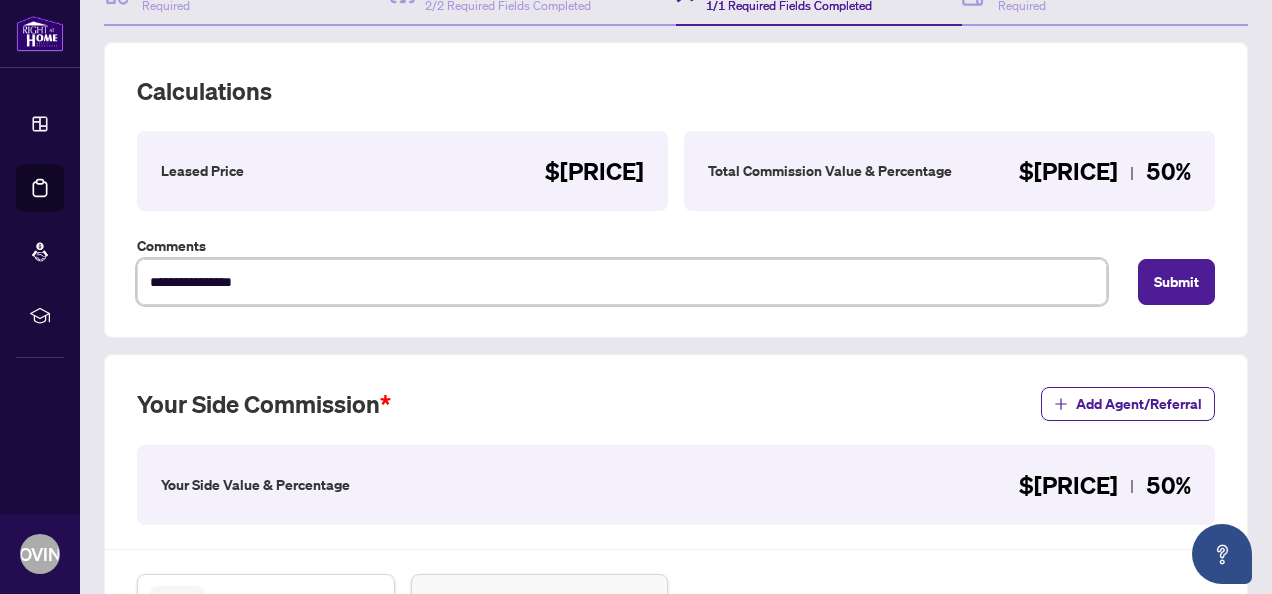 type on "**********" 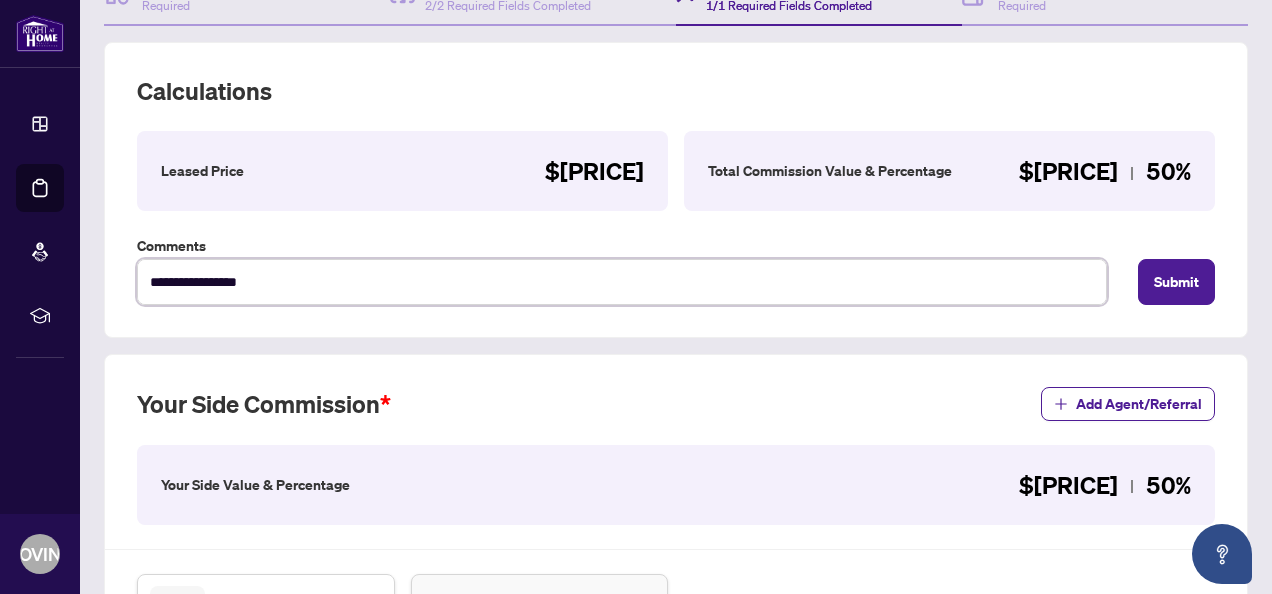 type on "**********" 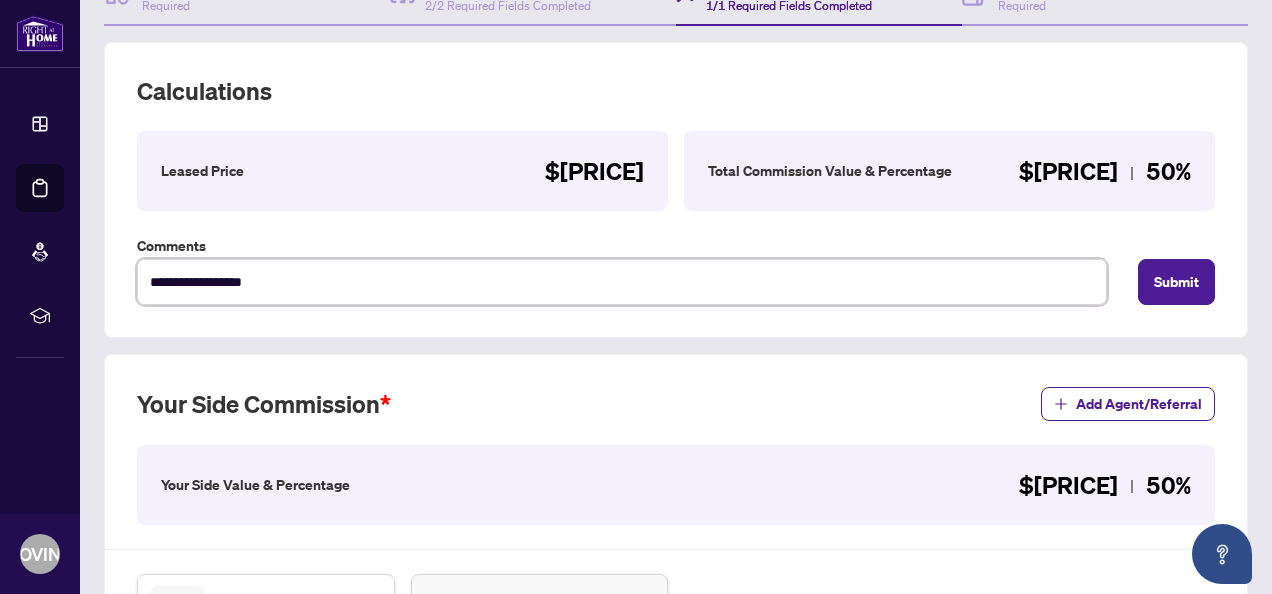 type on "**********" 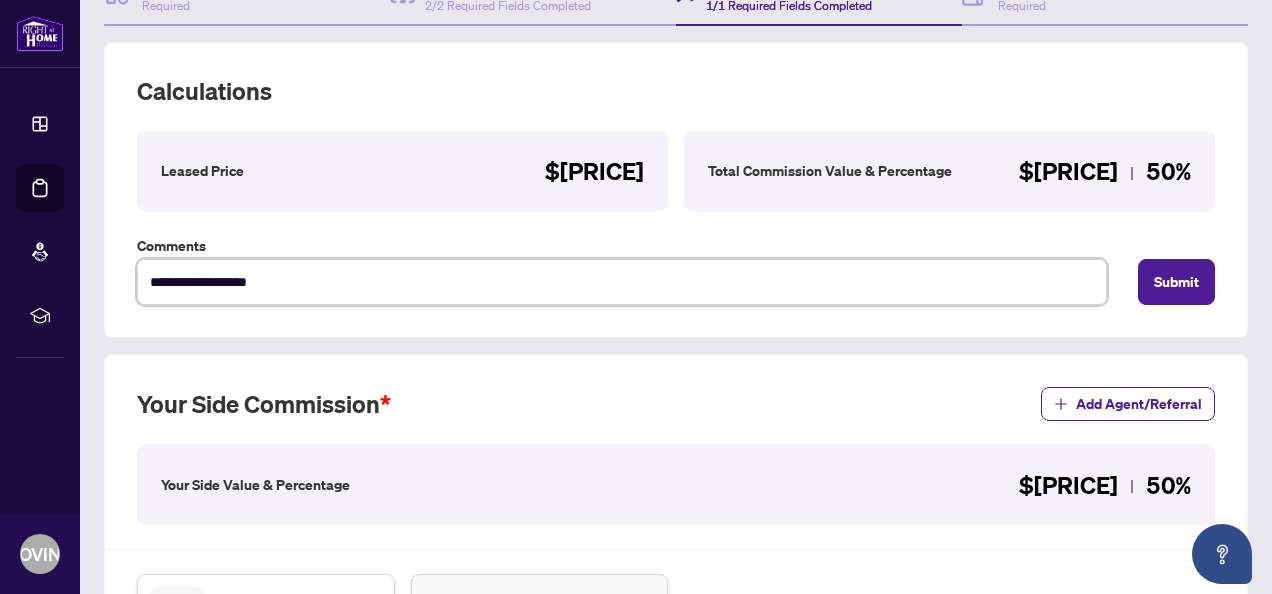 type on "**********" 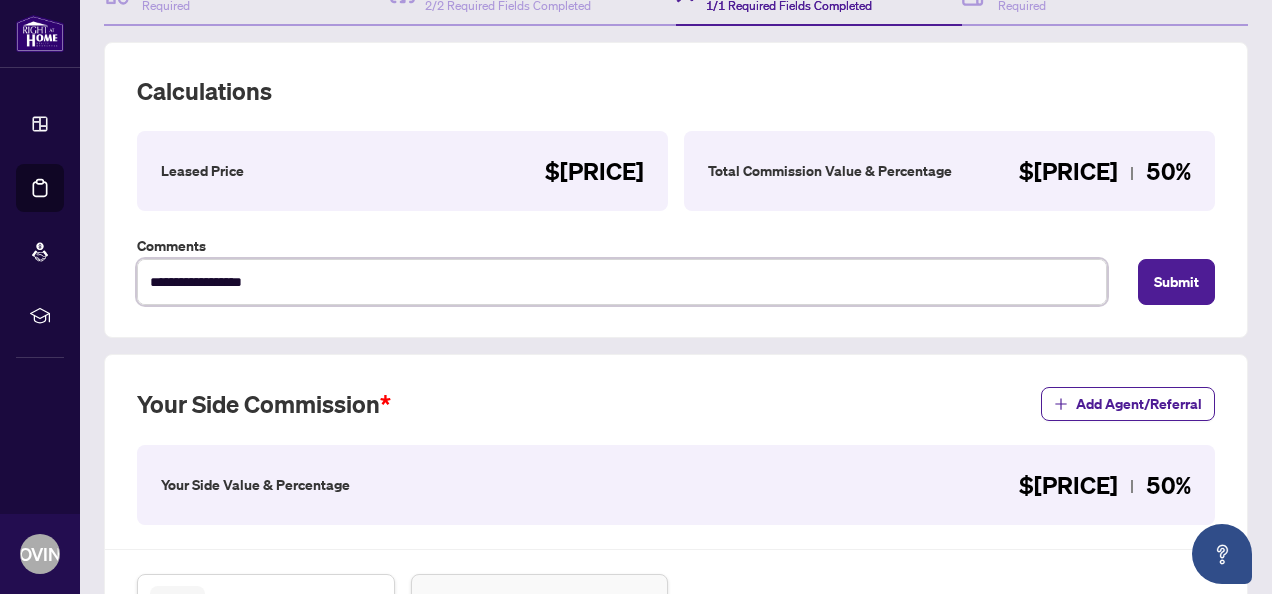 type on "**********" 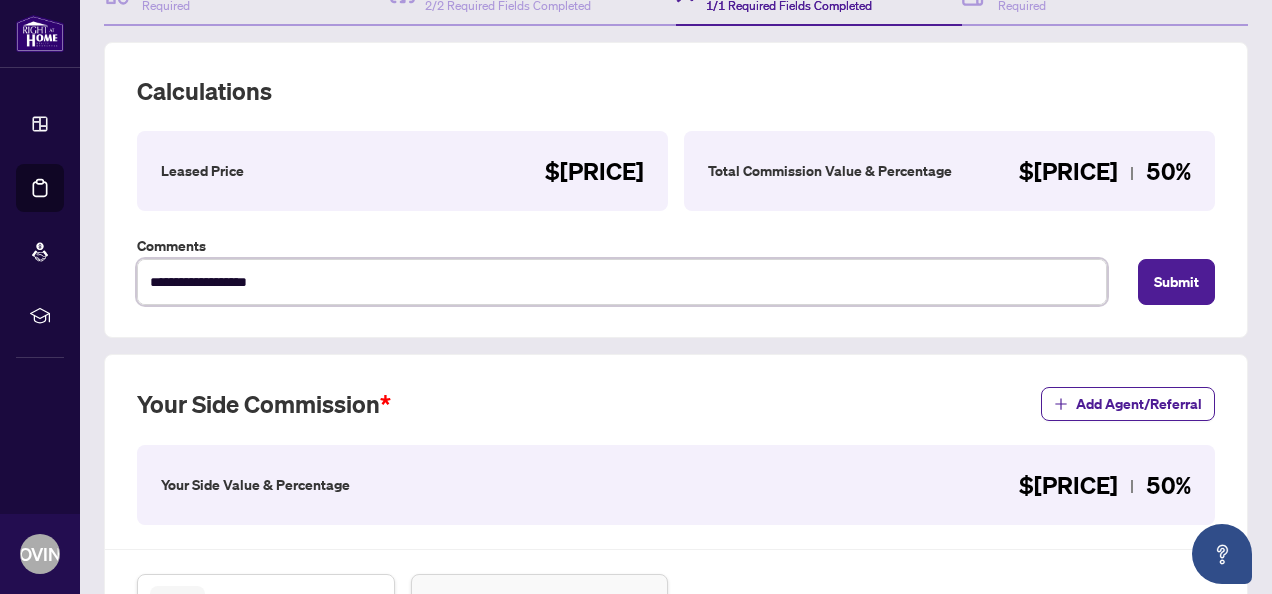 type on "**********" 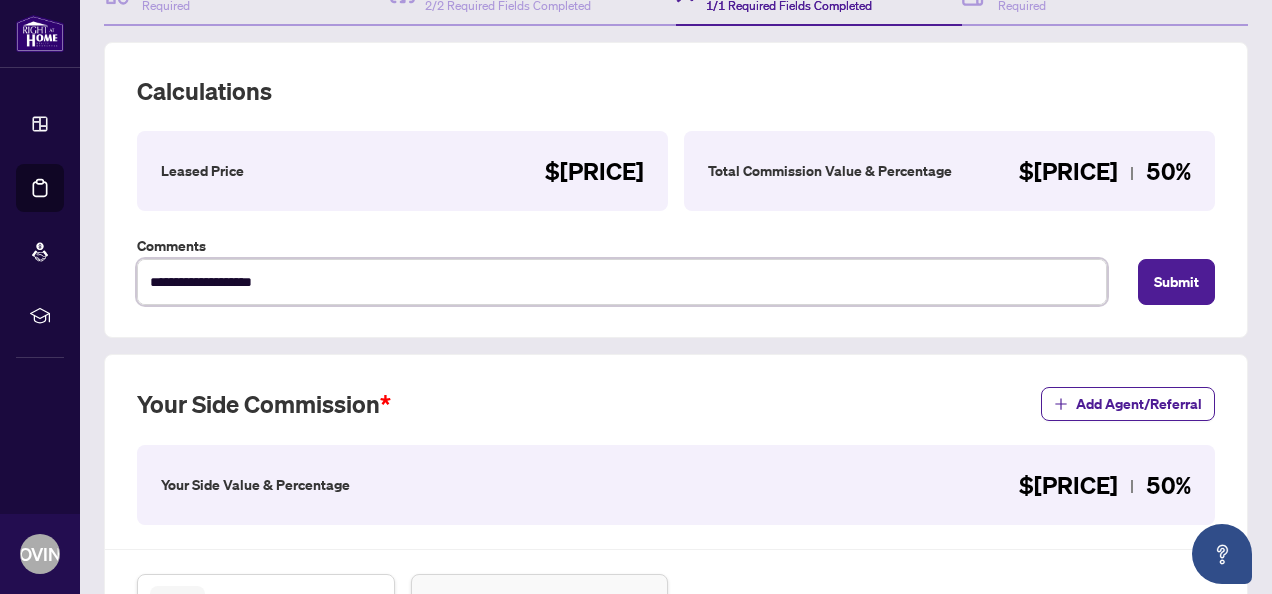 type on "**********" 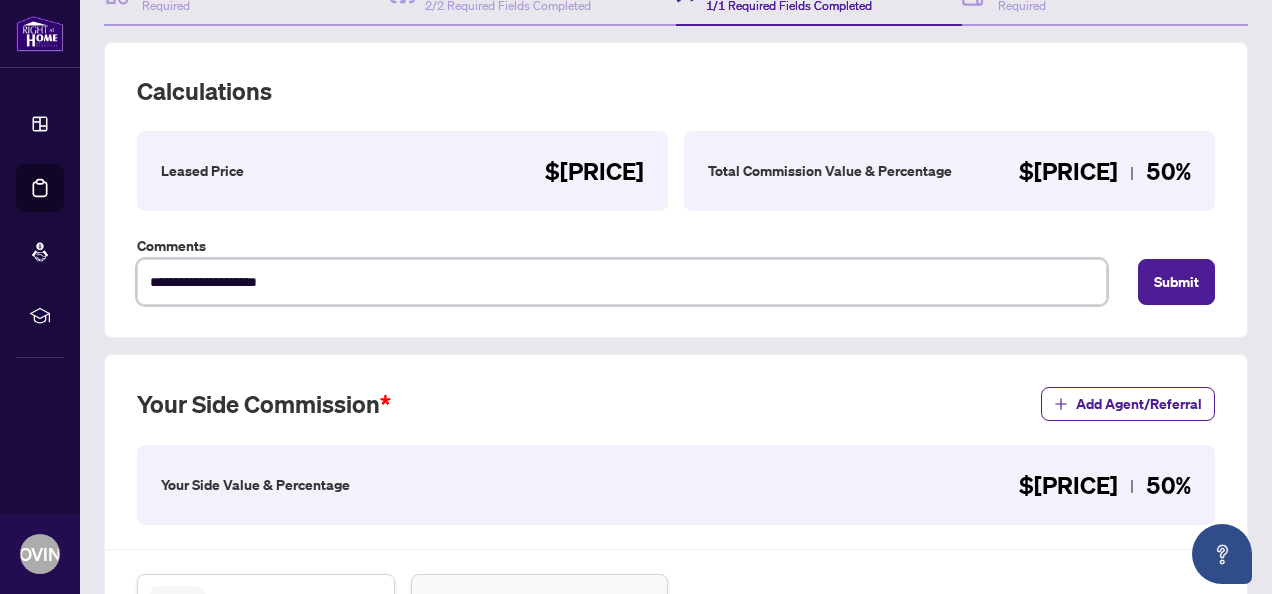type on "**********" 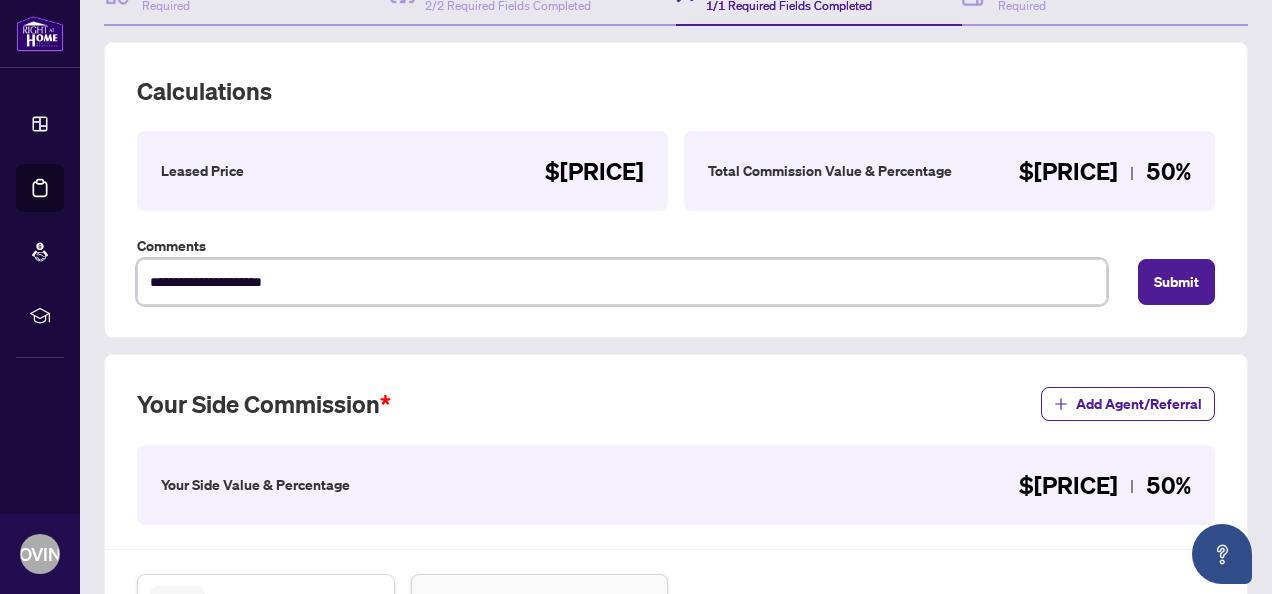 type on "**********" 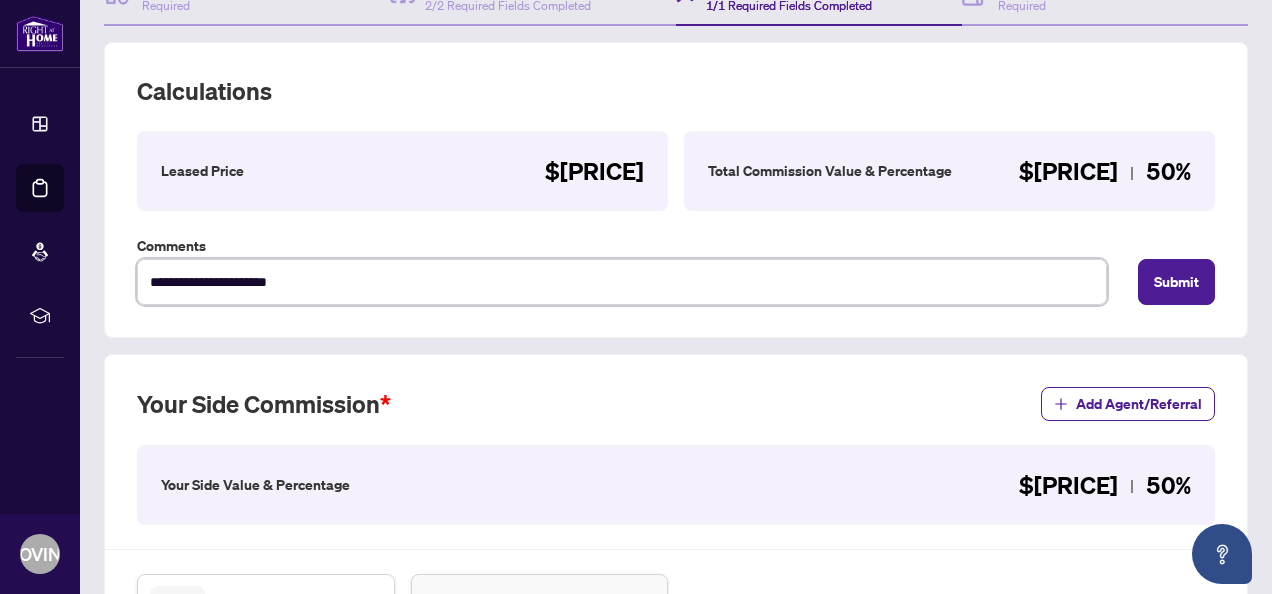 type on "**********" 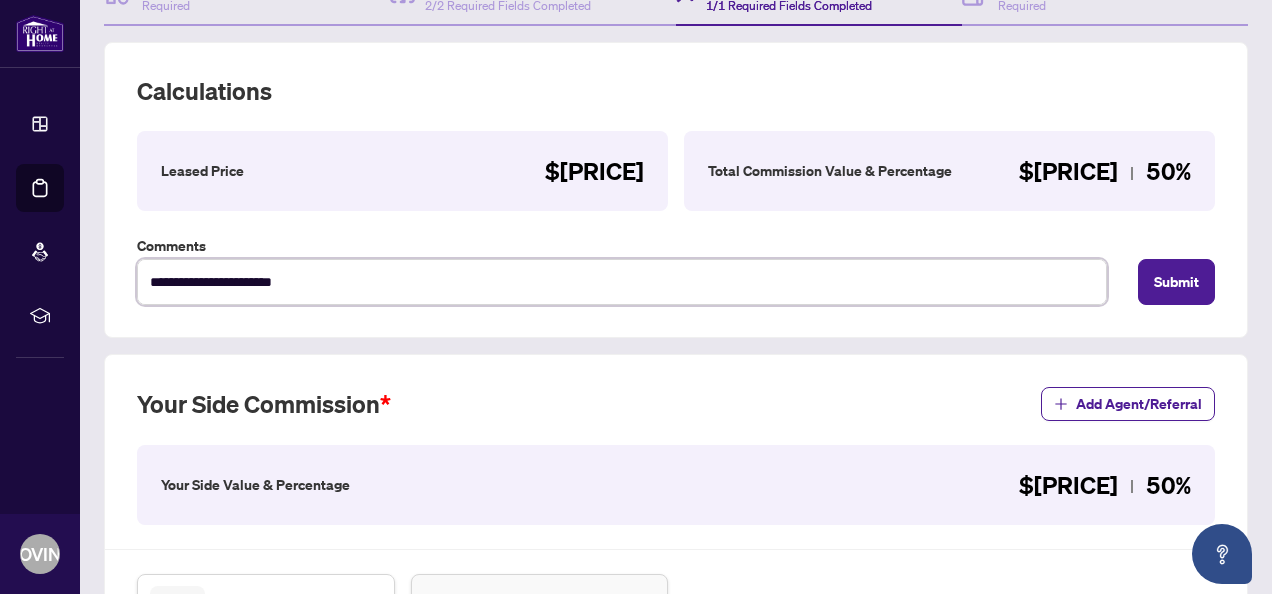 type on "**********" 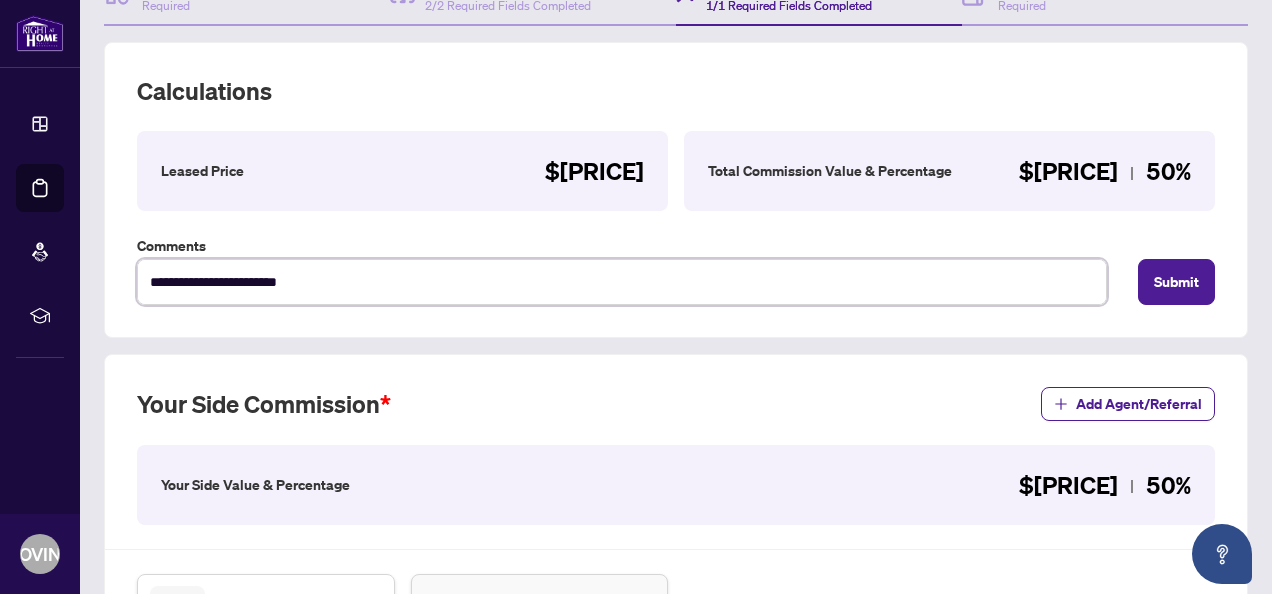 type on "**********" 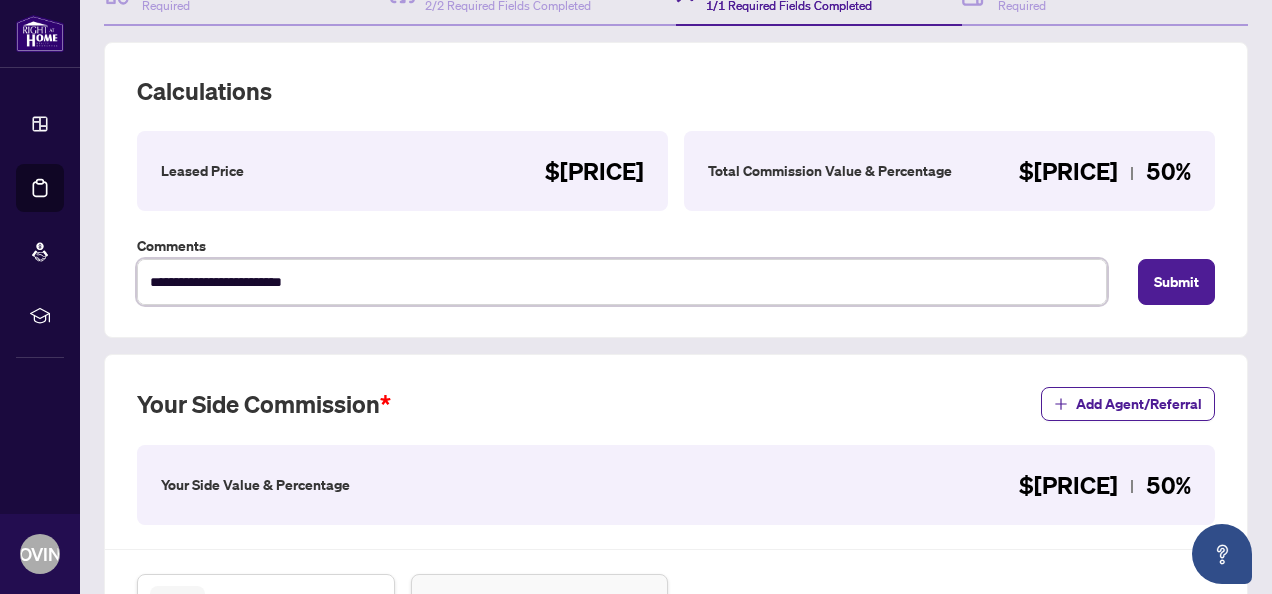 type on "**********" 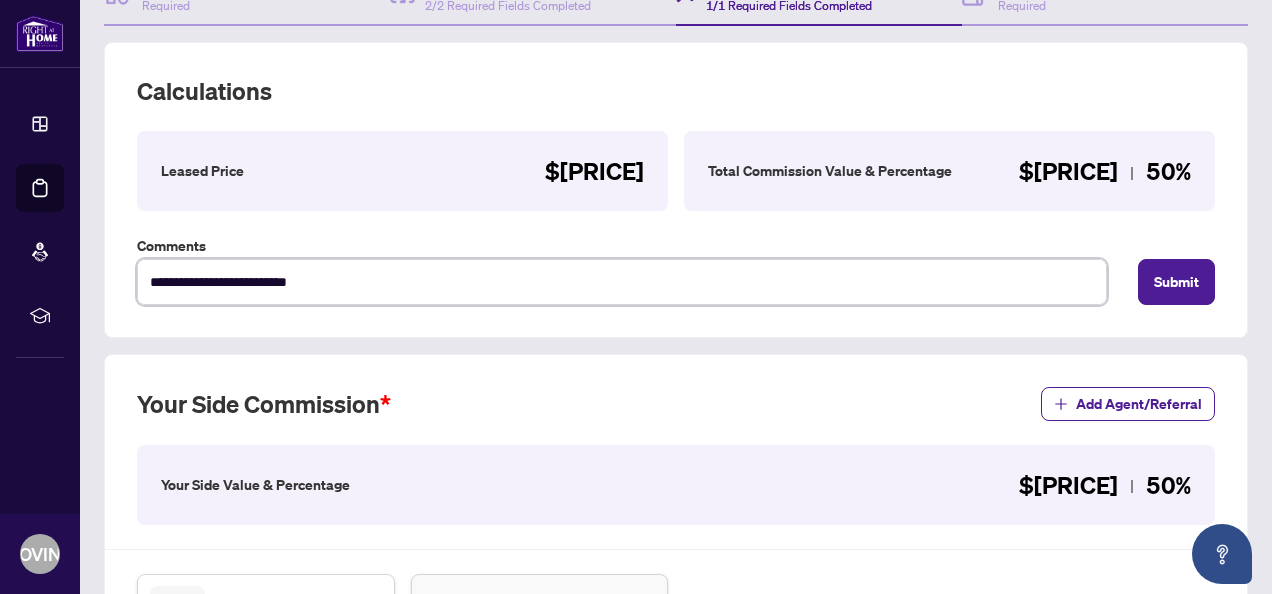 type on "**********" 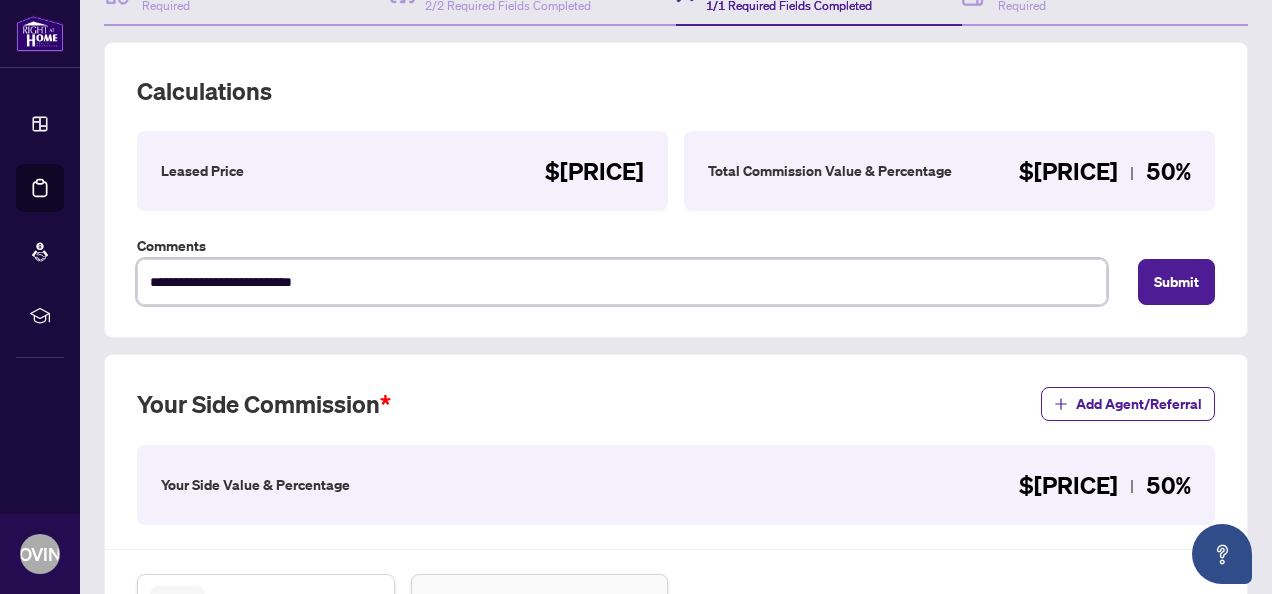 type on "**********" 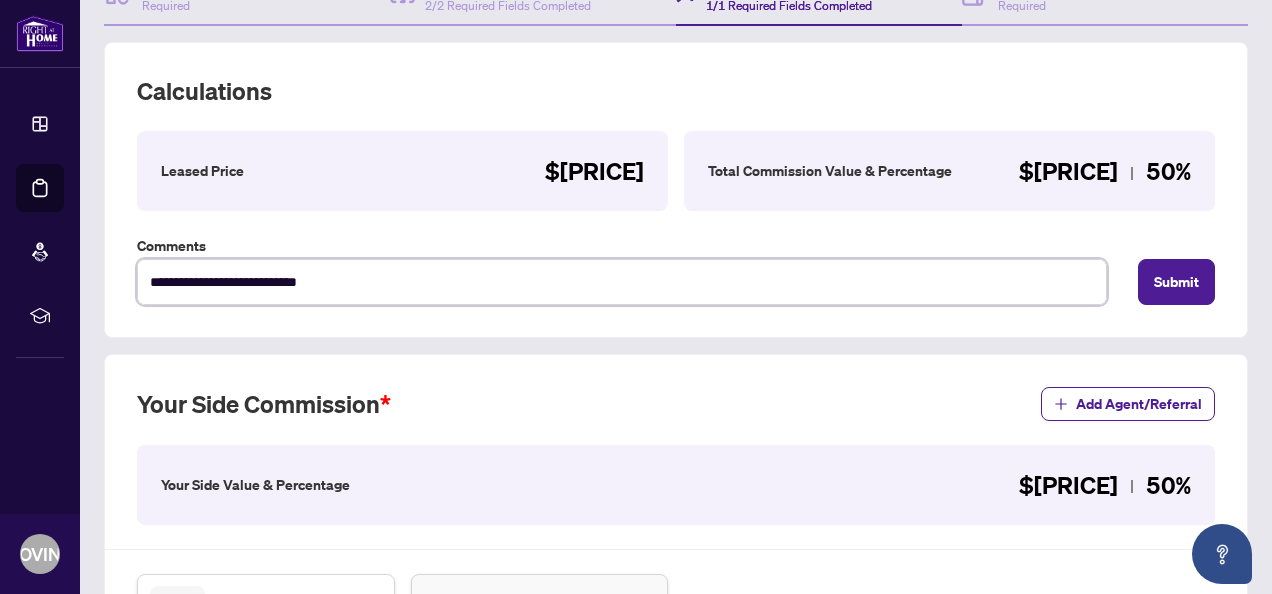 type on "**********" 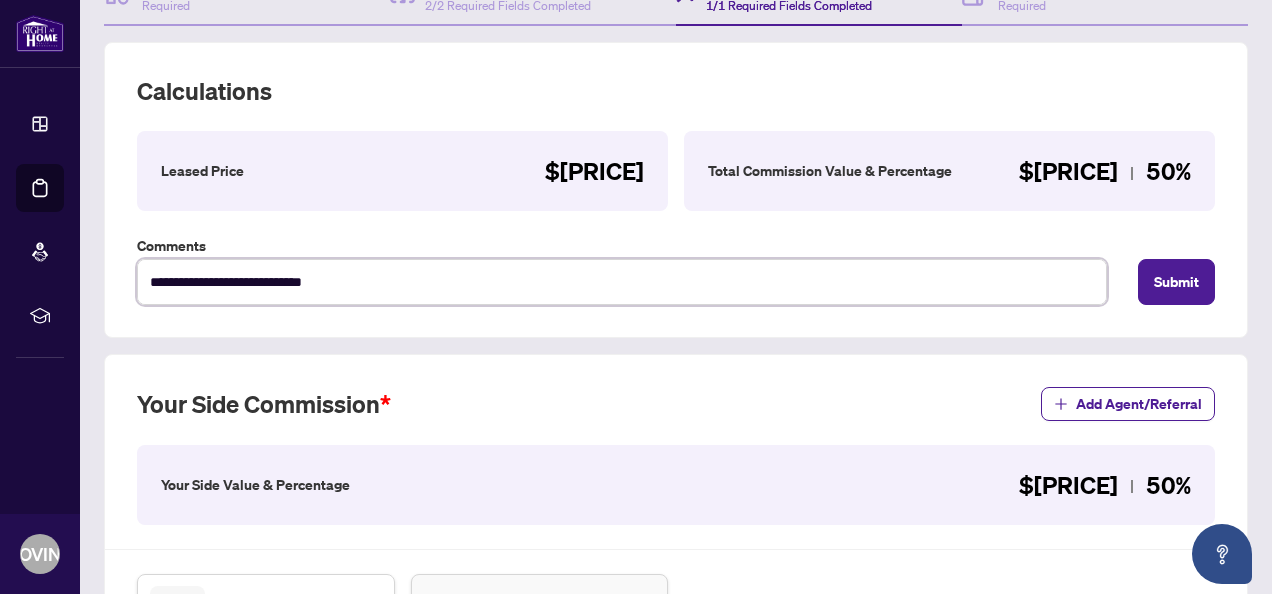 type on "**********" 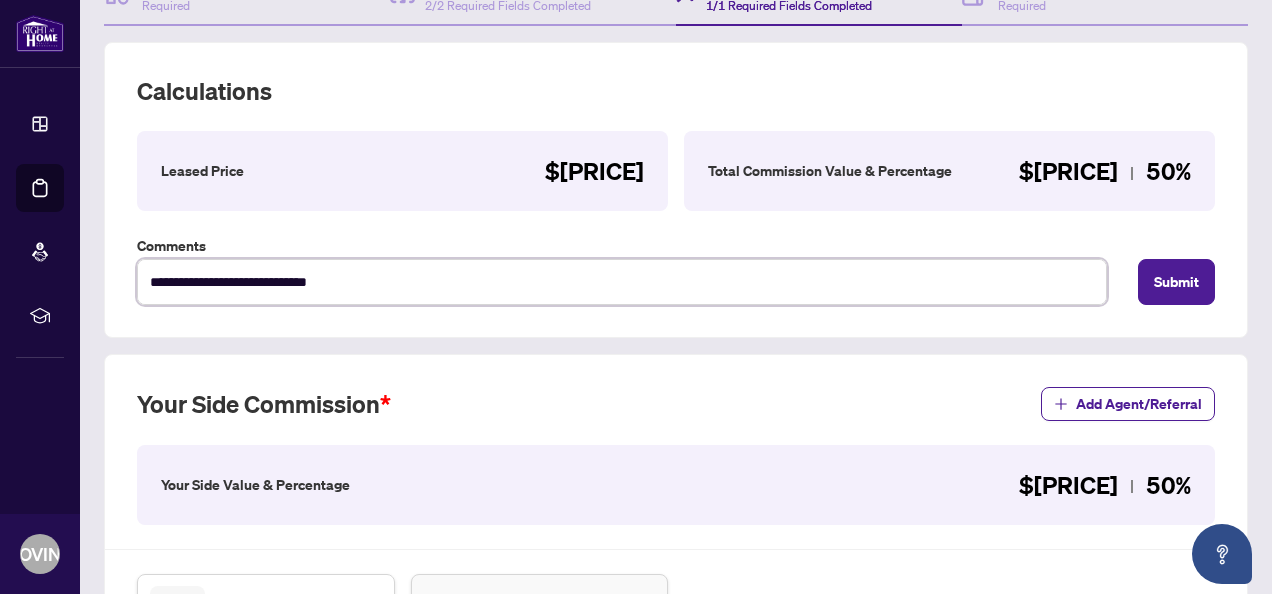 type on "**********" 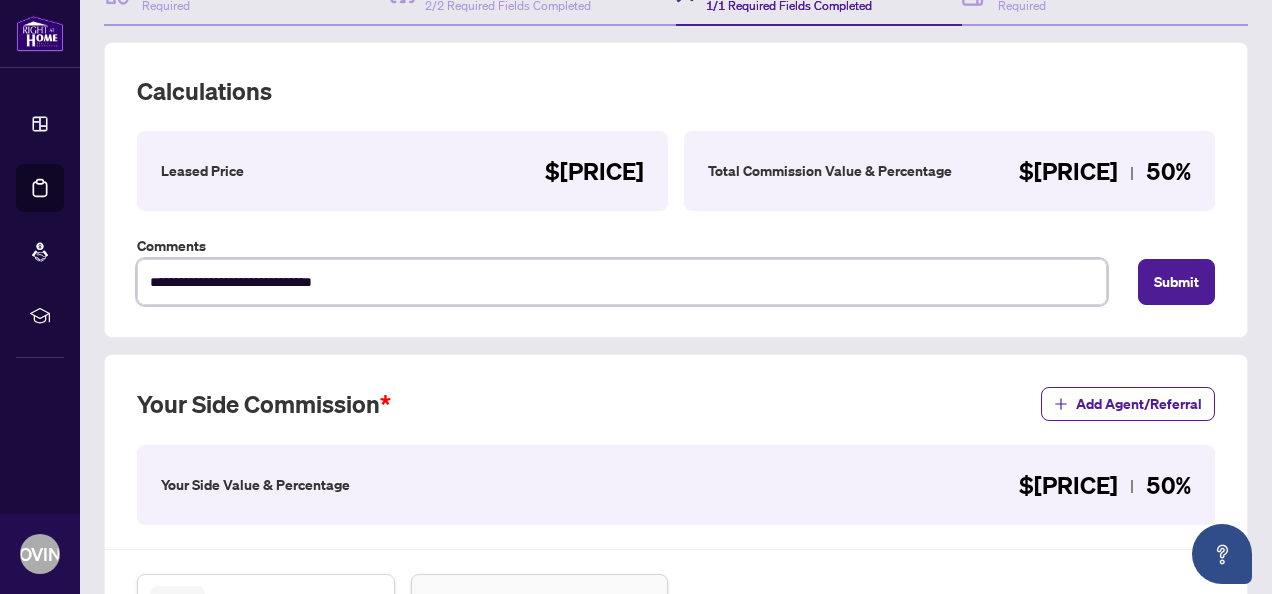 type on "**********" 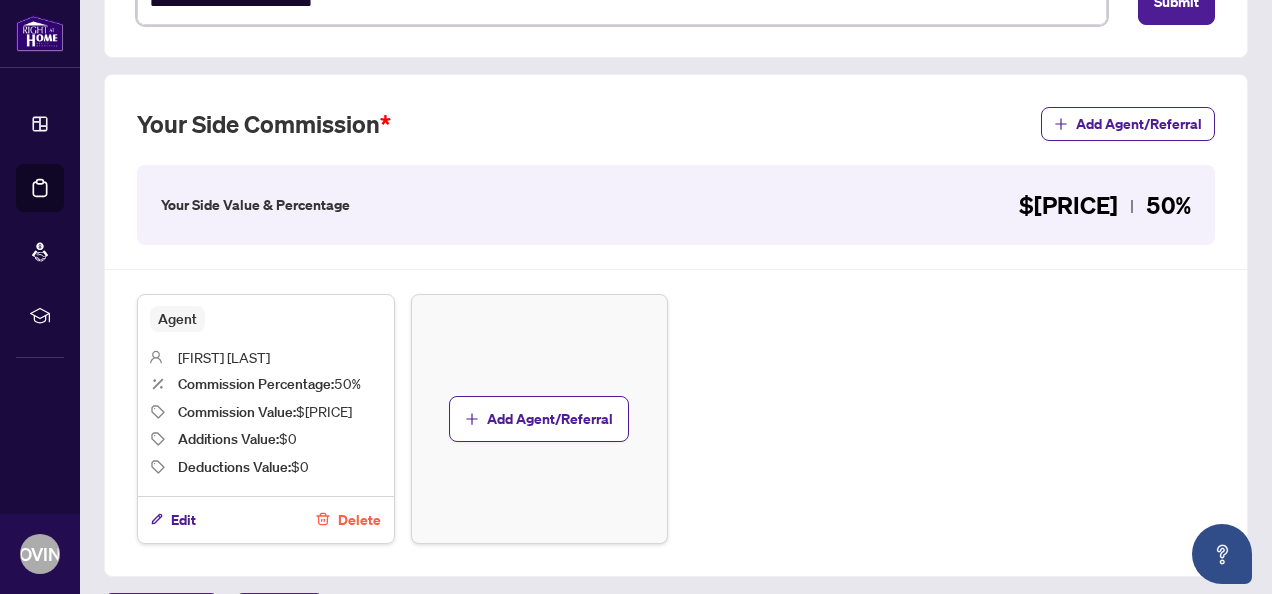 scroll, scrollTop: 513, scrollLeft: 0, axis: vertical 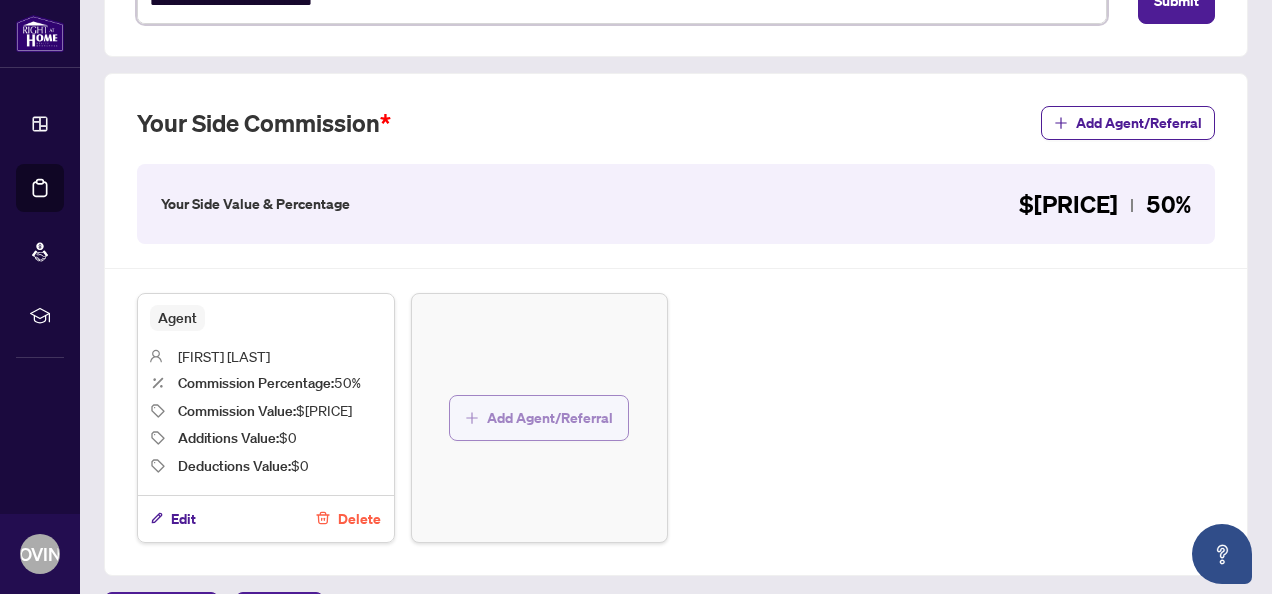 type on "**********" 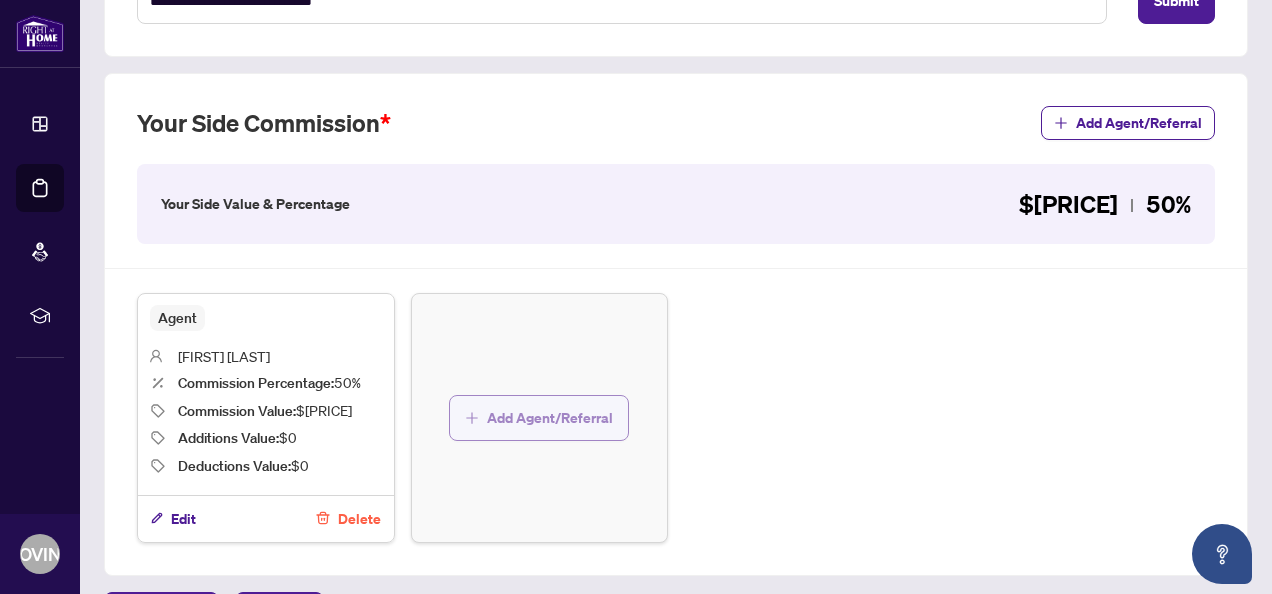 click on "Add Agent/Referral" at bounding box center (550, 418) 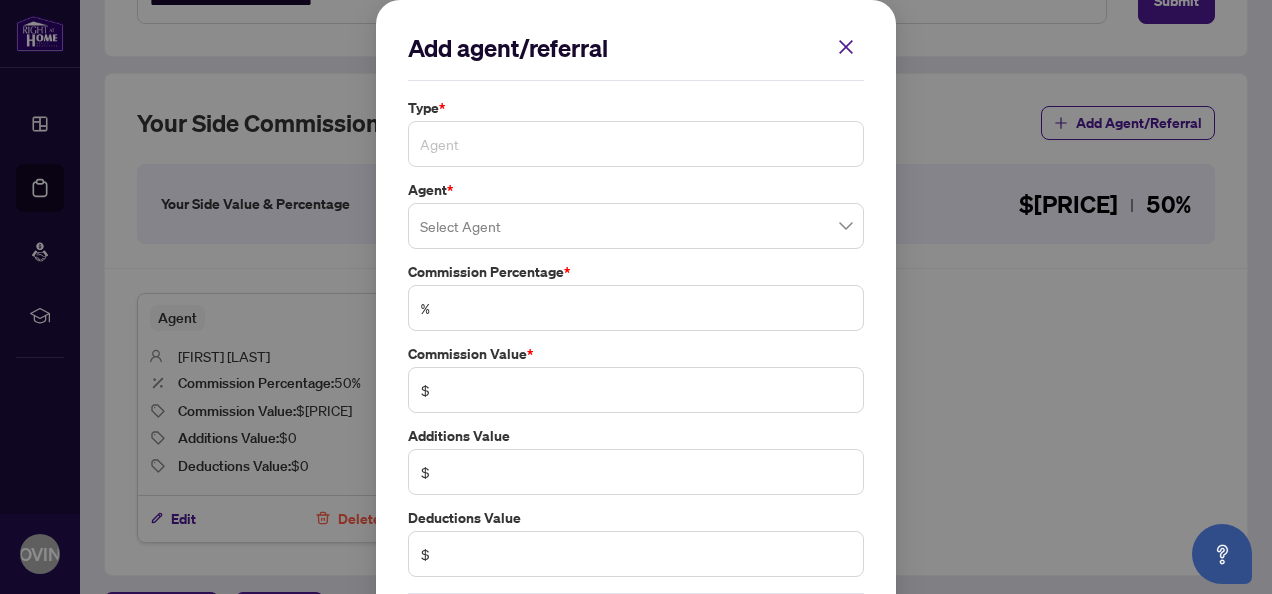 click on "Agent" at bounding box center [636, 144] 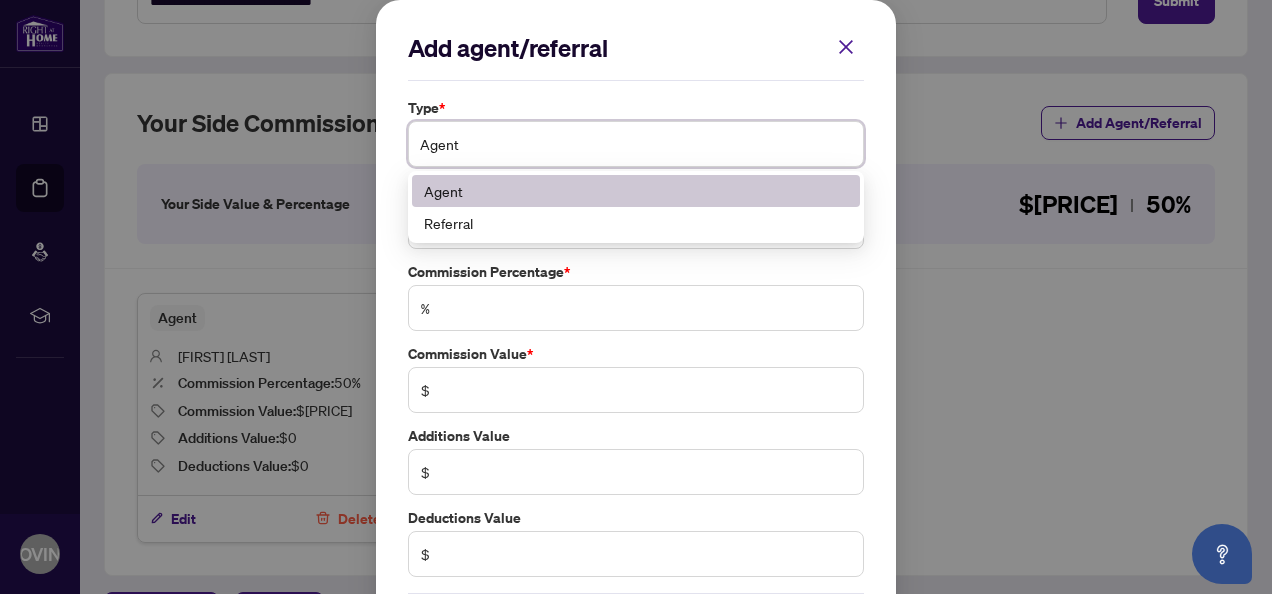 click on "Agent" at bounding box center [636, 144] 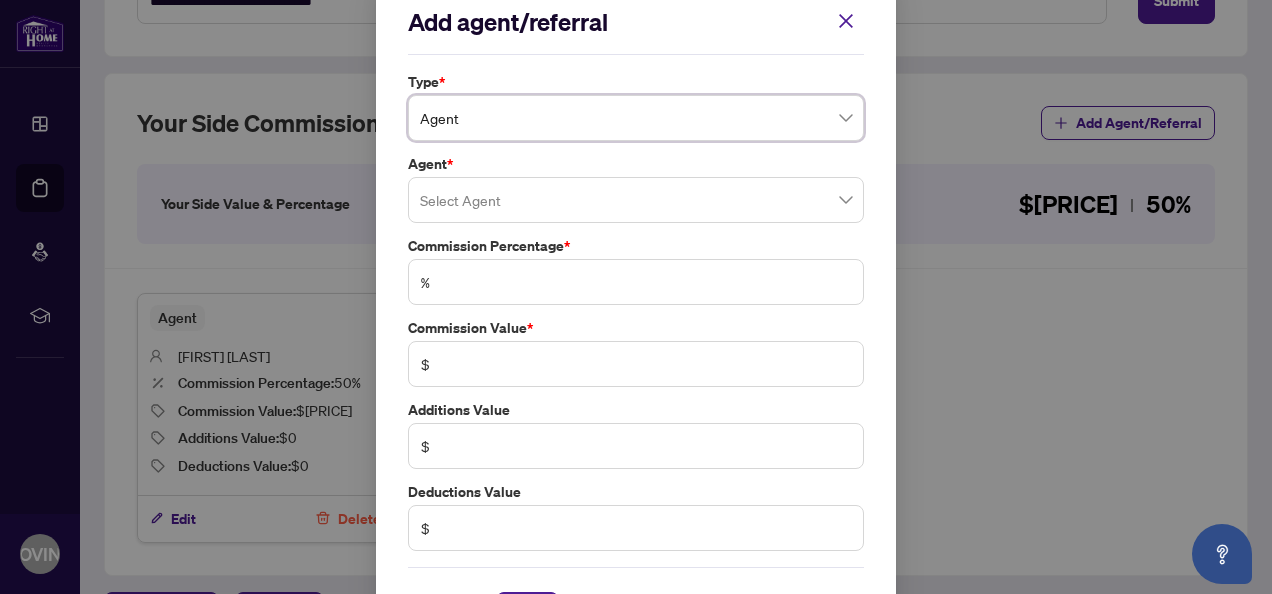 scroll, scrollTop: 11, scrollLeft: 0, axis: vertical 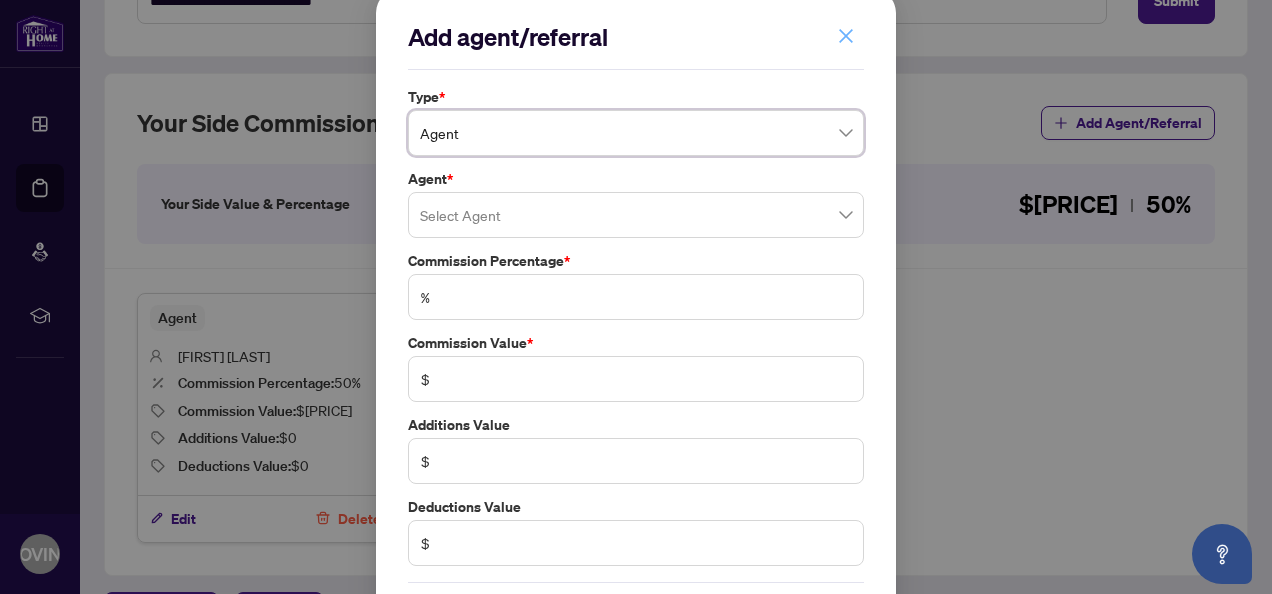 click 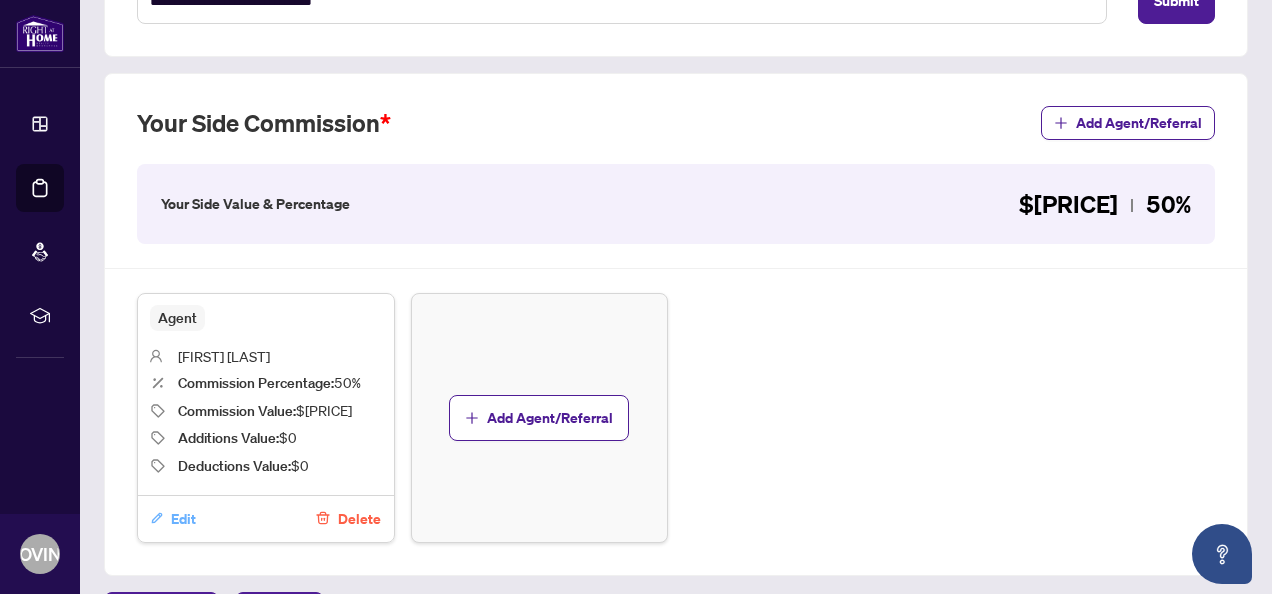 click on "Edit" at bounding box center (183, 519) 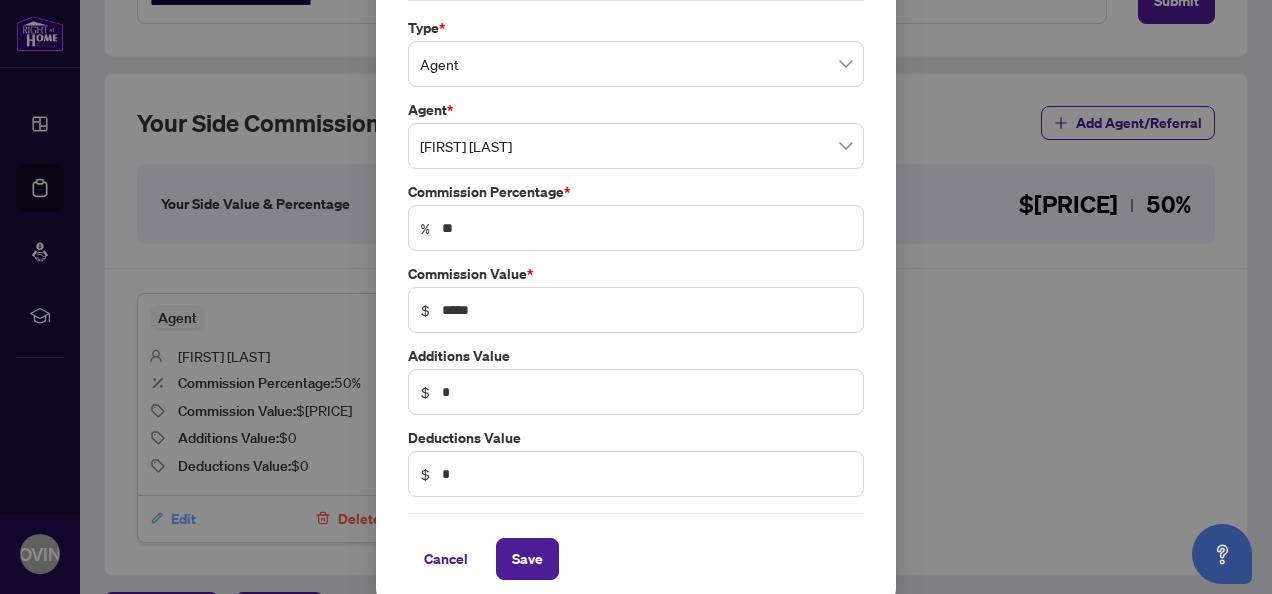 scroll, scrollTop: 94, scrollLeft: 0, axis: vertical 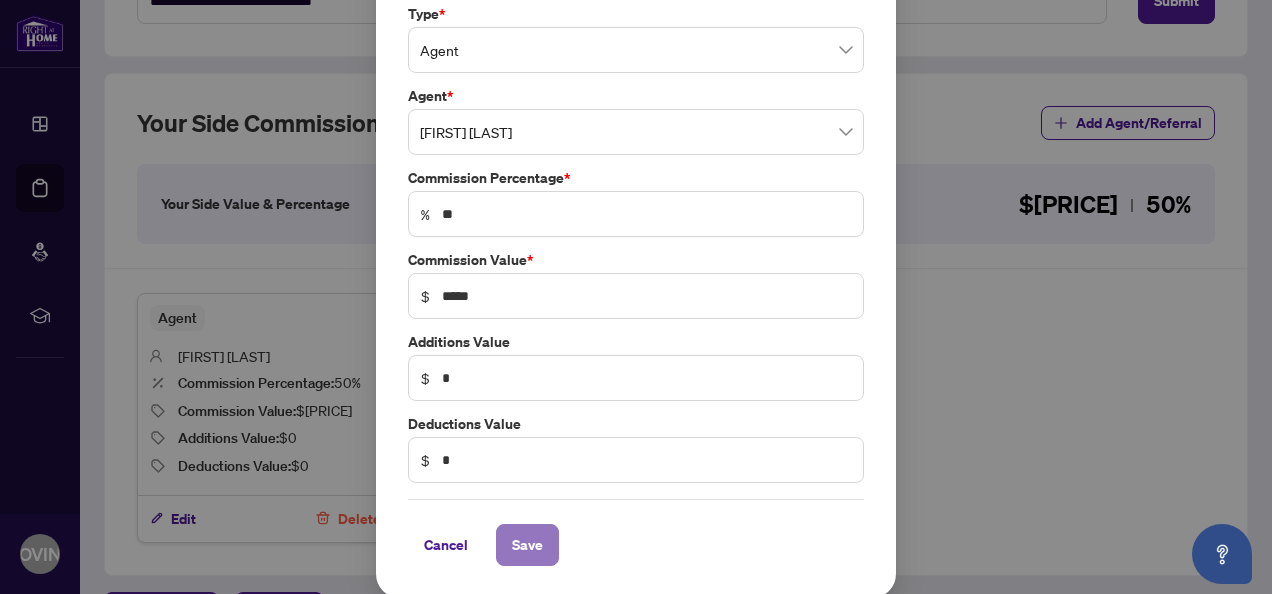 click on "Save" at bounding box center (527, 545) 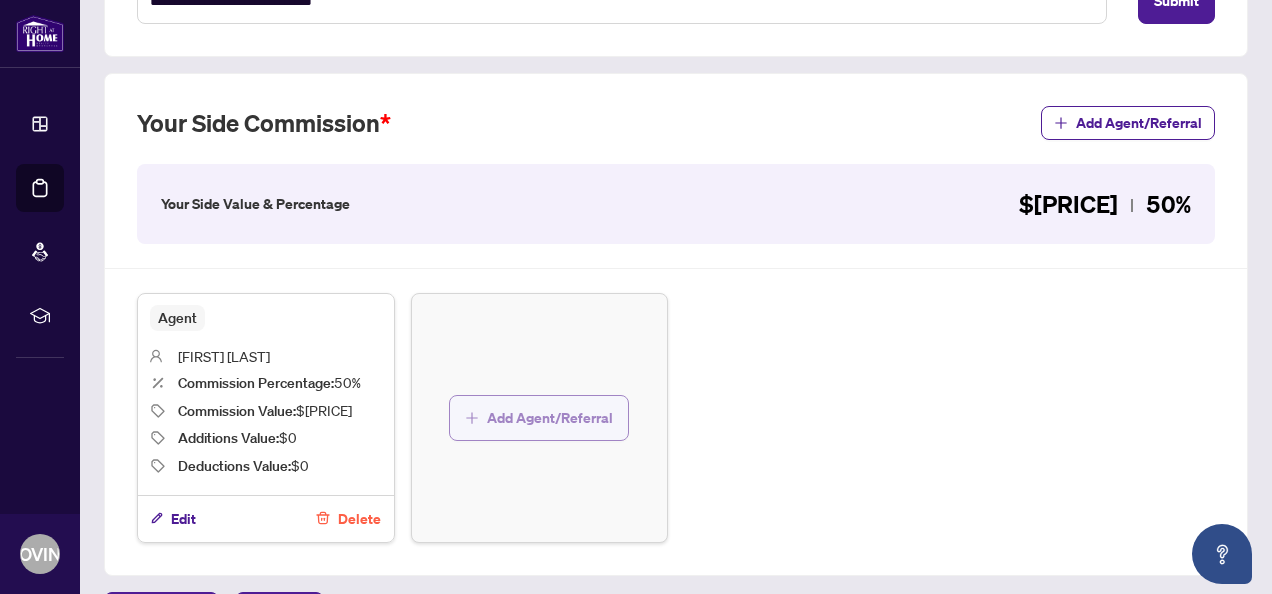 click on "Add Agent/Referral" at bounding box center (550, 418) 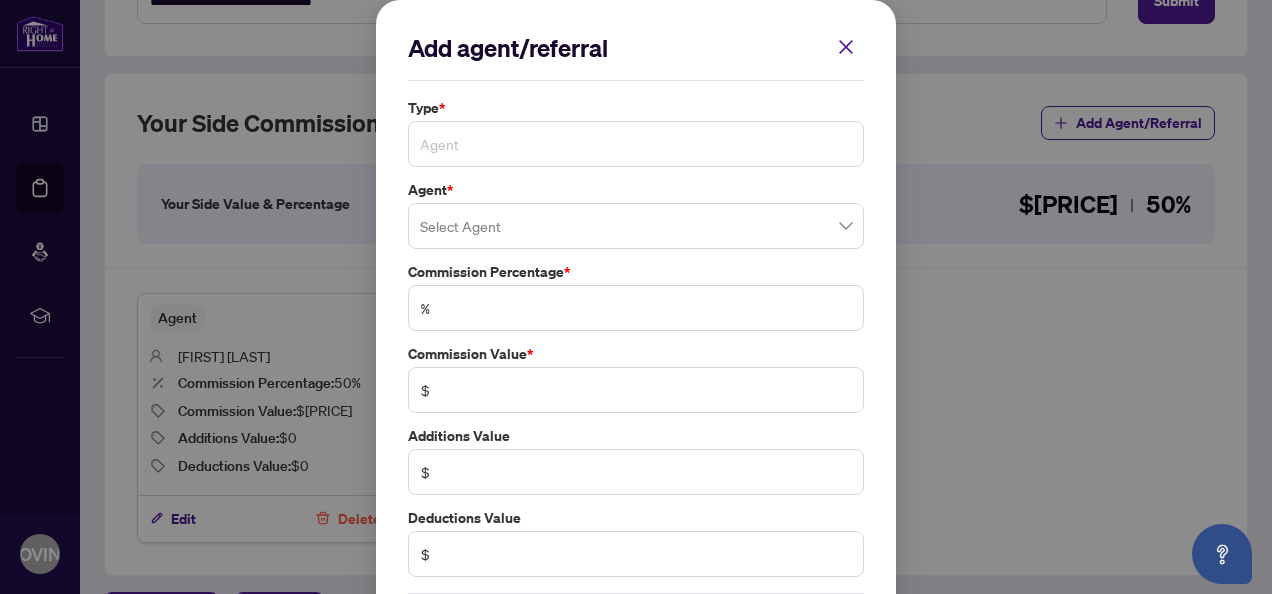 click on "Agent" at bounding box center (636, 144) 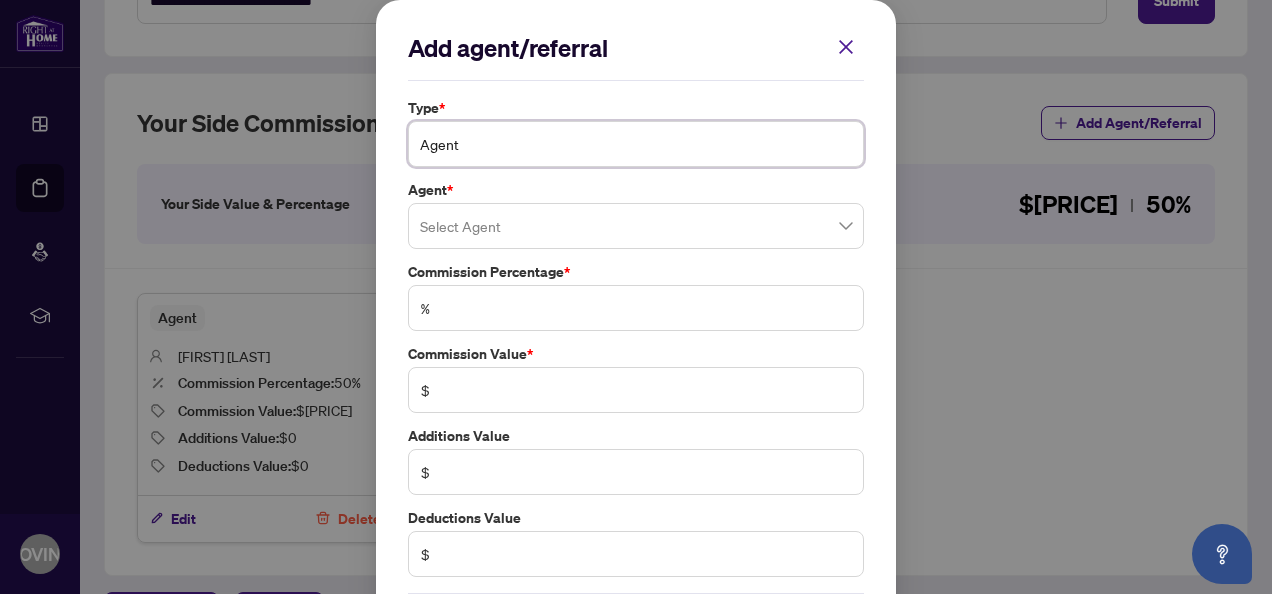 click on "Agent" at bounding box center [636, 144] 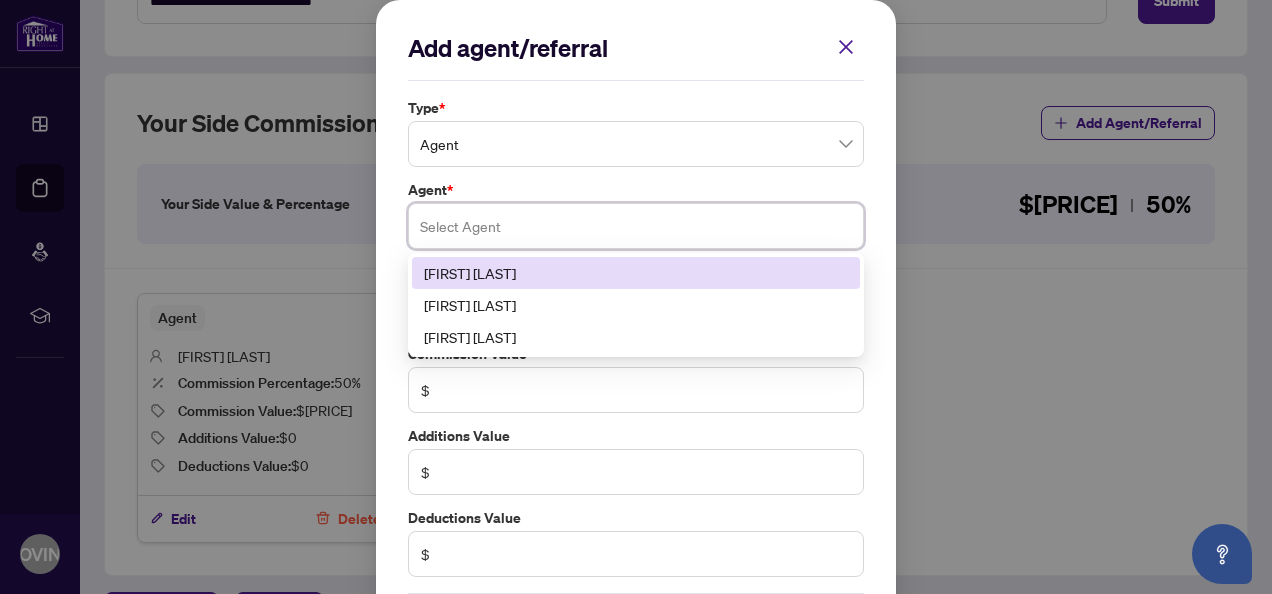 click at bounding box center (636, 226) 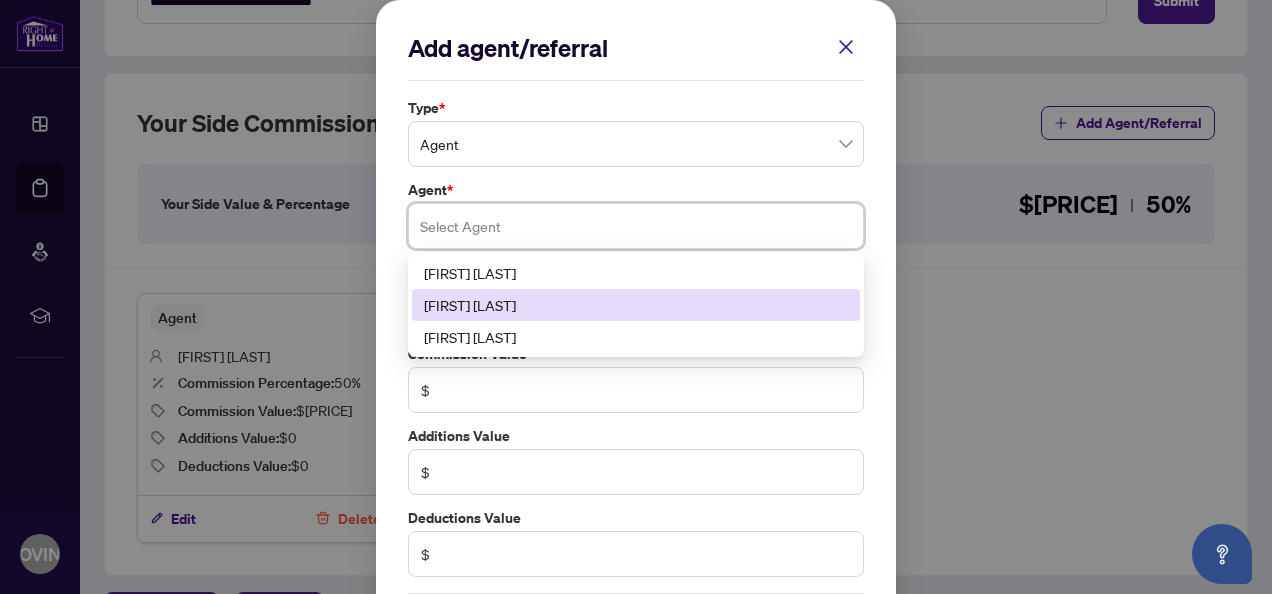 click on "[FIRST] [LAST]" at bounding box center [636, 305] 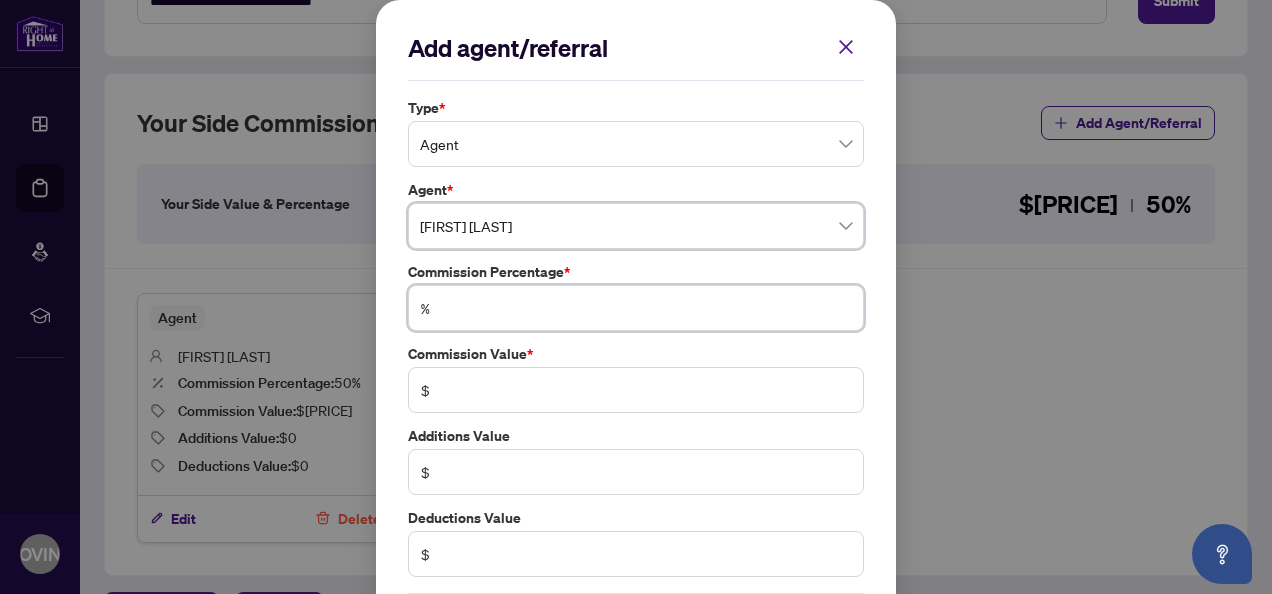 click at bounding box center (646, 308) 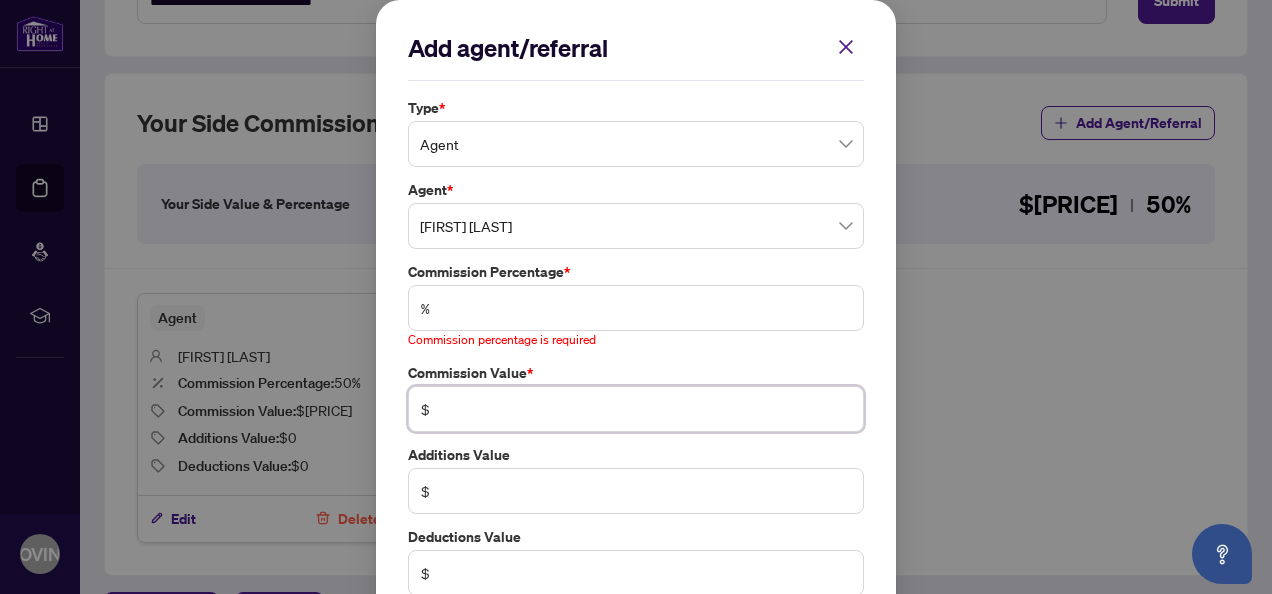 click on "$" at bounding box center (636, 409) 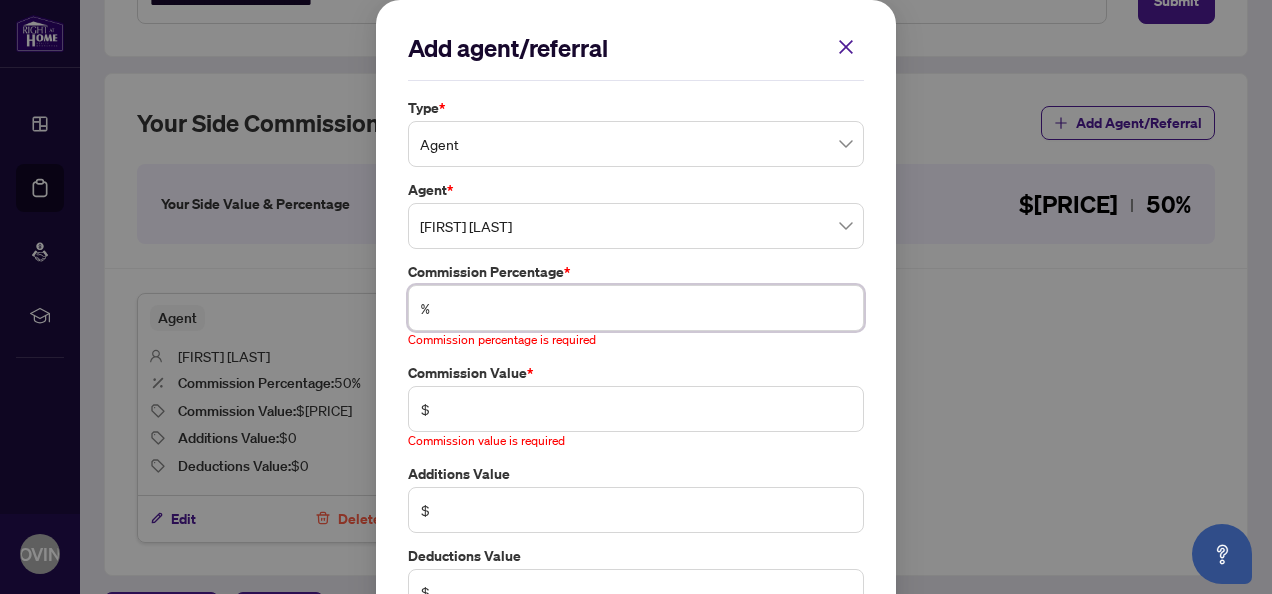click at bounding box center (646, 308) 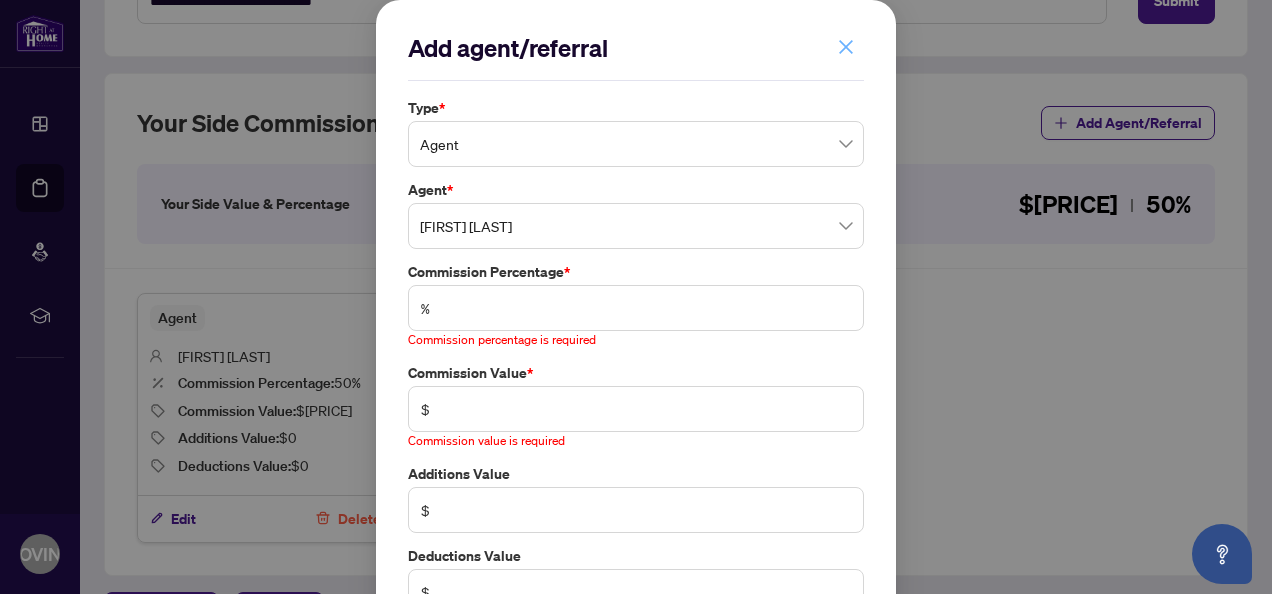 click 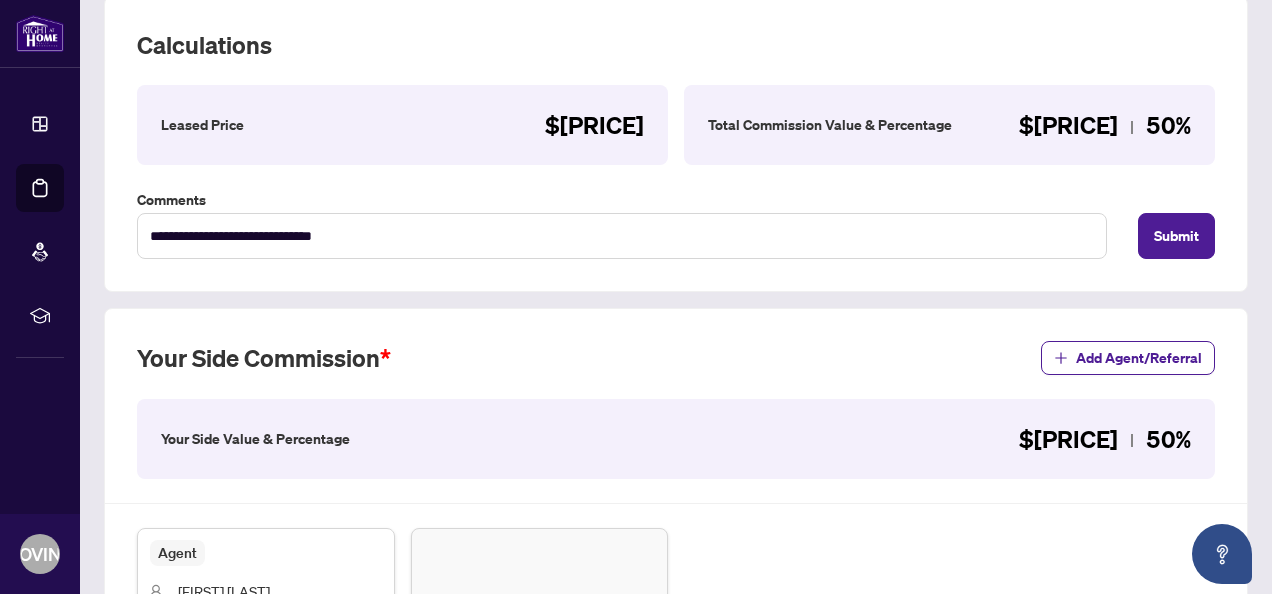 scroll, scrollTop: 276, scrollLeft: 0, axis: vertical 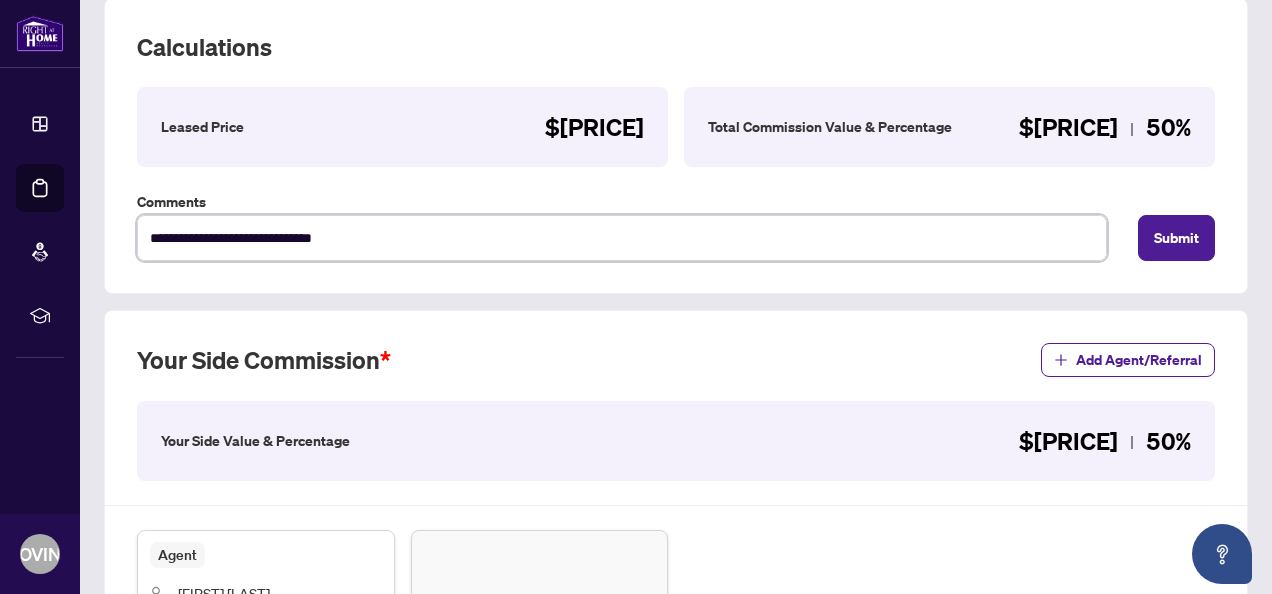 click on "**********" at bounding box center [622, 237] 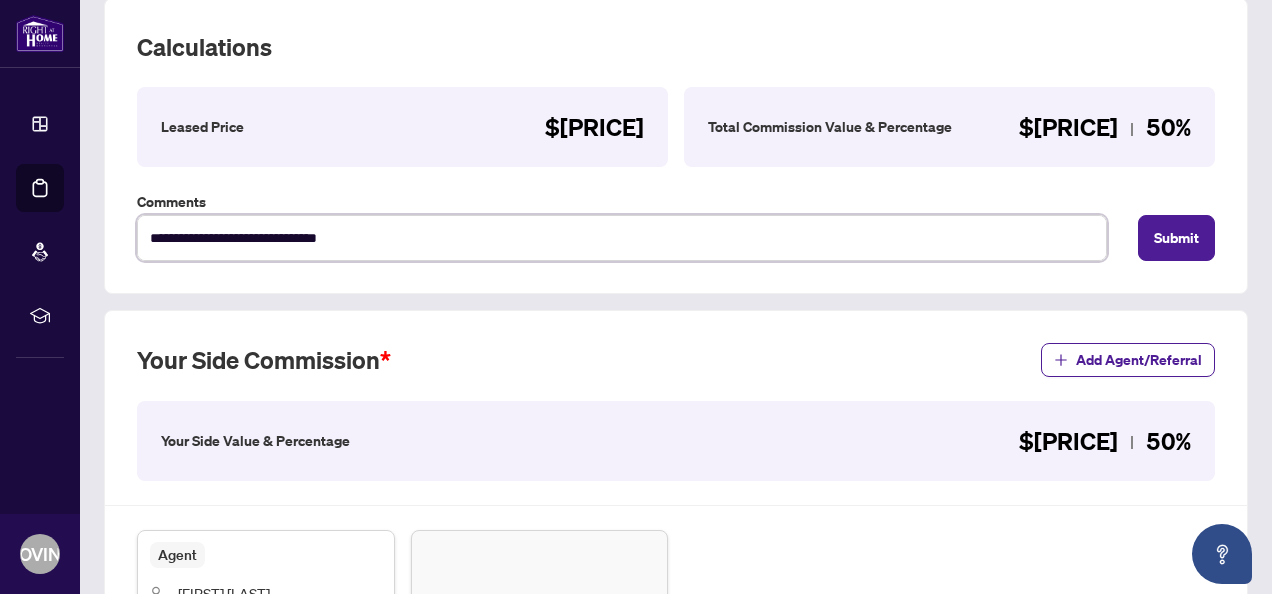 type on "**********" 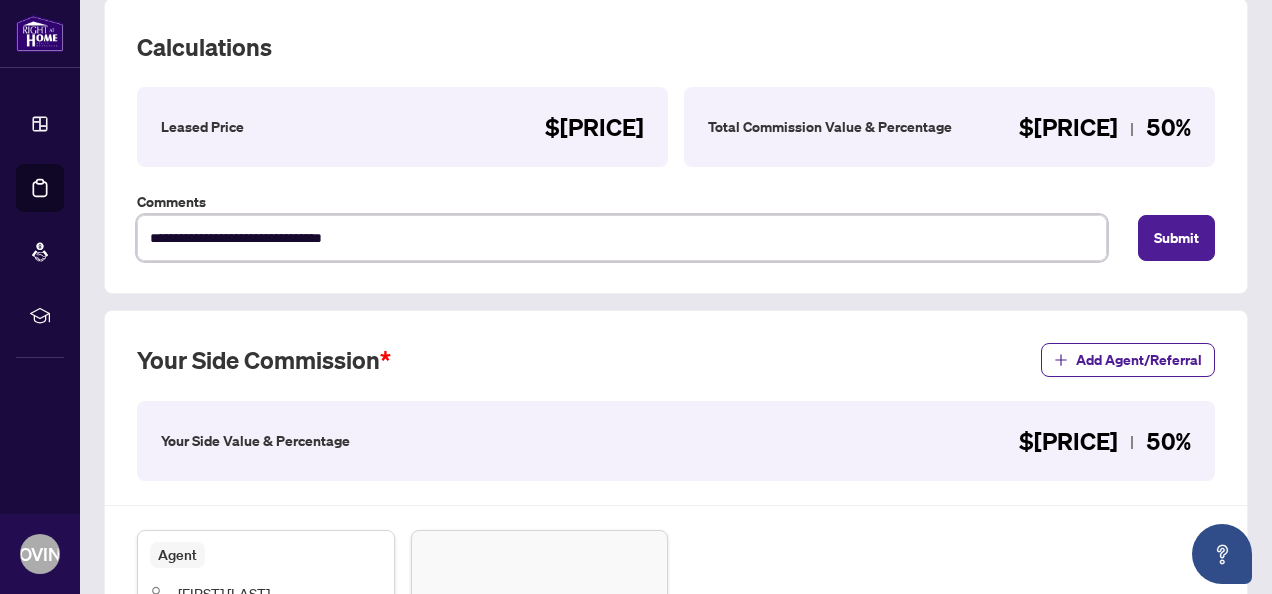 type on "**********" 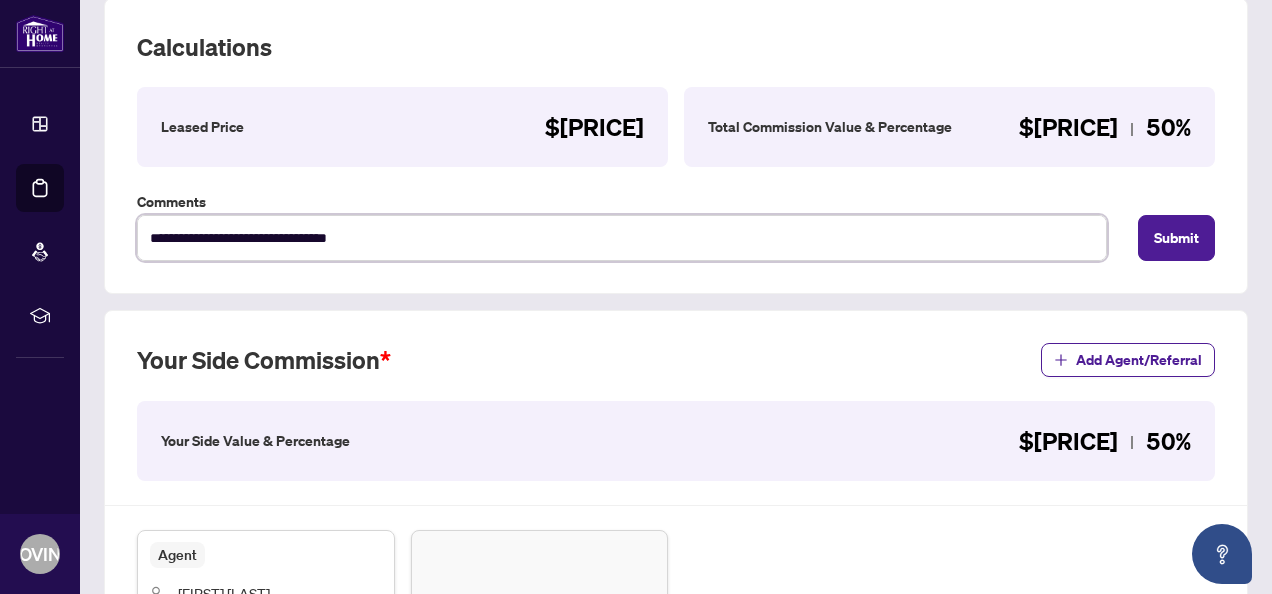 type on "**********" 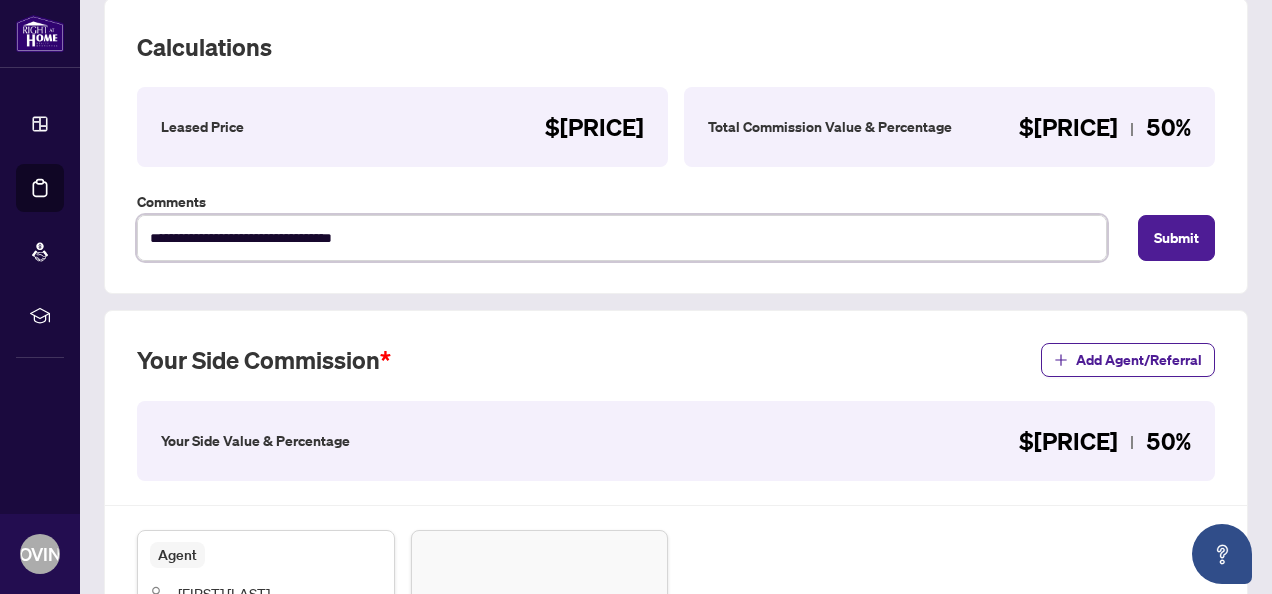 type on "**********" 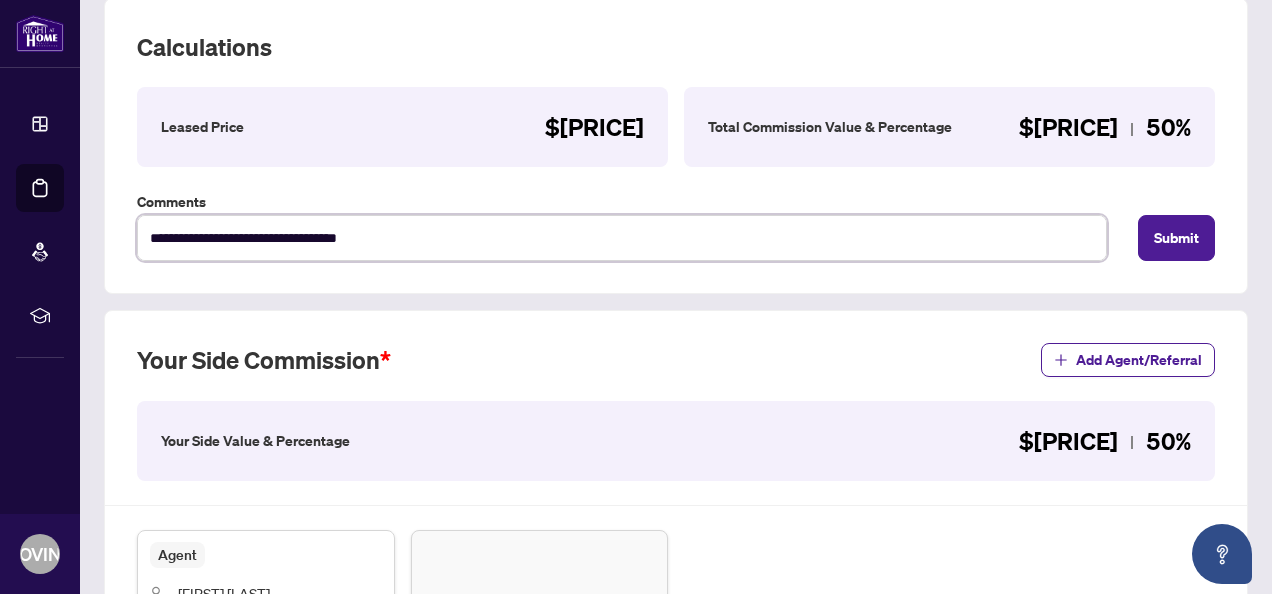 type on "**********" 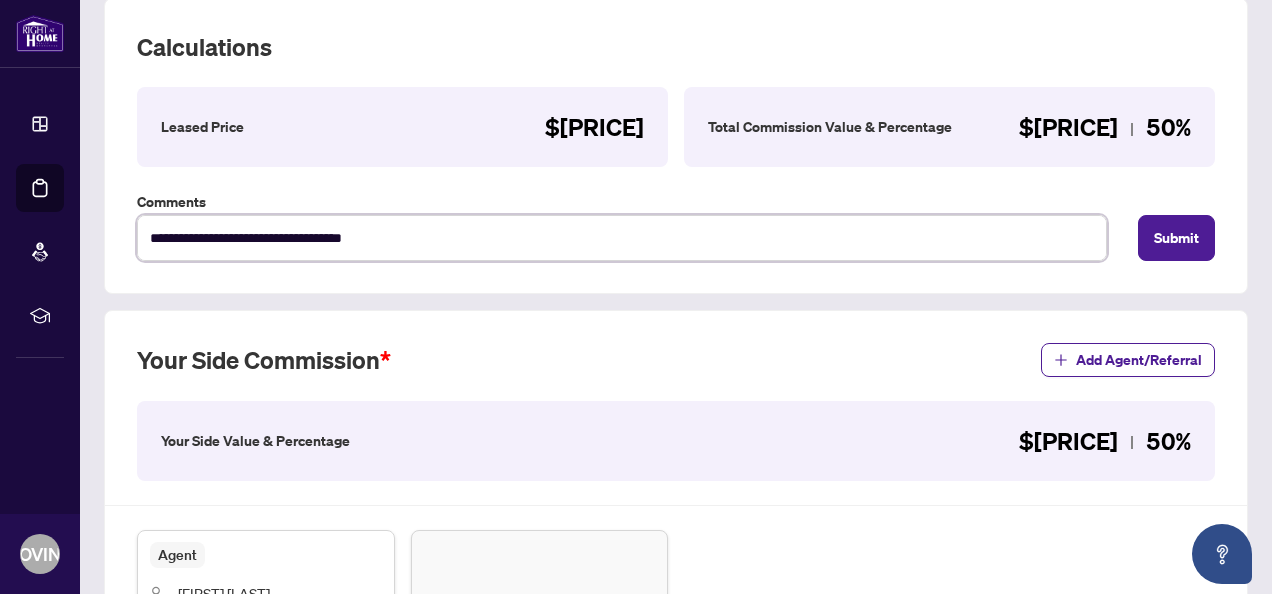 click on "**********" at bounding box center (622, 237) 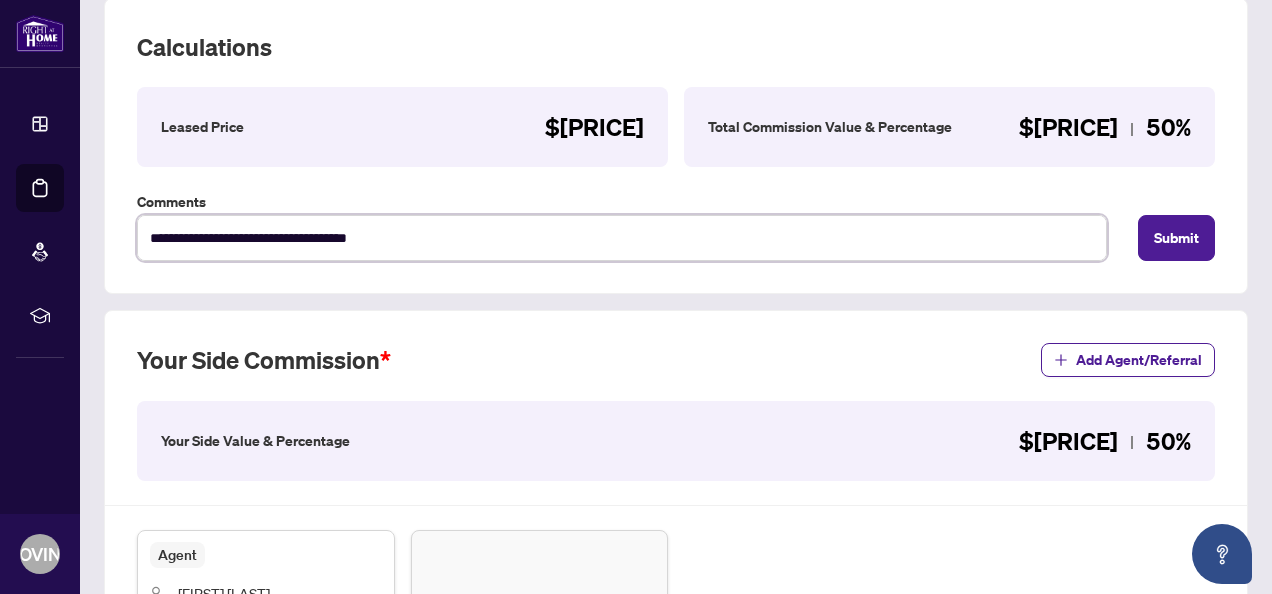 type on "**********" 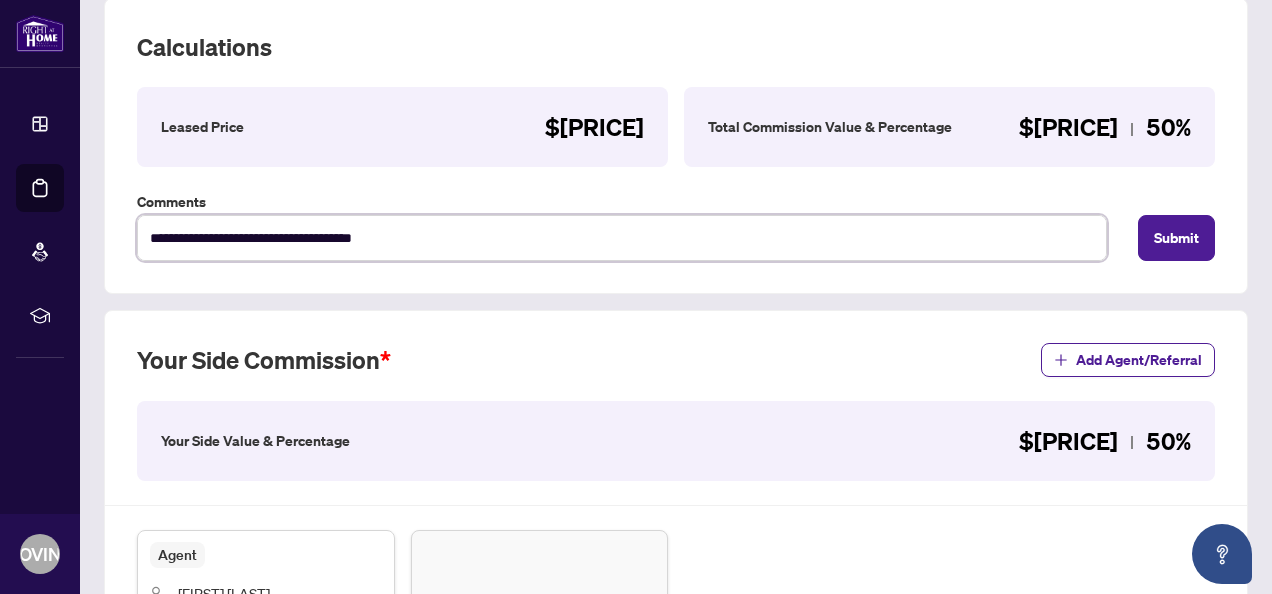 type on "**********" 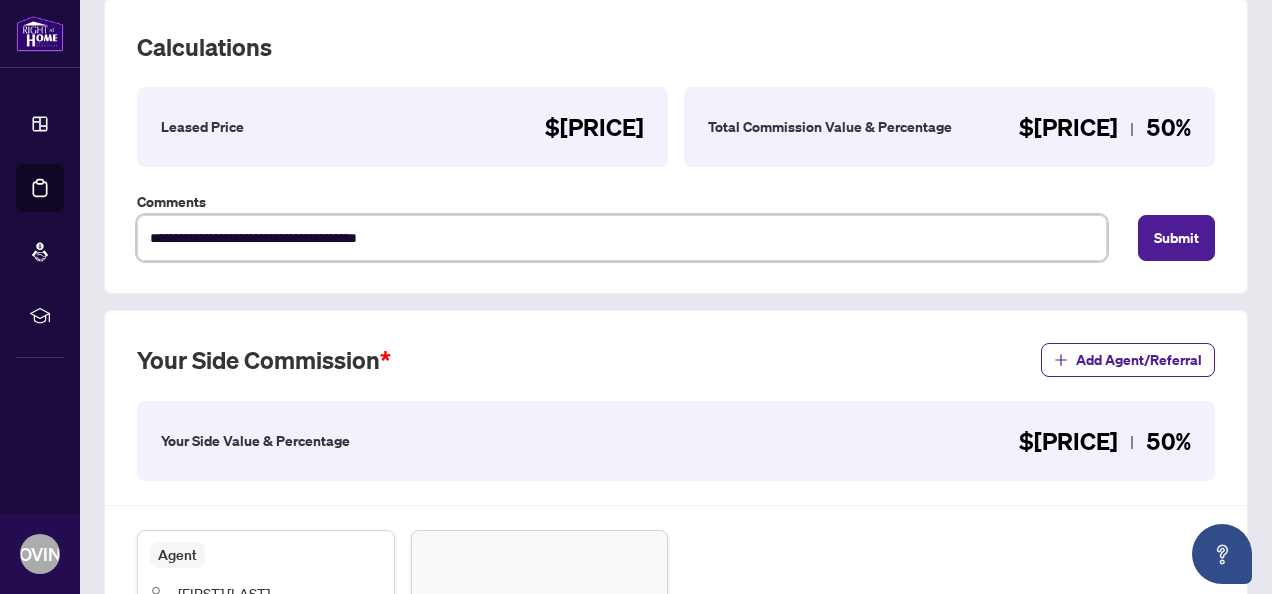 type on "**********" 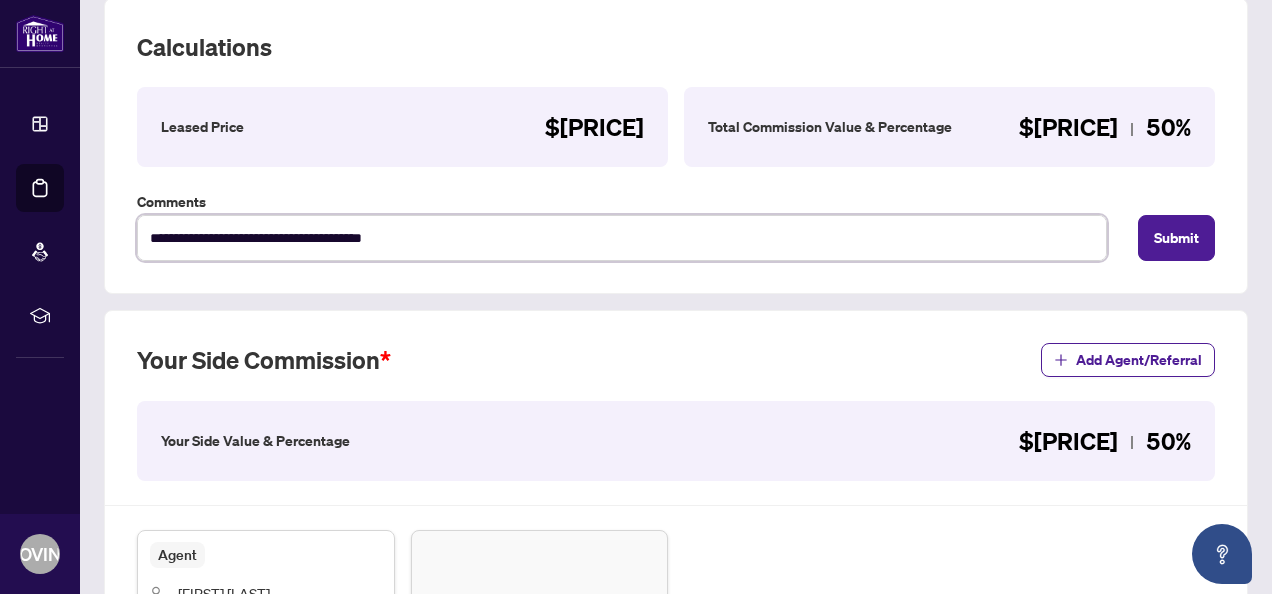 type on "**********" 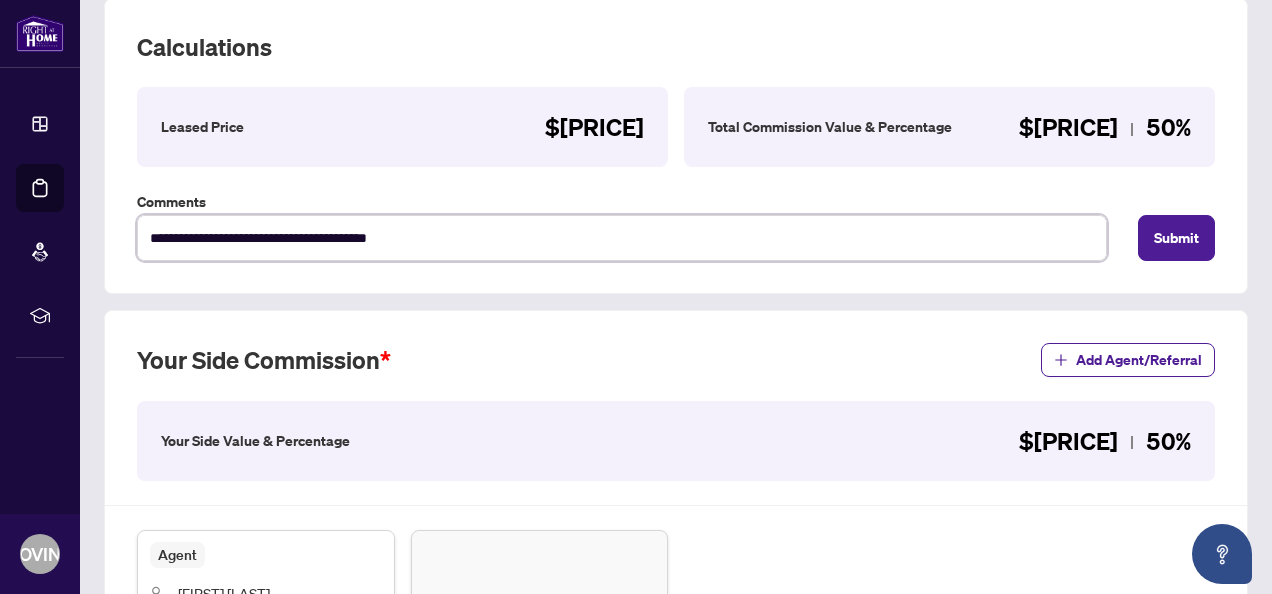 type on "**********" 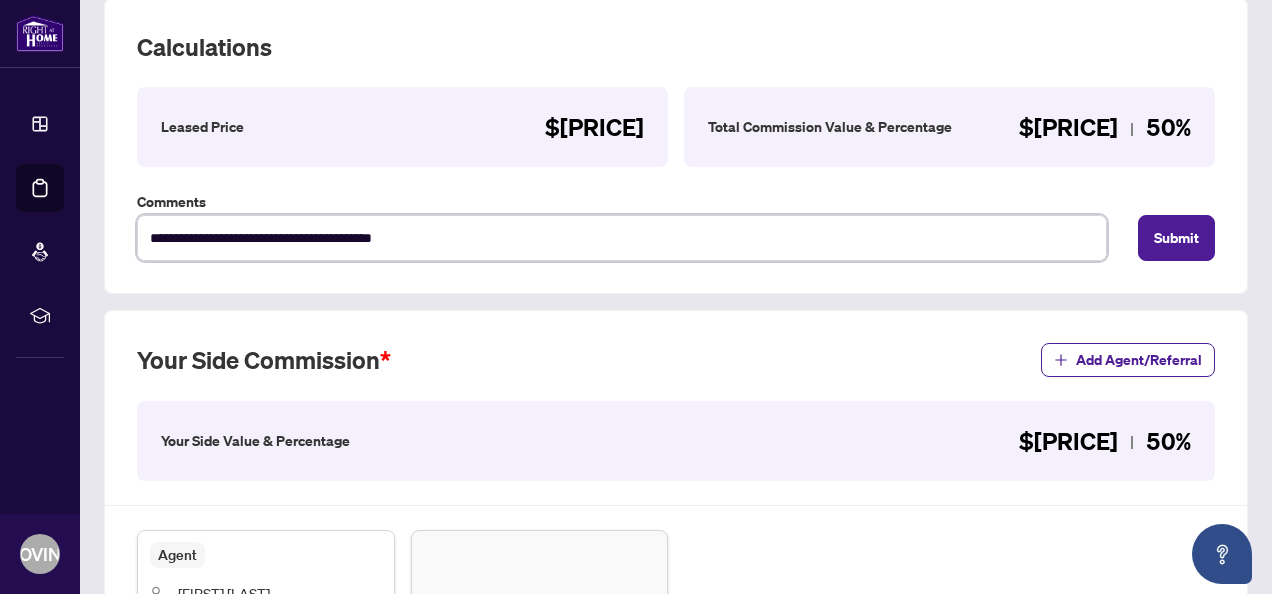 type on "**********" 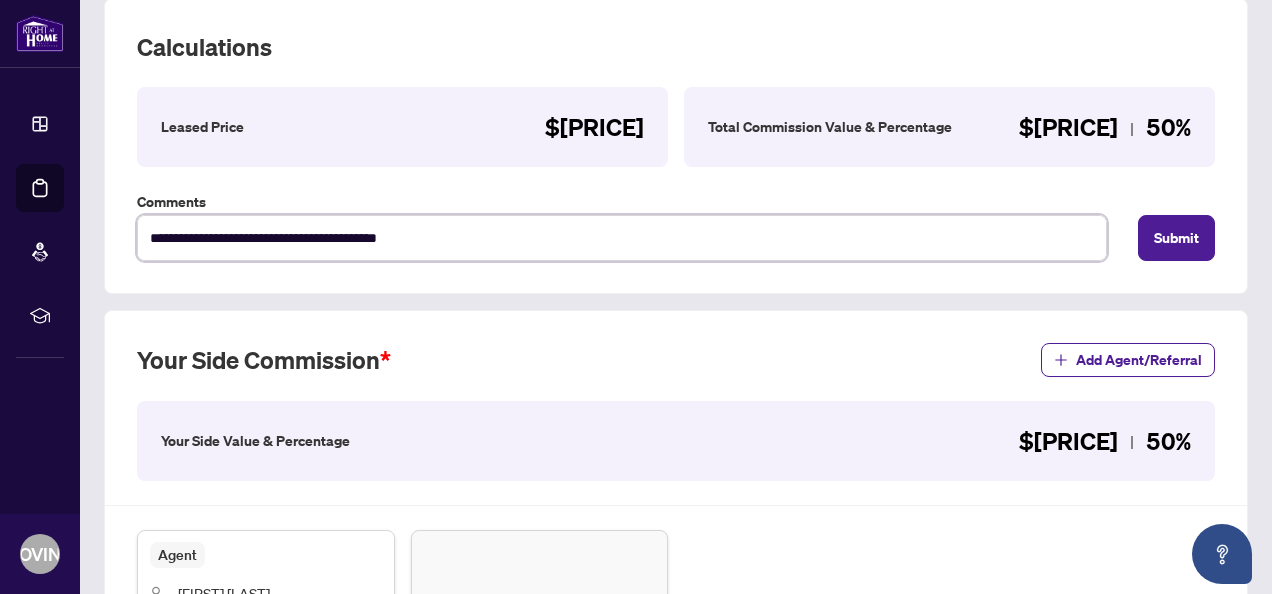 type on "**********" 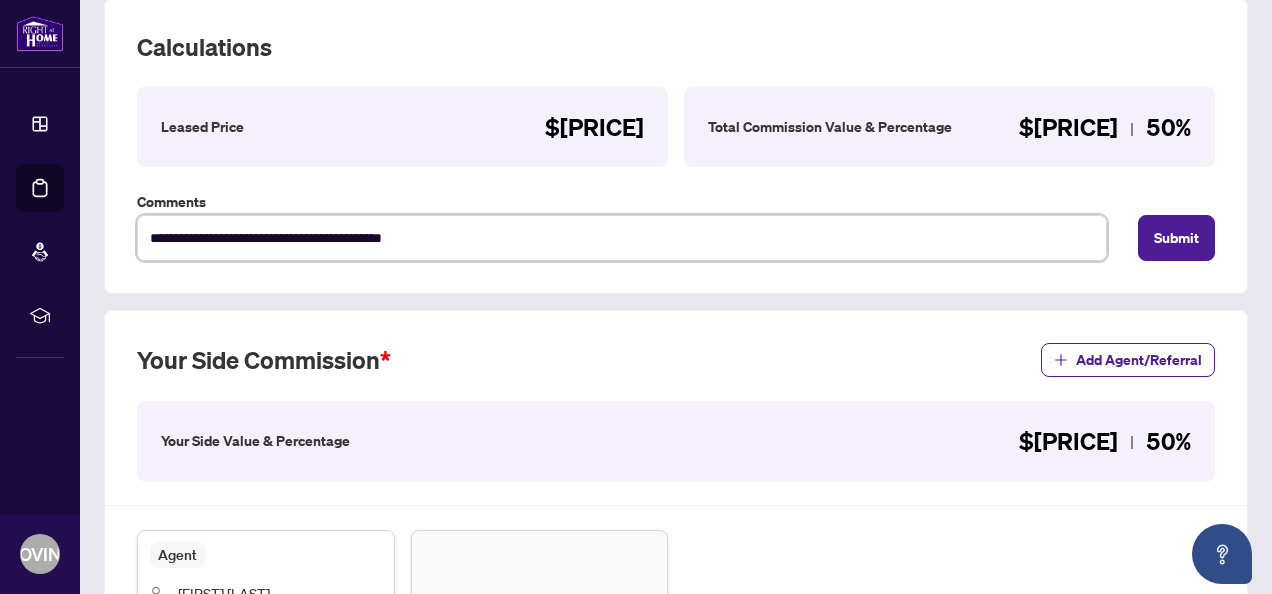 type on "**********" 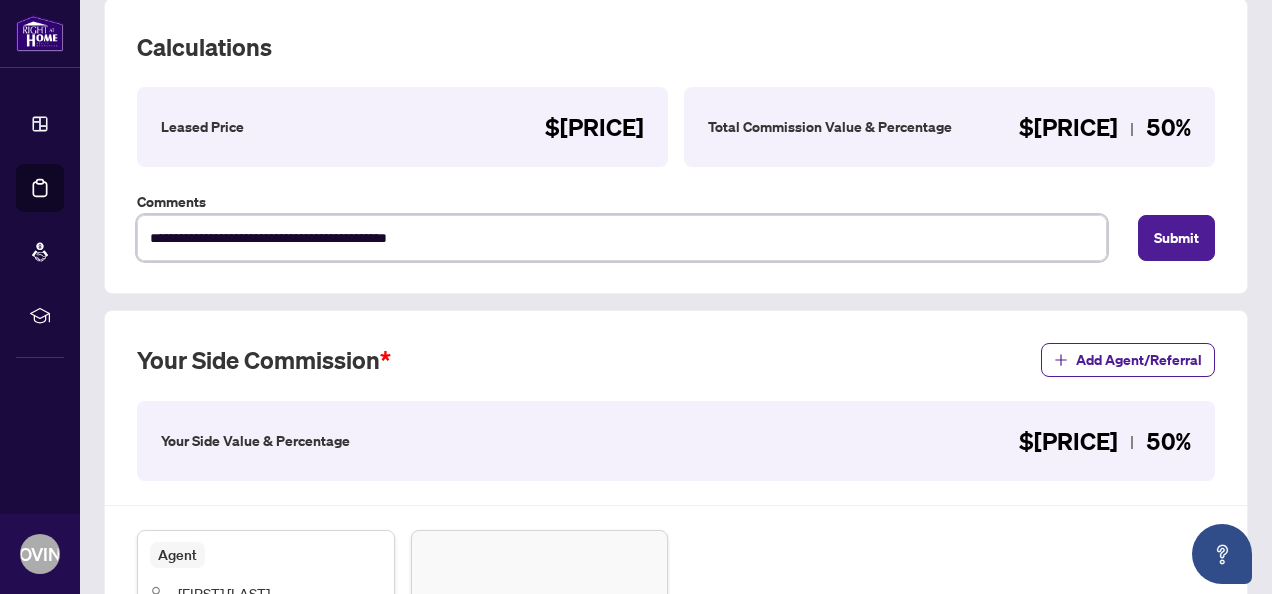type on "**********" 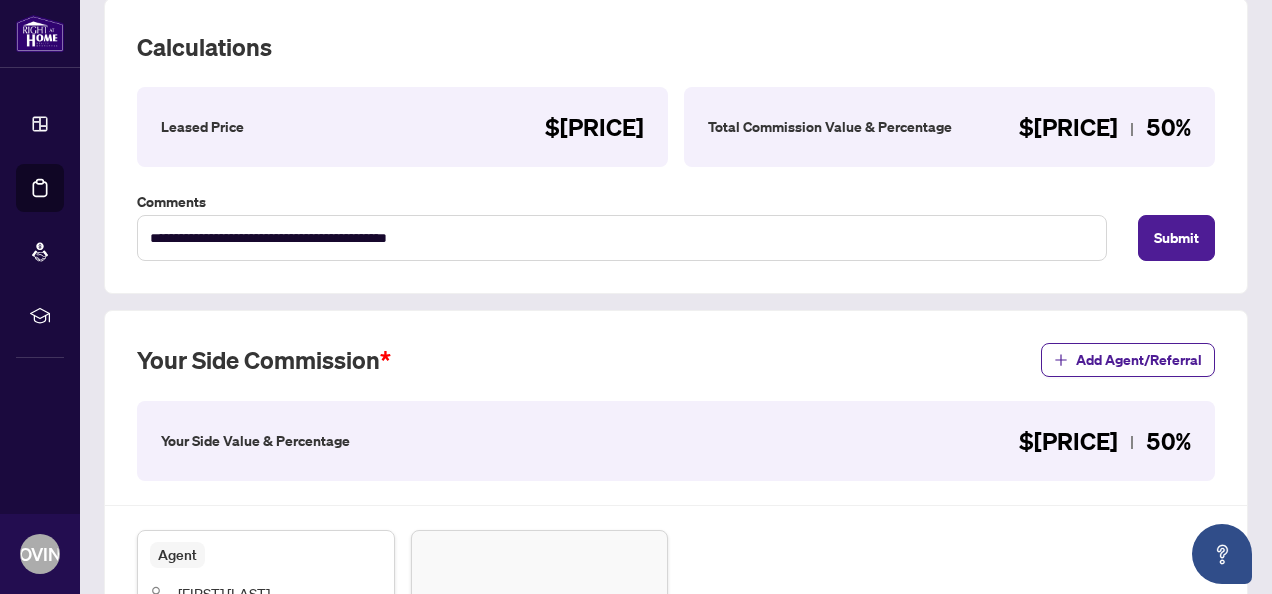 click on "**********" at bounding box center (676, 173) 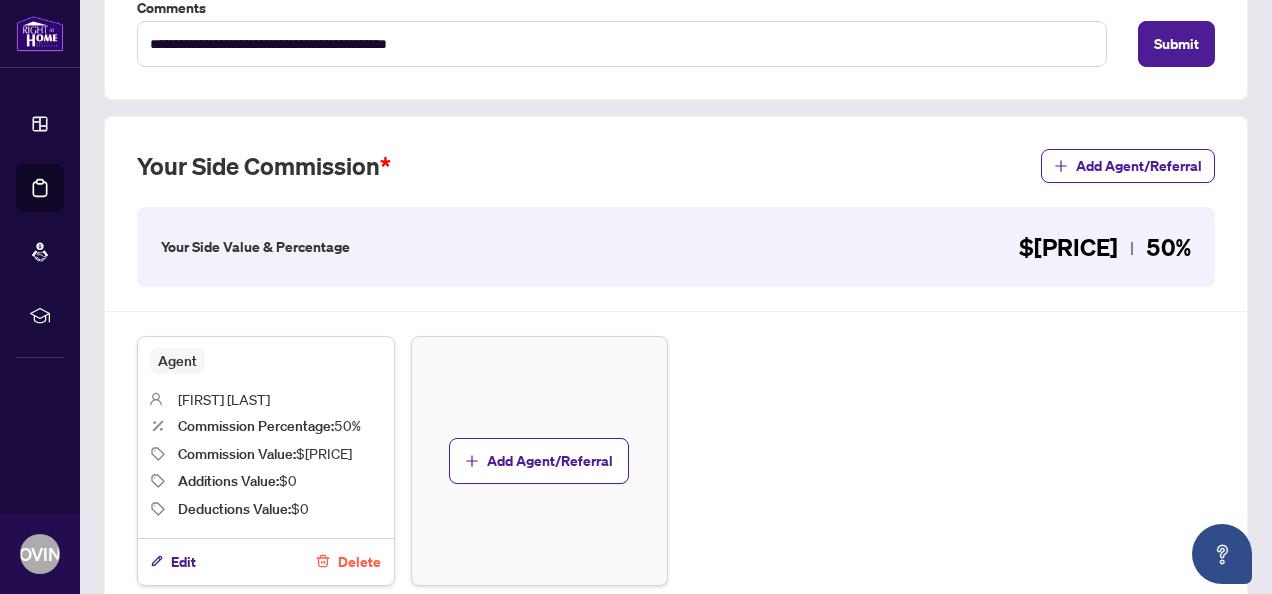 scroll, scrollTop: 471, scrollLeft: 0, axis: vertical 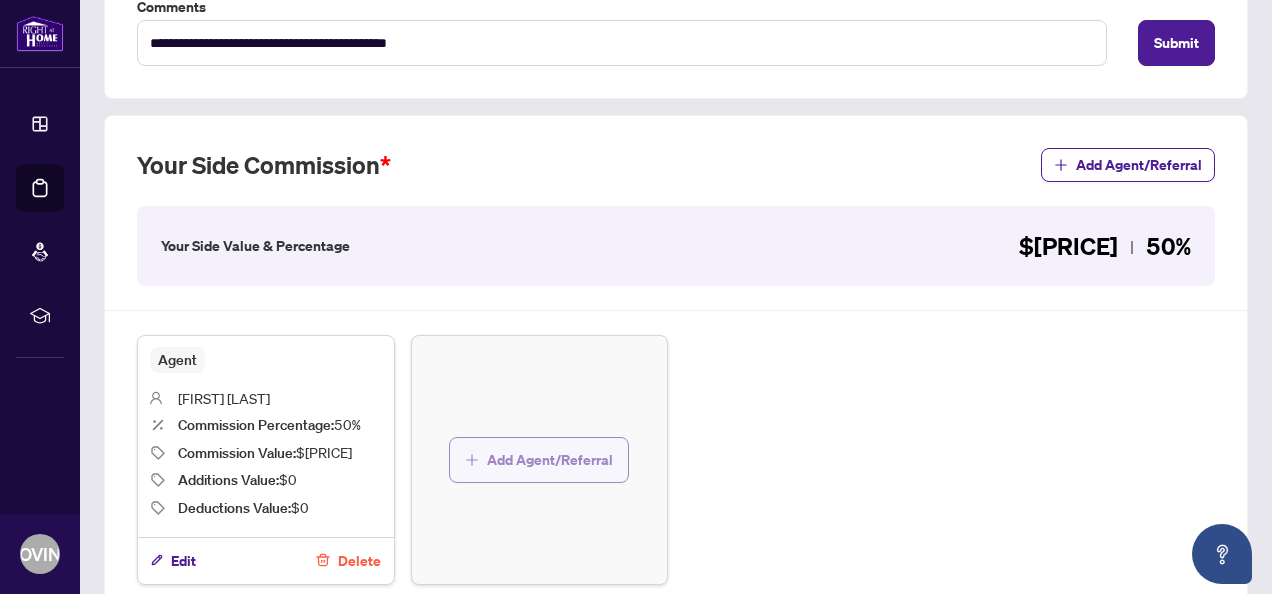 click on "Add Agent/Referral" at bounding box center [550, 460] 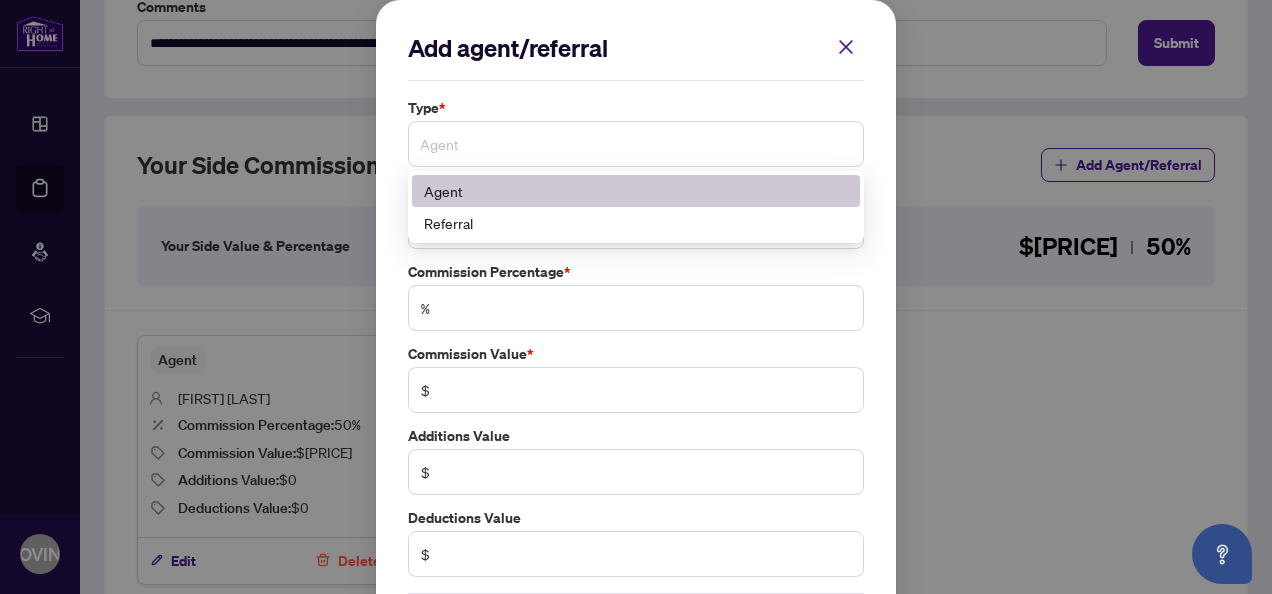 click on "Agent" at bounding box center [636, 144] 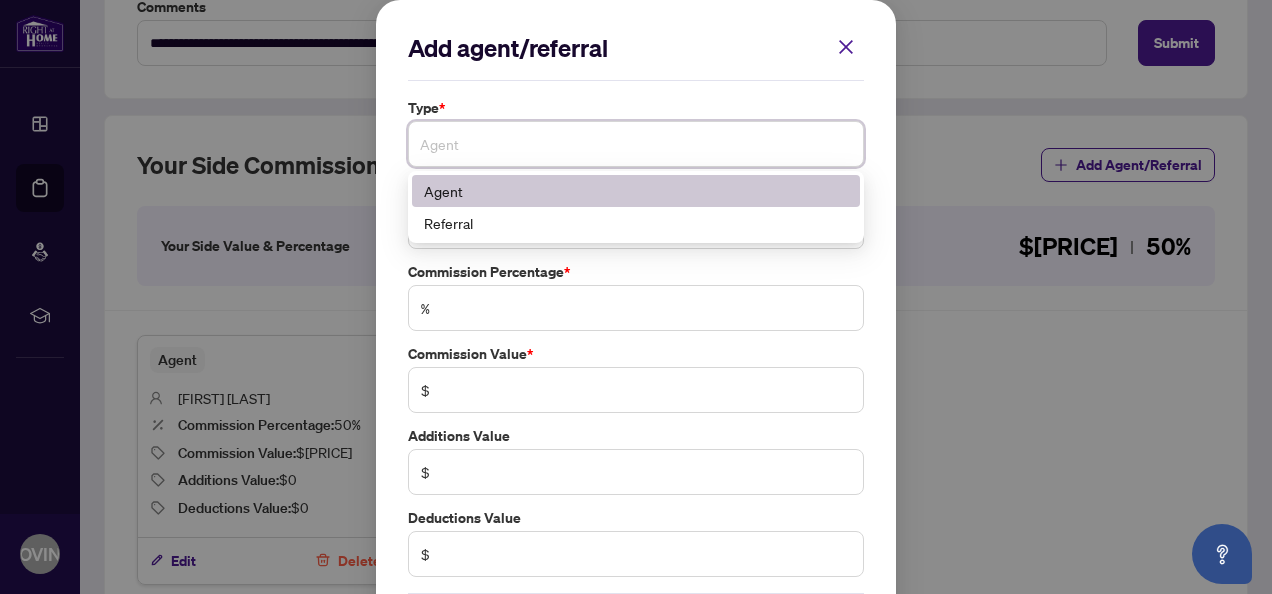 click on "Agent" at bounding box center (636, 191) 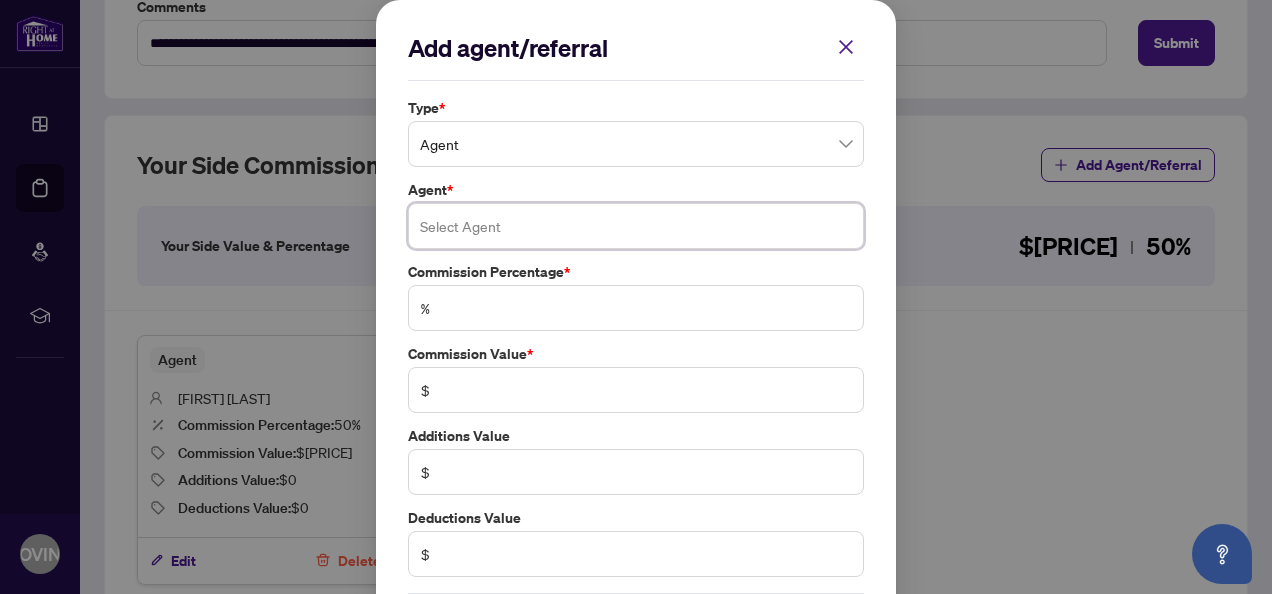 click at bounding box center (636, 226) 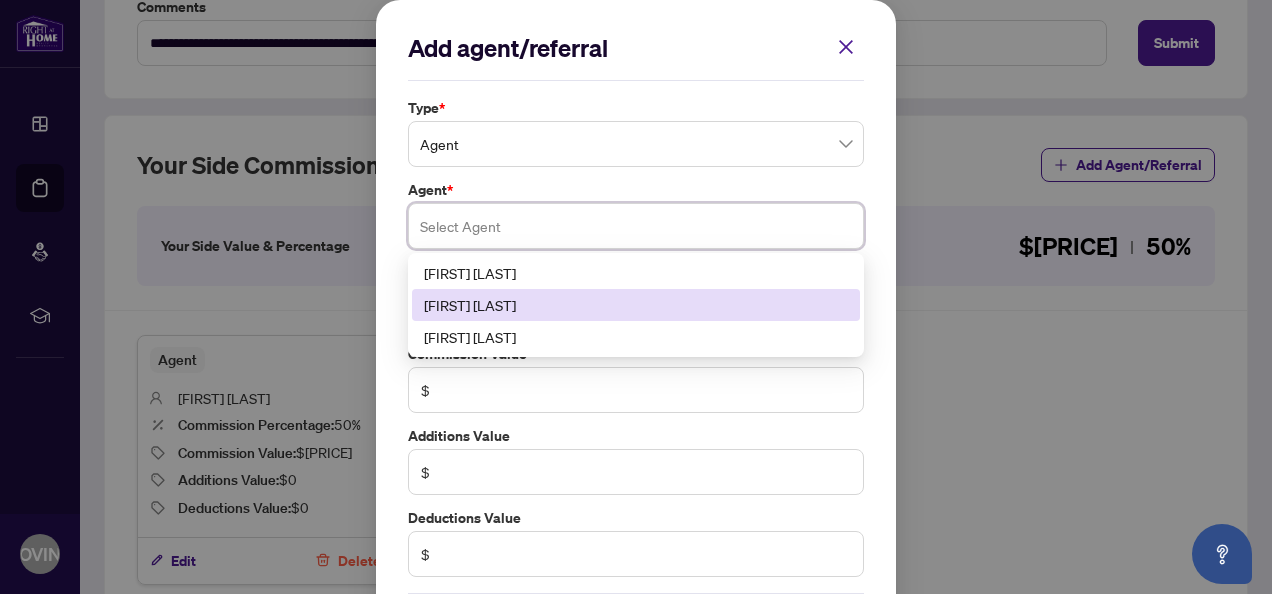 click on "[FIRST] [LAST]" at bounding box center [636, 305] 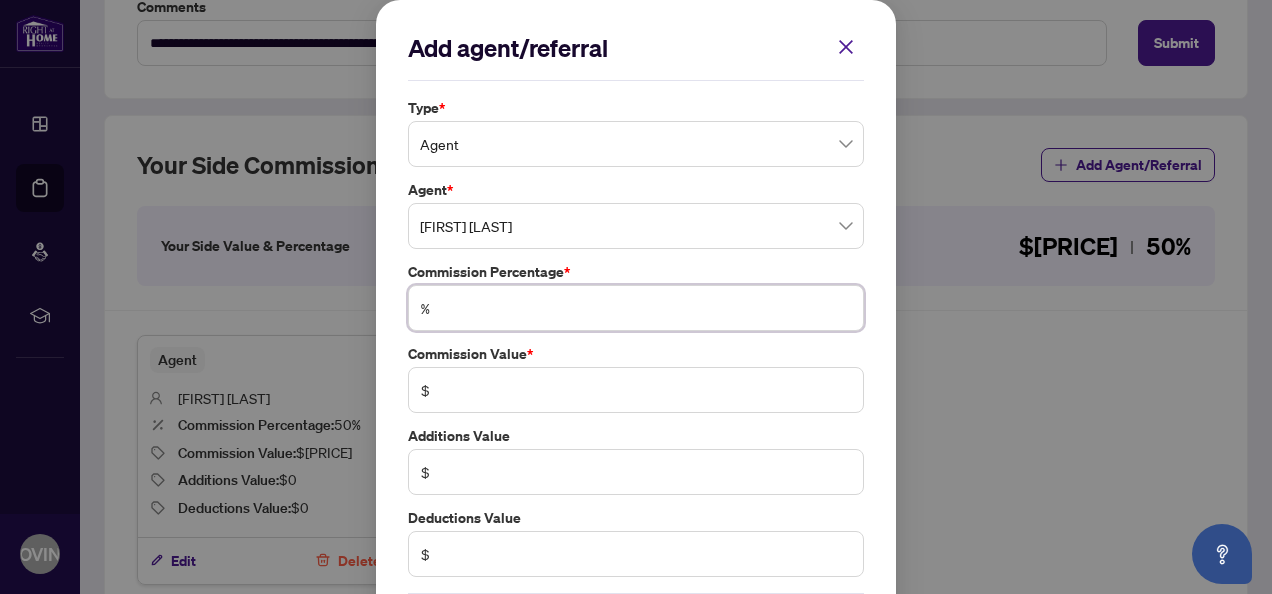 click at bounding box center (646, 308) 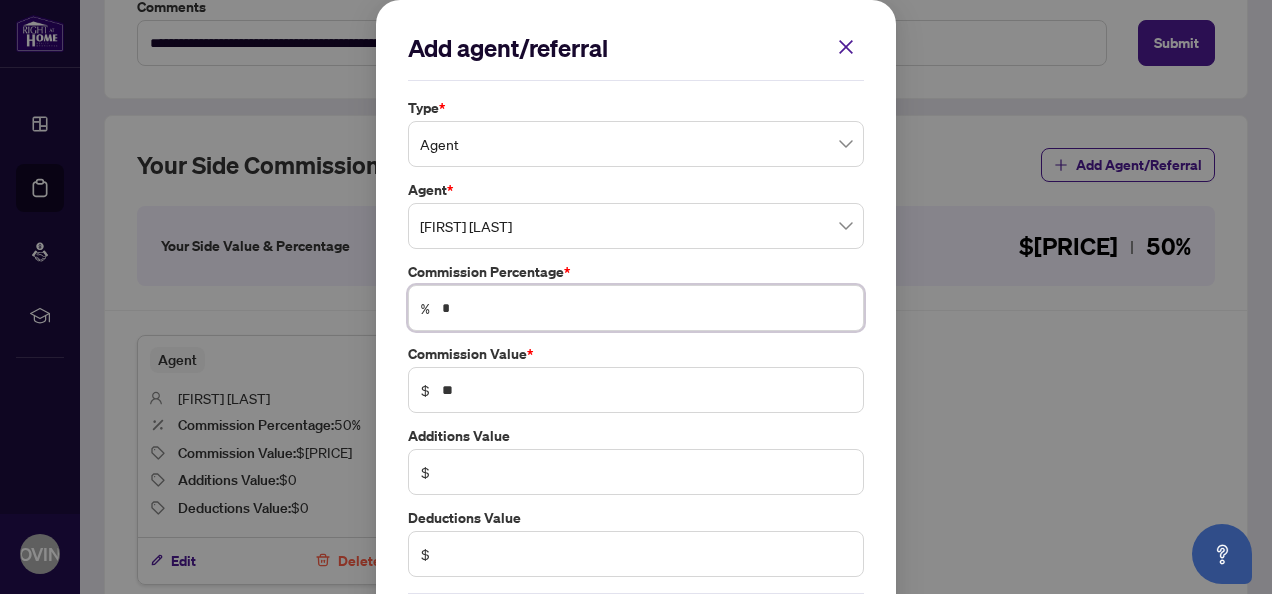 type on "**" 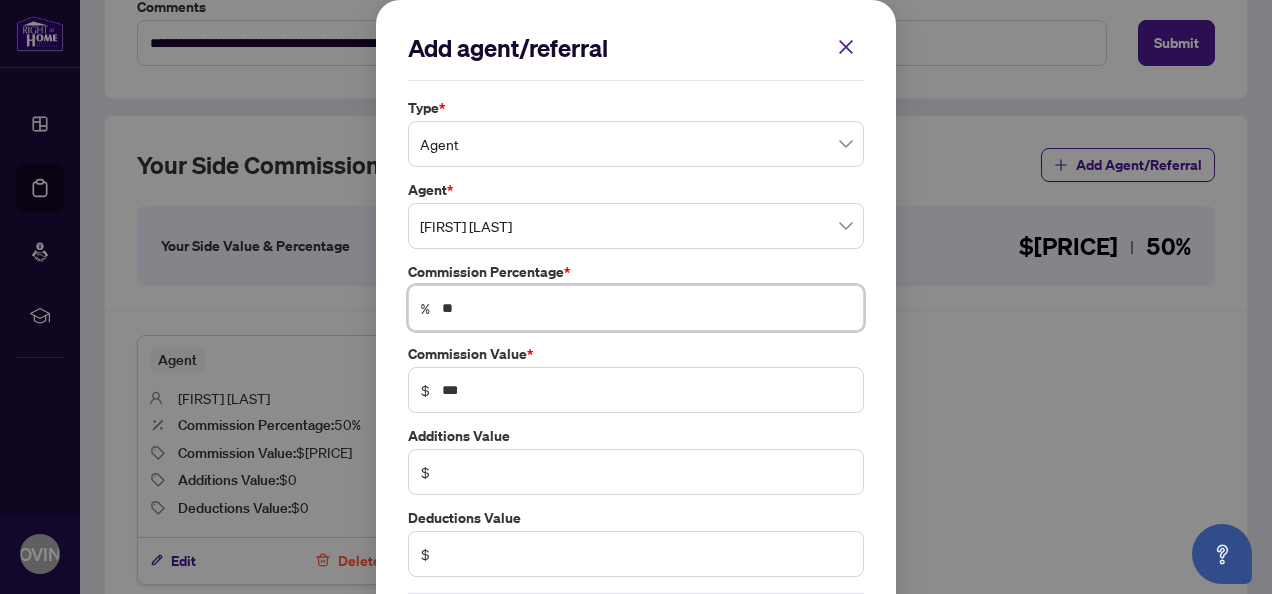 type on "**" 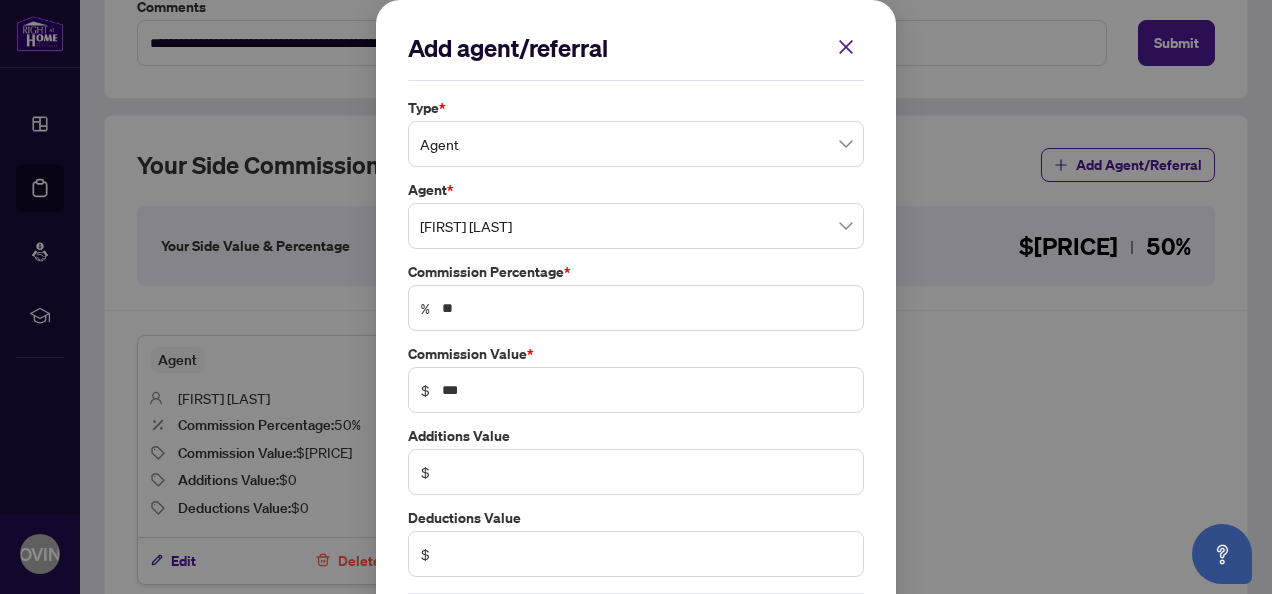 click on "Commission Value *" at bounding box center [636, 354] 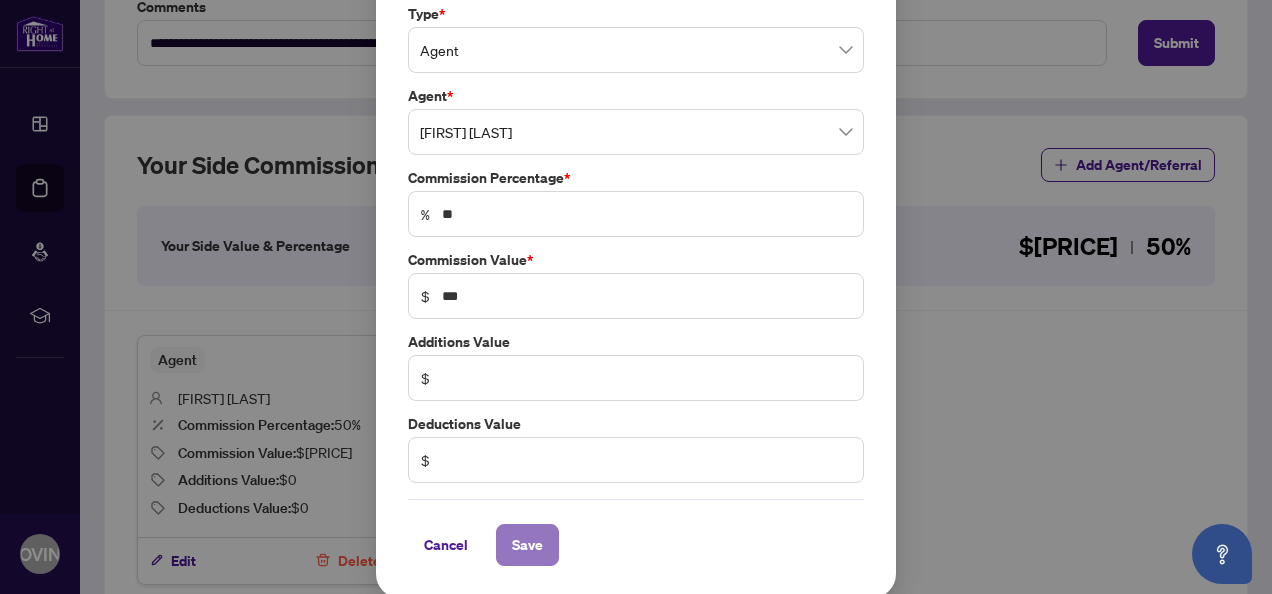 click on "Save" at bounding box center [527, 545] 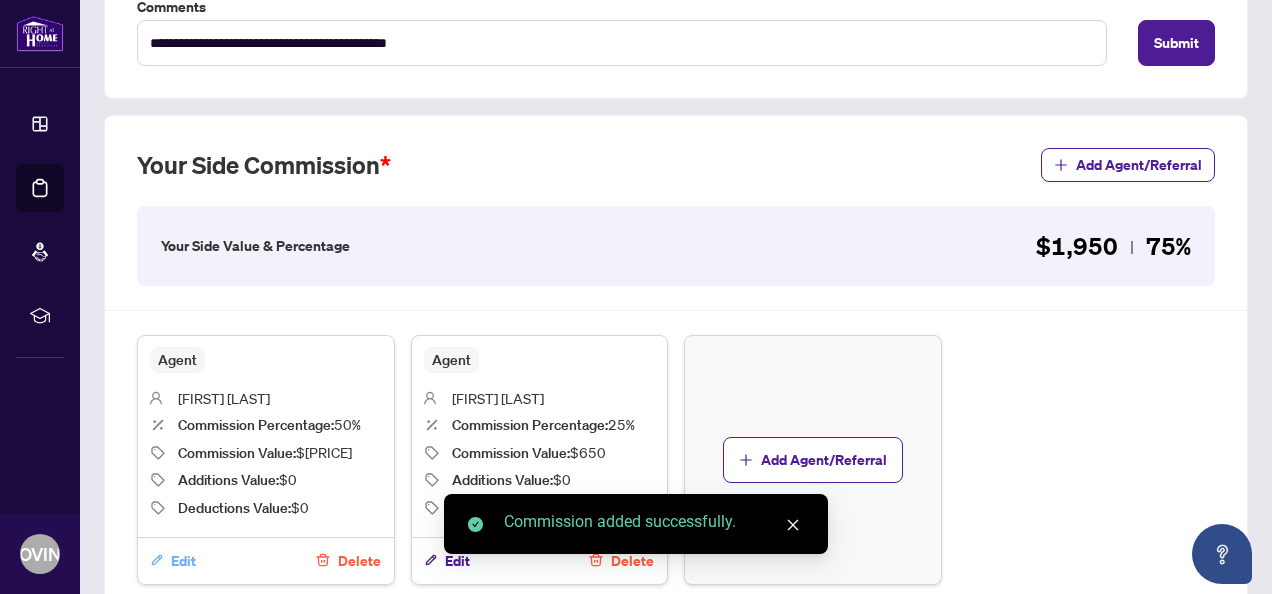 click on "Edit" at bounding box center (183, 561) 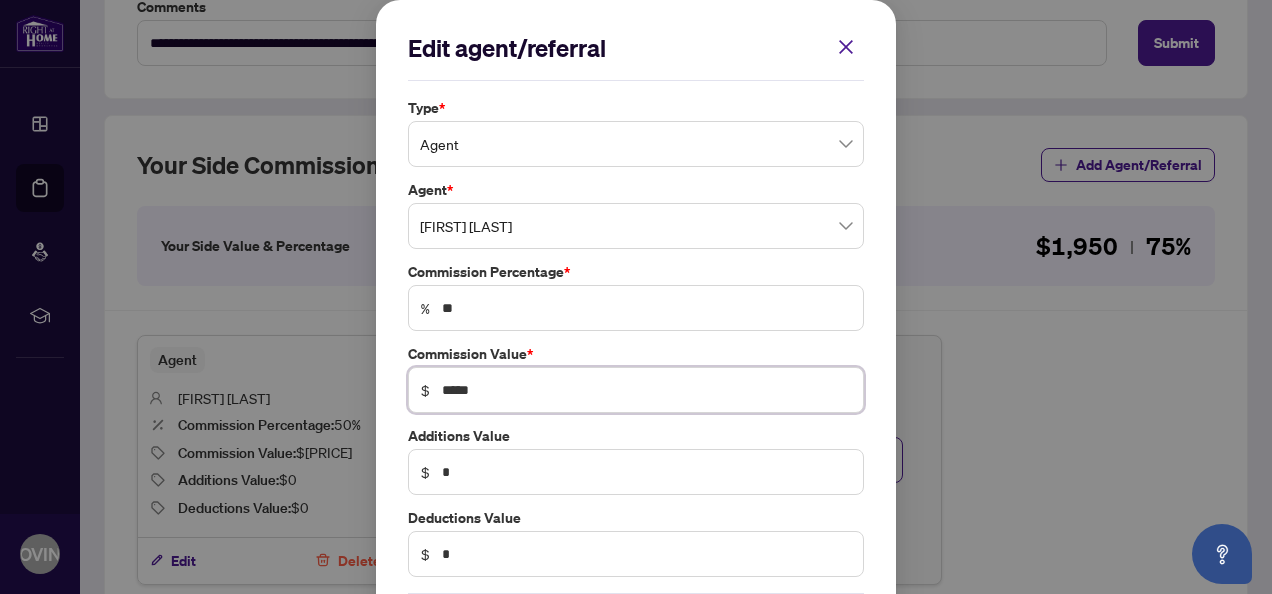 click on "*****" at bounding box center (646, 390) 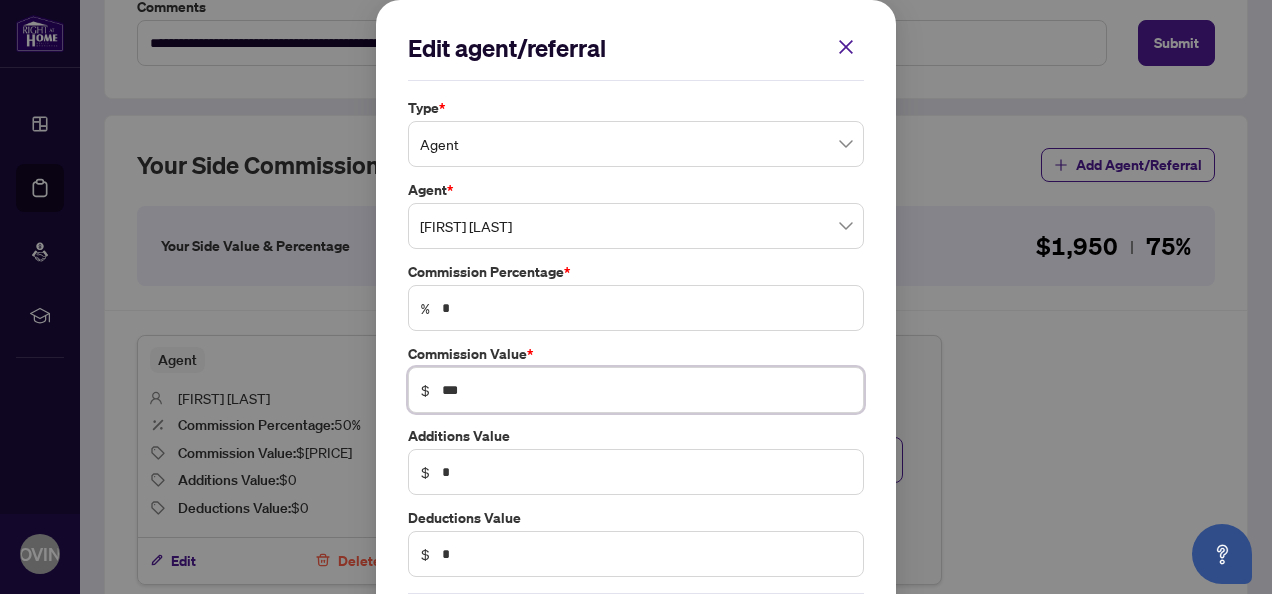 type on "***" 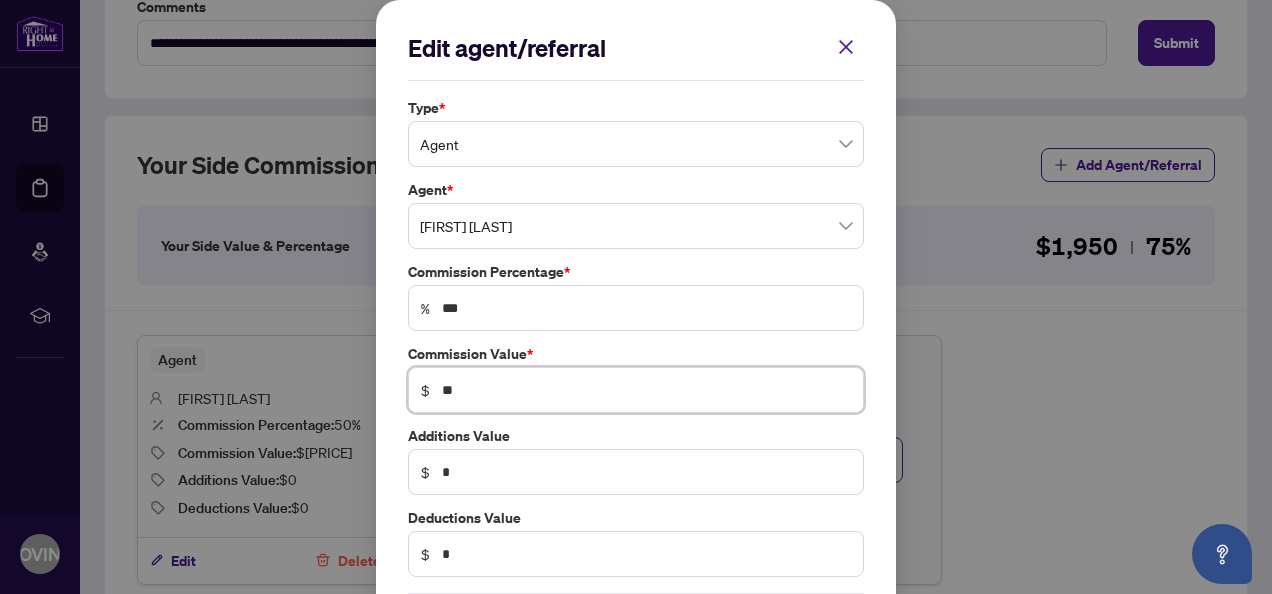 type on "*" 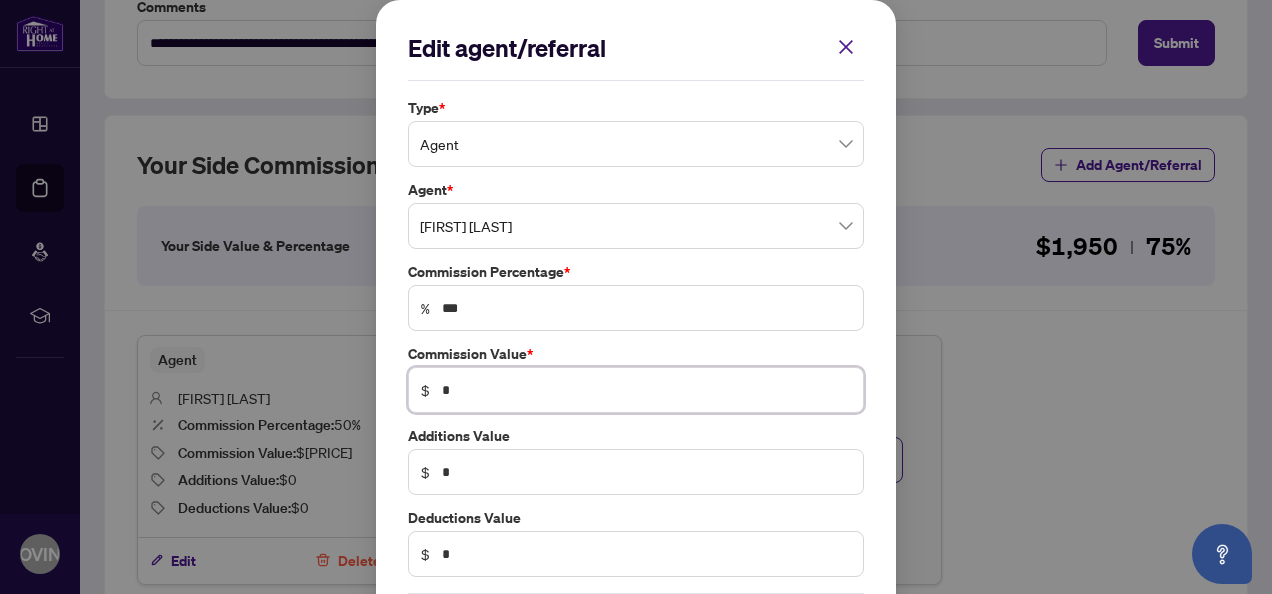 type 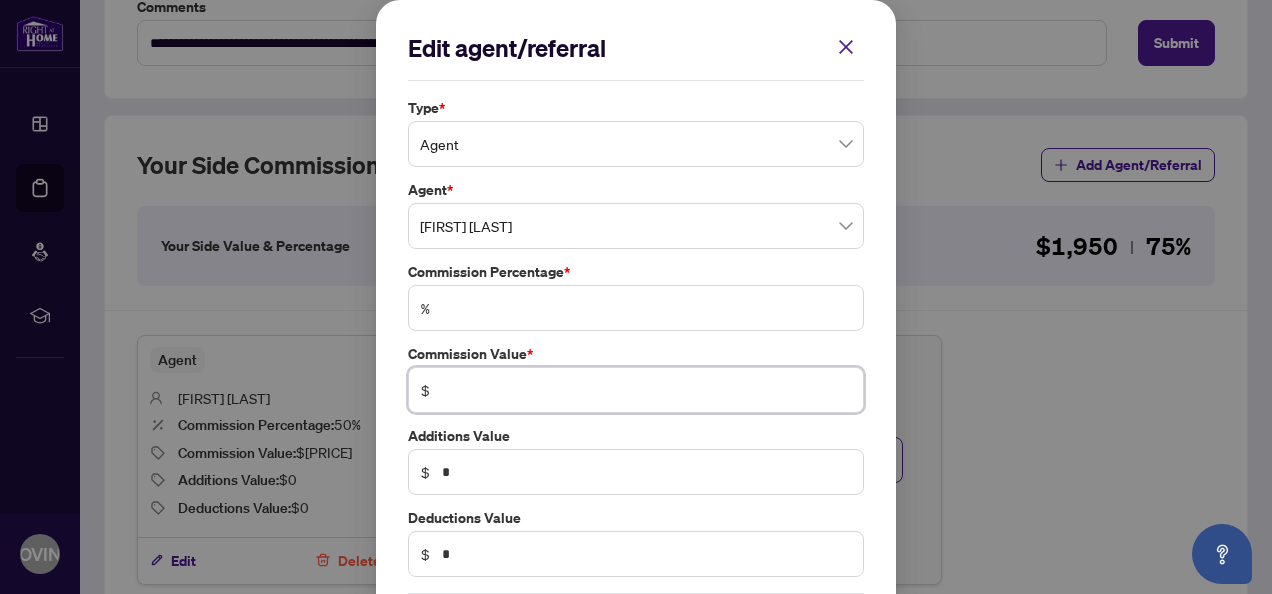 type on "******" 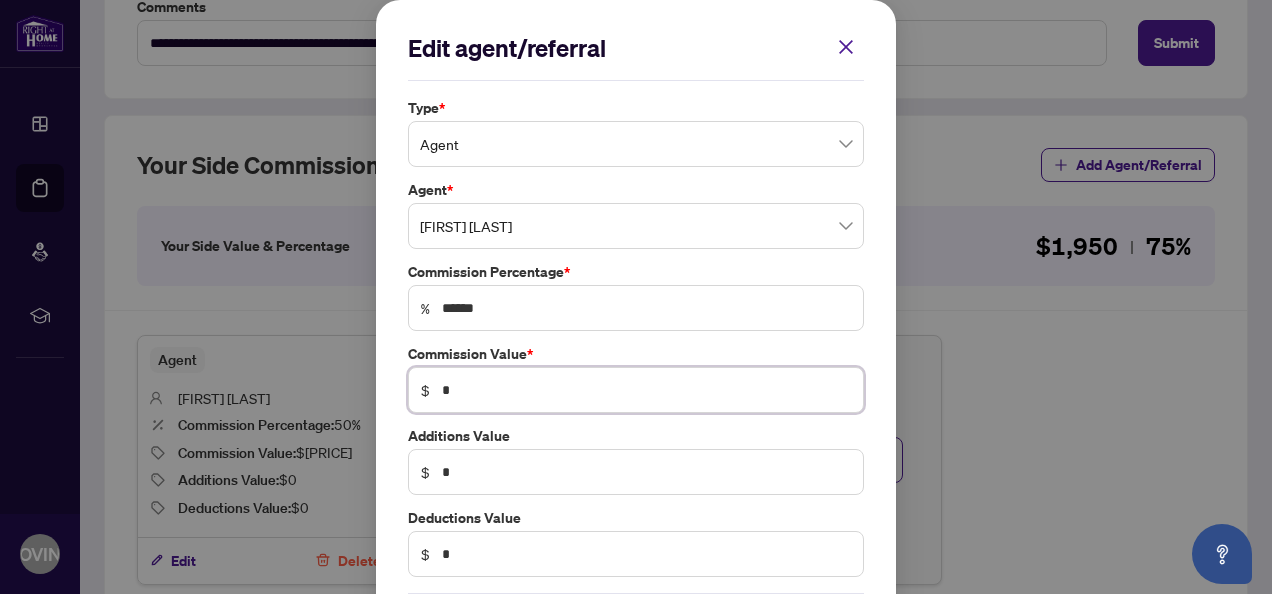 type on "******" 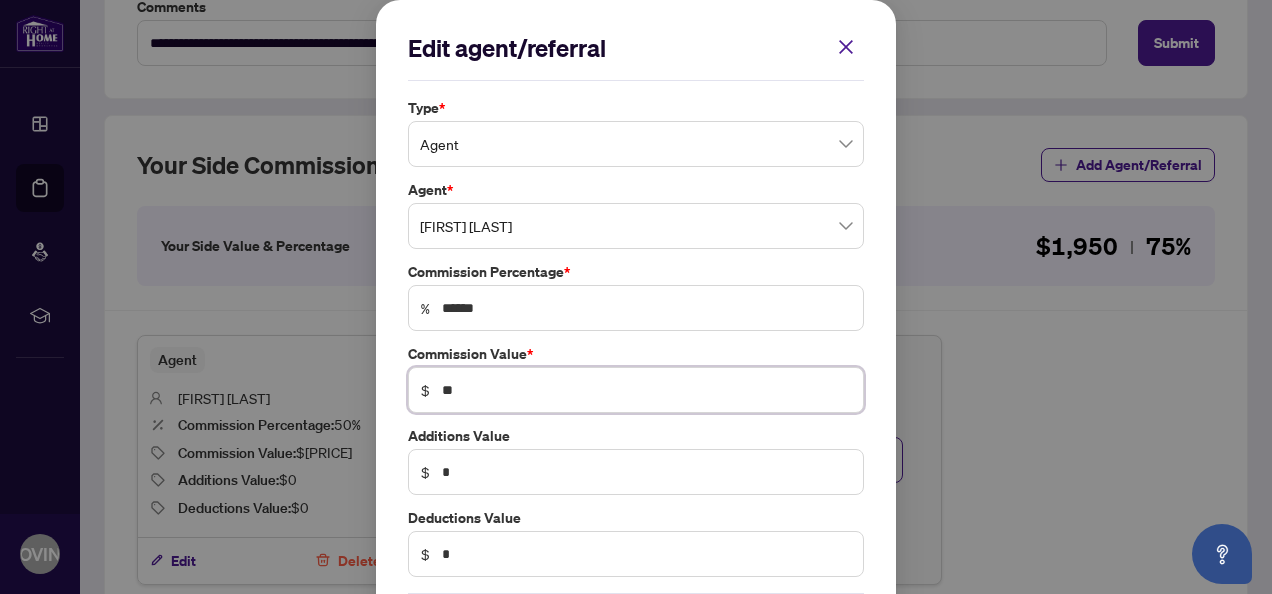 type on "****" 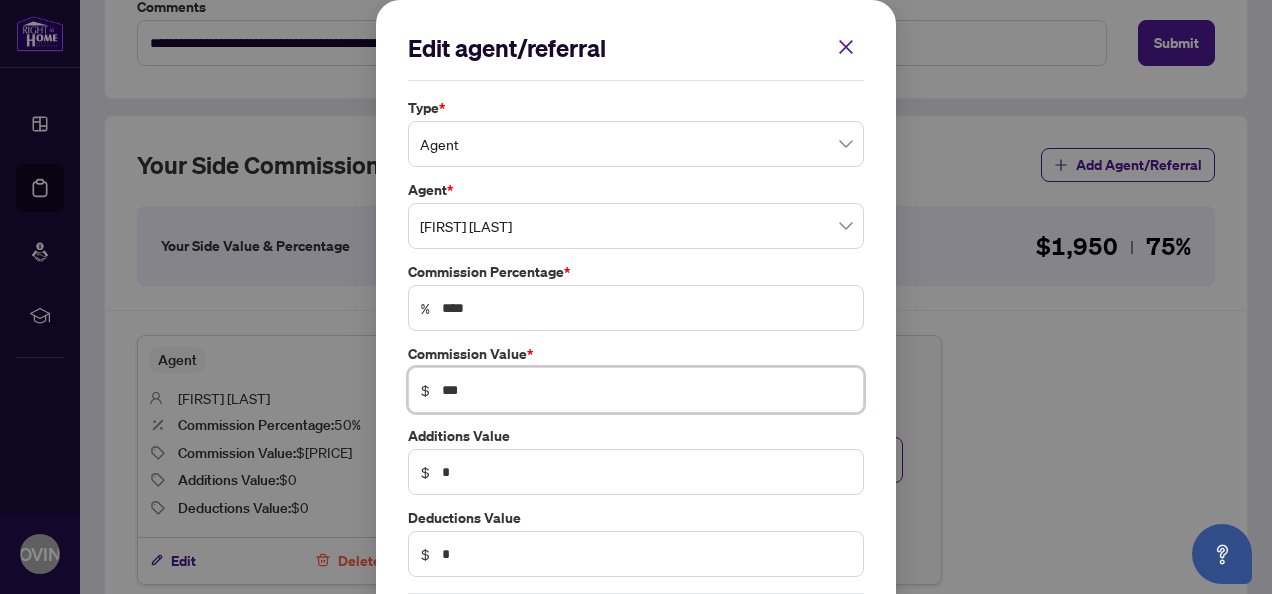 type on "***" 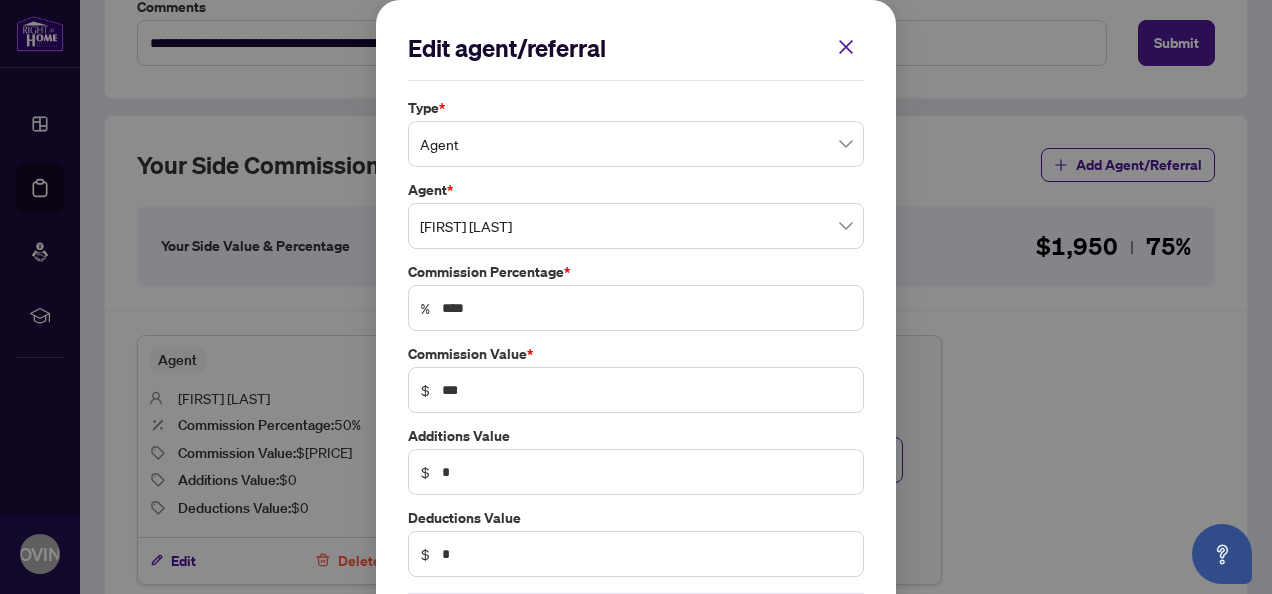 click on "Commission Value * $ ***" at bounding box center [636, 378] 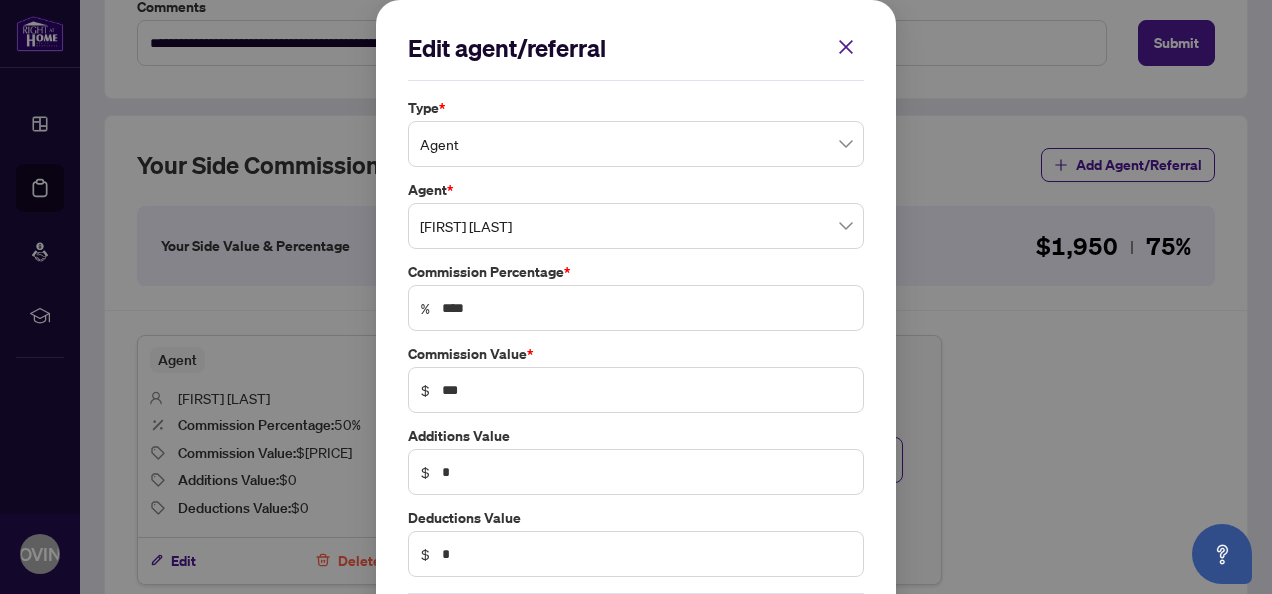 scroll, scrollTop: 94, scrollLeft: 0, axis: vertical 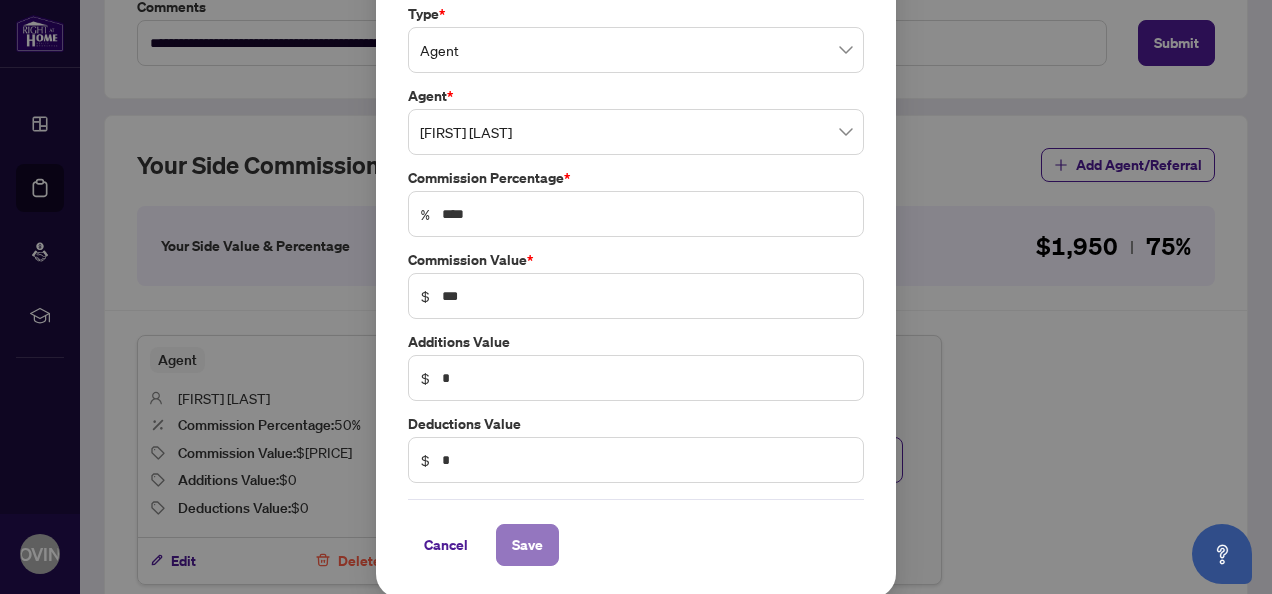 click on "Save" at bounding box center (527, 545) 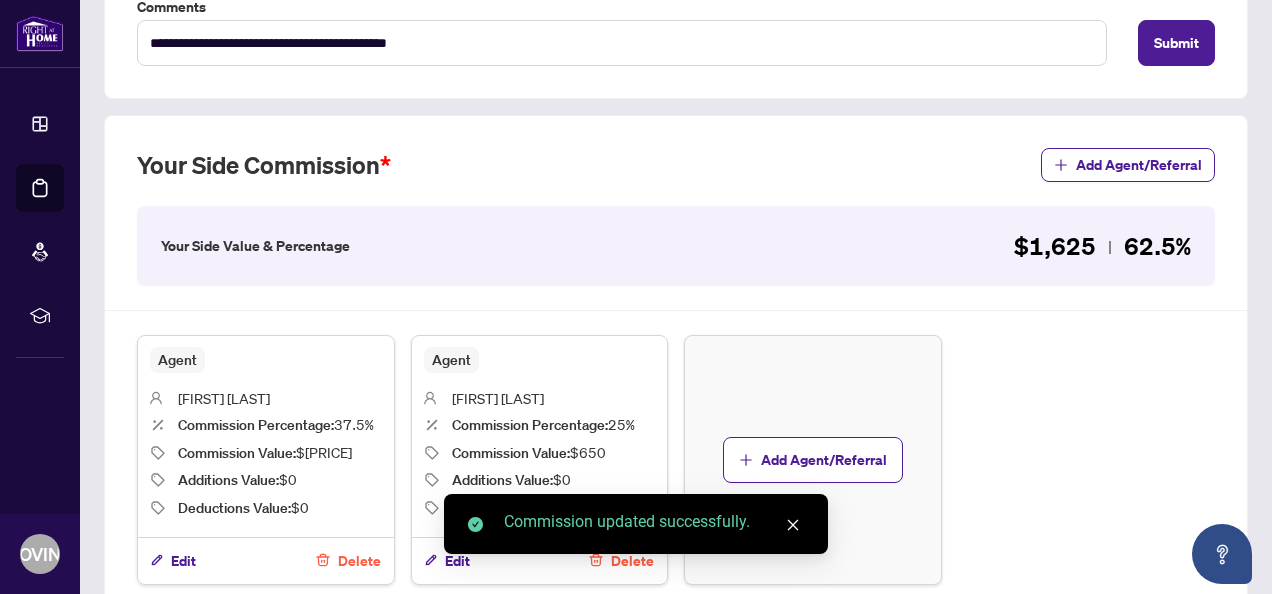 scroll, scrollTop: 634, scrollLeft: 0, axis: vertical 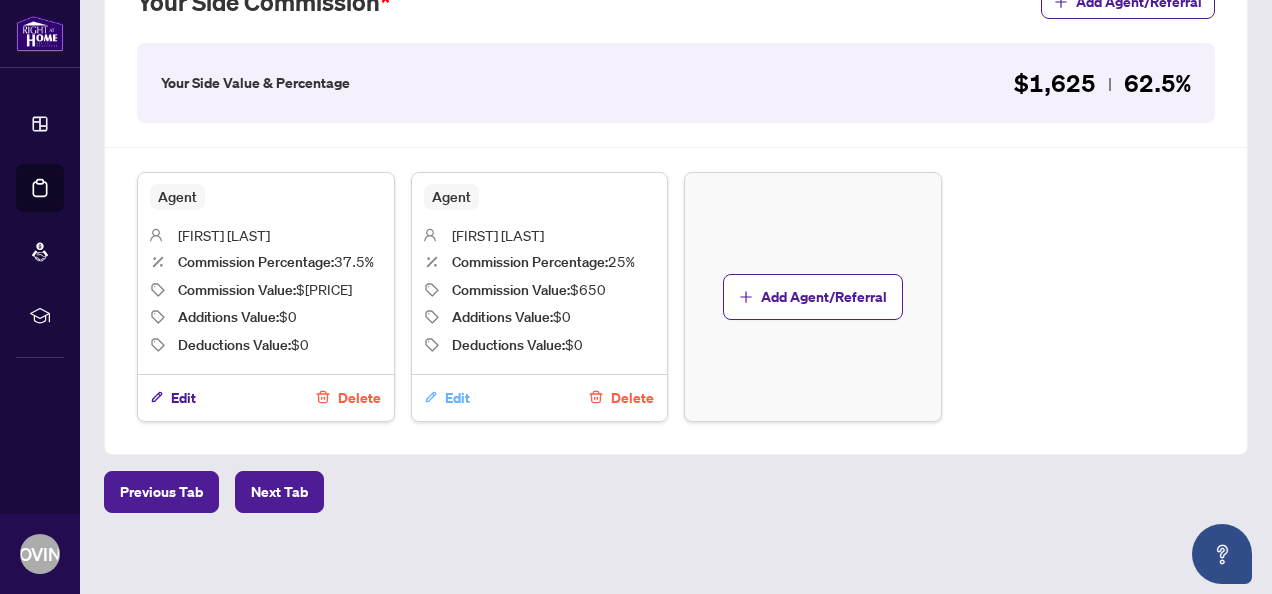 click on "Edit" at bounding box center (457, 398) 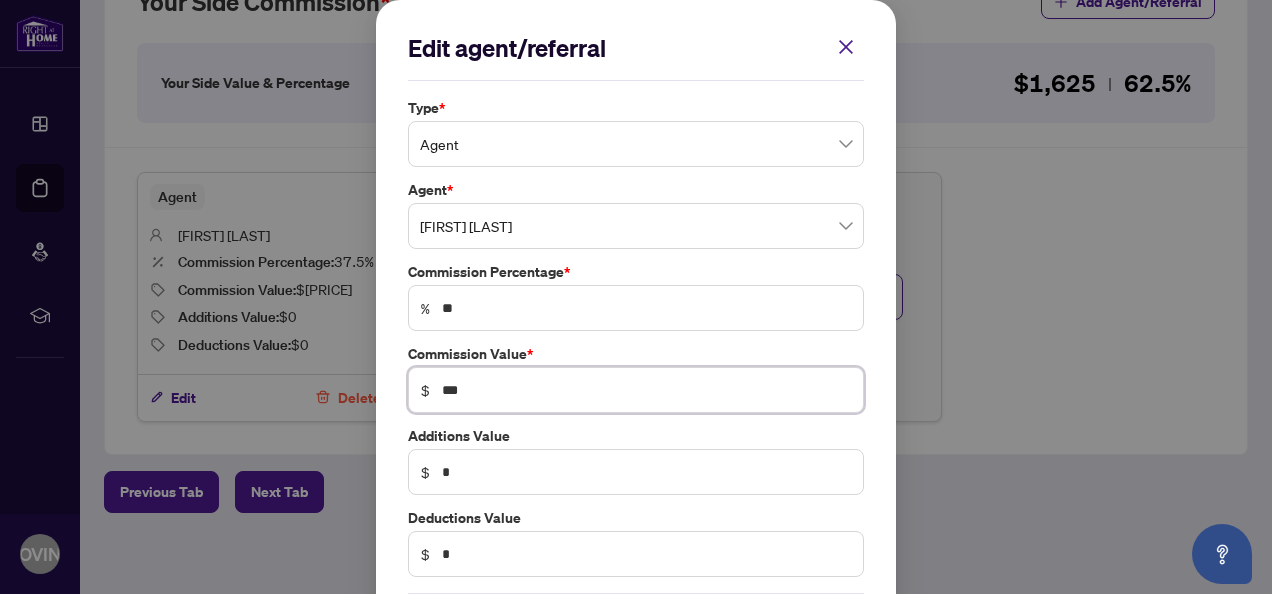 click on "***" at bounding box center [646, 390] 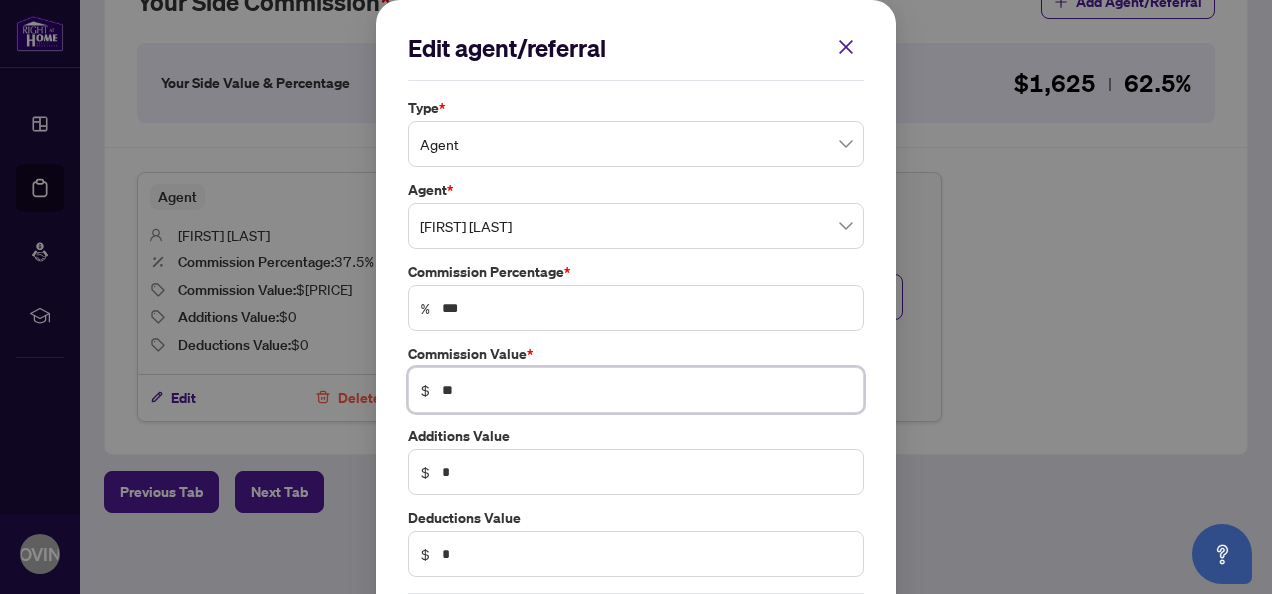 type on "******" 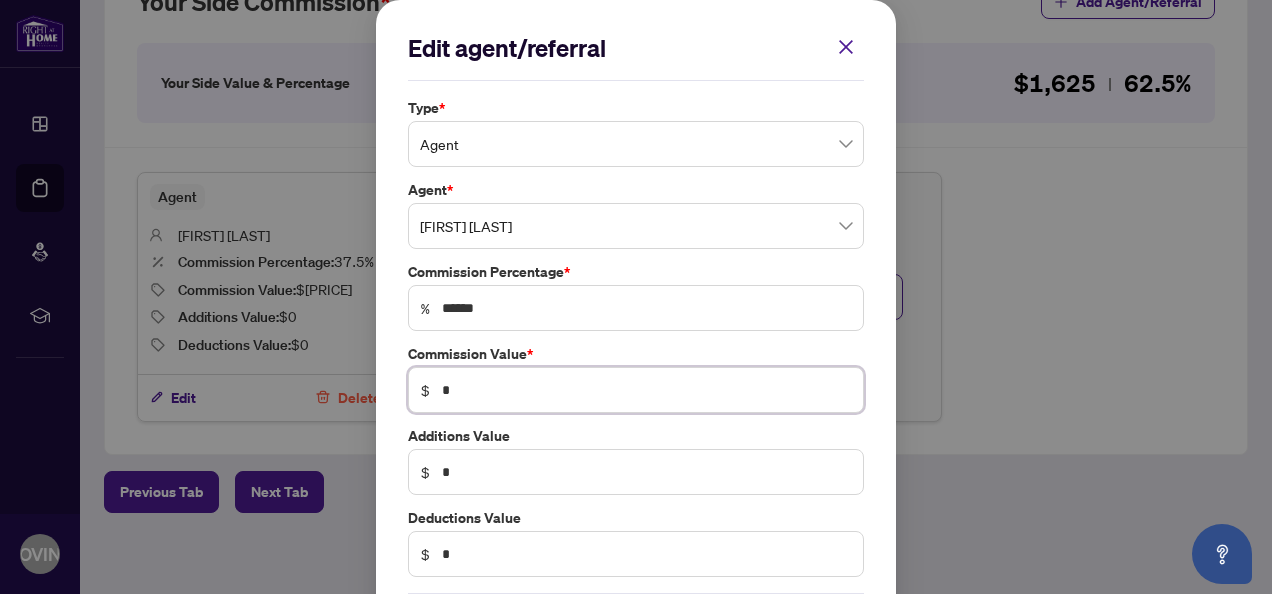 type 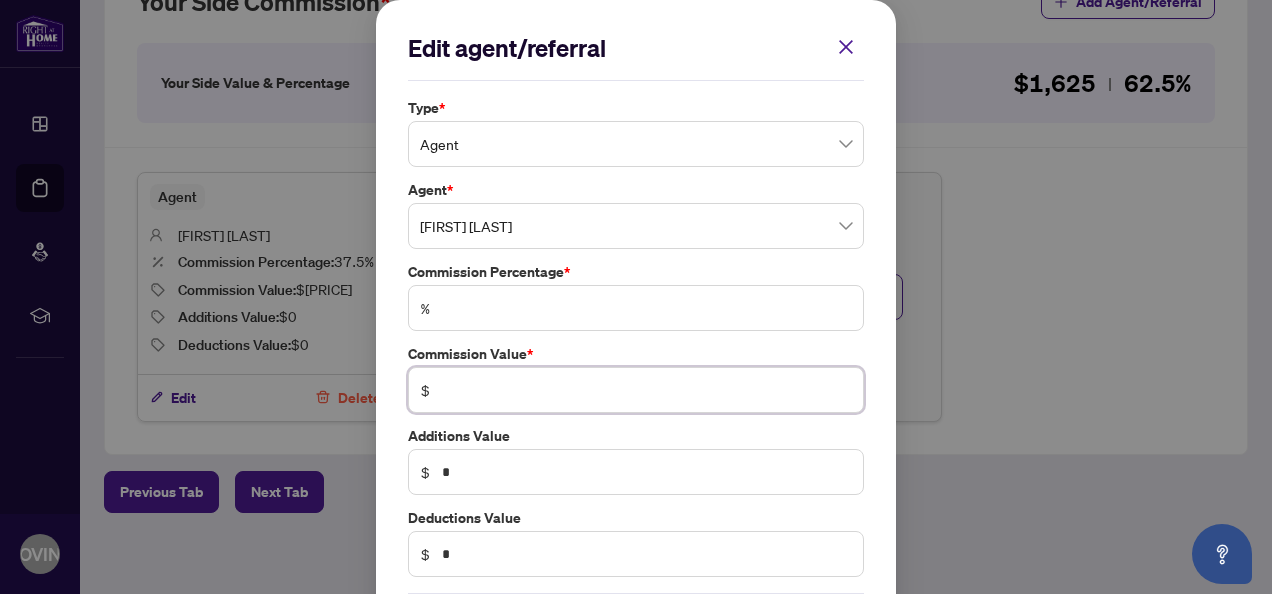 type on "******" 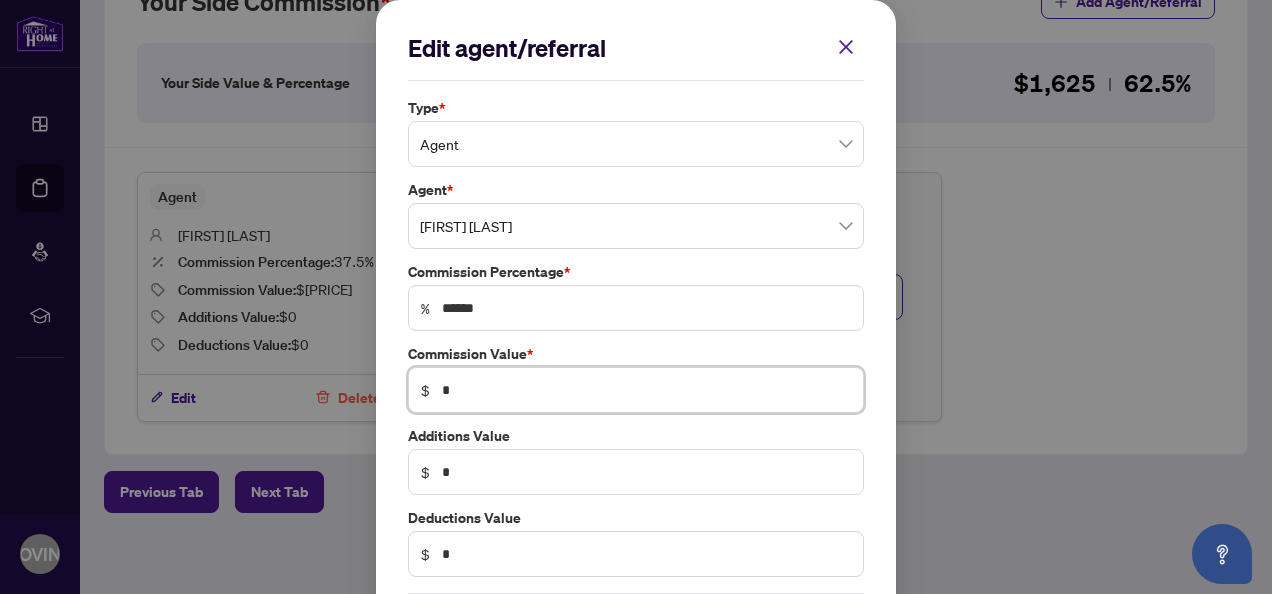 type on "******" 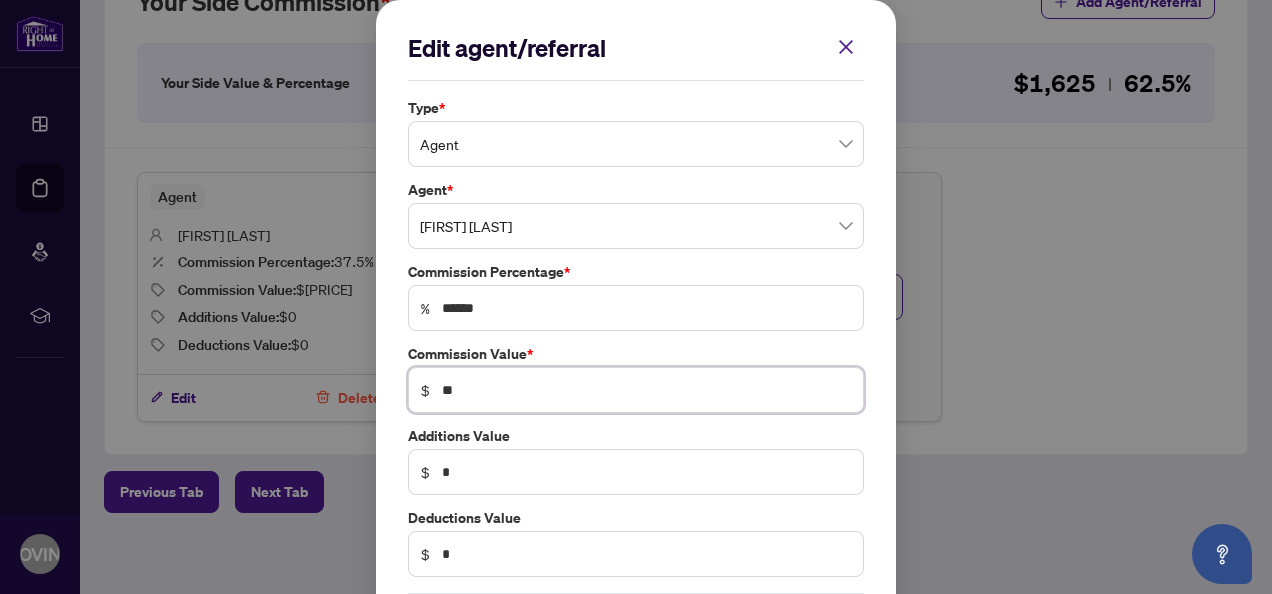 type on "****" 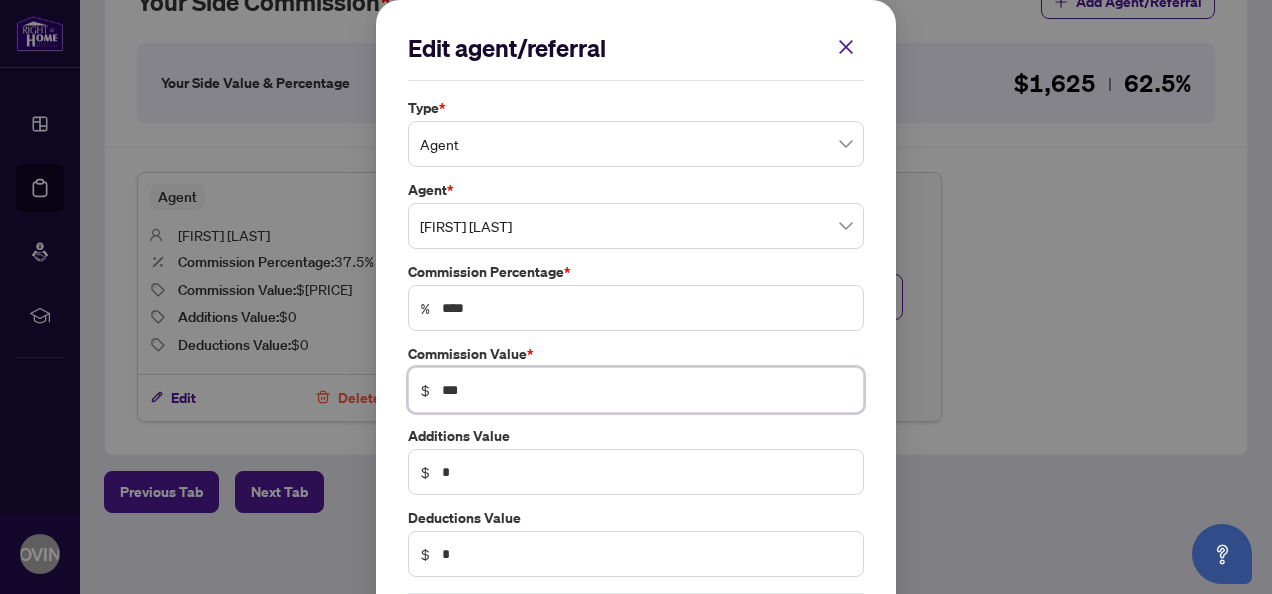 type on "***" 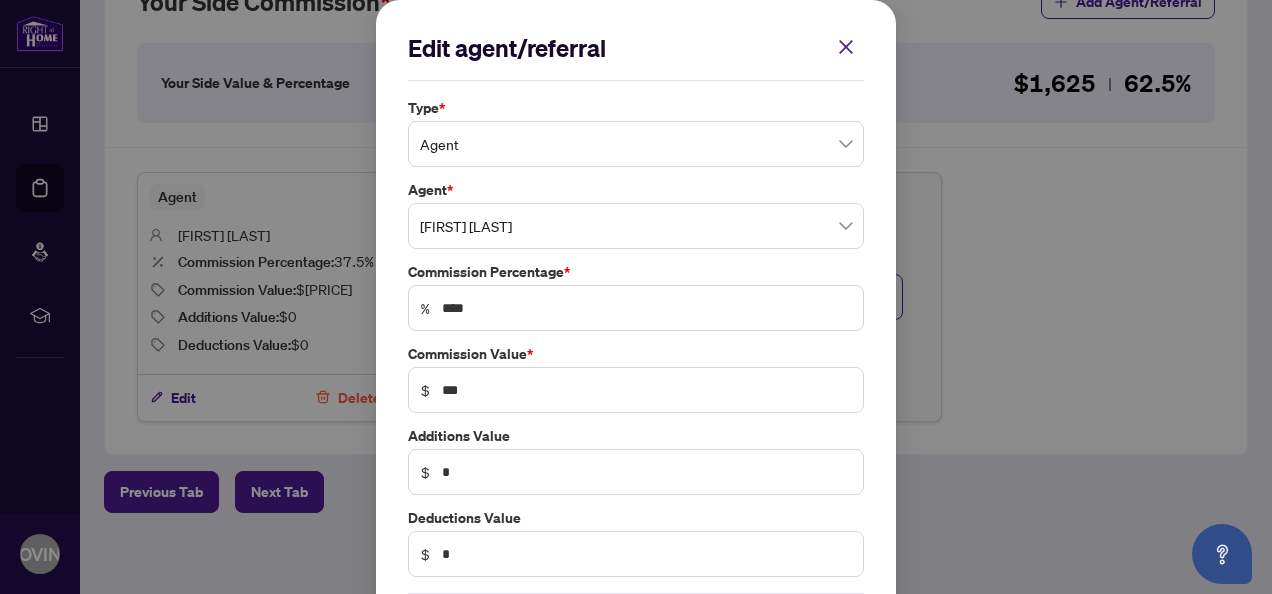 click on "Edit agent/referral Type * Agent Agent * [FIRST] [LAST] Commission Percentage * % **** Commission Value * $ *** Additions Value $ * Deductions Value $ * Cancel Save Cancel OK" at bounding box center (636, 346) 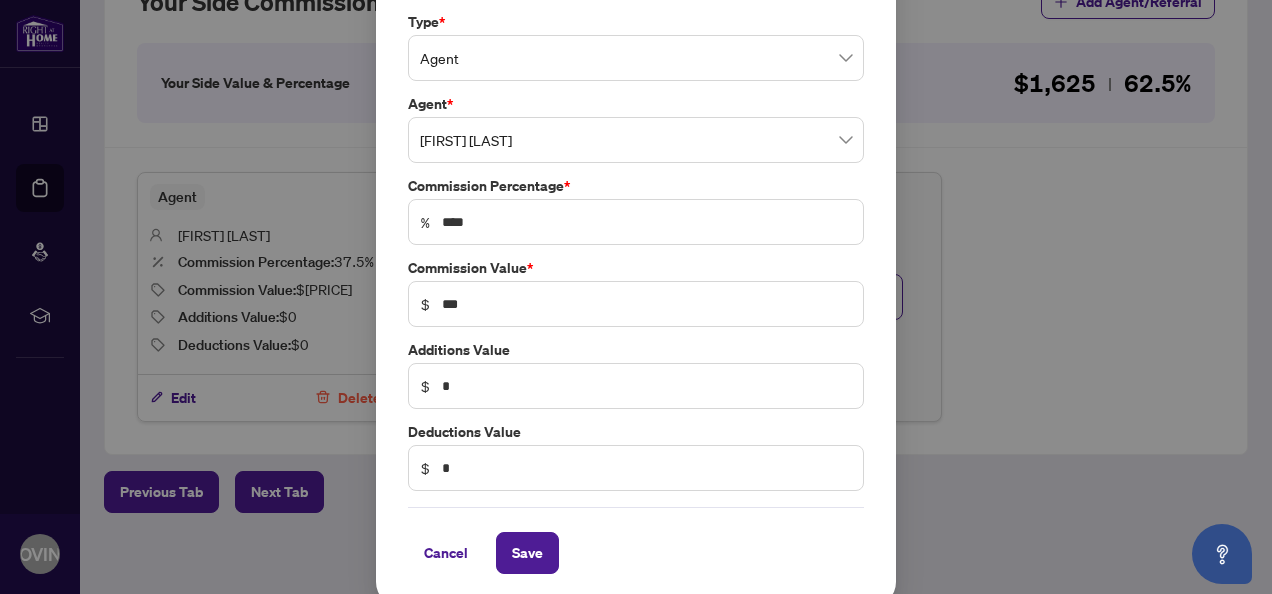 scroll, scrollTop: 94, scrollLeft: 0, axis: vertical 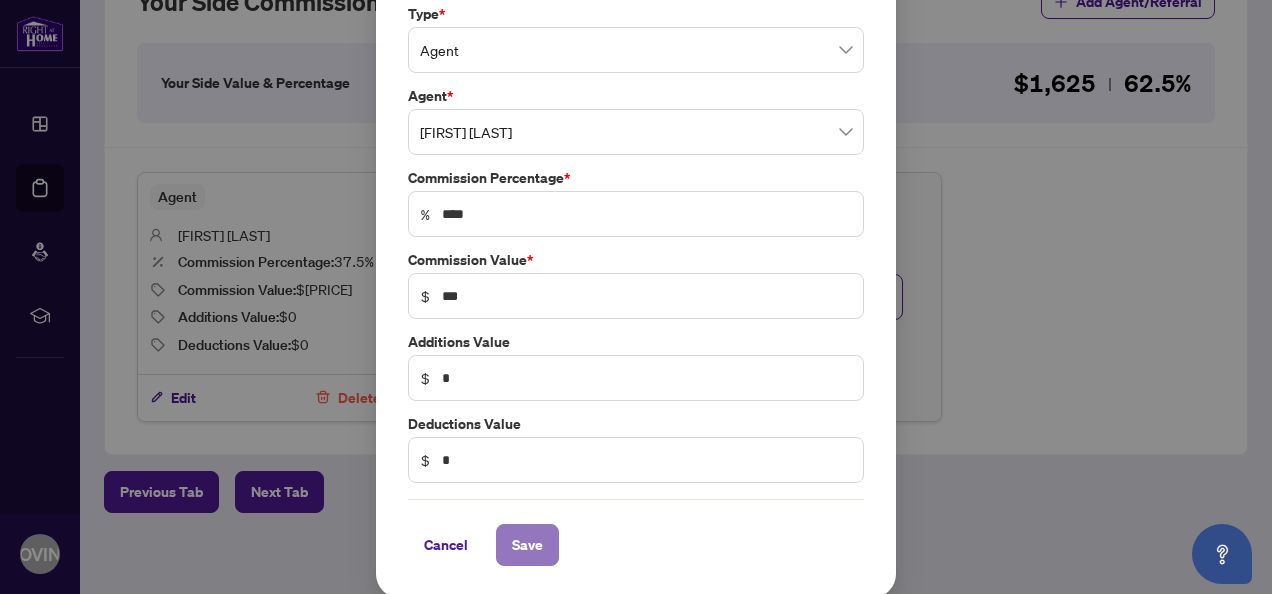 click on "Save" at bounding box center (527, 545) 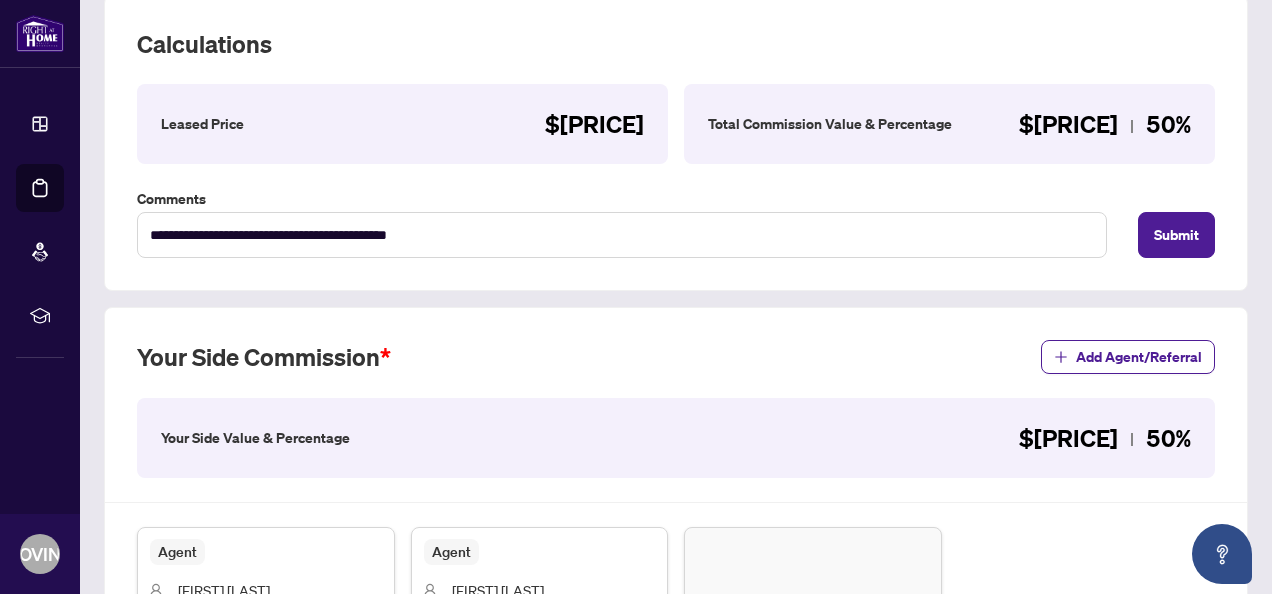 scroll, scrollTop: 282, scrollLeft: 0, axis: vertical 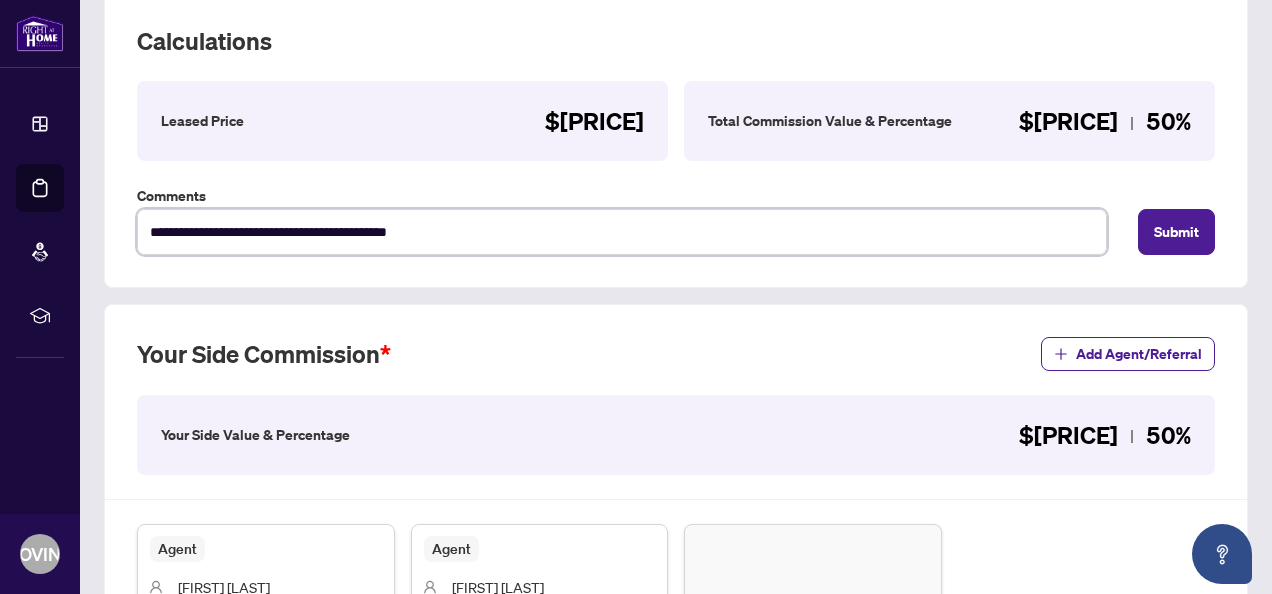 click on "**********" at bounding box center (622, 231) 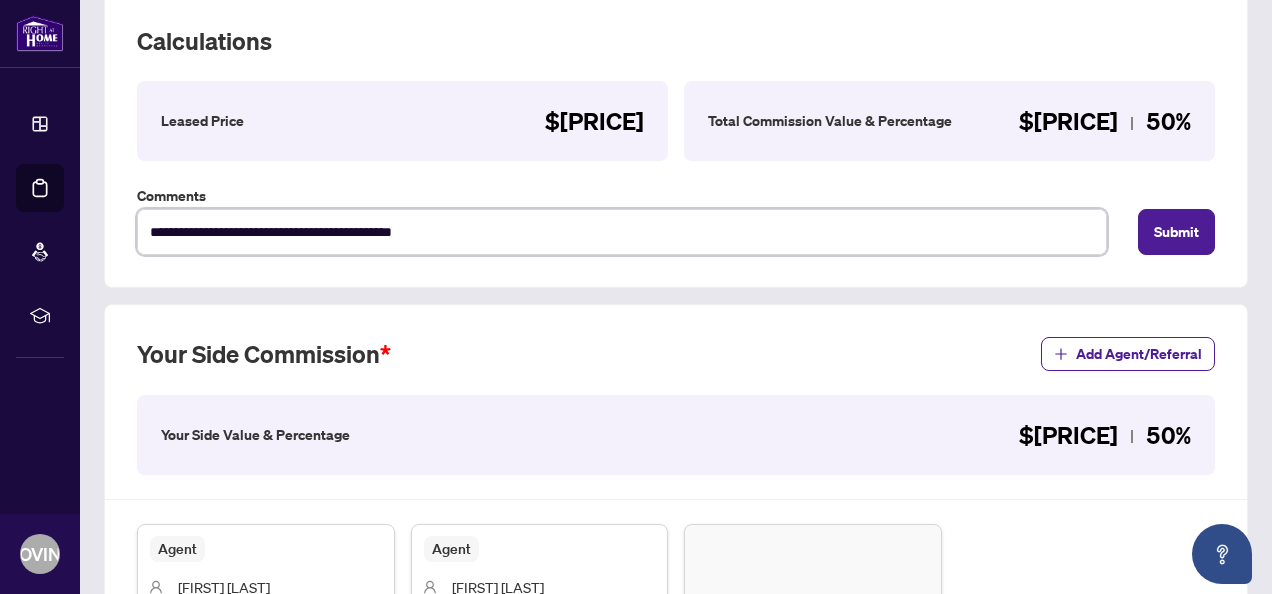 type on "**********" 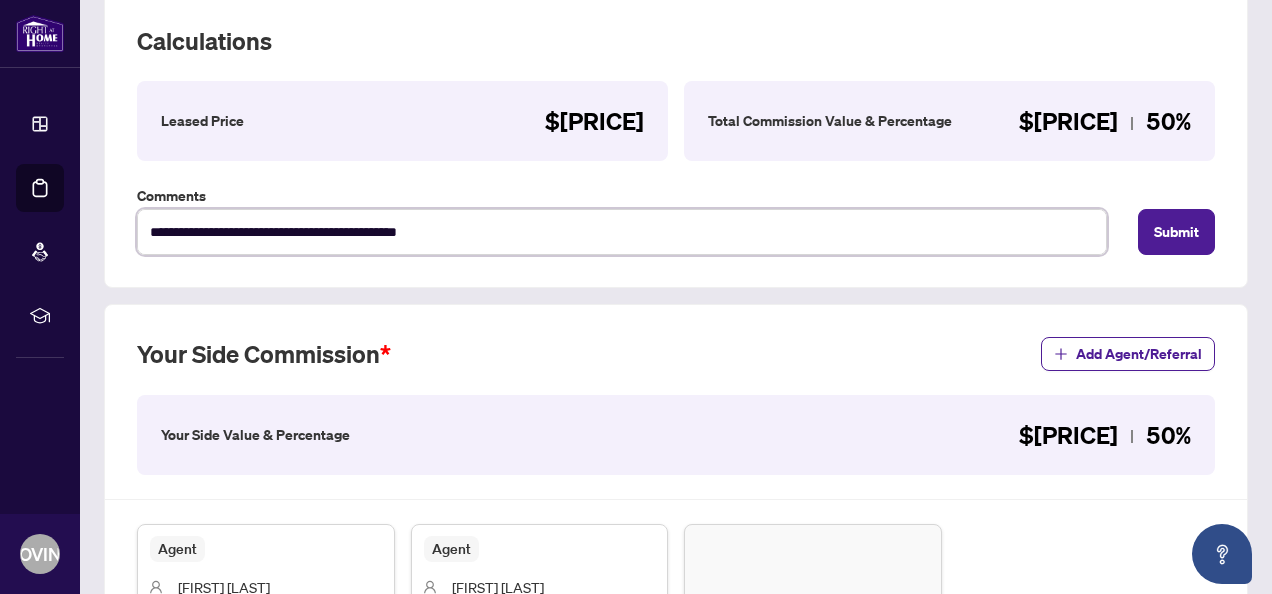 type 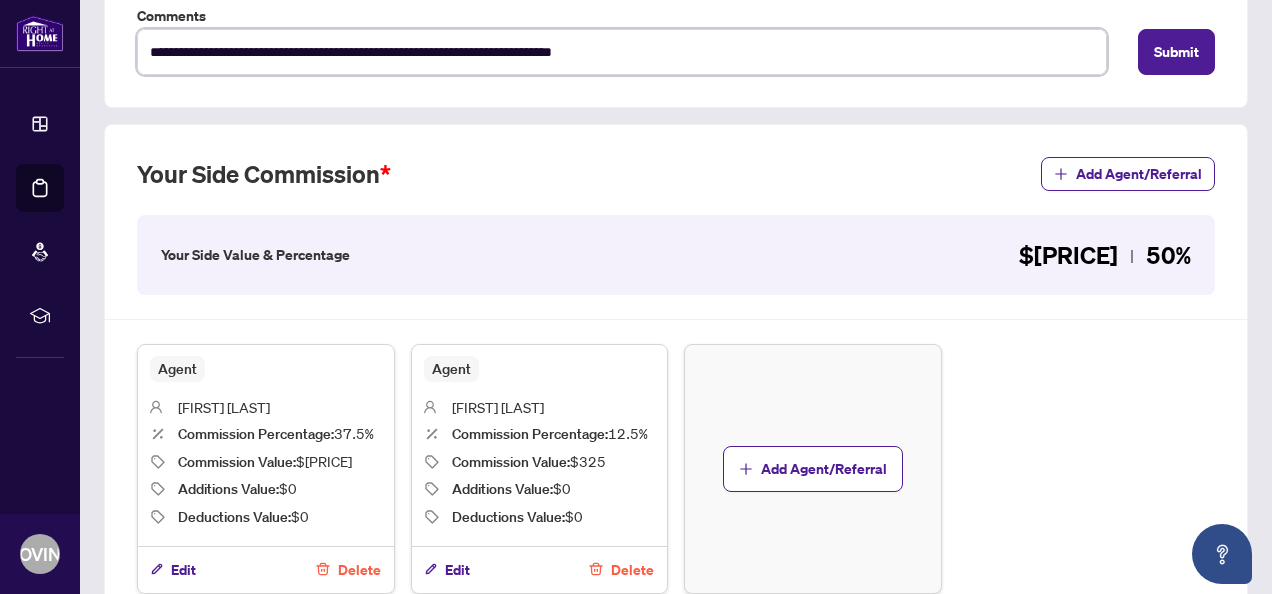 scroll, scrollTop: 584, scrollLeft: 0, axis: vertical 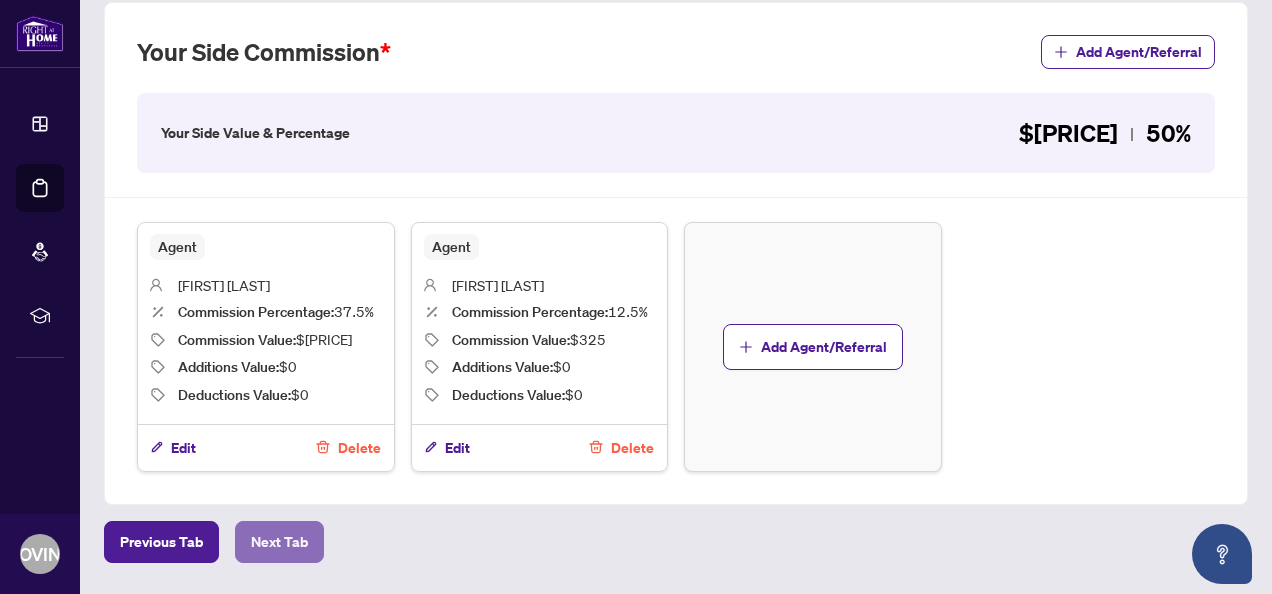 click on "Next Tab" at bounding box center (279, 542) 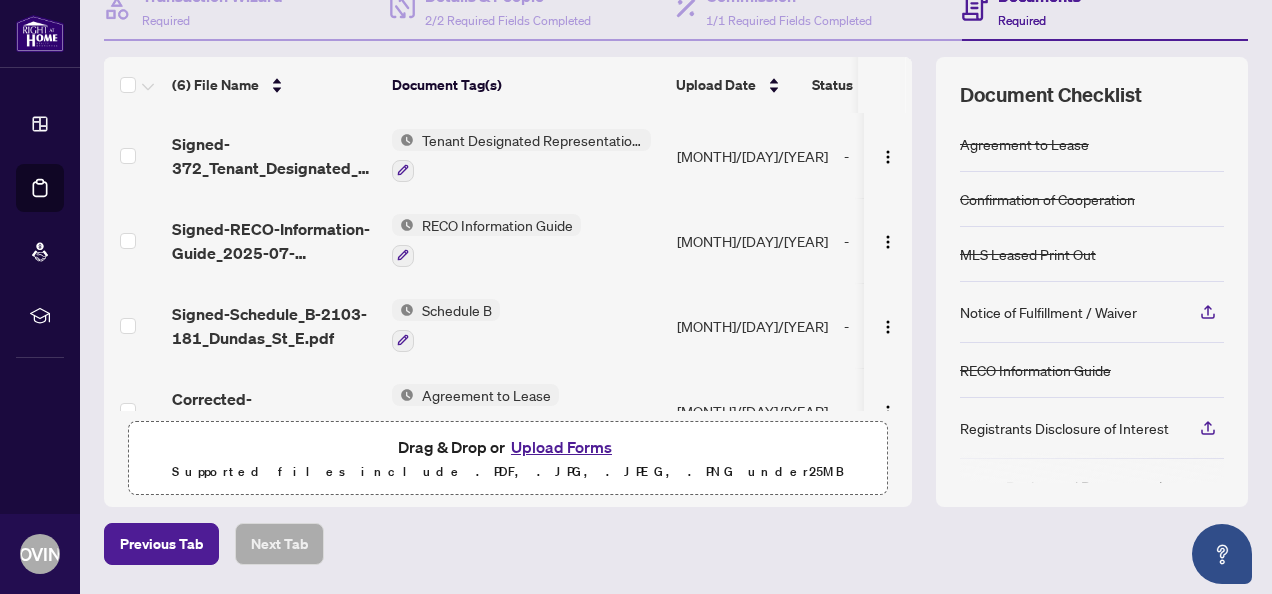 scroll, scrollTop: 219, scrollLeft: 0, axis: vertical 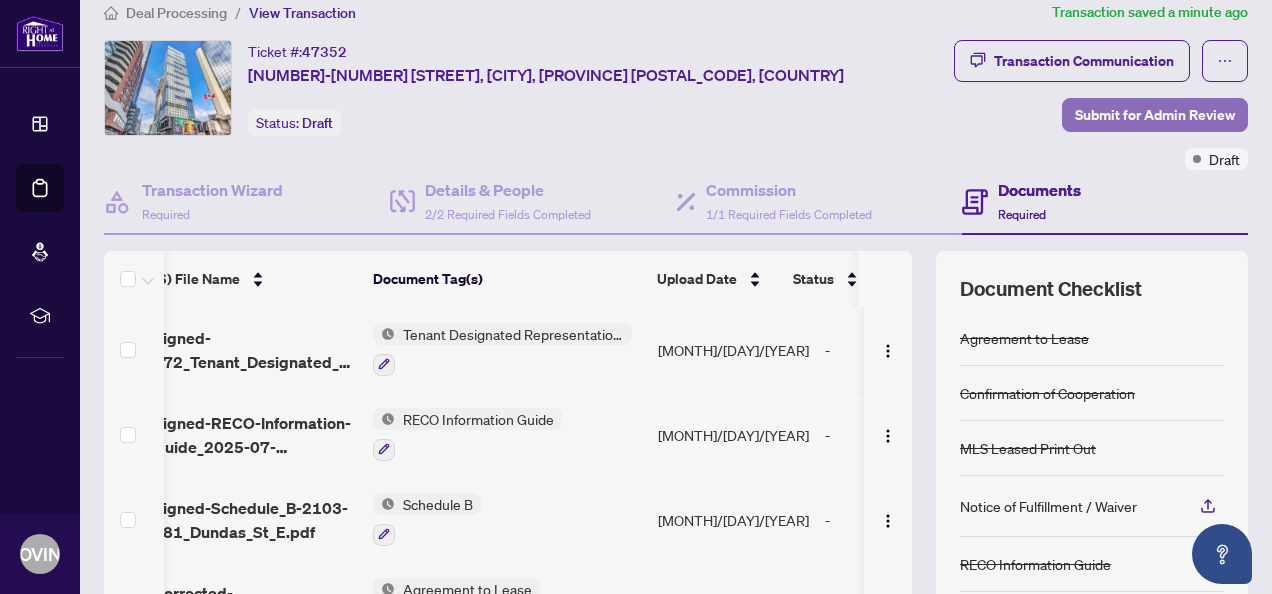 click on "Submit for Admin Review" at bounding box center (1155, 115) 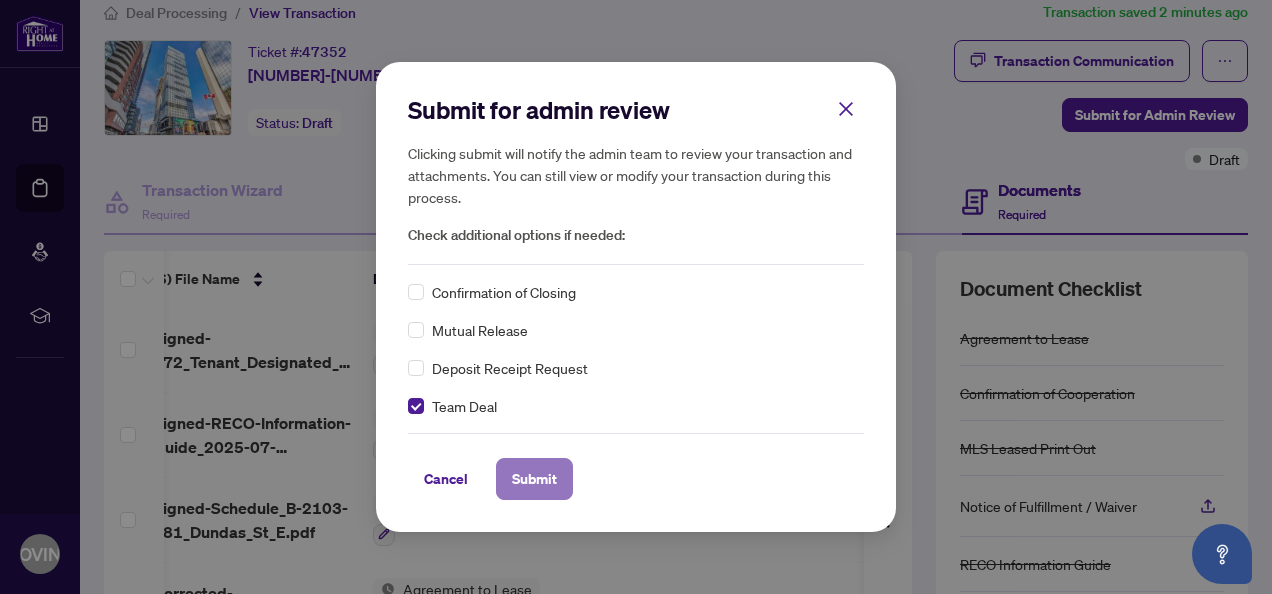 click on "Submit" at bounding box center [534, 479] 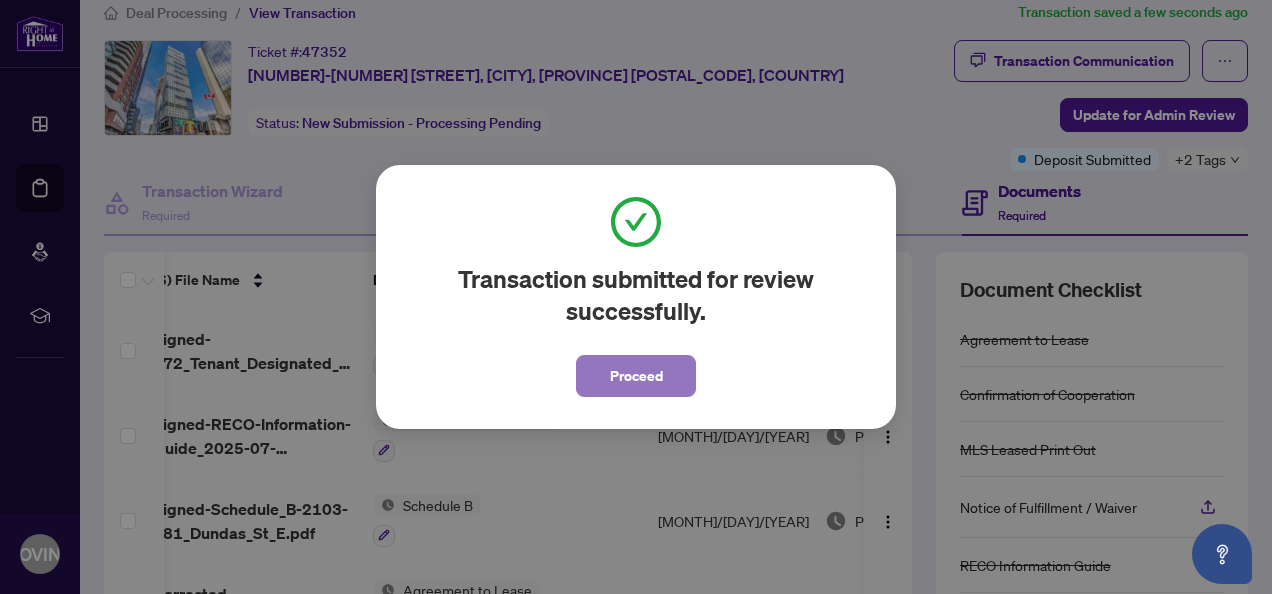 click on "Proceed" at bounding box center [636, 376] 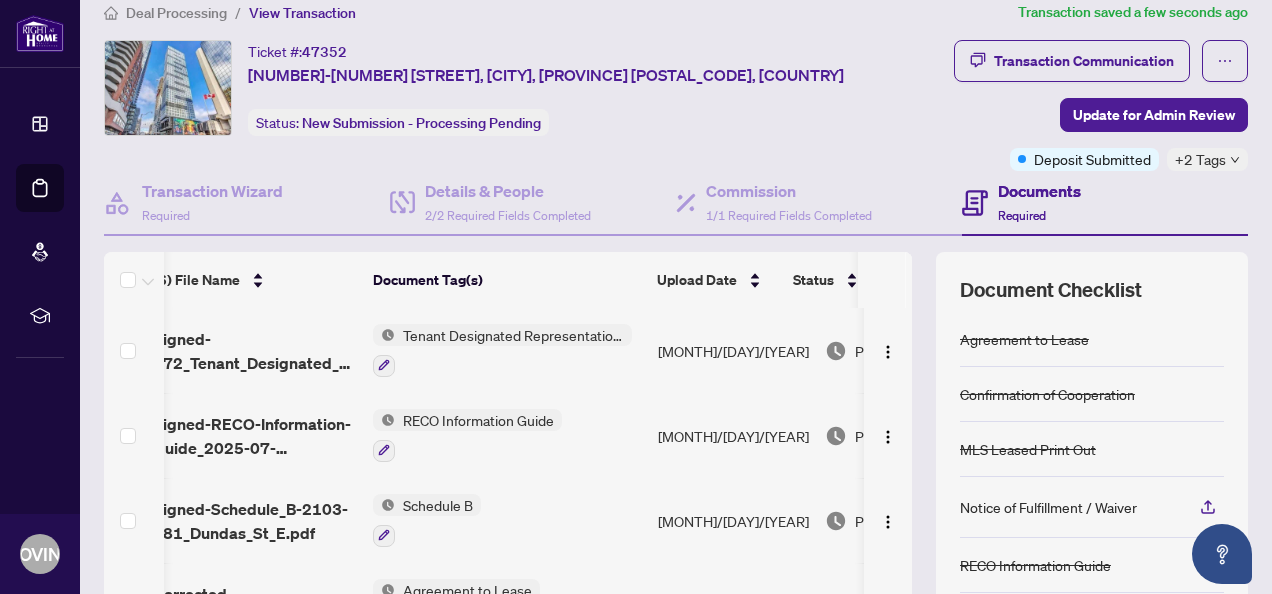scroll, scrollTop: 0, scrollLeft: 0, axis: both 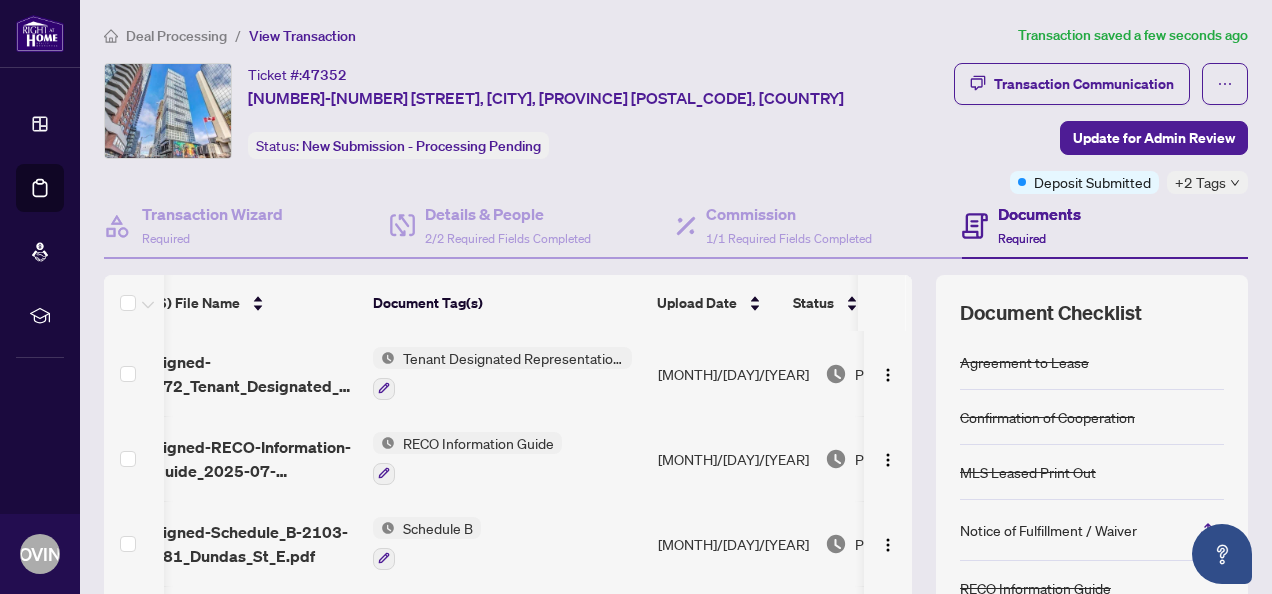 click 